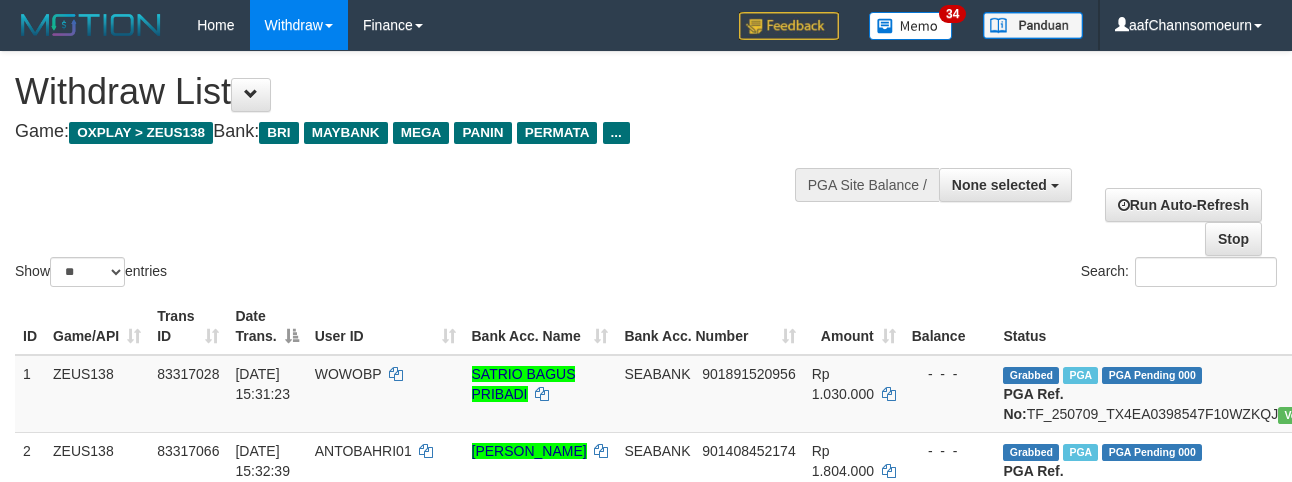 select 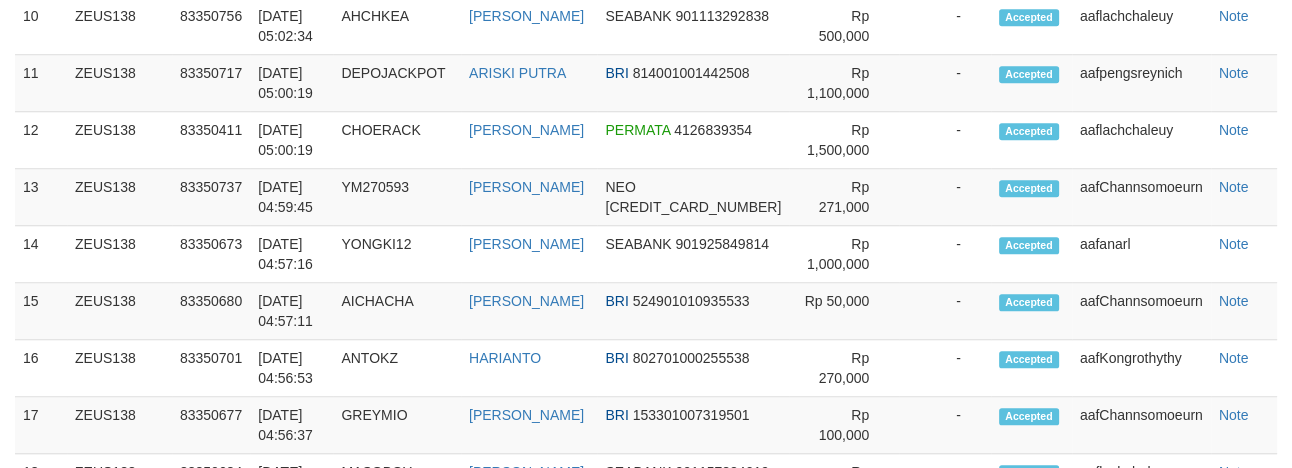 scroll, scrollTop: 1515, scrollLeft: 0, axis: vertical 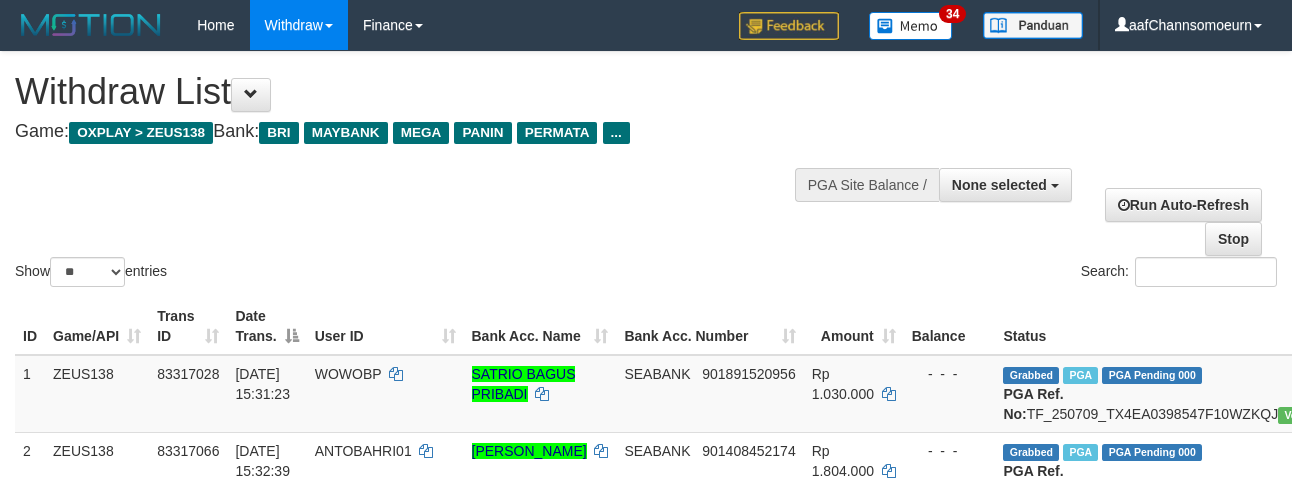 select 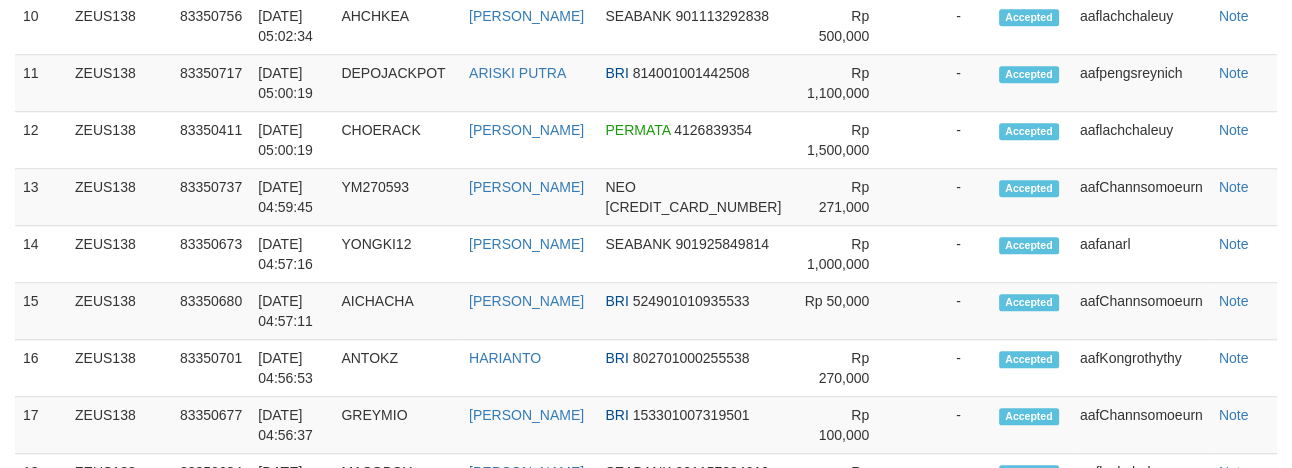 scroll, scrollTop: 1515, scrollLeft: 0, axis: vertical 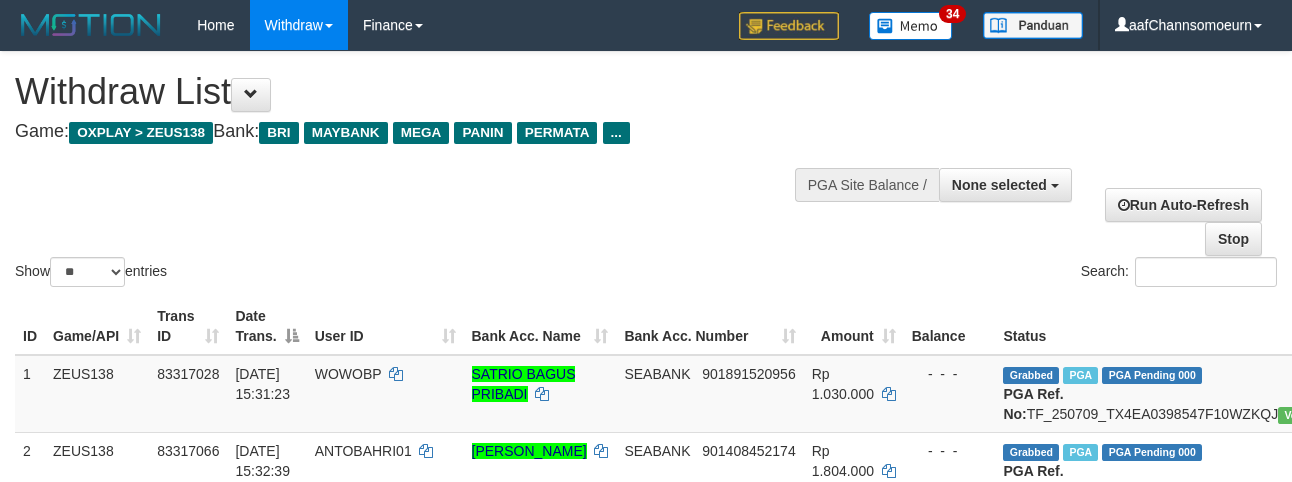 select 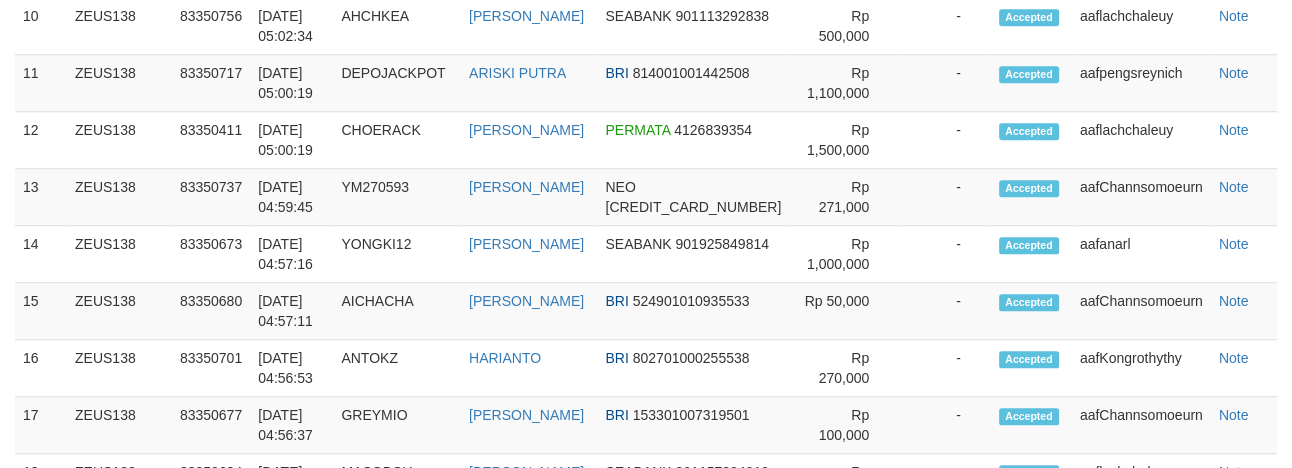 scroll, scrollTop: 1515, scrollLeft: 0, axis: vertical 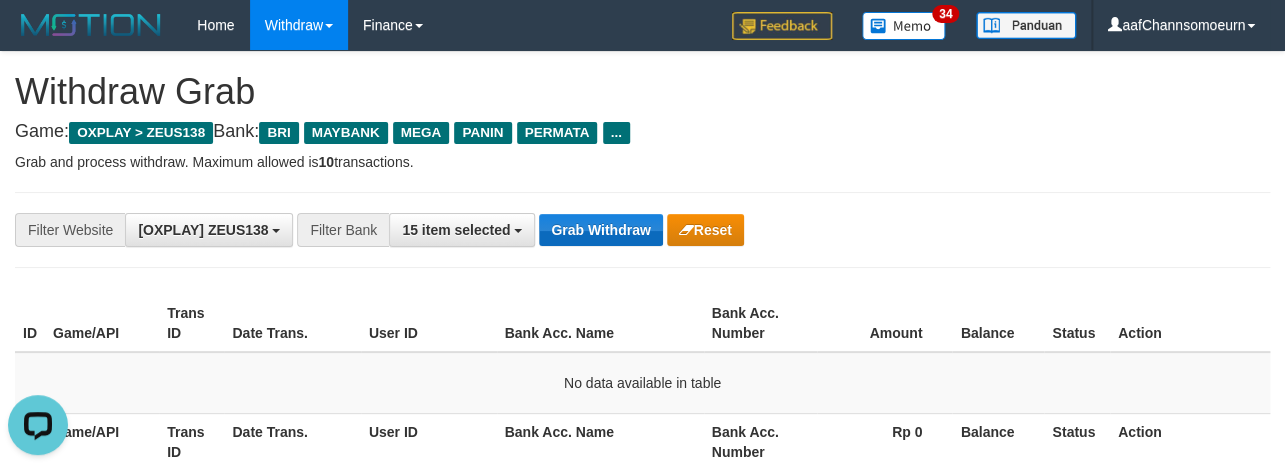 click on "**********" at bounding box center (642, 230) 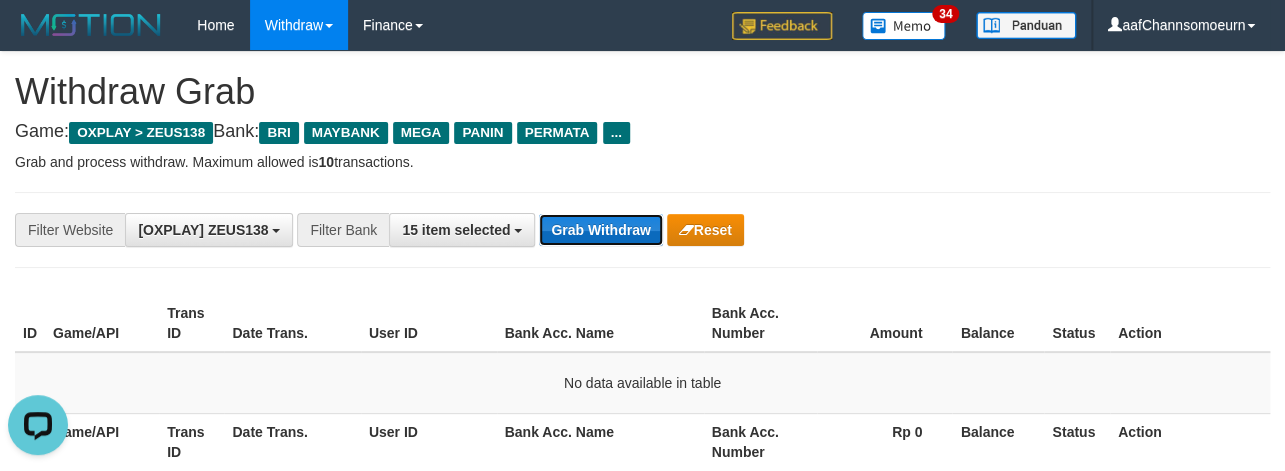drag, startPoint x: 576, startPoint y: 230, endPoint x: 569, endPoint y: 217, distance: 14.764823 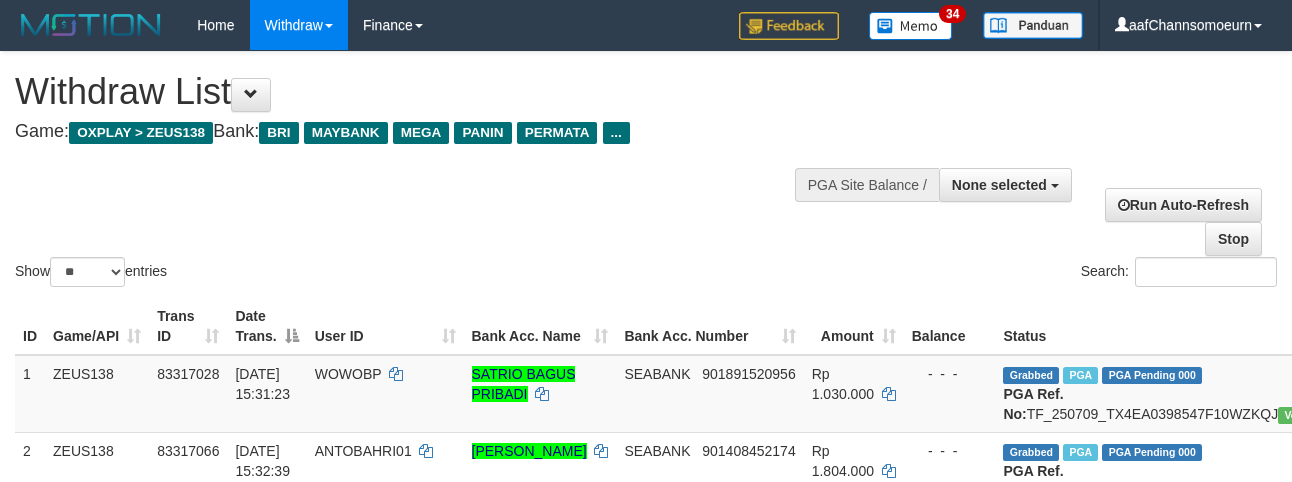 select 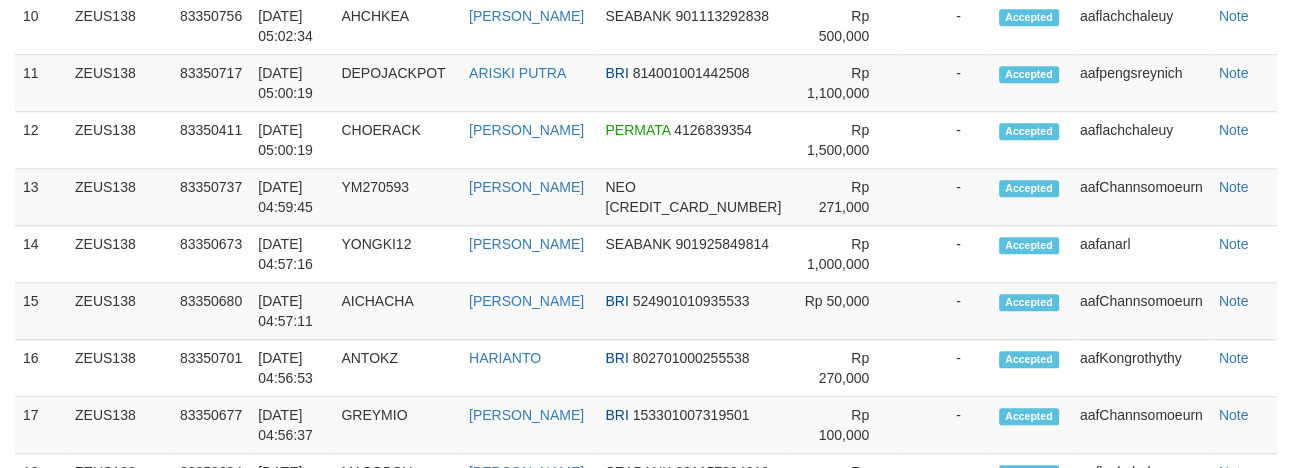 scroll, scrollTop: 1515, scrollLeft: 0, axis: vertical 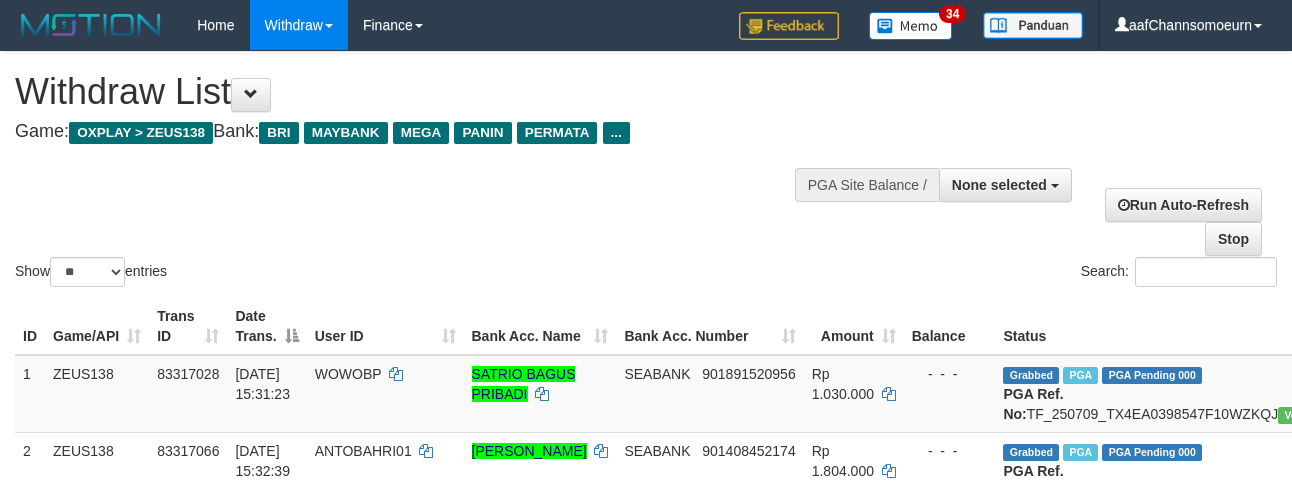 select 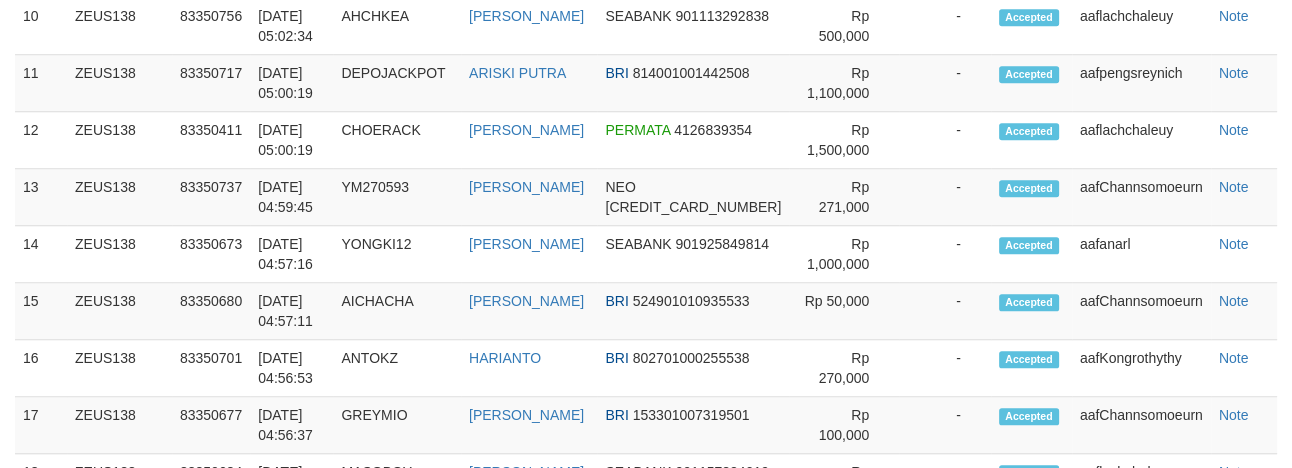 scroll, scrollTop: 1515, scrollLeft: 0, axis: vertical 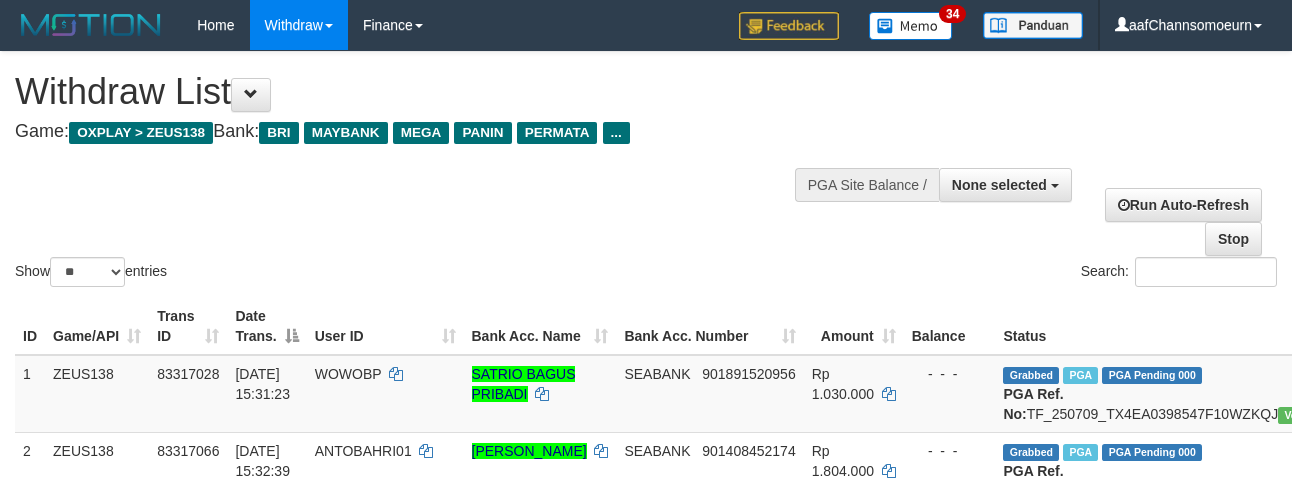 select 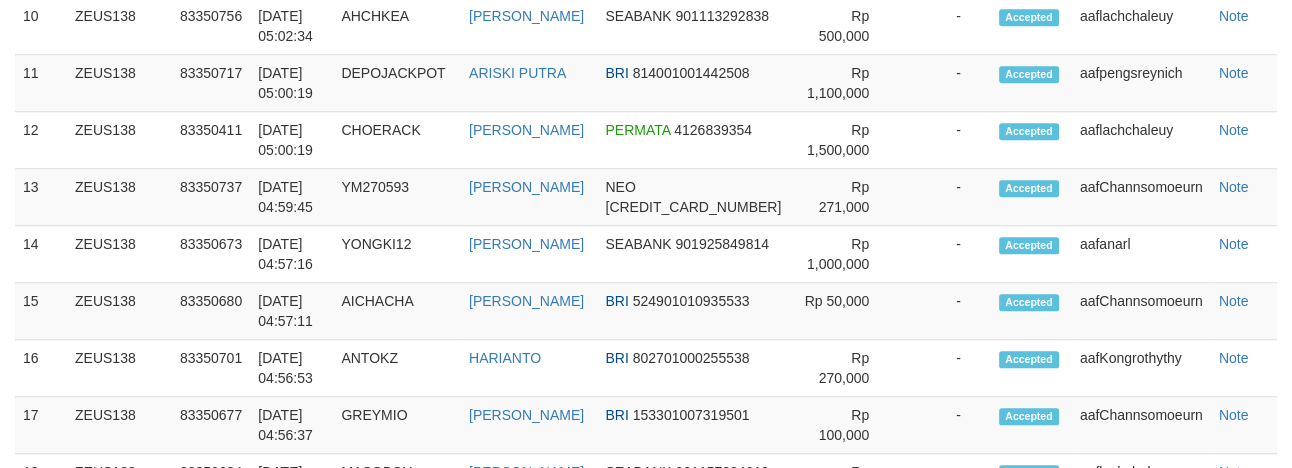 scroll, scrollTop: 1515, scrollLeft: 0, axis: vertical 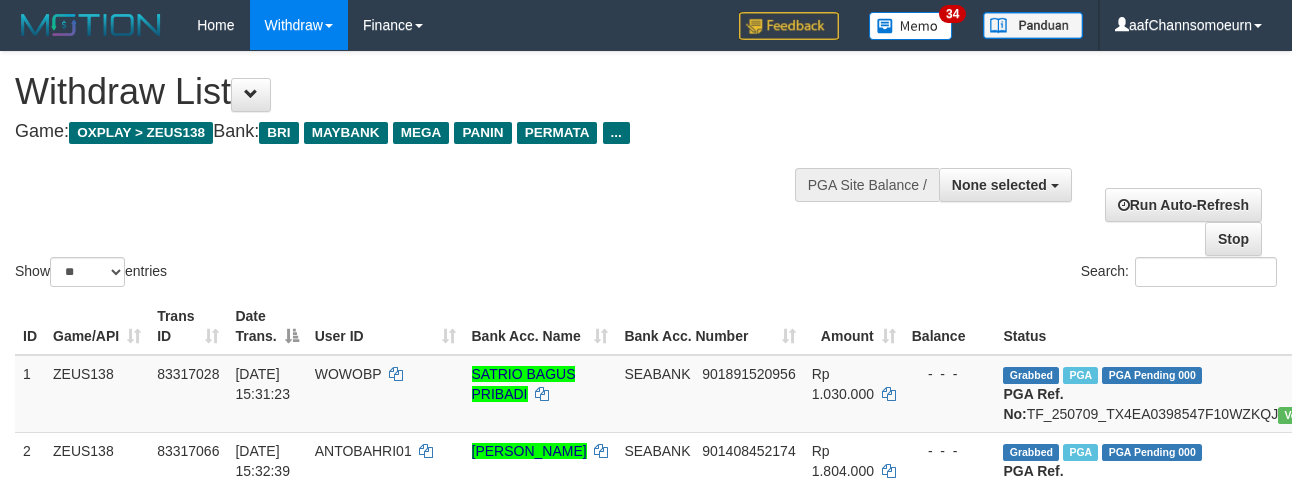 select 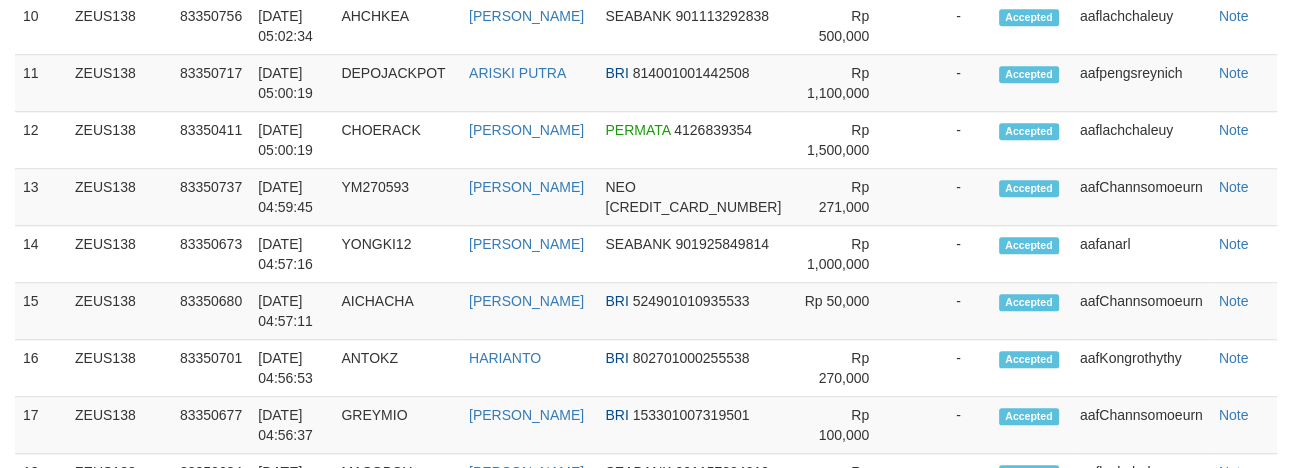 scroll, scrollTop: 1515, scrollLeft: 0, axis: vertical 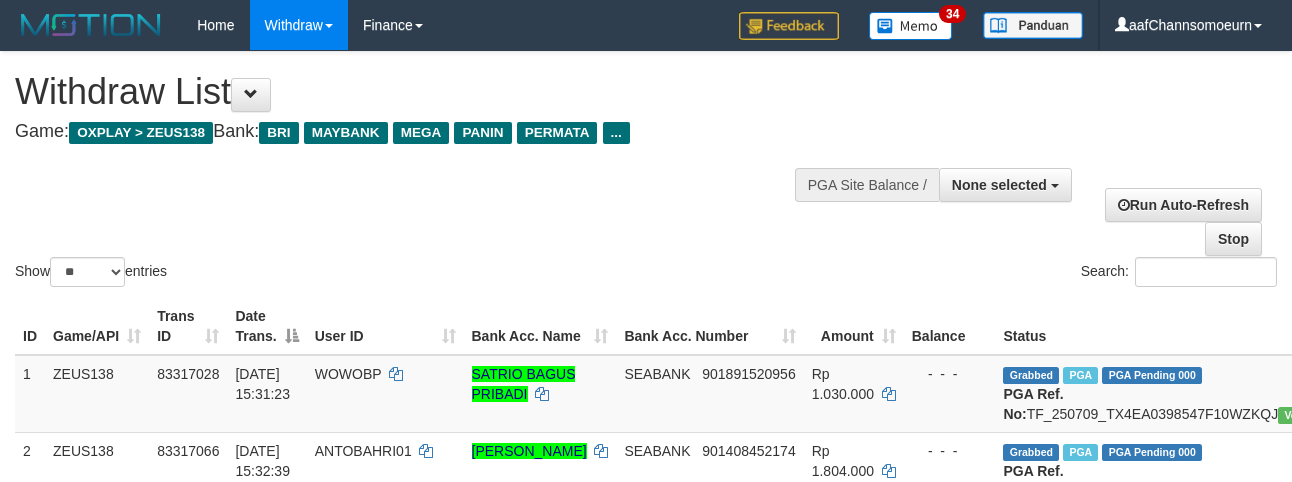 select 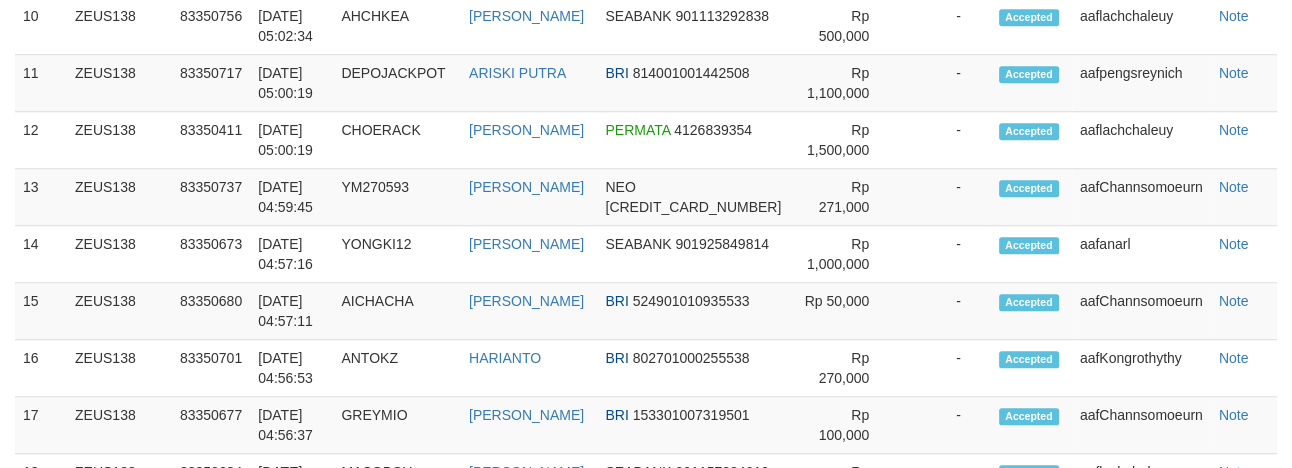 scroll, scrollTop: 1515, scrollLeft: 0, axis: vertical 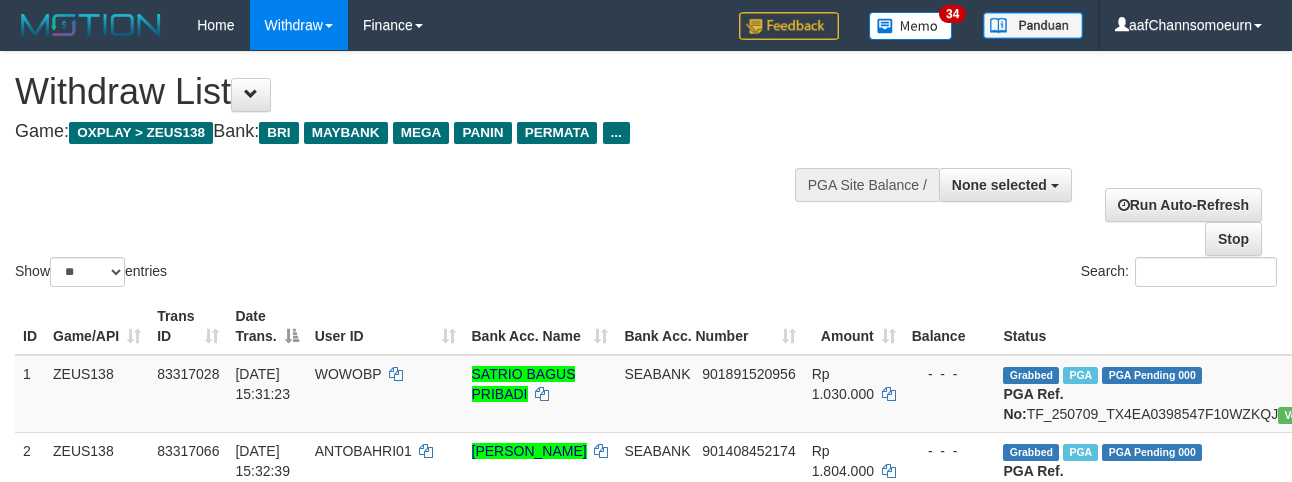 select 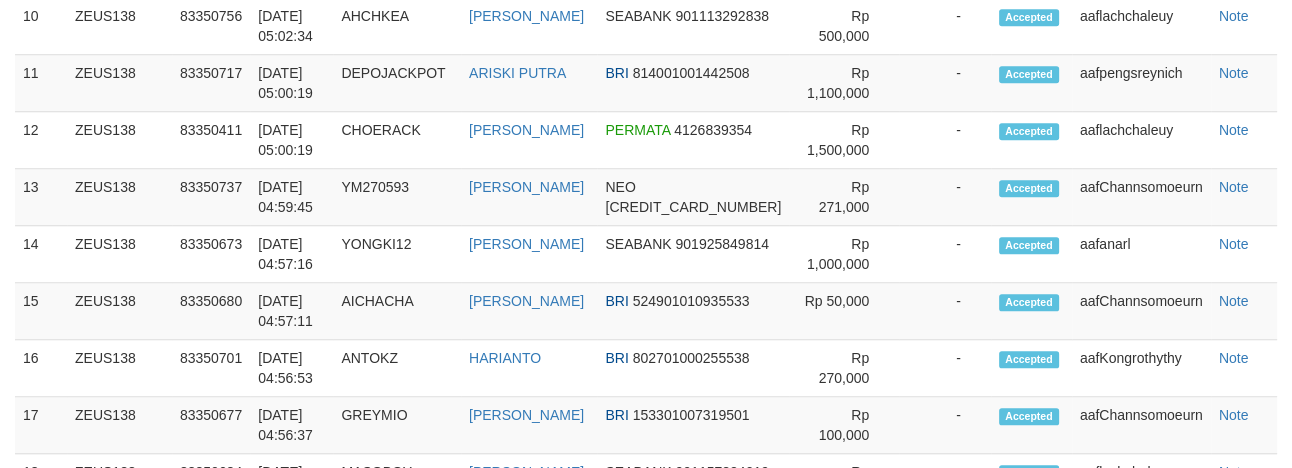 scroll, scrollTop: 1515, scrollLeft: 0, axis: vertical 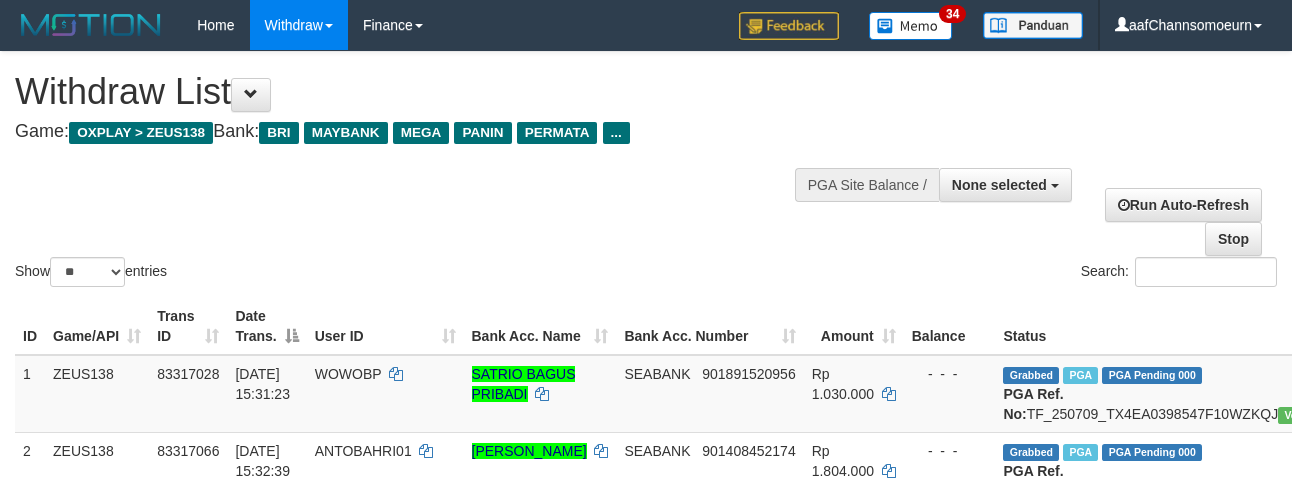 select 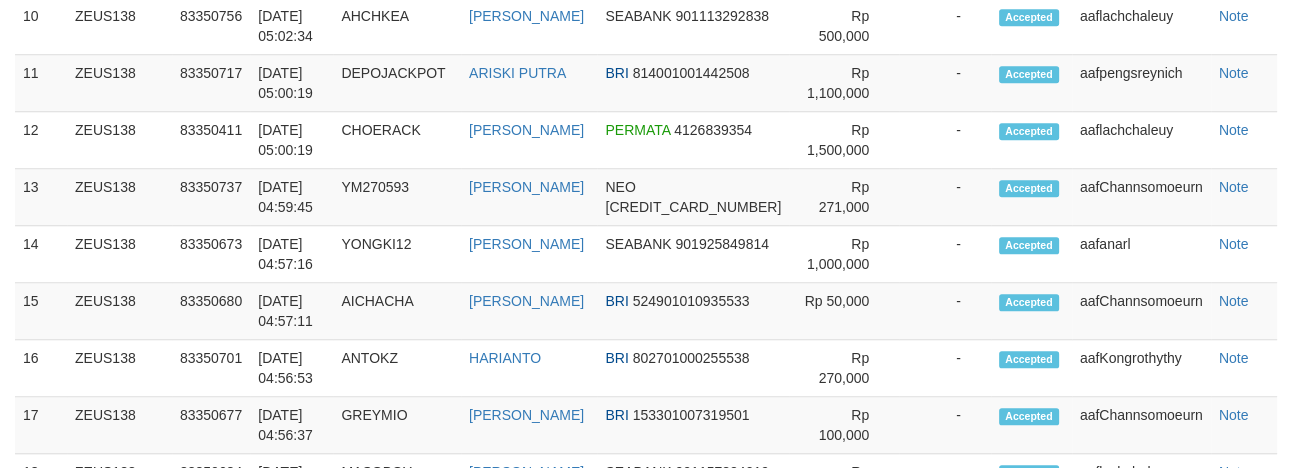 scroll, scrollTop: 1515, scrollLeft: 0, axis: vertical 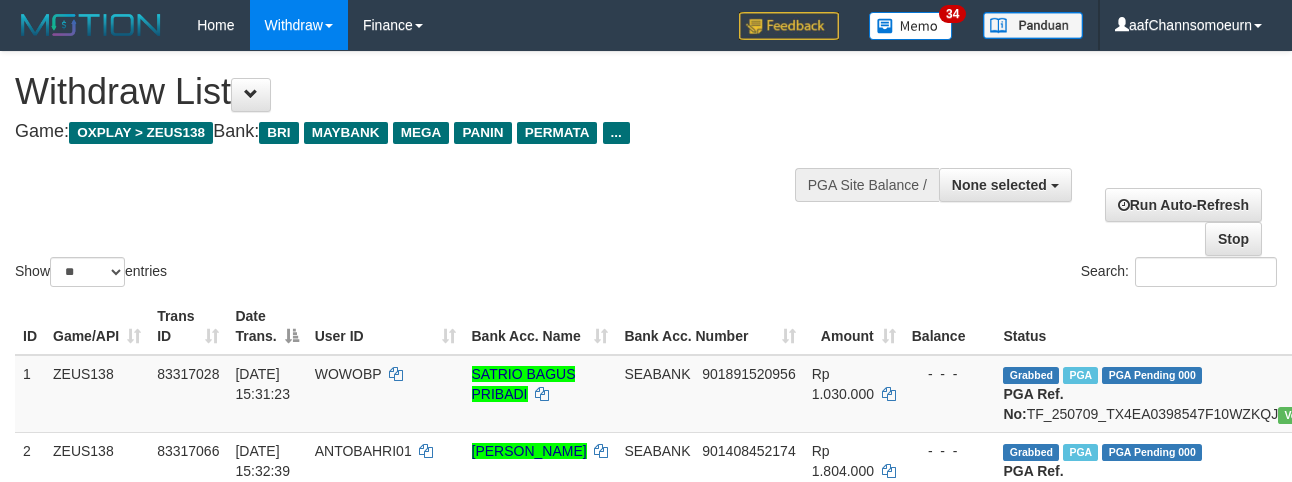 select 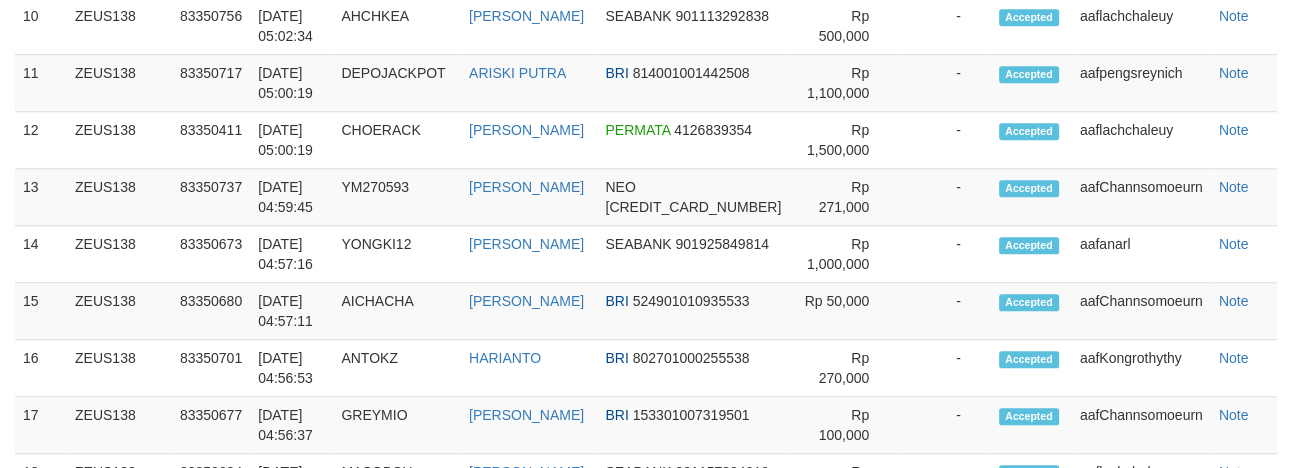 scroll, scrollTop: 1515, scrollLeft: 0, axis: vertical 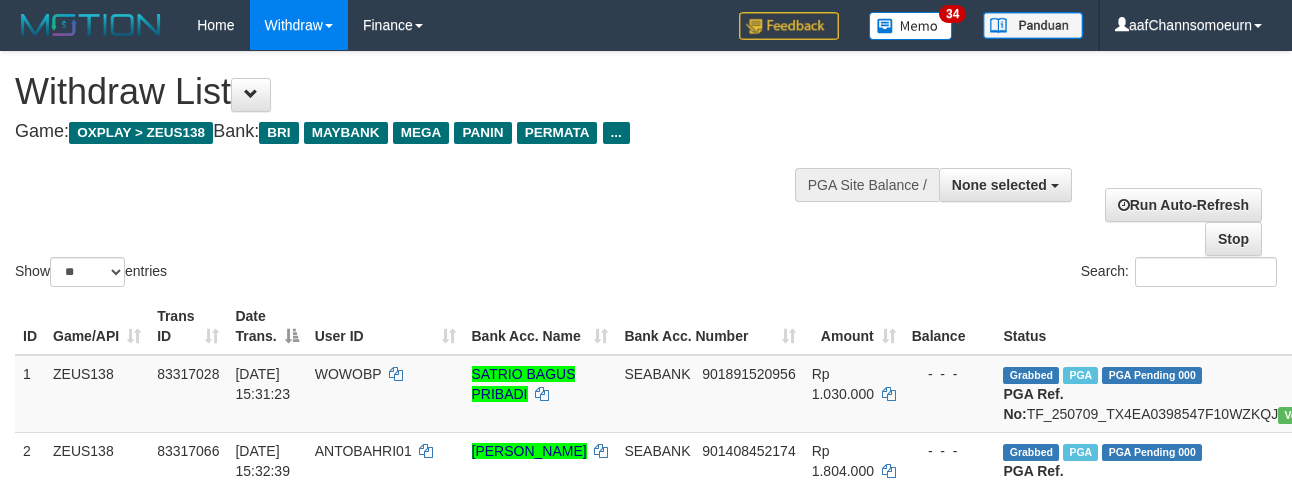 select 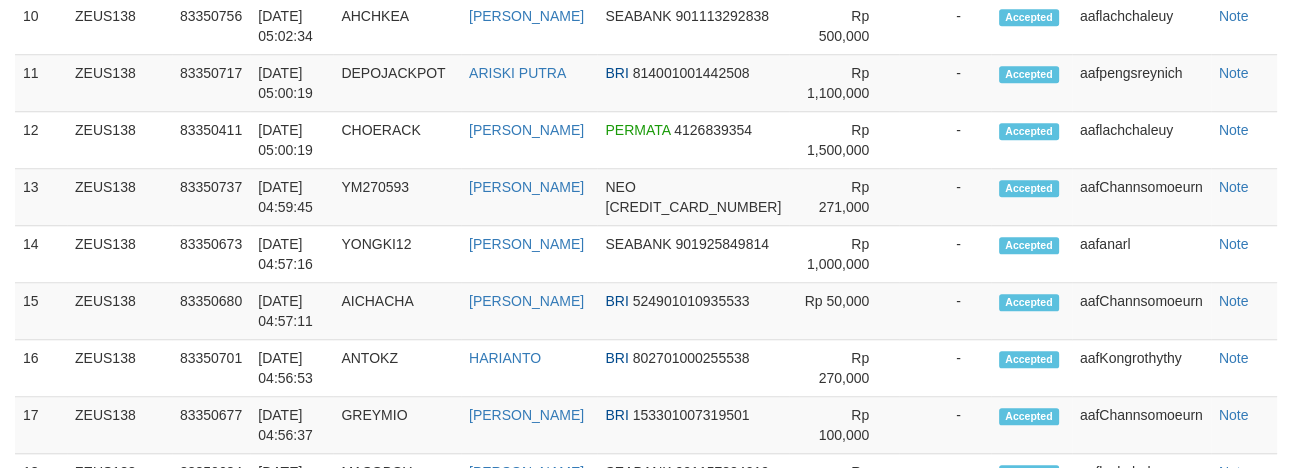 scroll, scrollTop: 1515, scrollLeft: 0, axis: vertical 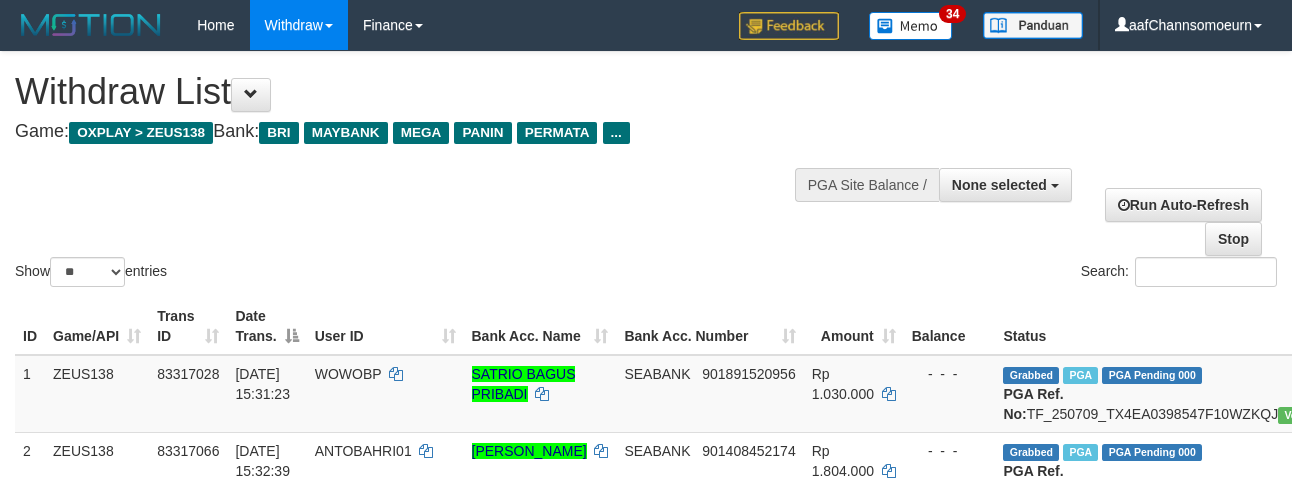 select 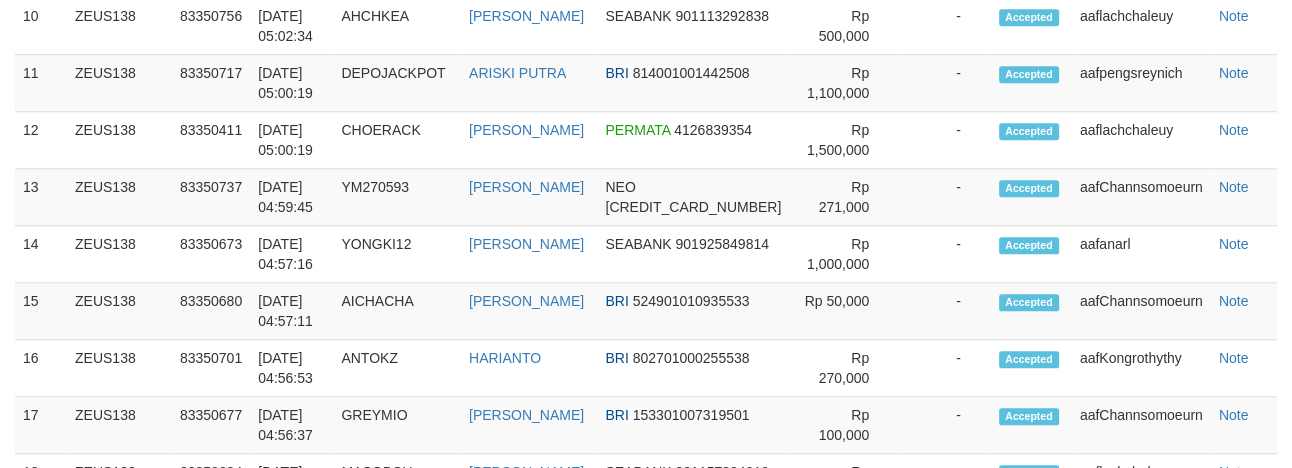 scroll, scrollTop: 1515, scrollLeft: 0, axis: vertical 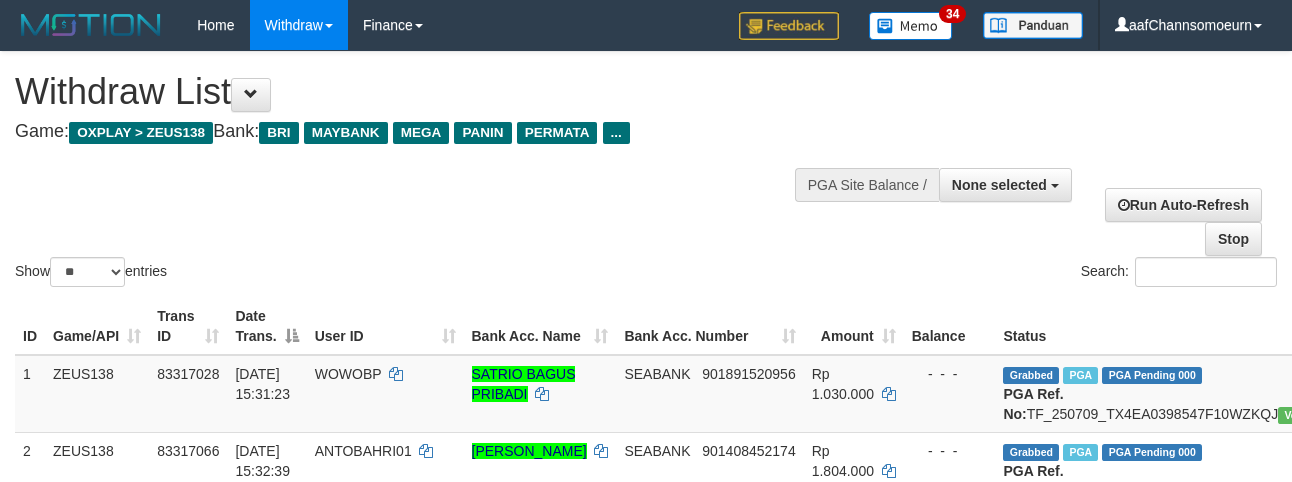 select 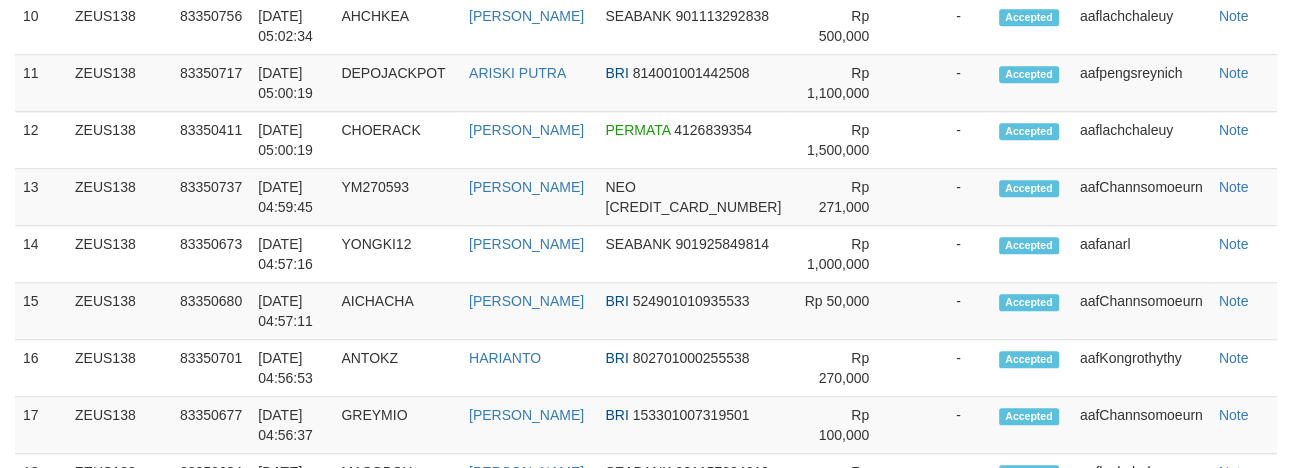 scroll, scrollTop: 1515, scrollLeft: 0, axis: vertical 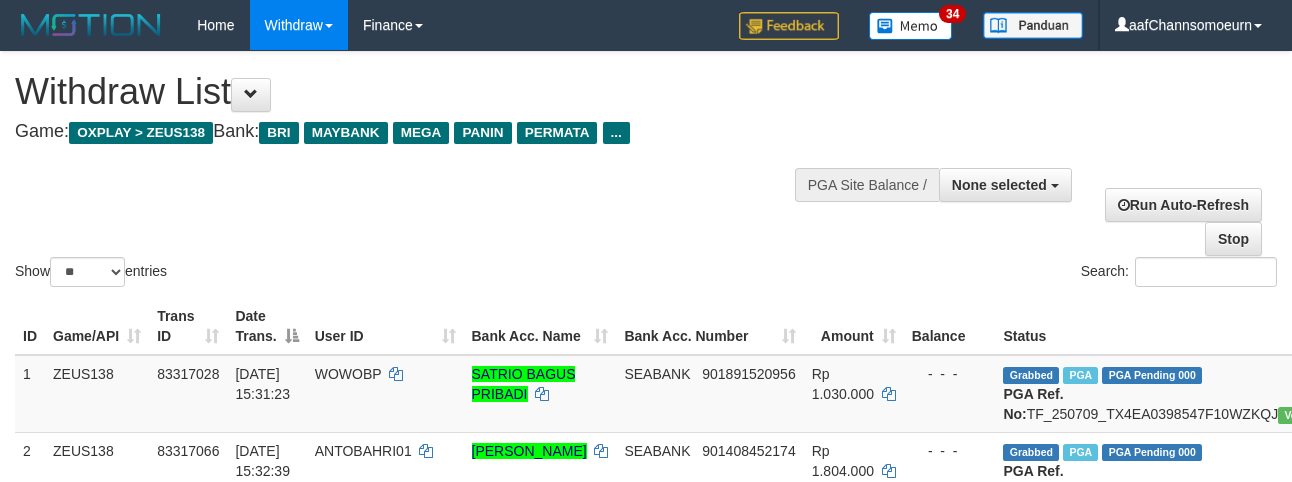select 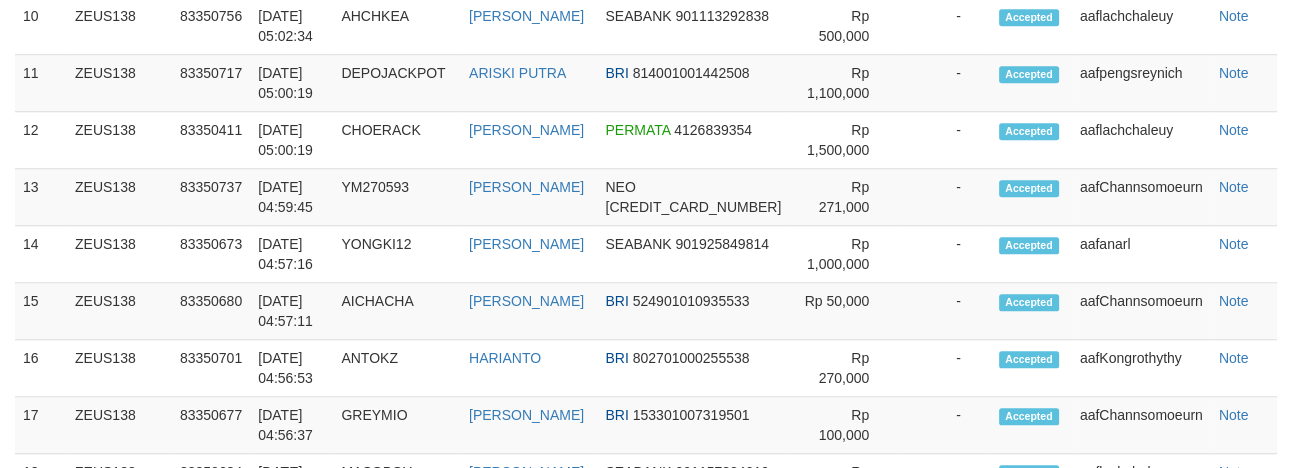 scroll, scrollTop: 1515, scrollLeft: 0, axis: vertical 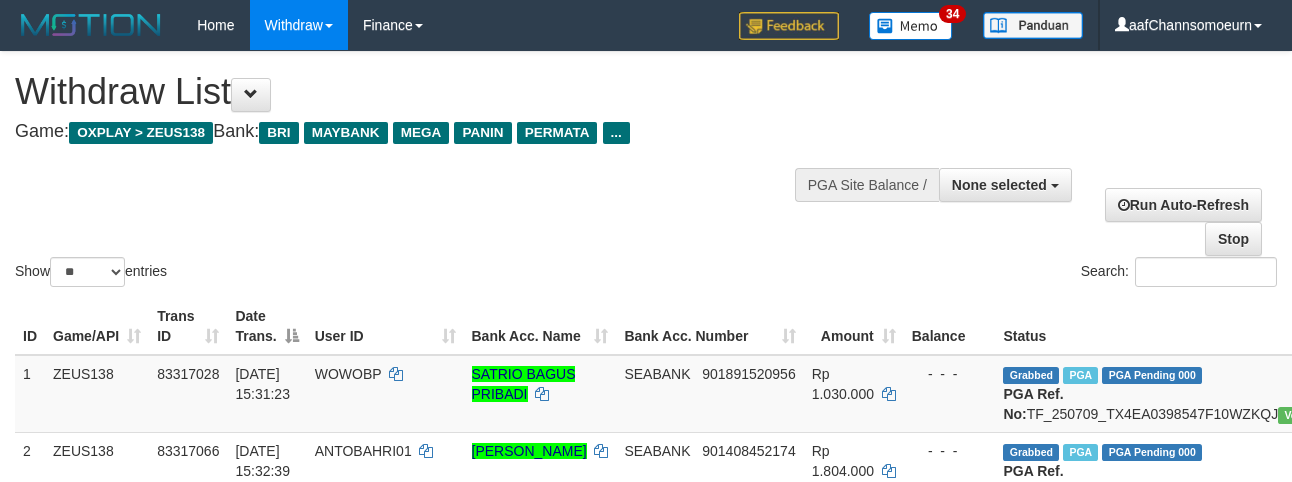 select 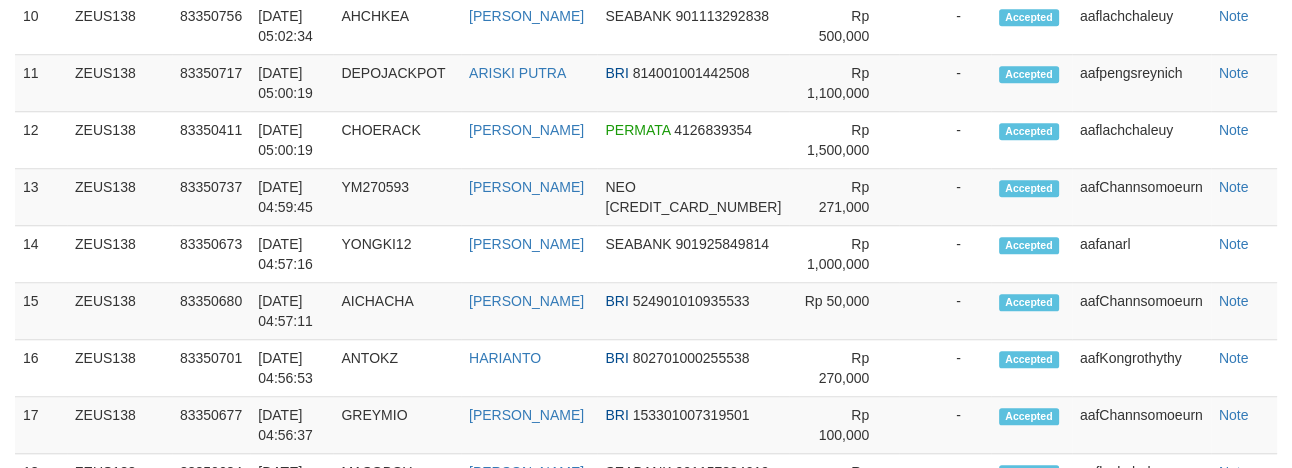 scroll, scrollTop: 1515, scrollLeft: 0, axis: vertical 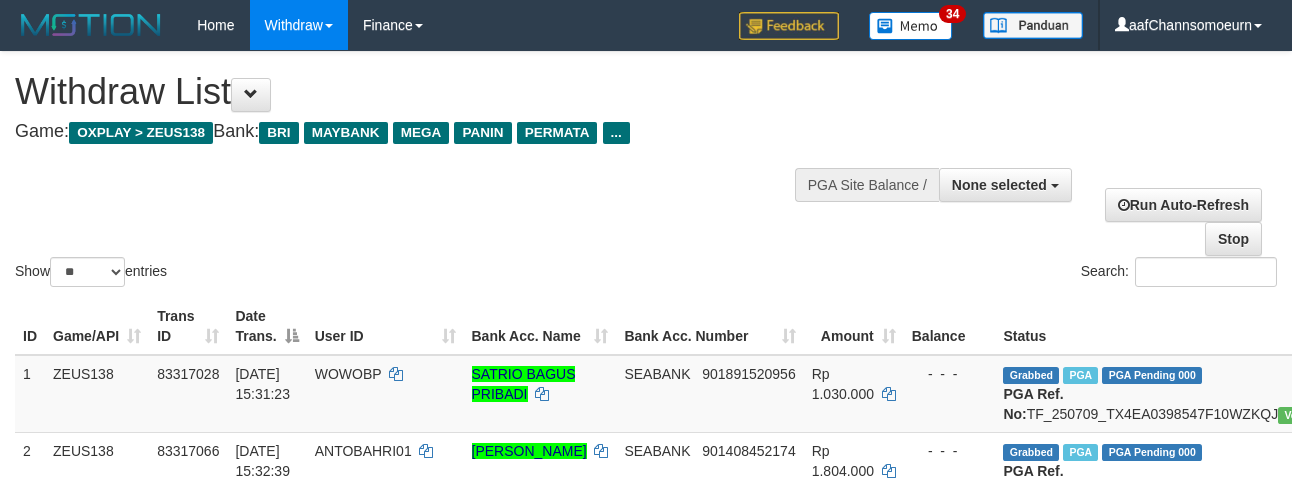 select 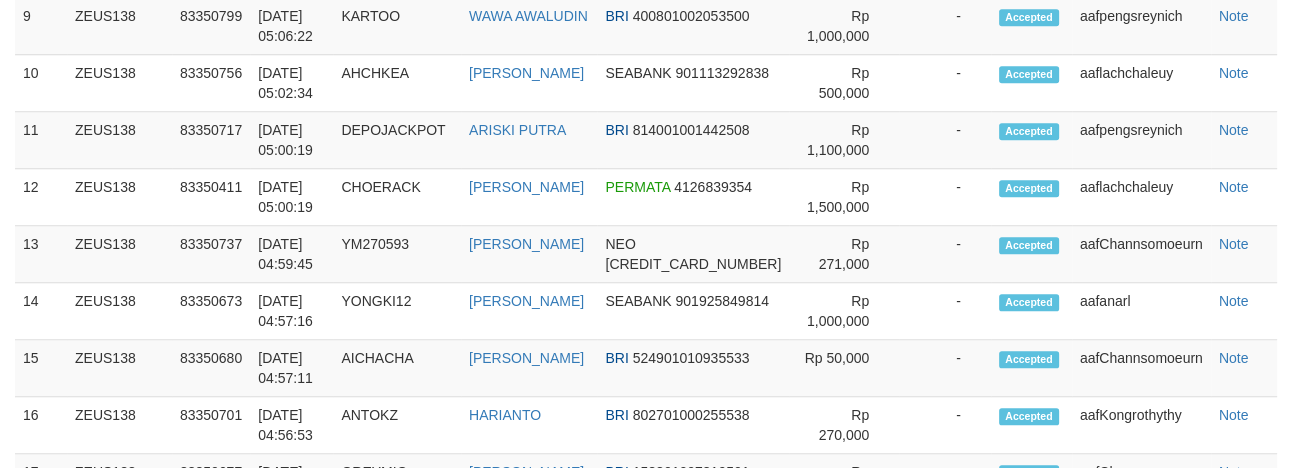 scroll, scrollTop: 1515, scrollLeft: 0, axis: vertical 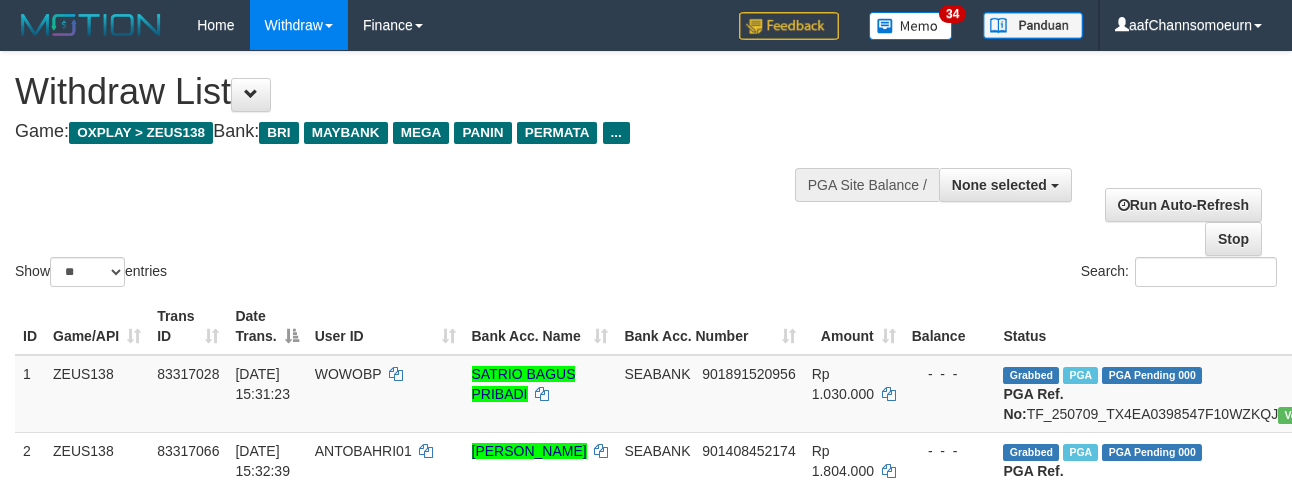 select 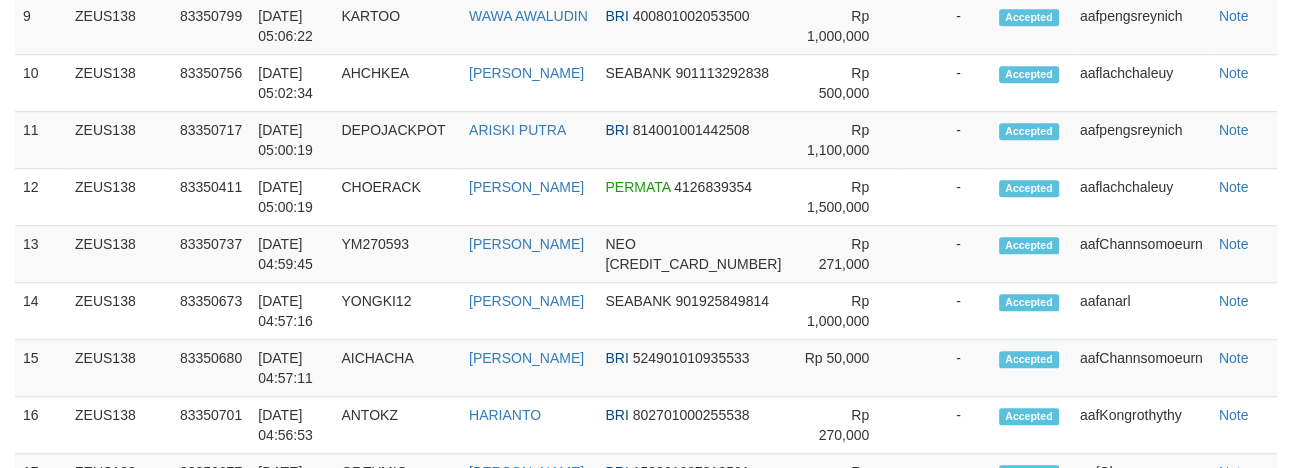 scroll, scrollTop: 1515, scrollLeft: 0, axis: vertical 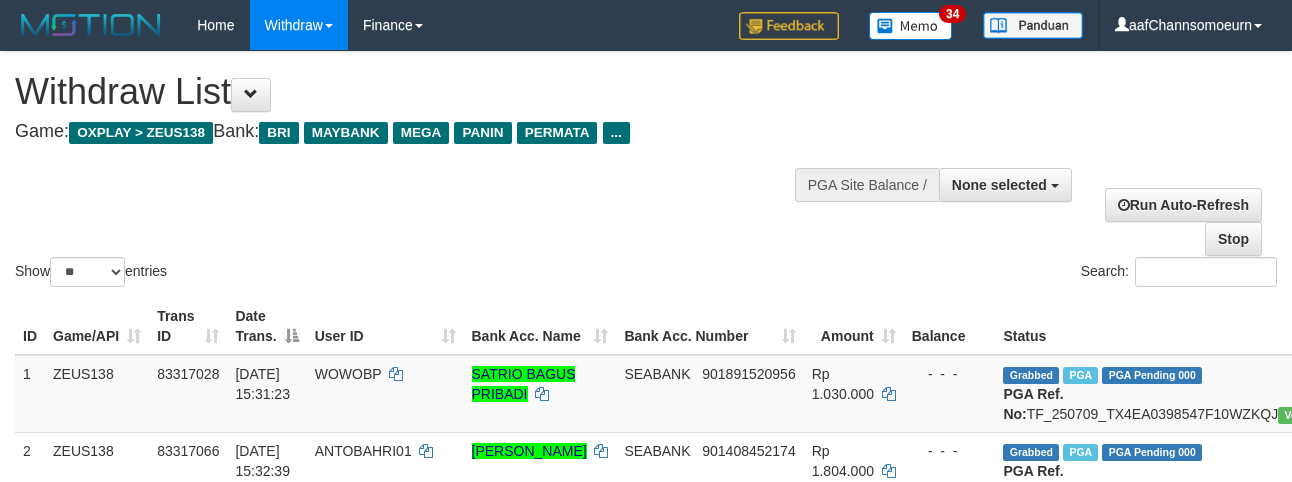 select 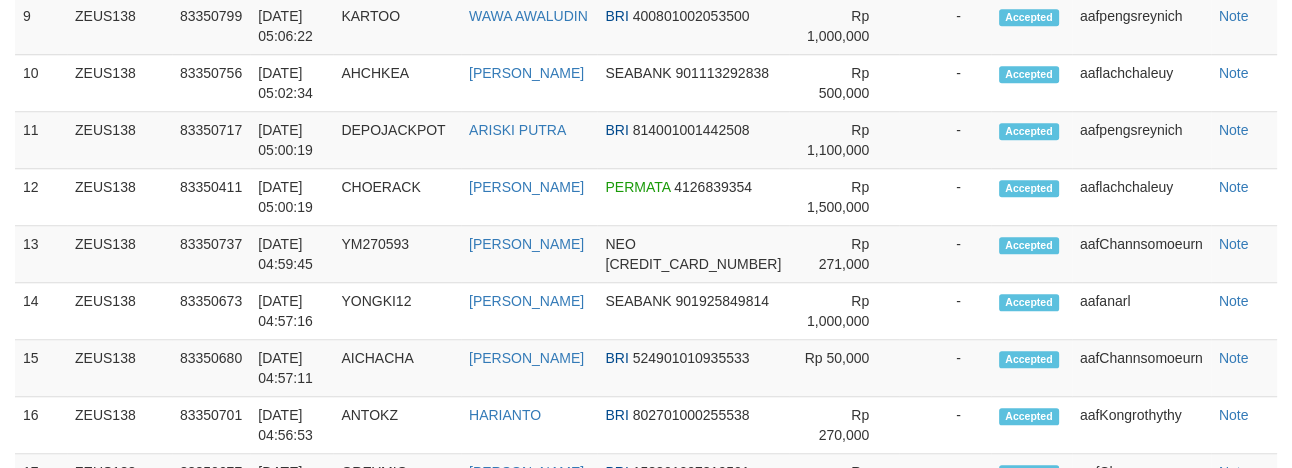 scroll, scrollTop: 1515, scrollLeft: 0, axis: vertical 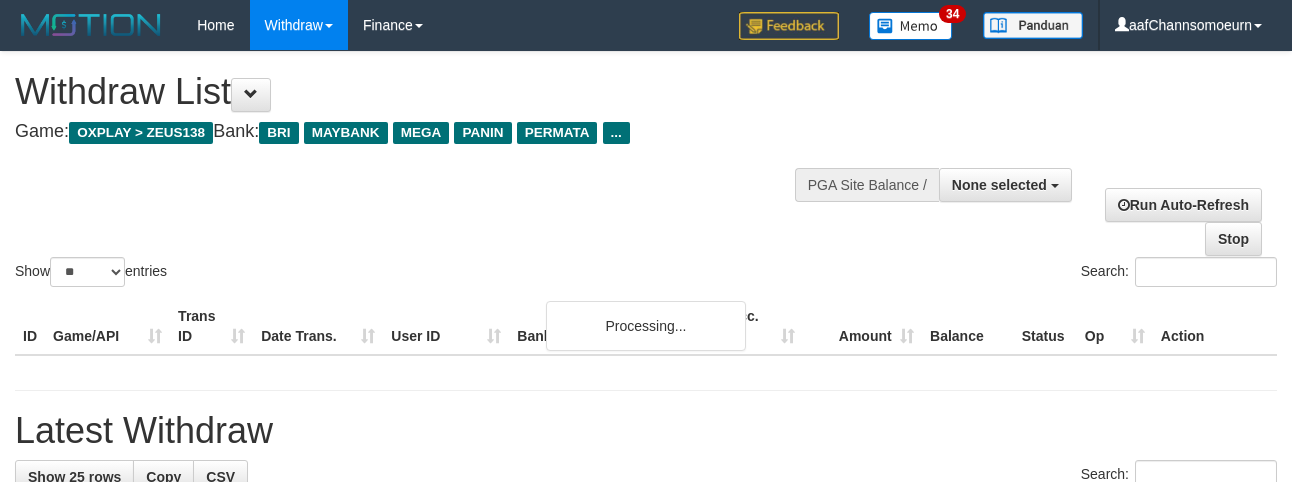 select 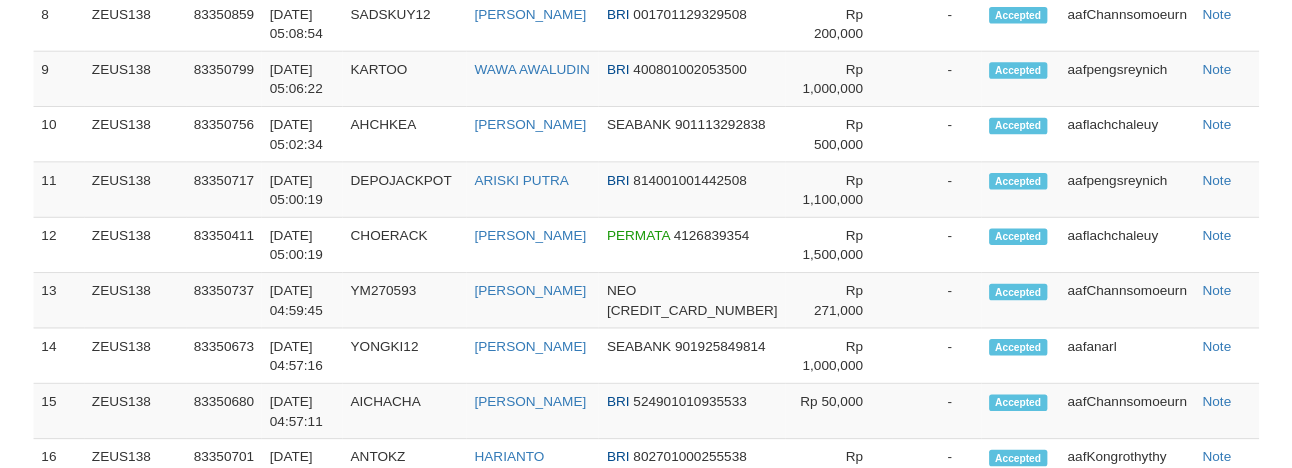 scroll, scrollTop: 2188, scrollLeft: 0, axis: vertical 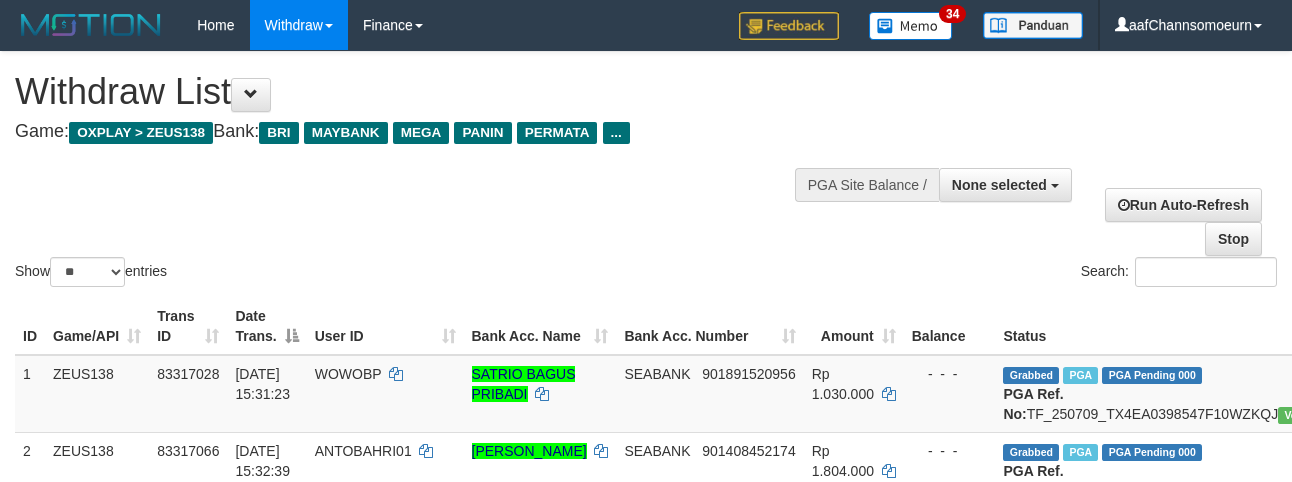 select 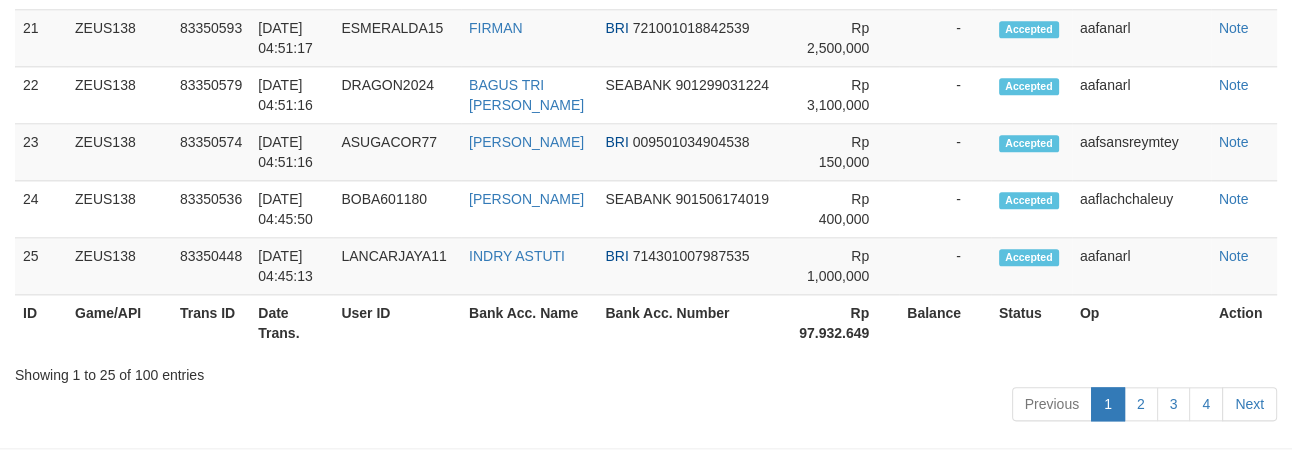 scroll, scrollTop: 2188, scrollLeft: 0, axis: vertical 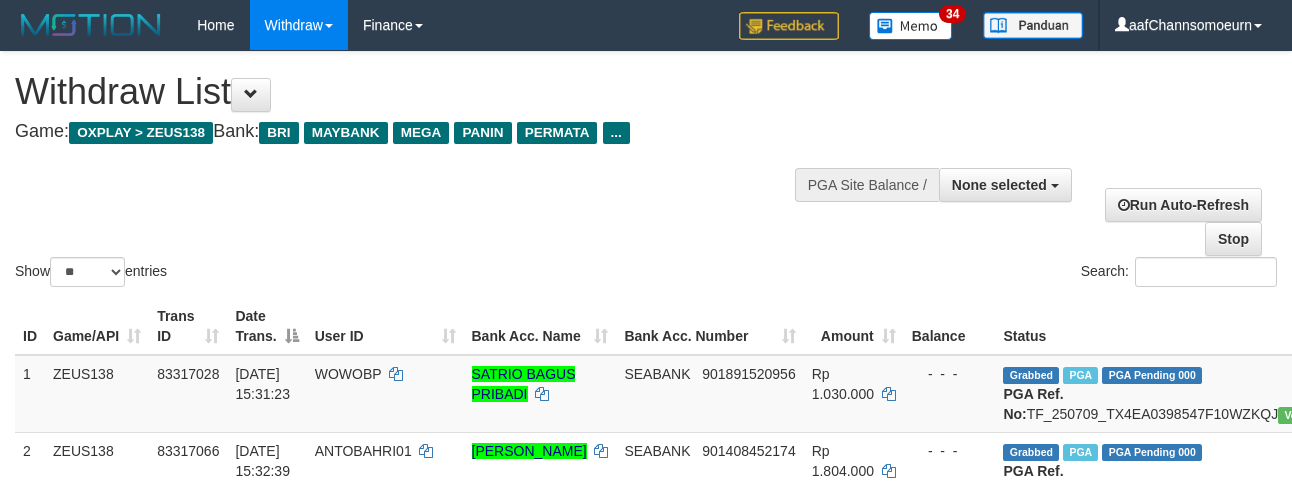 select 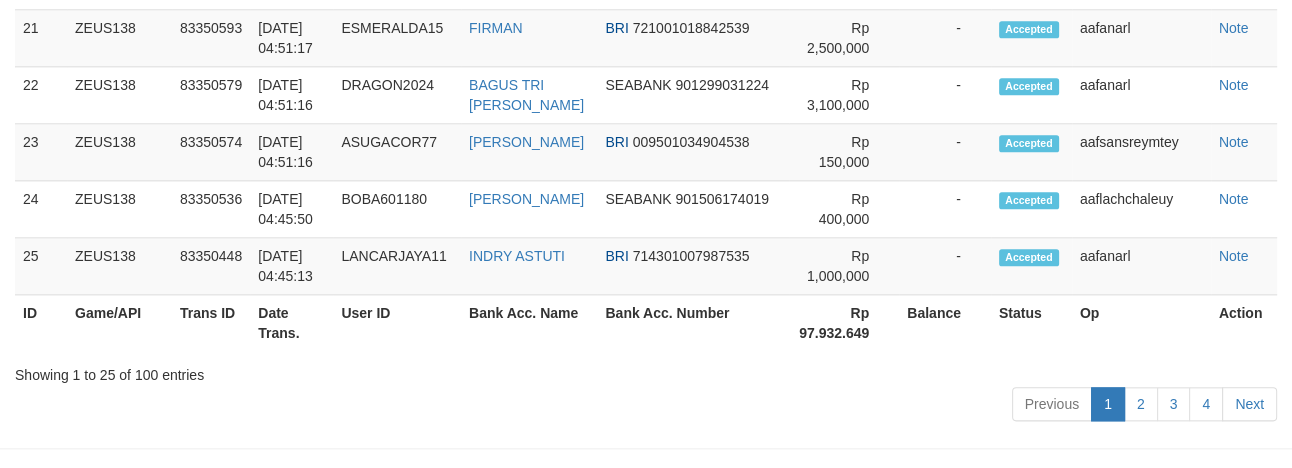 scroll, scrollTop: 2188, scrollLeft: 0, axis: vertical 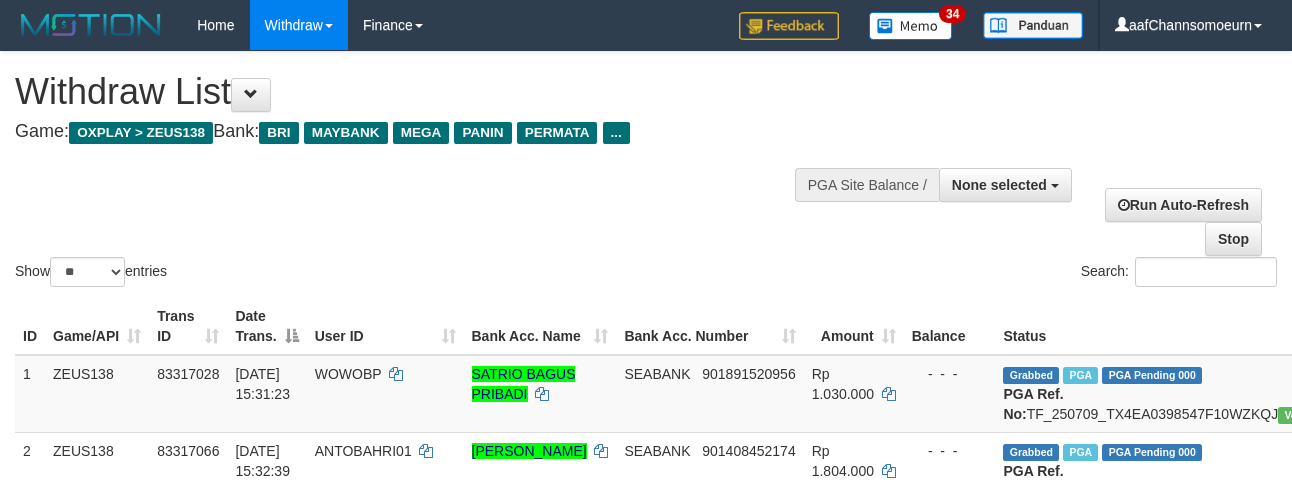 select 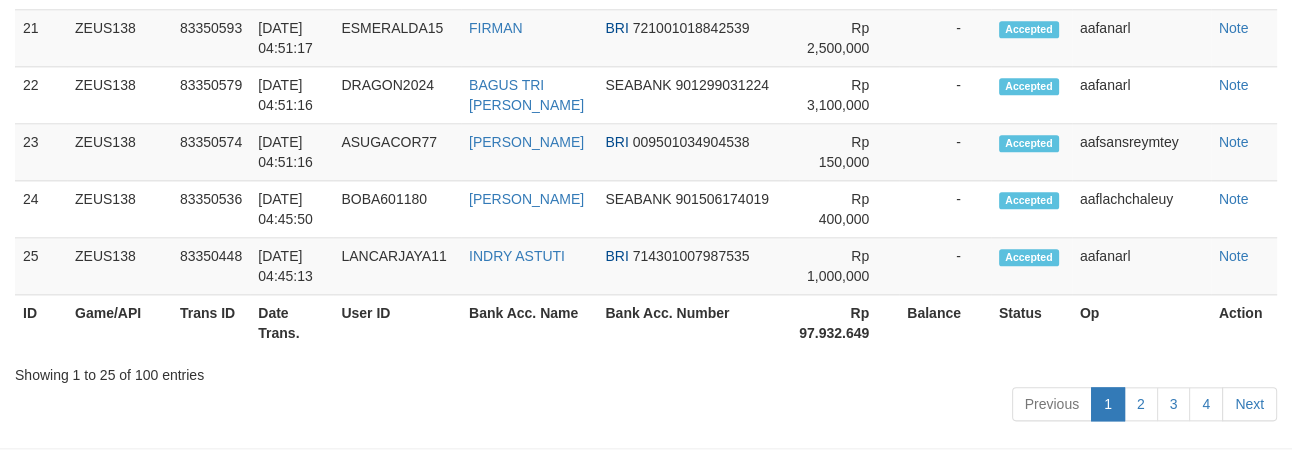 scroll, scrollTop: 2188, scrollLeft: 0, axis: vertical 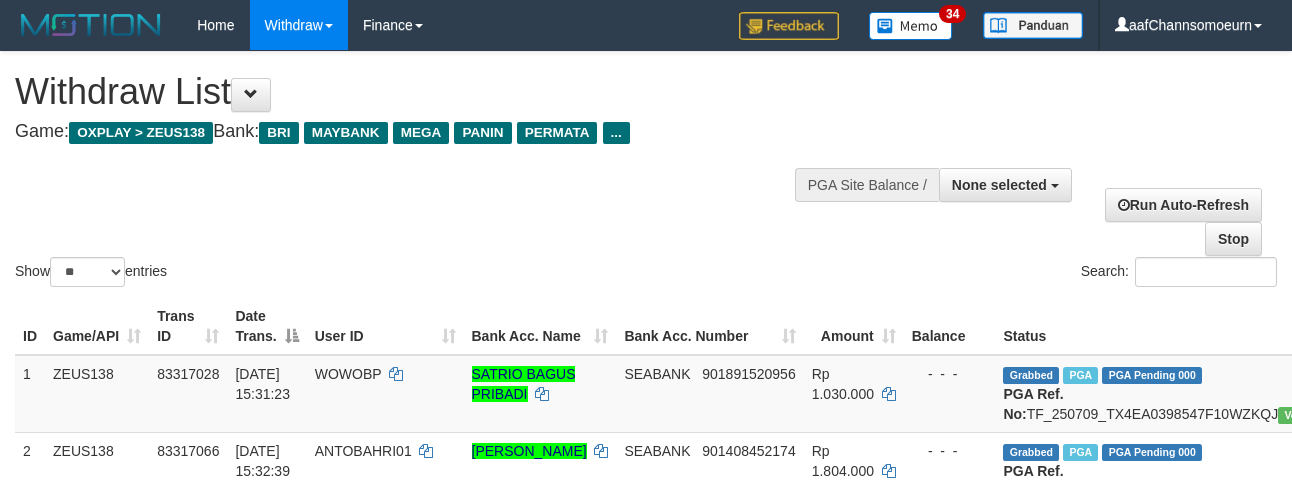 select 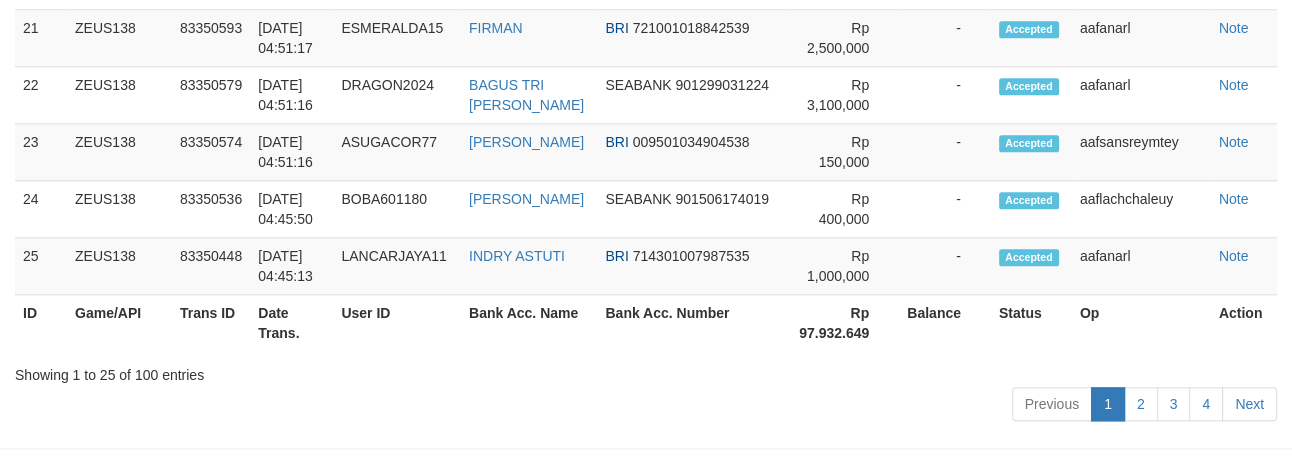 scroll, scrollTop: 2188, scrollLeft: 0, axis: vertical 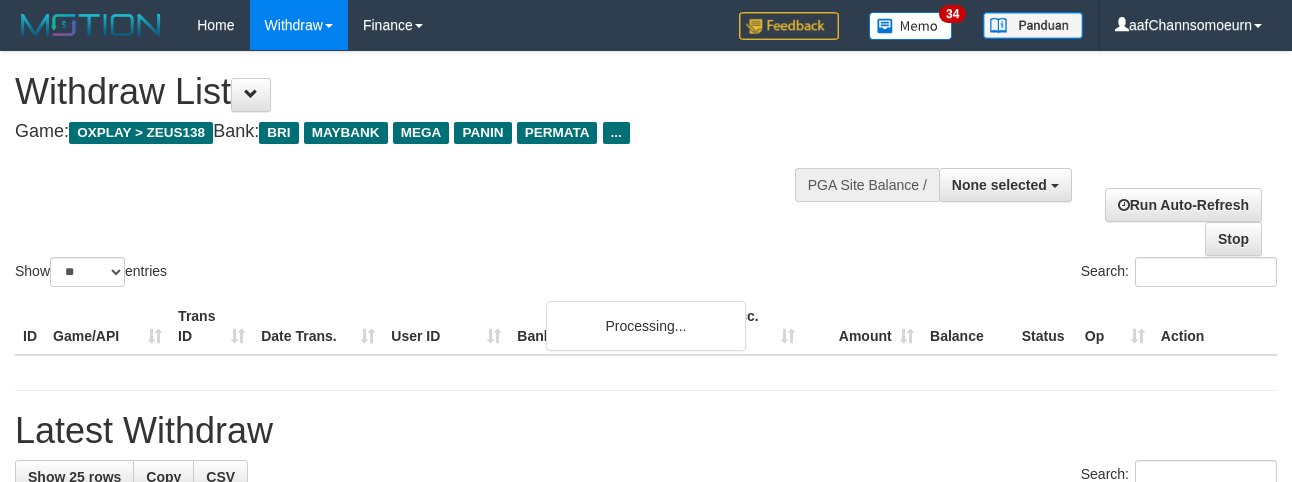 select 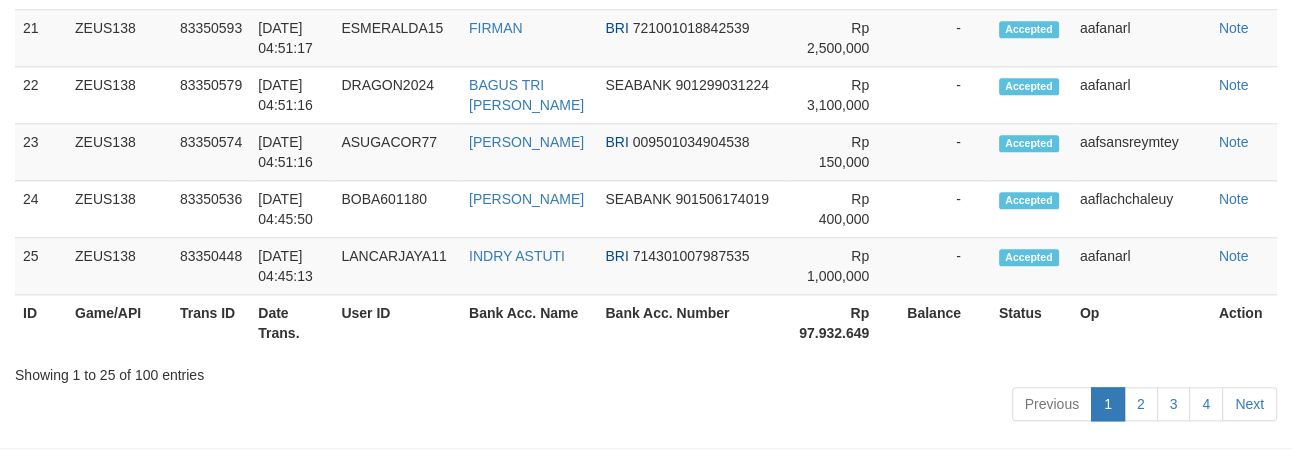 scroll, scrollTop: 2188, scrollLeft: 0, axis: vertical 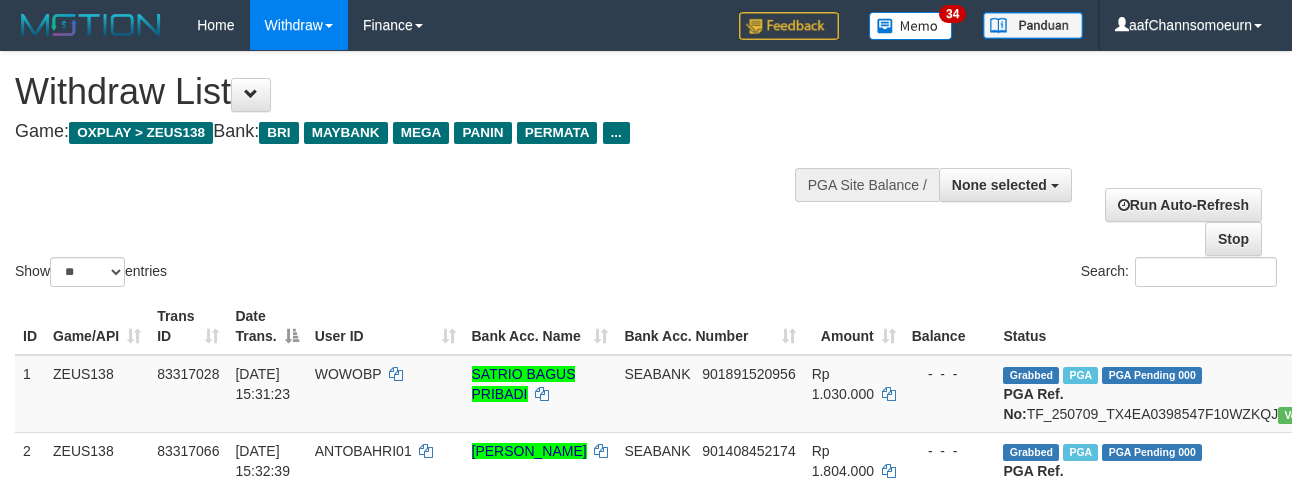 select 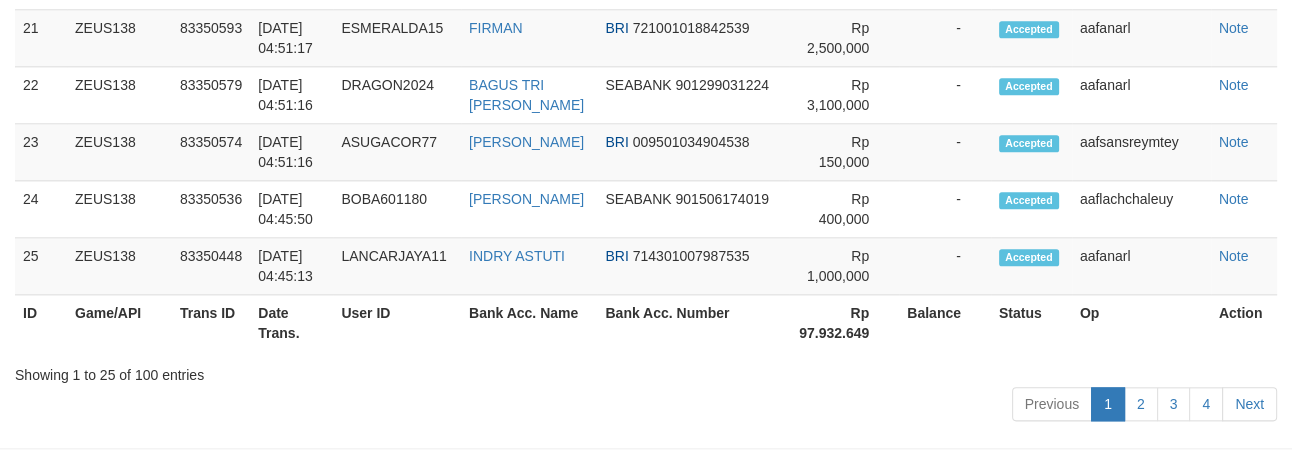 scroll, scrollTop: 2188, scrollLeft: 0, axis: vertical 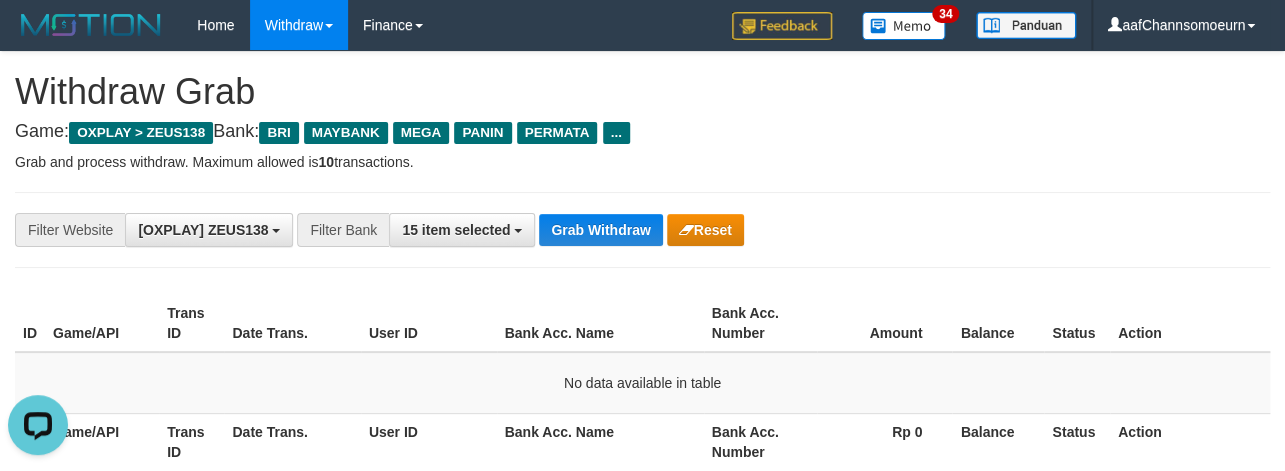 click on "**********" at bounding box center [642, 230] 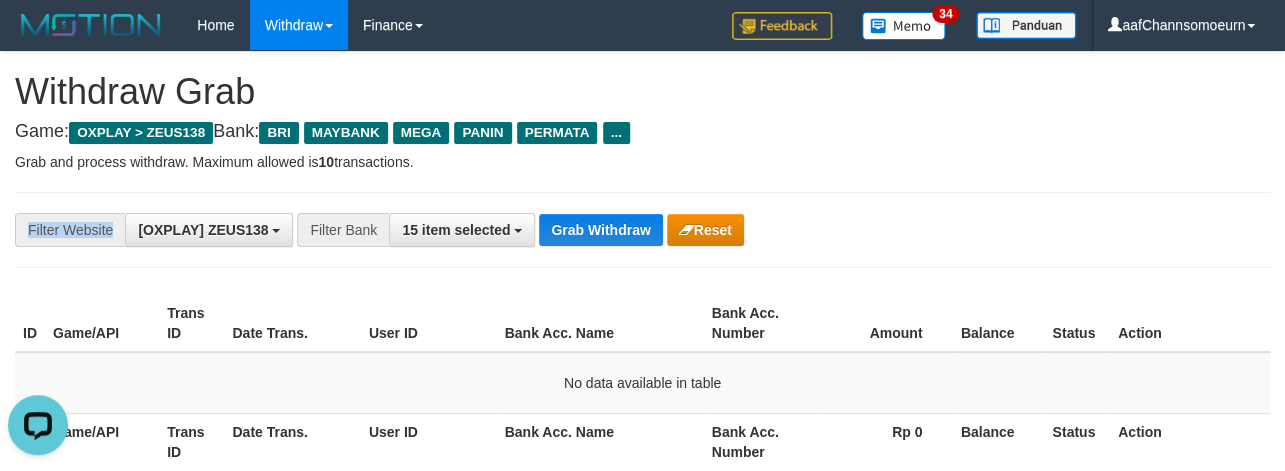click on "**********" at bounding box center [642, 230] 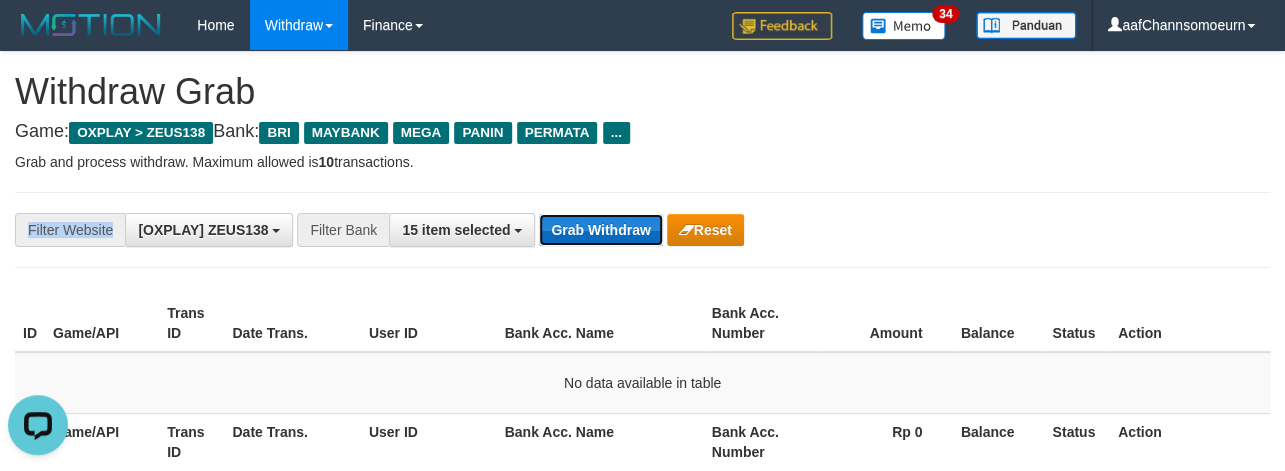 click on "Grab Withdraw" at bounding box center [600, 230] 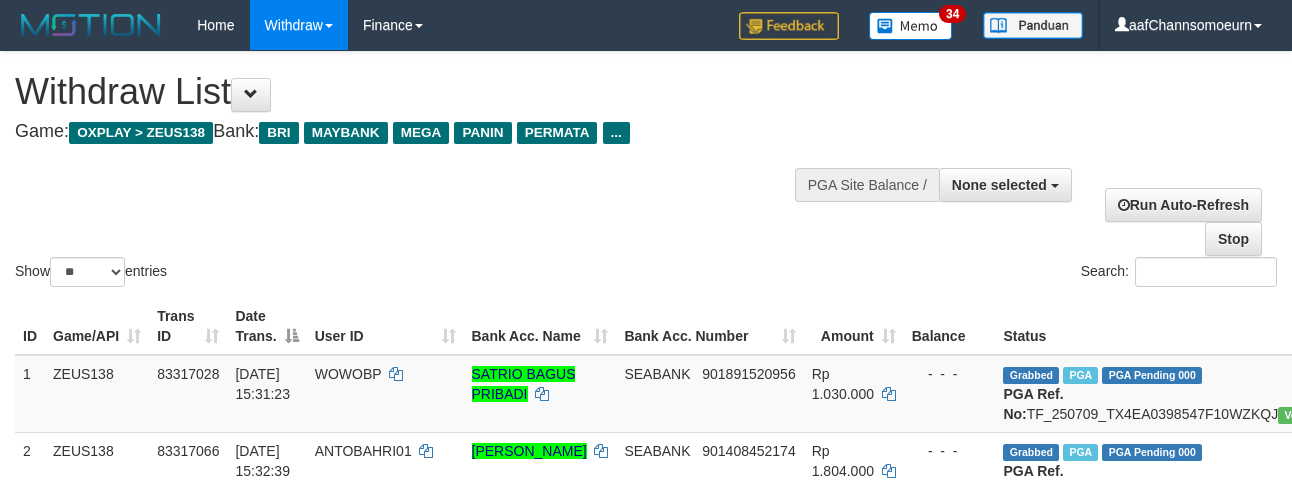 select 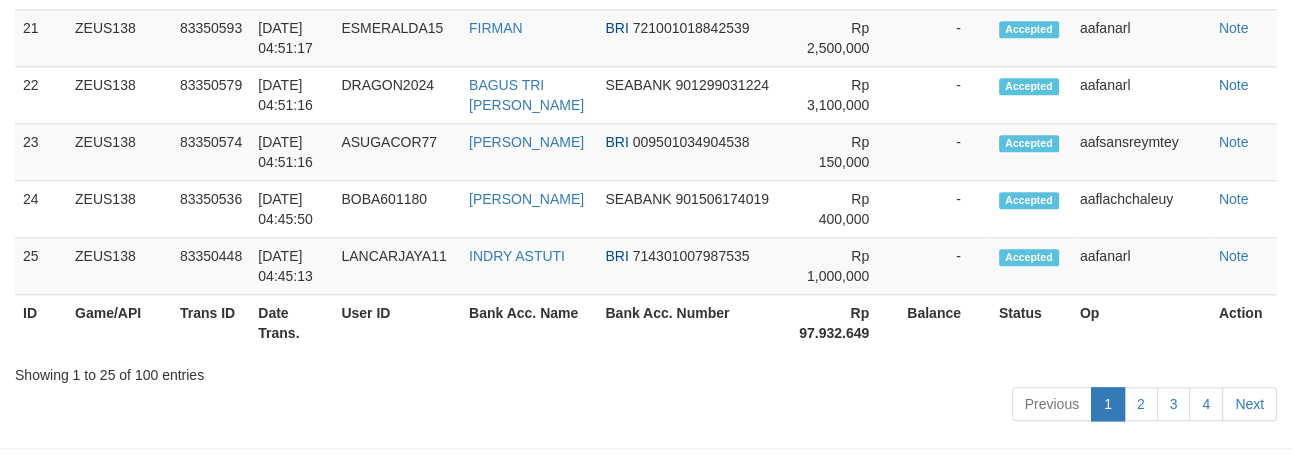 scroll, scrollTop: 2188, scrollLeft: 0, axis: vertical 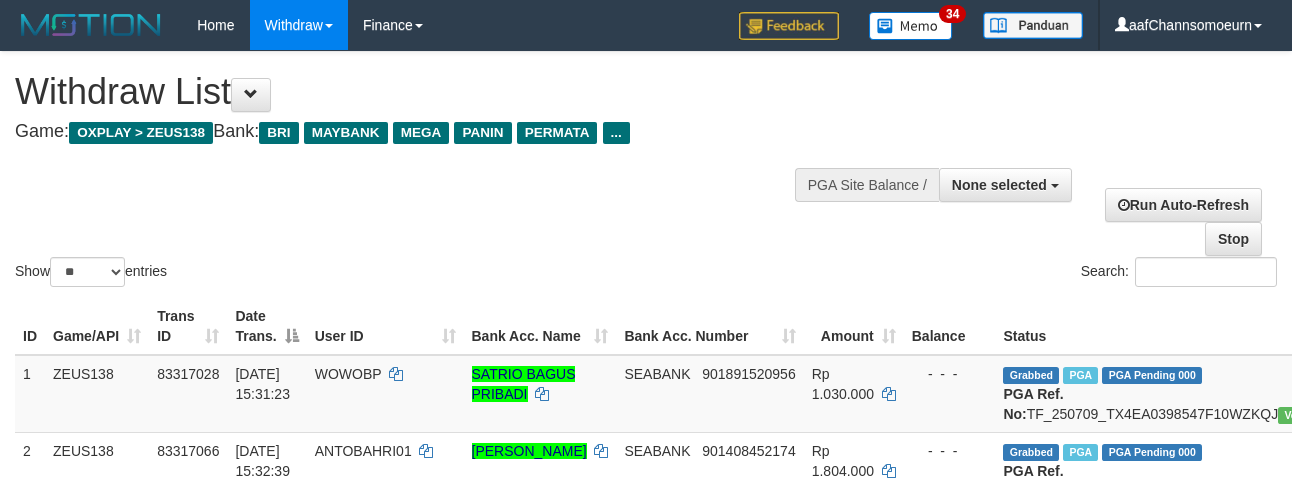 select 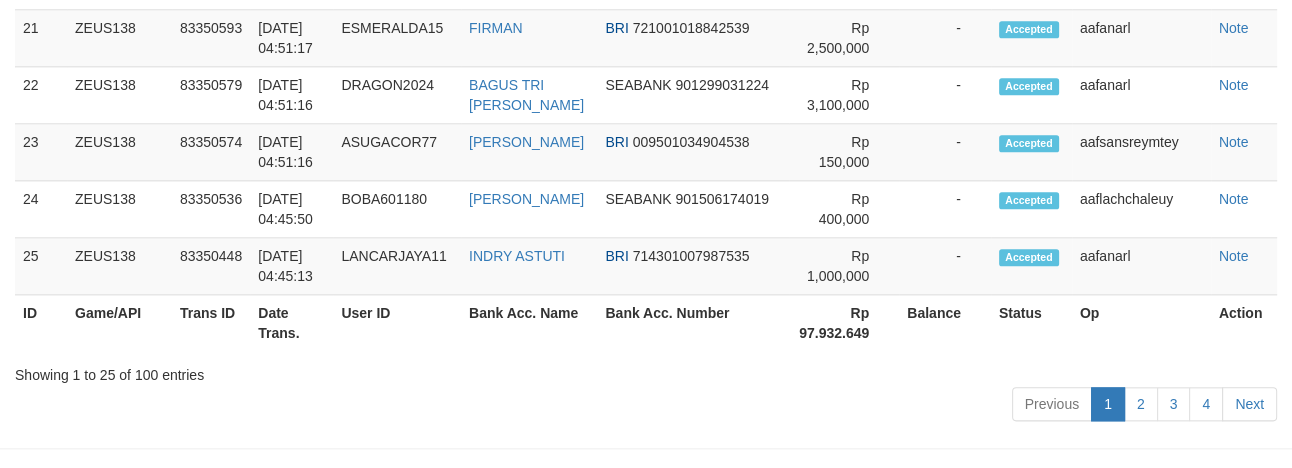 scroll, scrollTop: 2188, scrollLeft: 0, axis: vertical 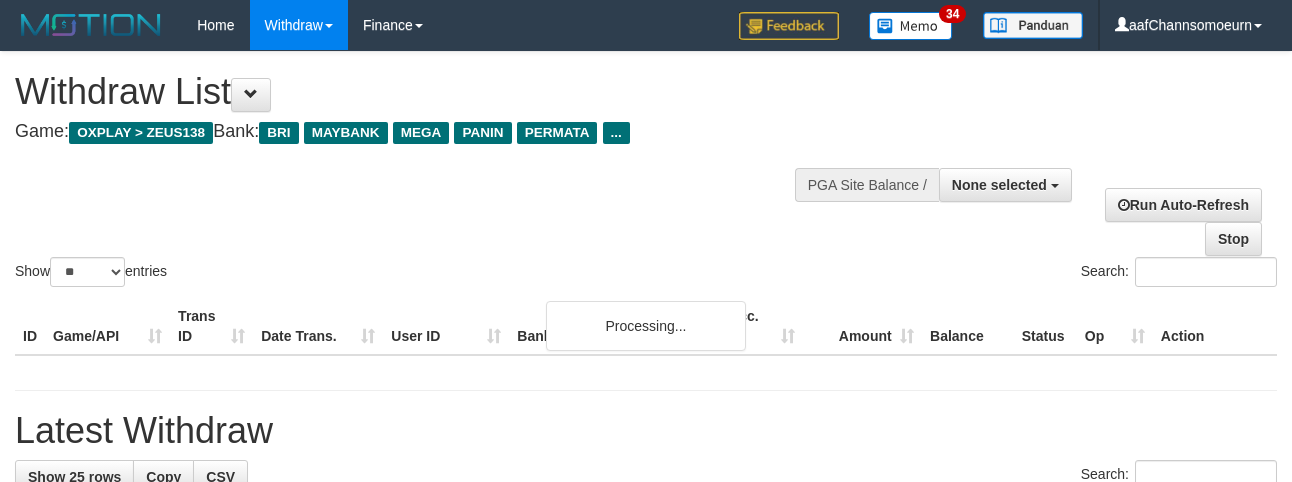 select 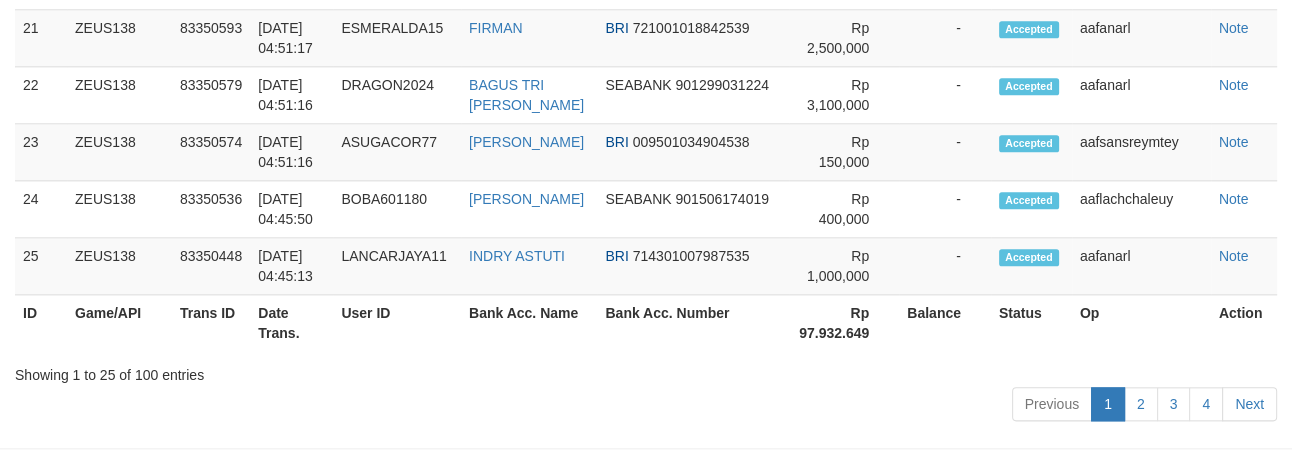 scroll, scrollTop: 2188, scrollLeft: 0, axis: vertical 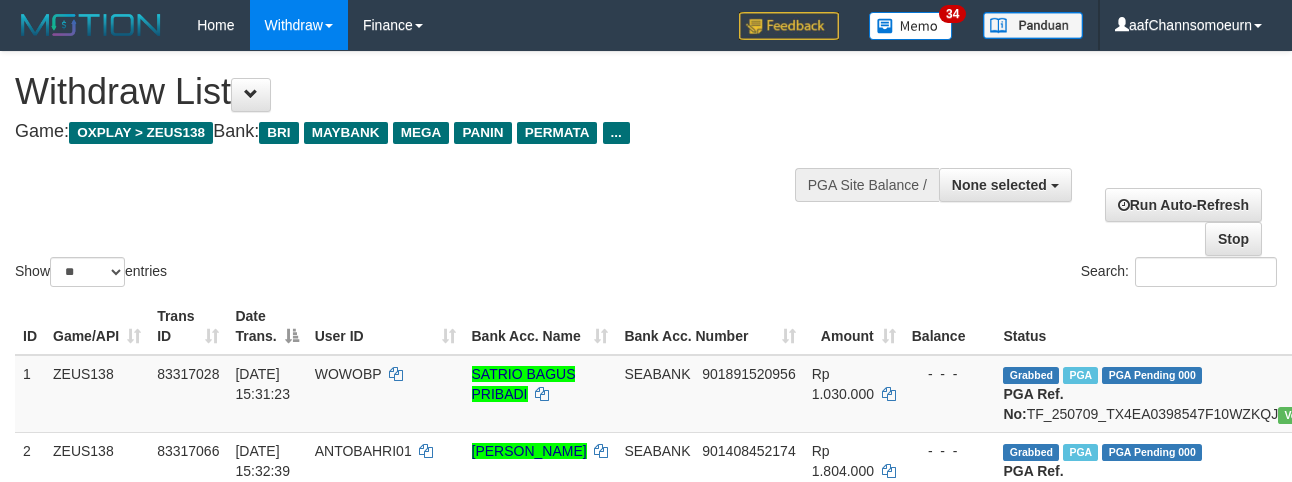 select 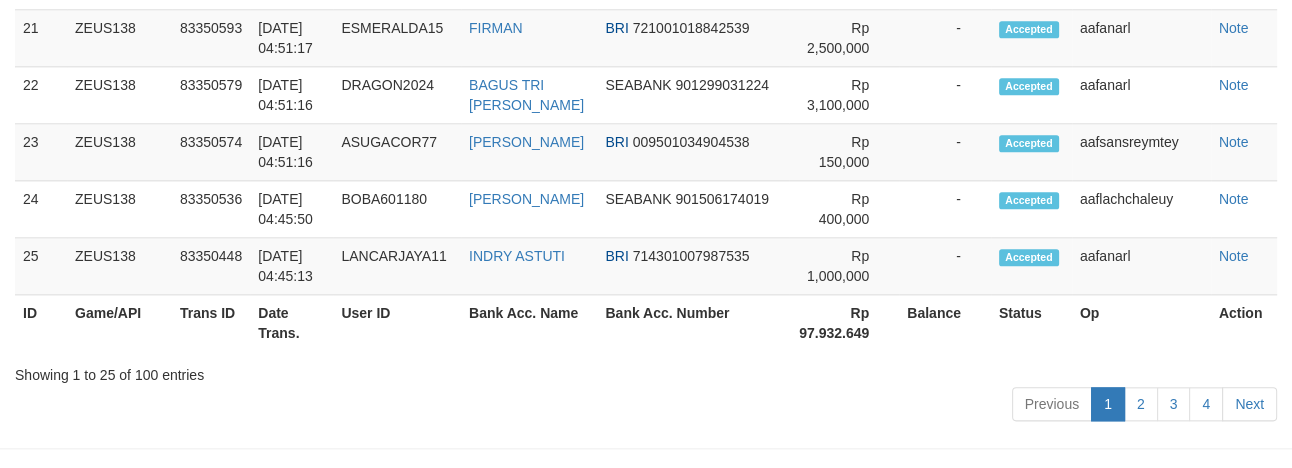 scroll, scrollTop: 2188, scrollLeft: 0, axis: vertical 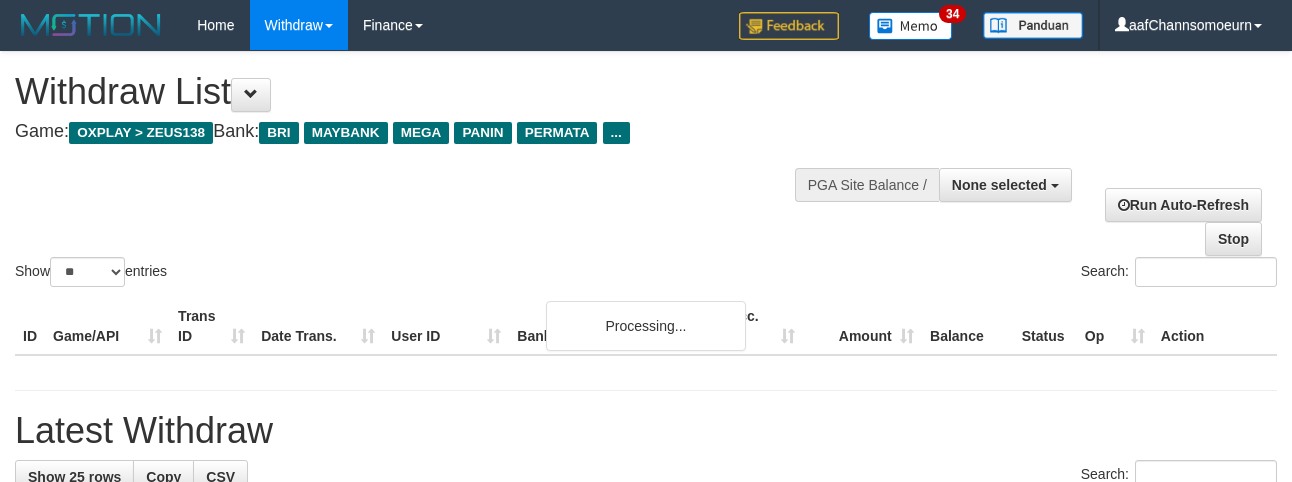 select 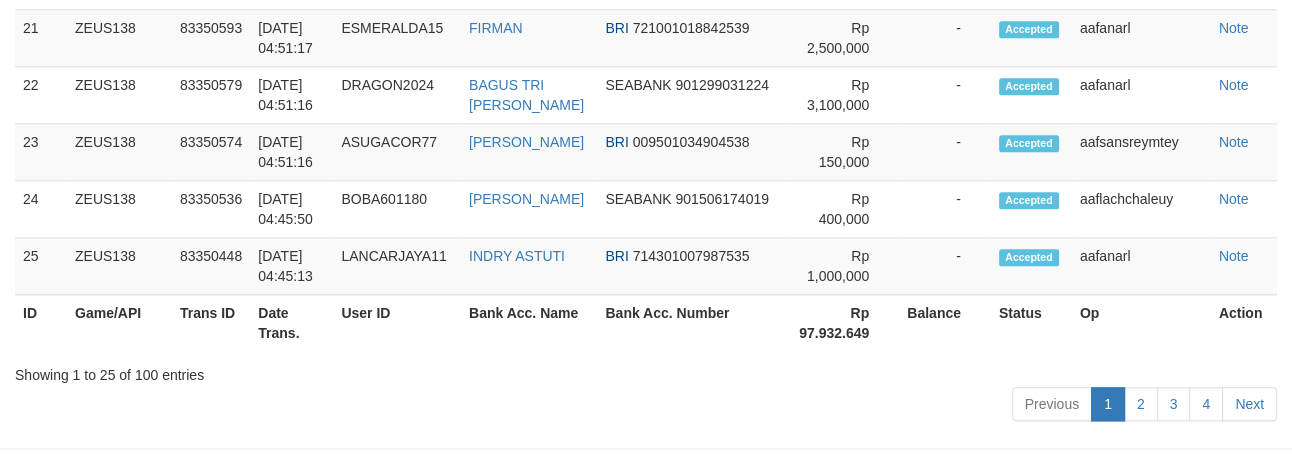 scroll, scrollTop: 2188, scrollLeft: 0, axis: vertical 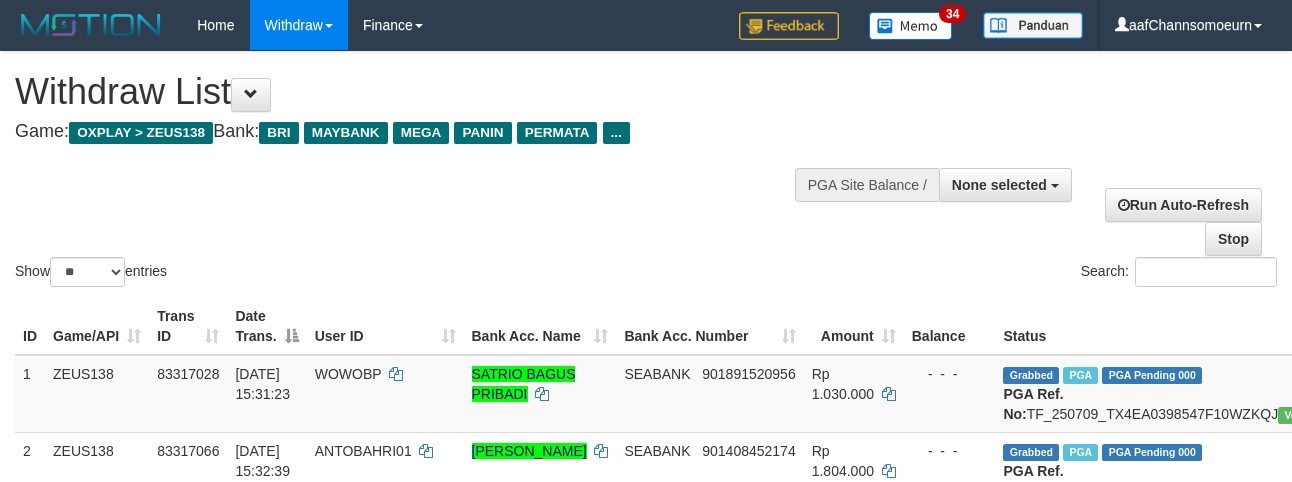 select 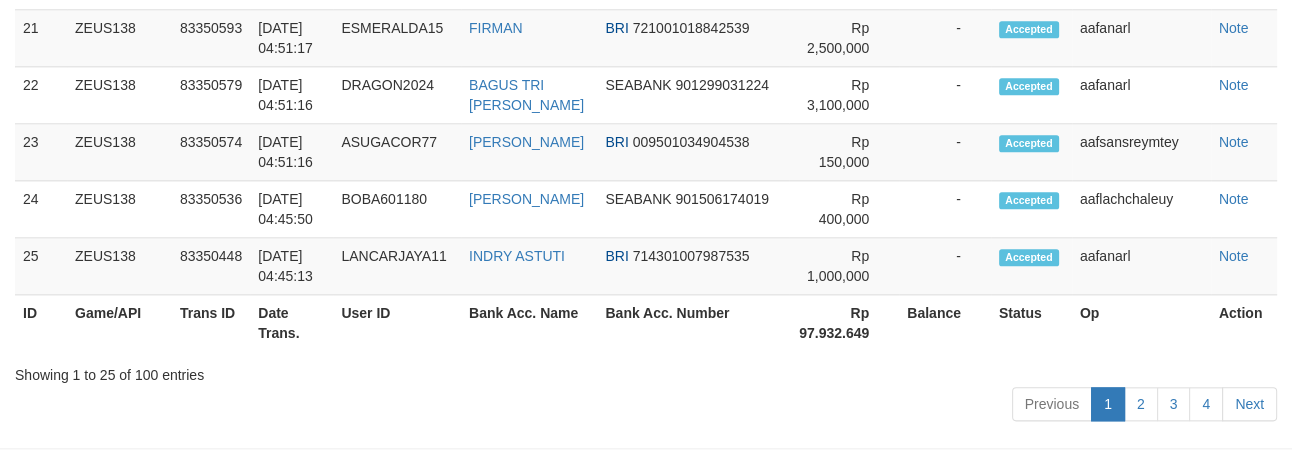 scroll, scrollTop: 2188, scrollLeft: 0, axis: vertical 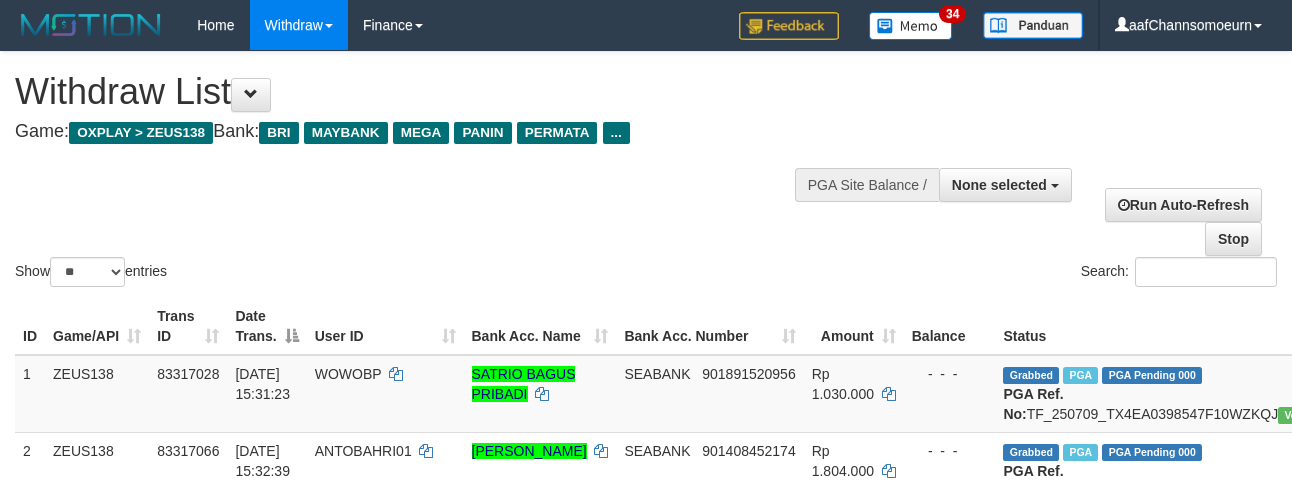select 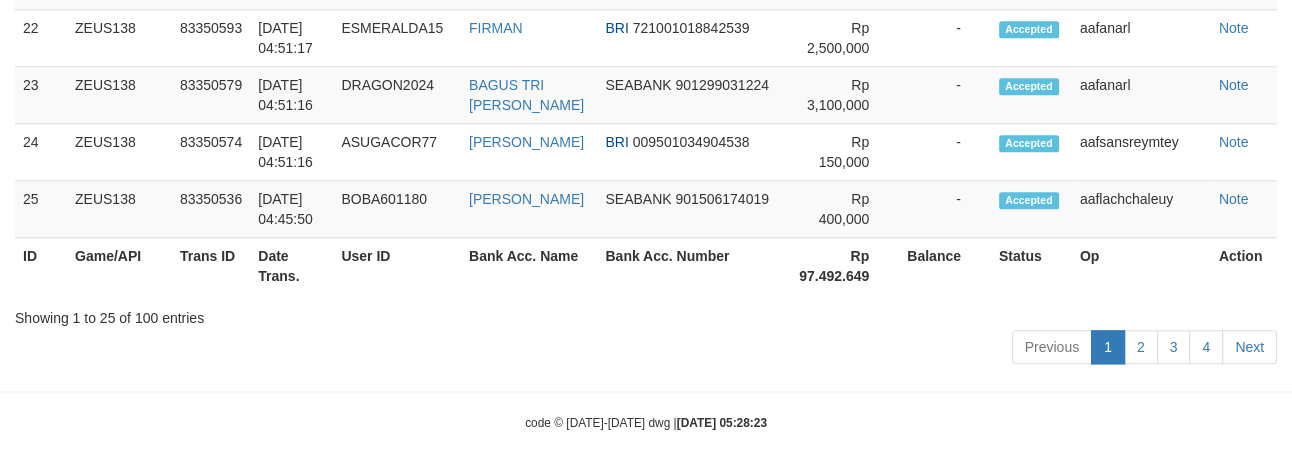 scroll, scrollTop: 2188, scrollLeft: 0, axis: vertical 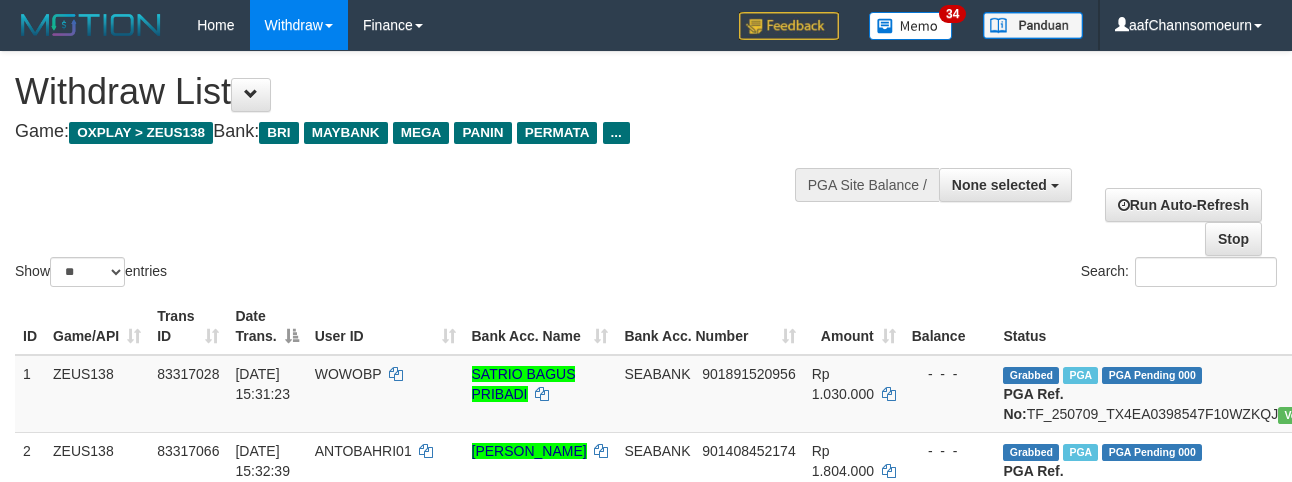 select 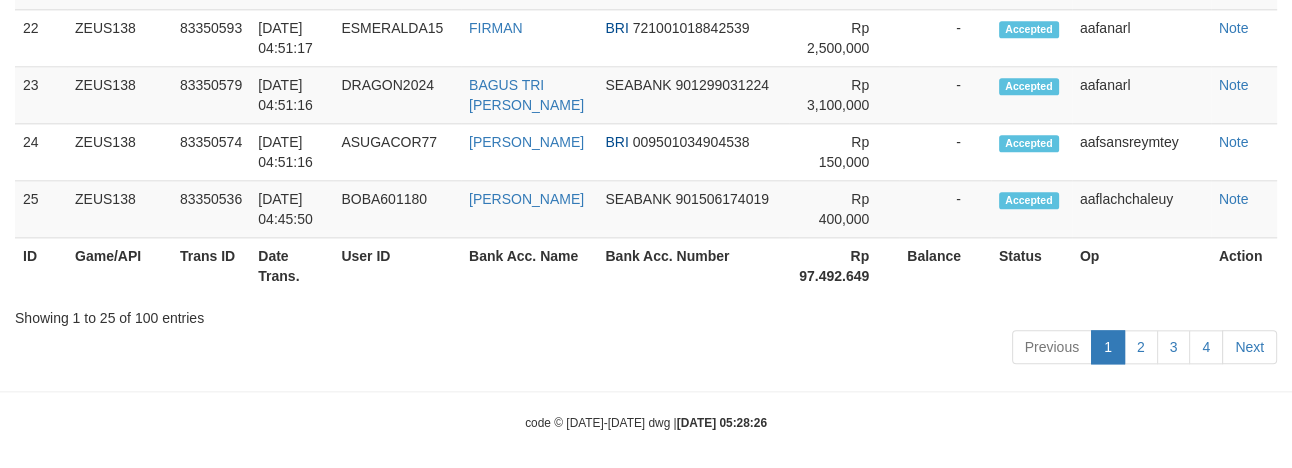 scroll, scrollTop: 2188, scrollLeft: 0, axis: vertical 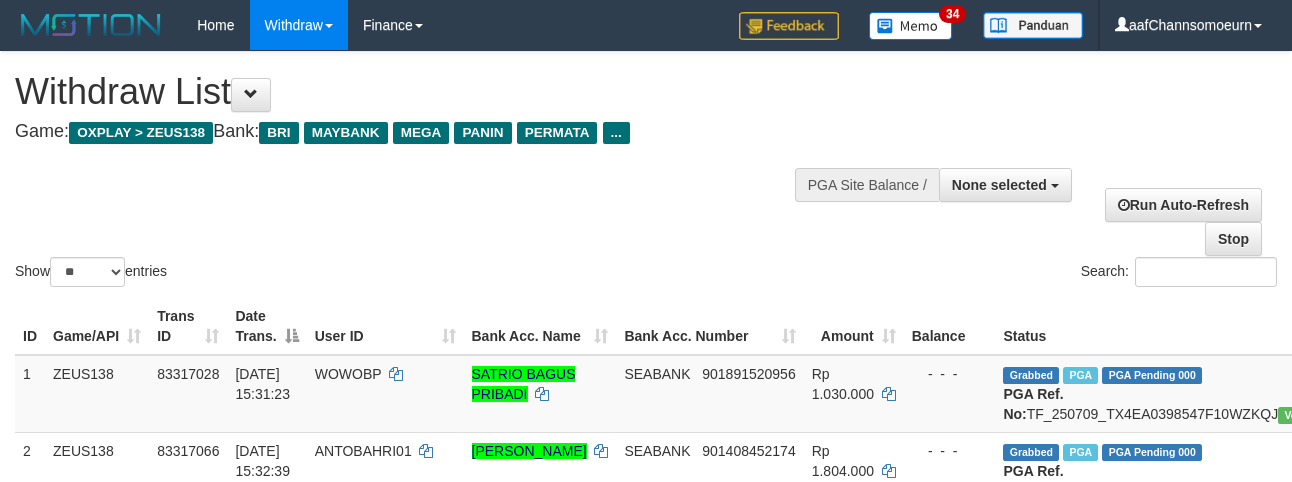 select 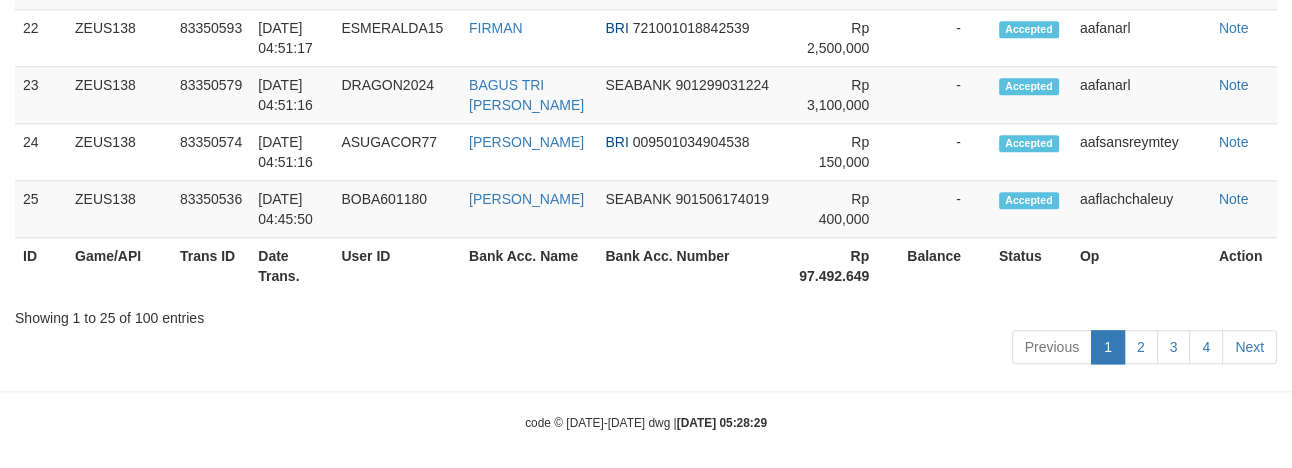 scroll, scrollTop: 2188, scrollLeft: 0, axis: vertical 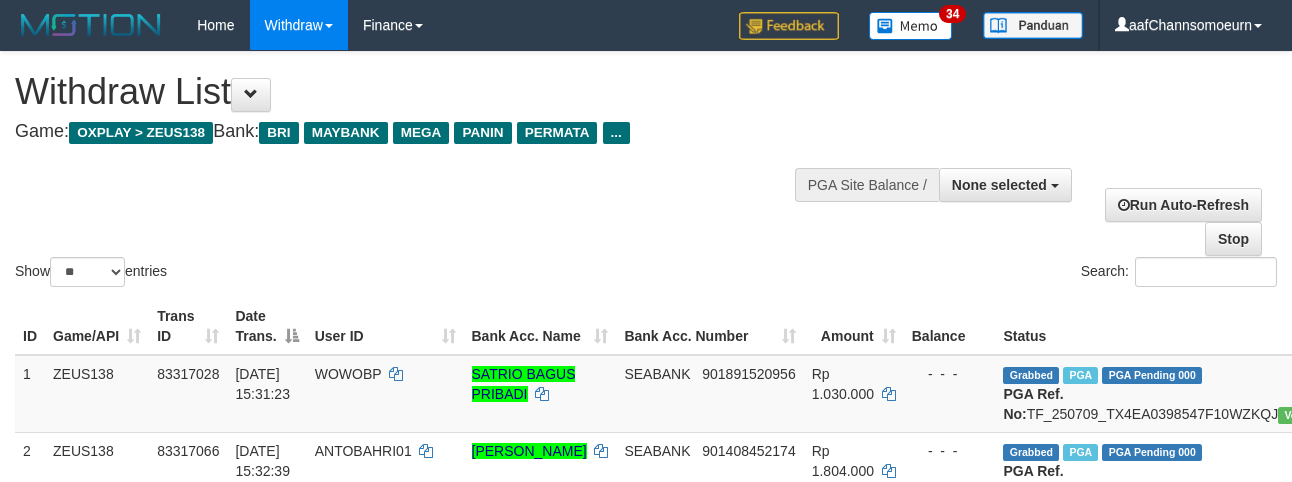 select 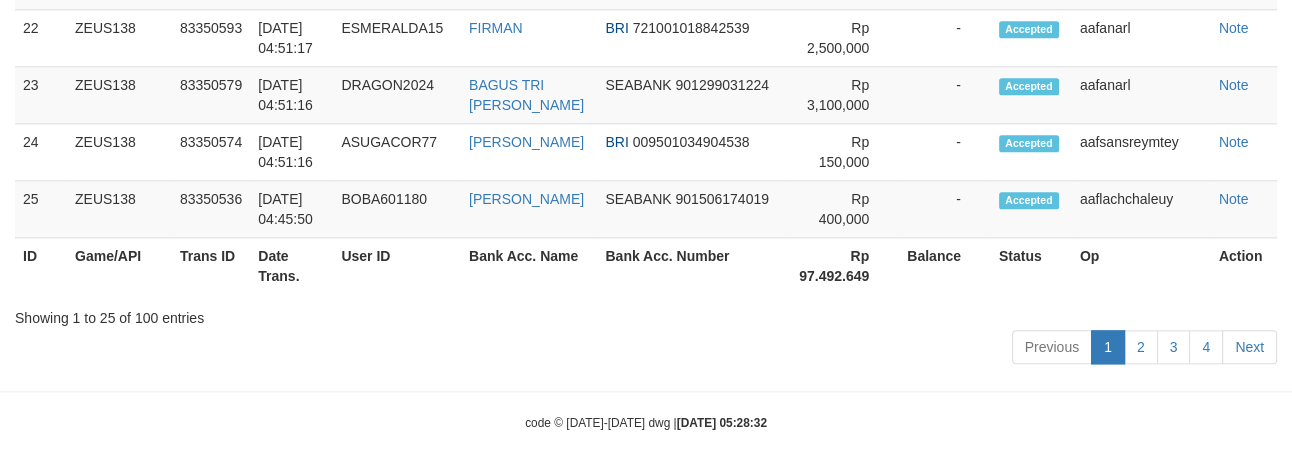 scroll, scrollTop: 2188, scrollLeft: 0, axis: vertical 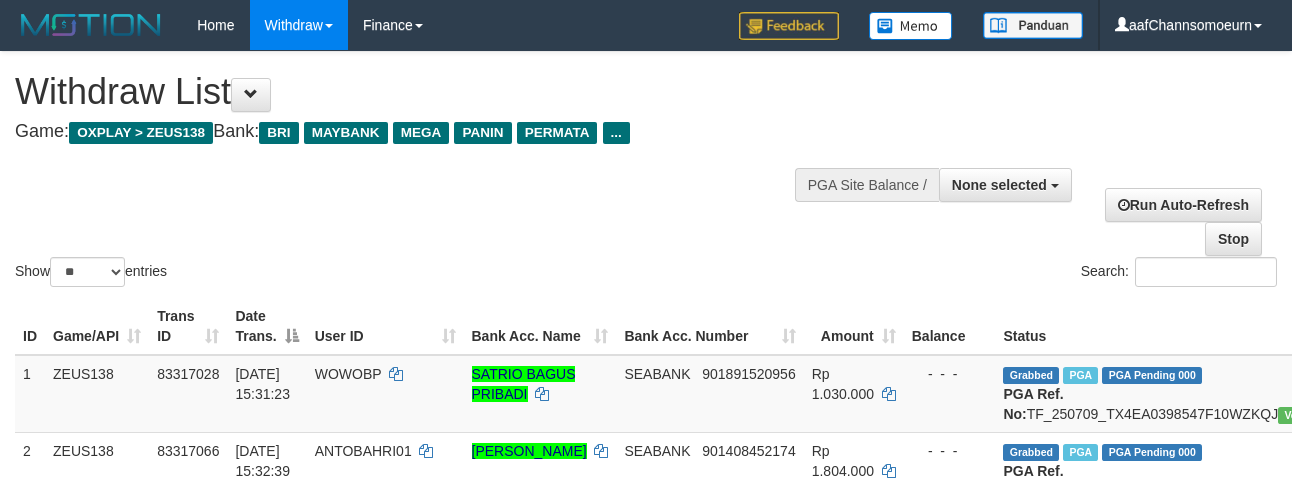 select 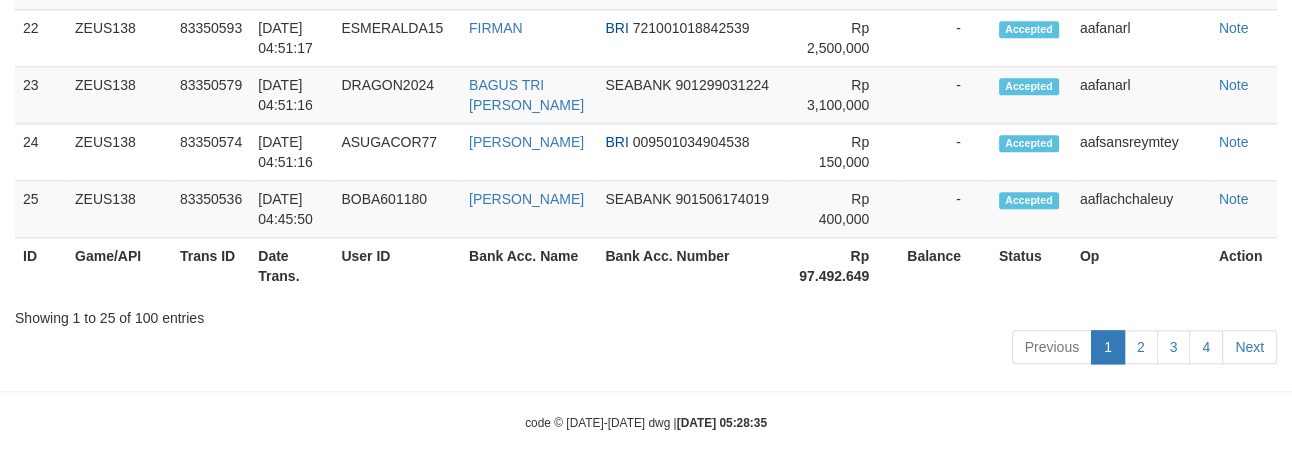 scroll, scrollTop: 2188, scrollLeft: 0, axis: vertical 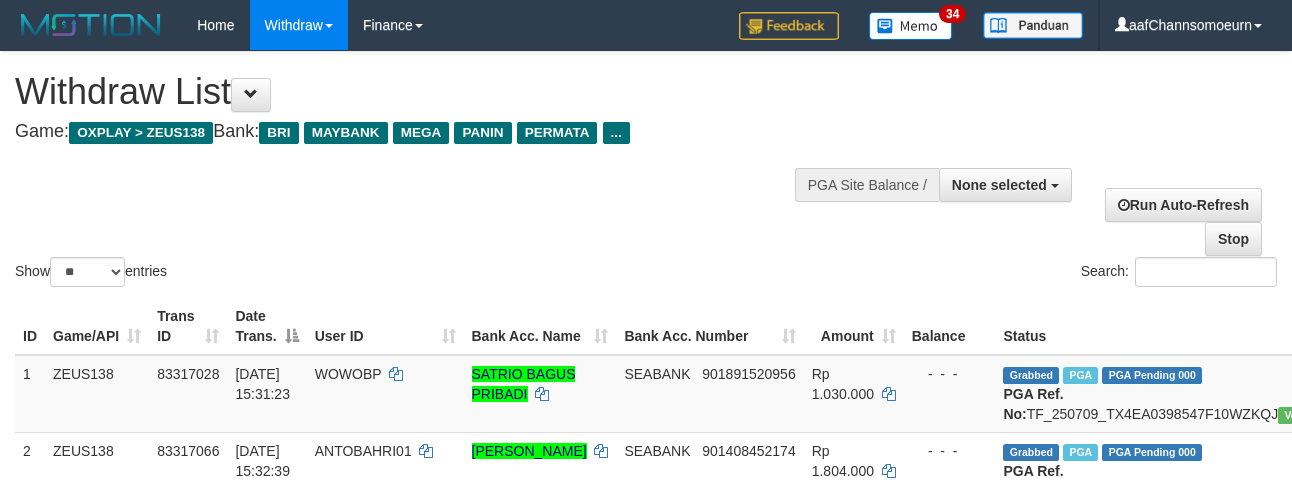 select 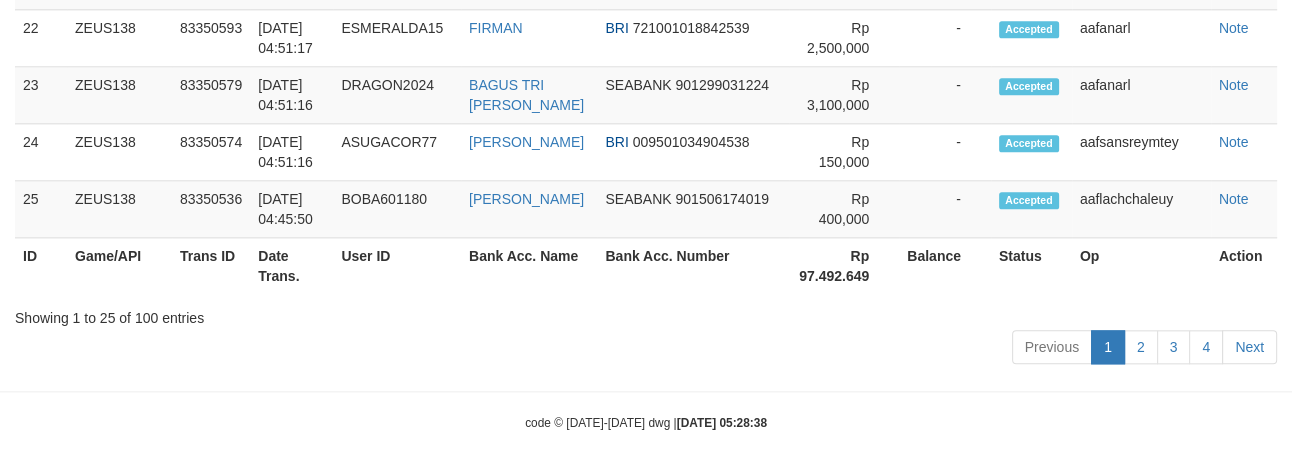 scroll, scrollTop: 2188, scrollLeft: 0, axis: vertical 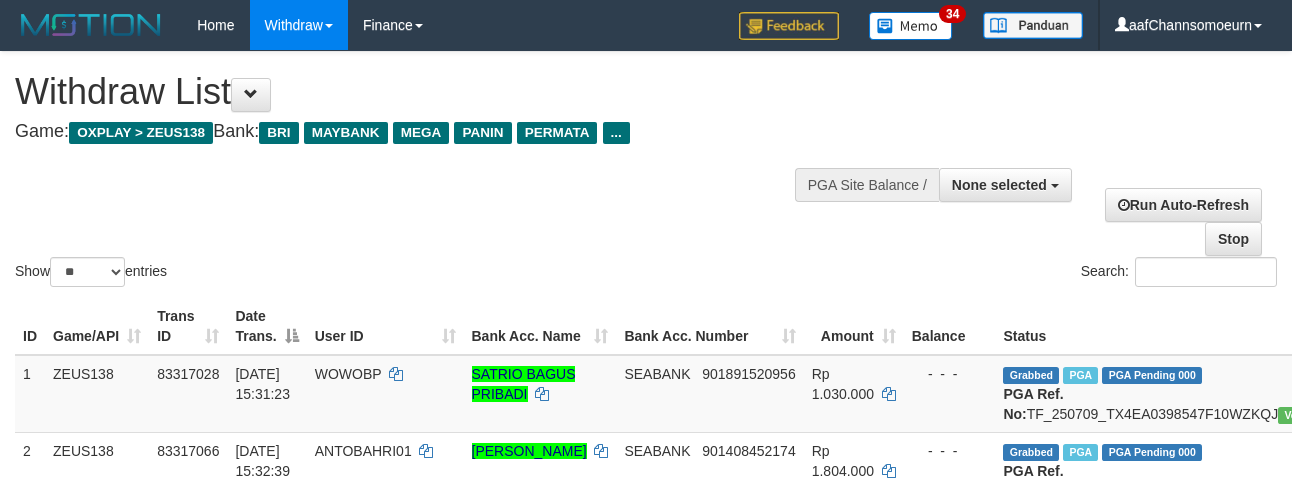 select 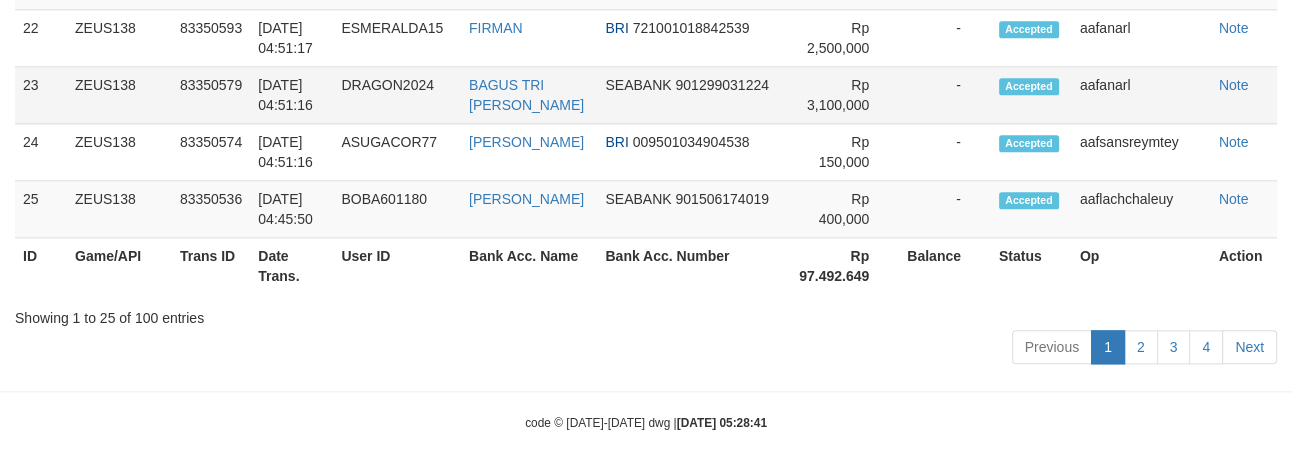 click on "Rp 3,100,000" at bounding box center (844, 95) 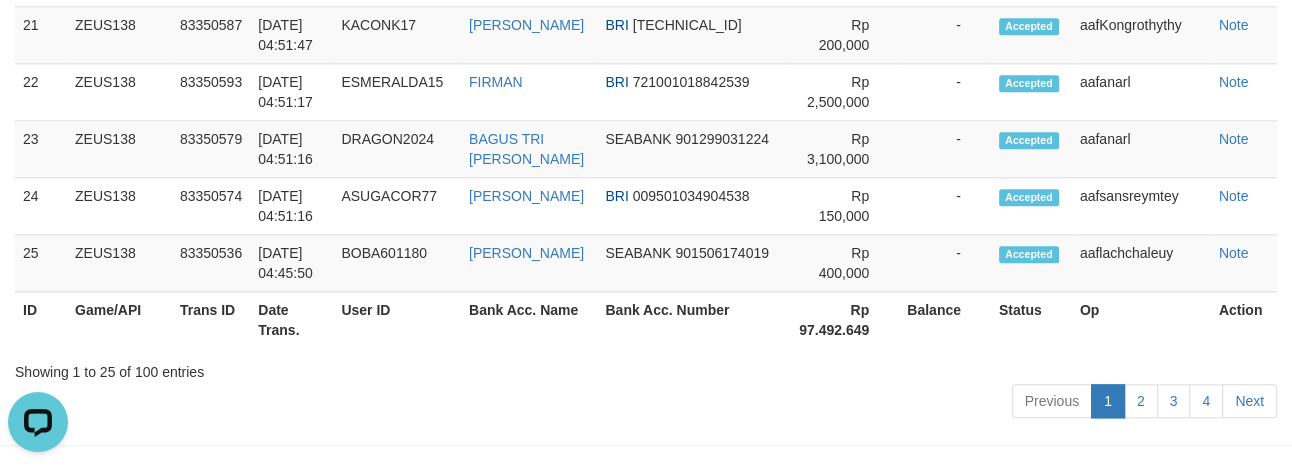 scroll, scrollTop: 0, scrollLeft: 0, axis: both 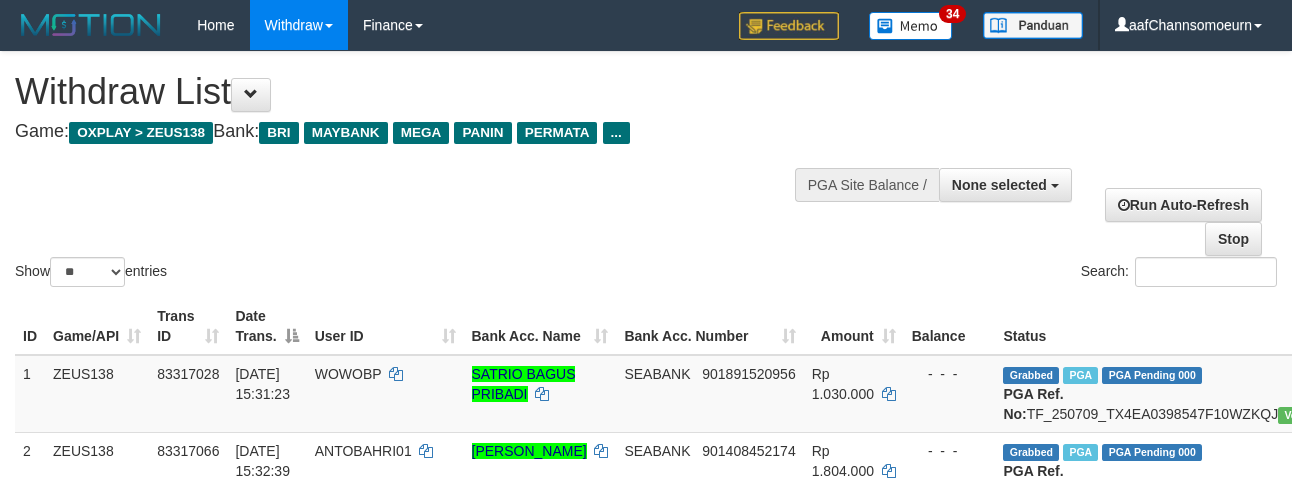 select 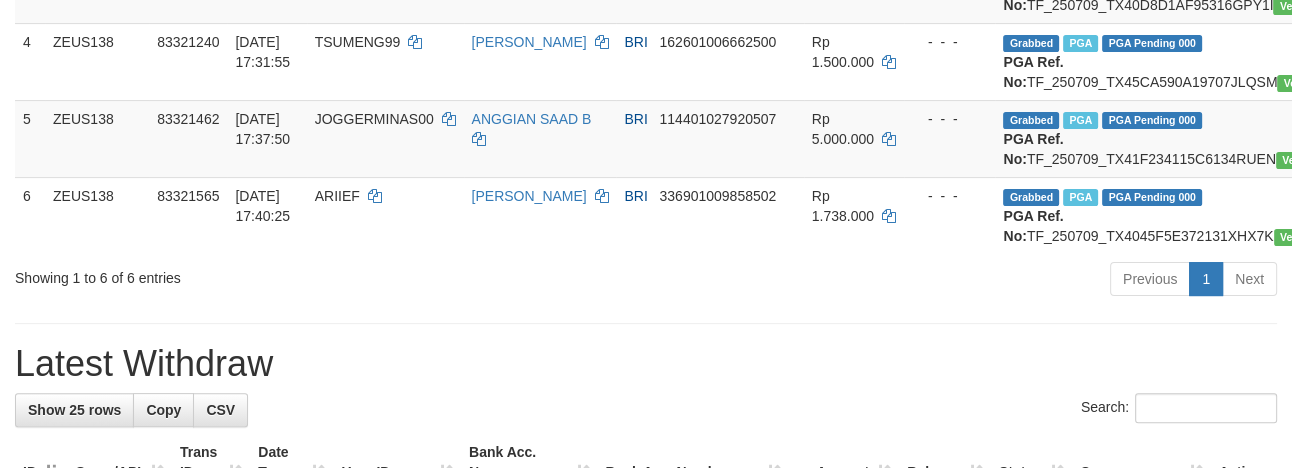 scroll, scrollTop: 509, scrollLeft: 0, axis: vertical 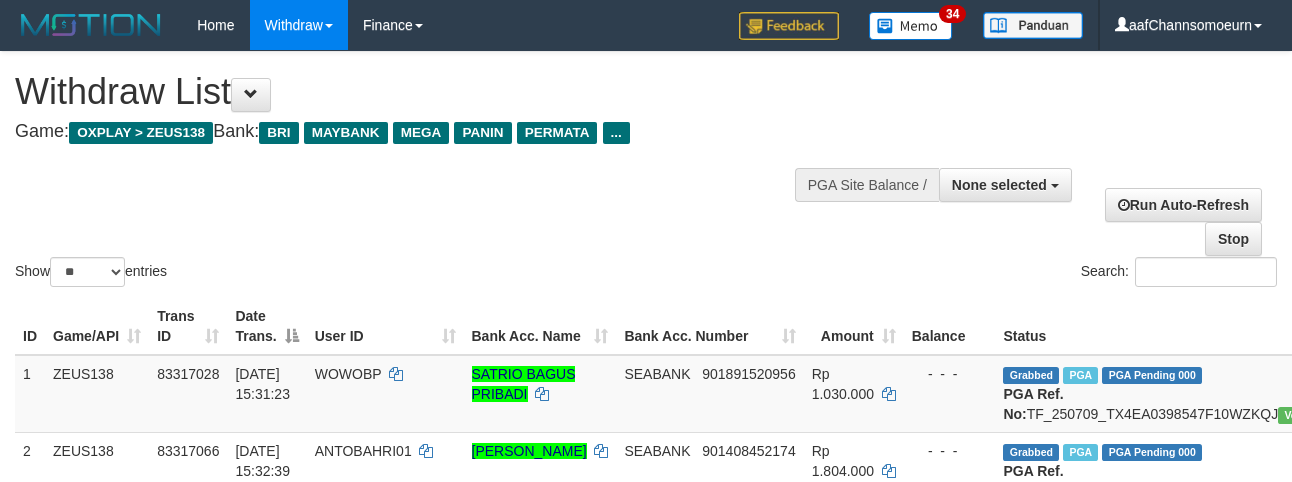 select 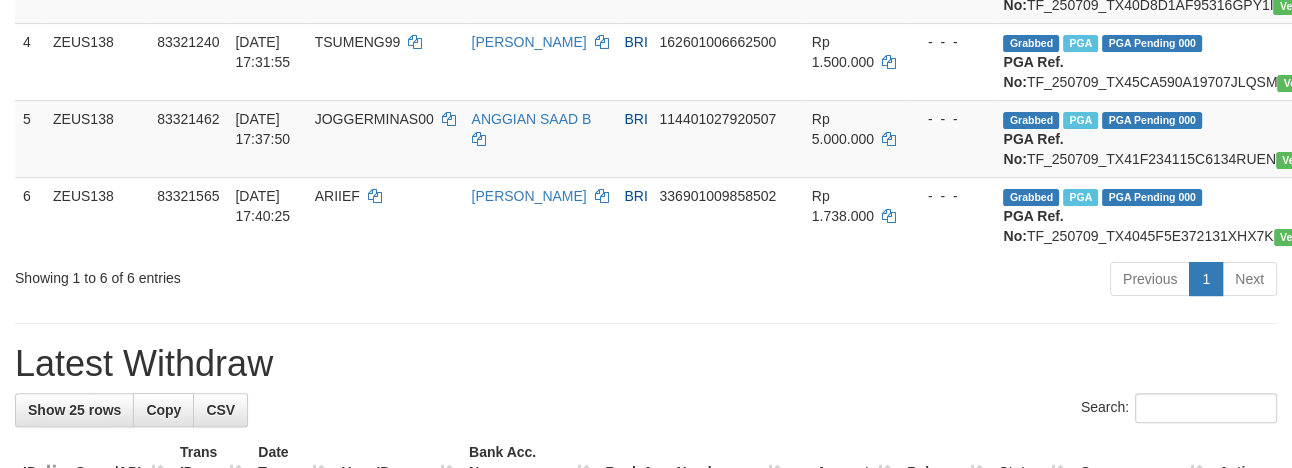 scroll, scrollTop: 509, scrollLeft: 0, axis: vertical 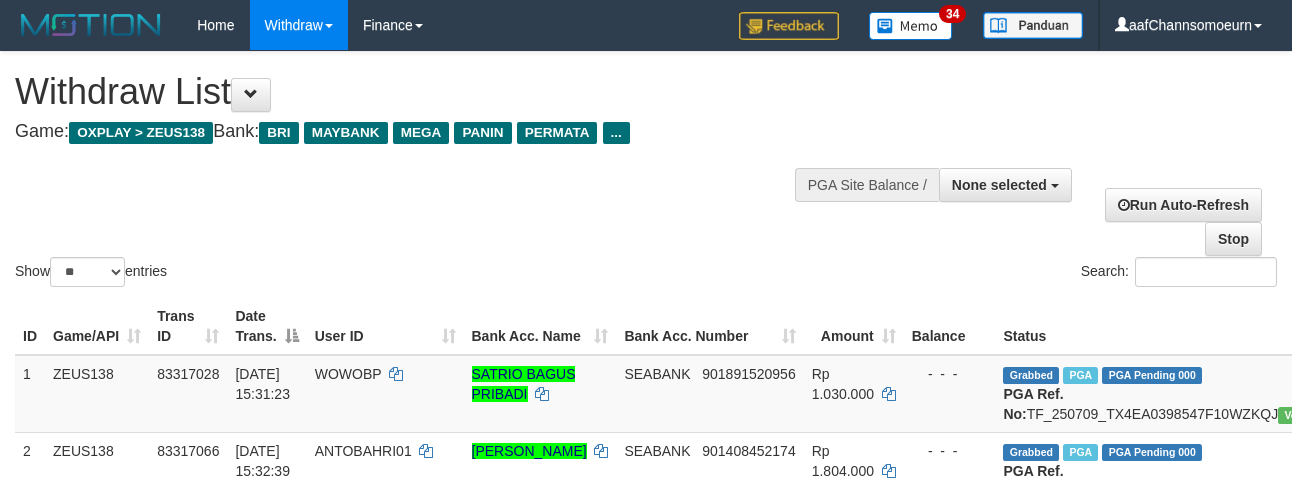 select 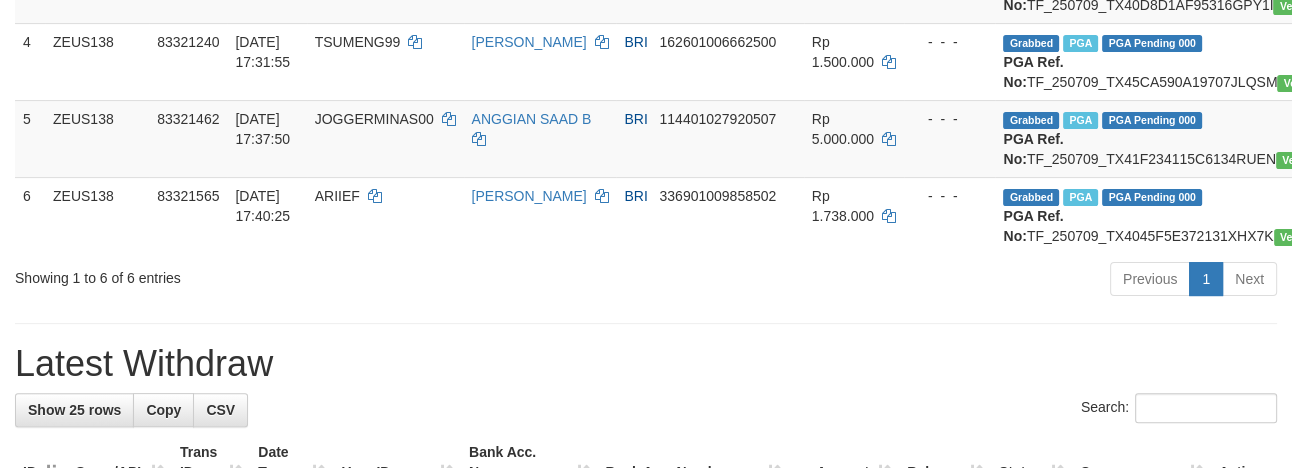 scroll, scrollTop: 509, scrollLeft: 0, axis: vertical 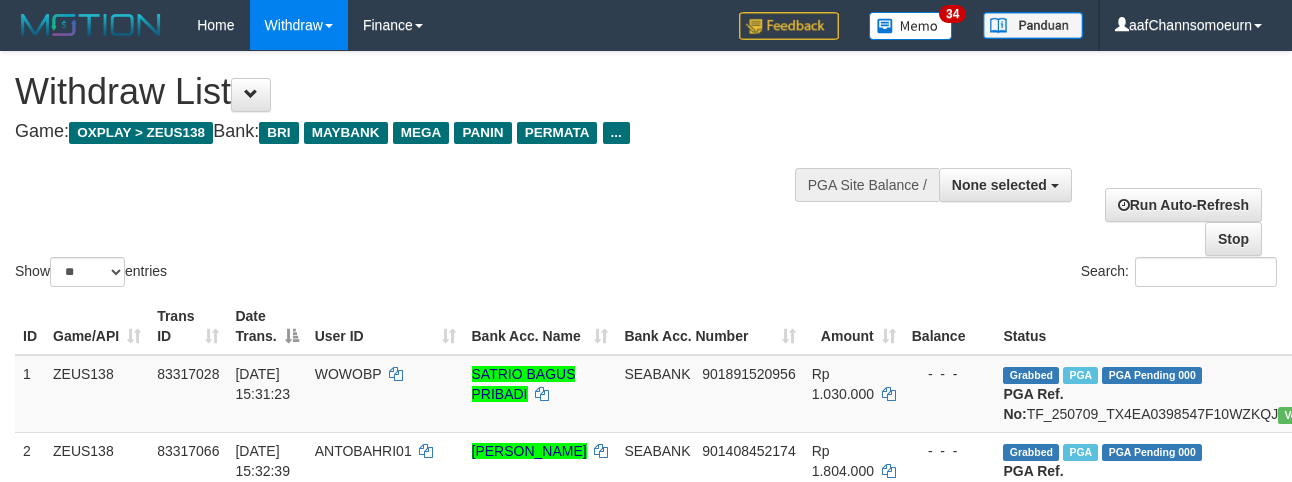 select 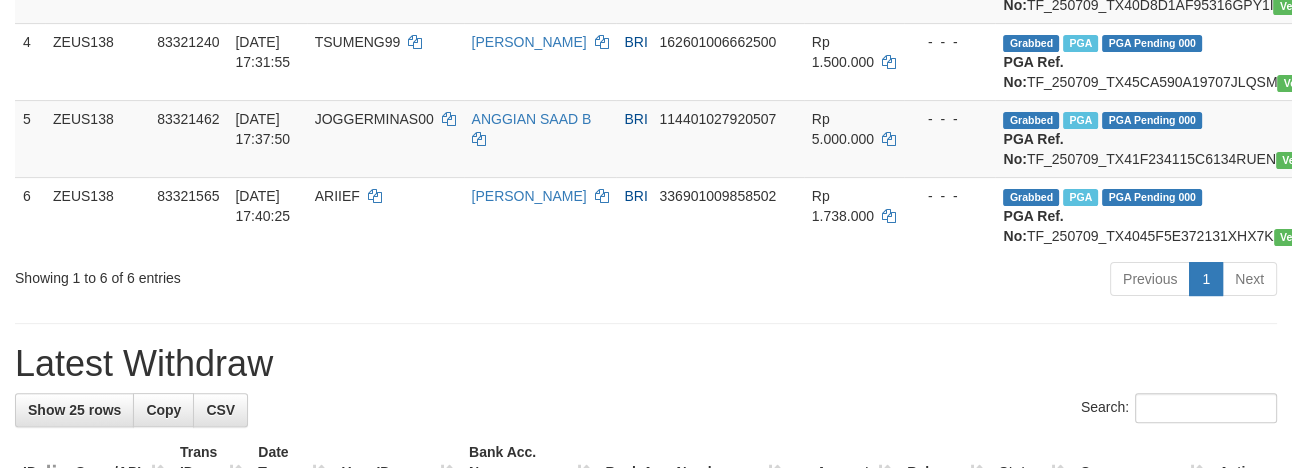 scroll, scrollTop: 509, scrollLeft: 0, axis: vertical 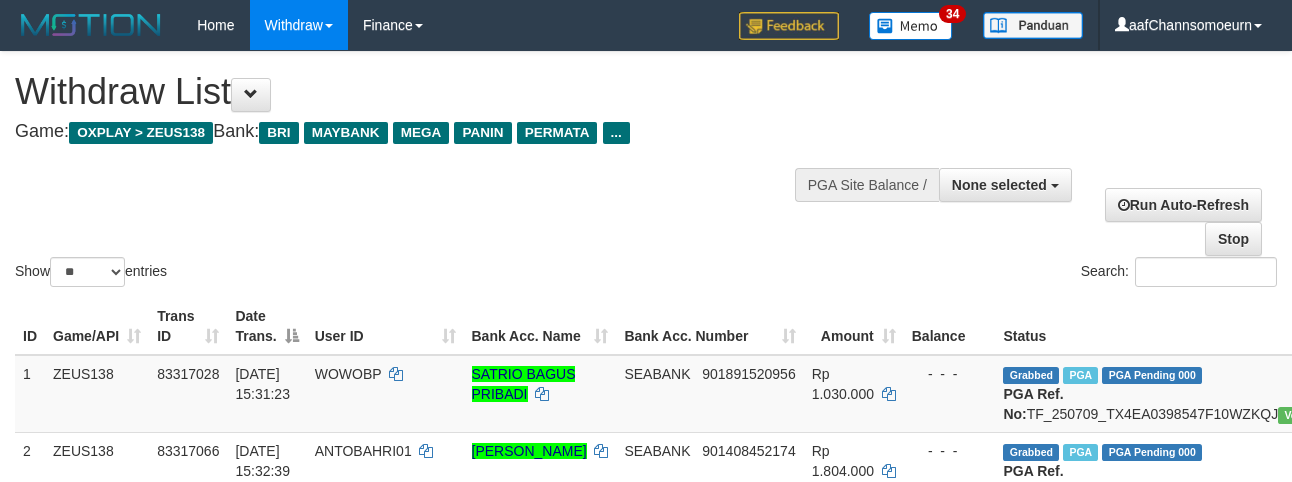 select 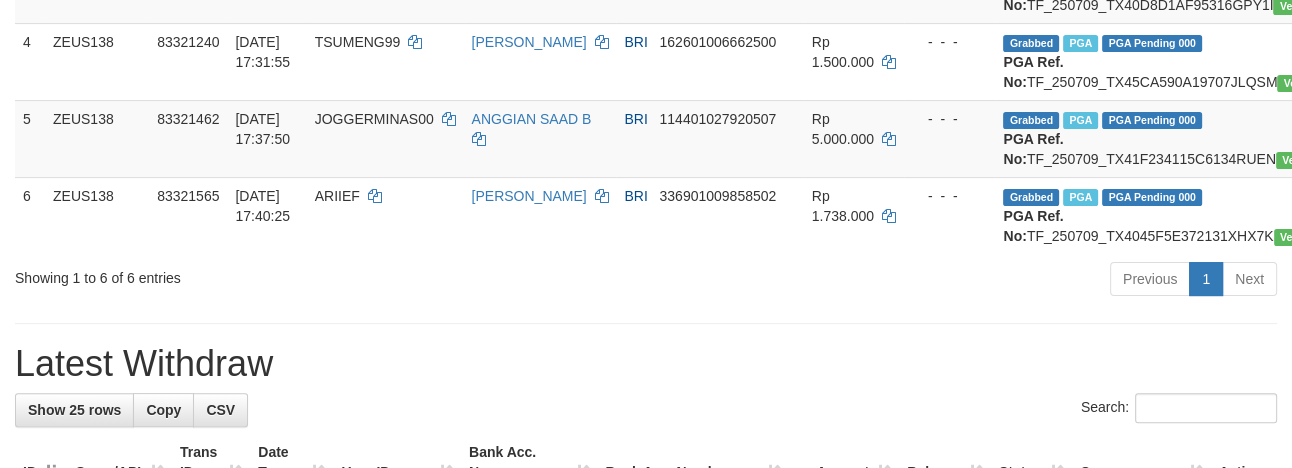 scroll, scrollTop: 509, scrollLeft: 0, axis: vertical 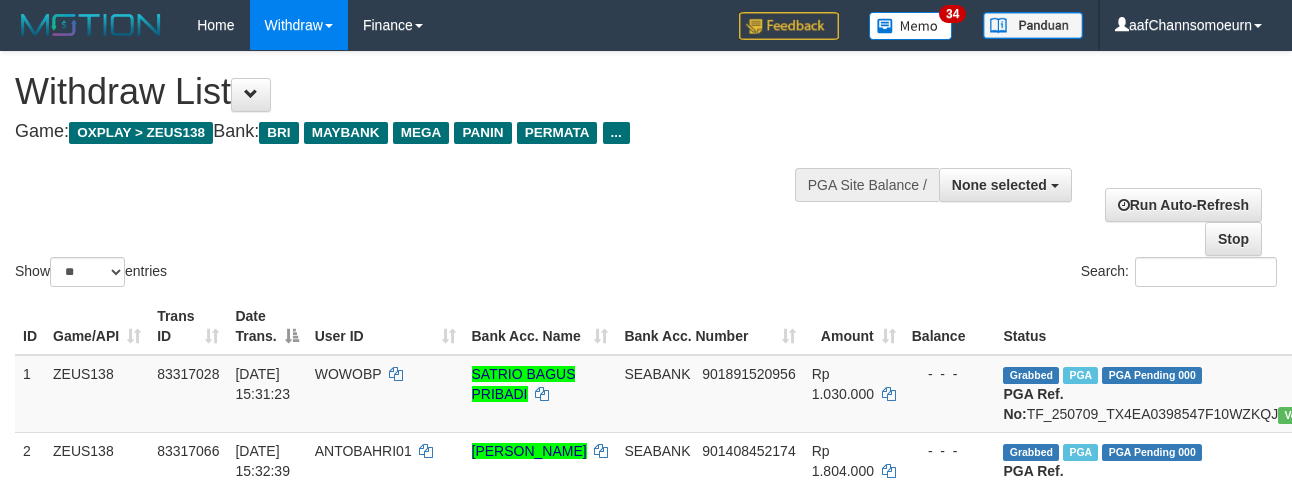 select 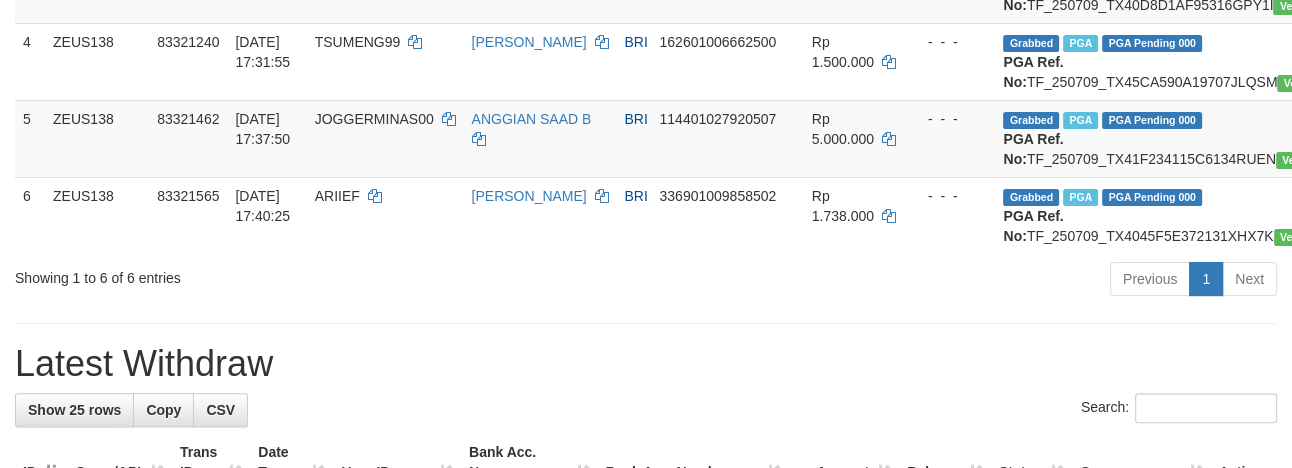 scroll, scrollTop: 509, scrollLeft: 0, axis: vertical 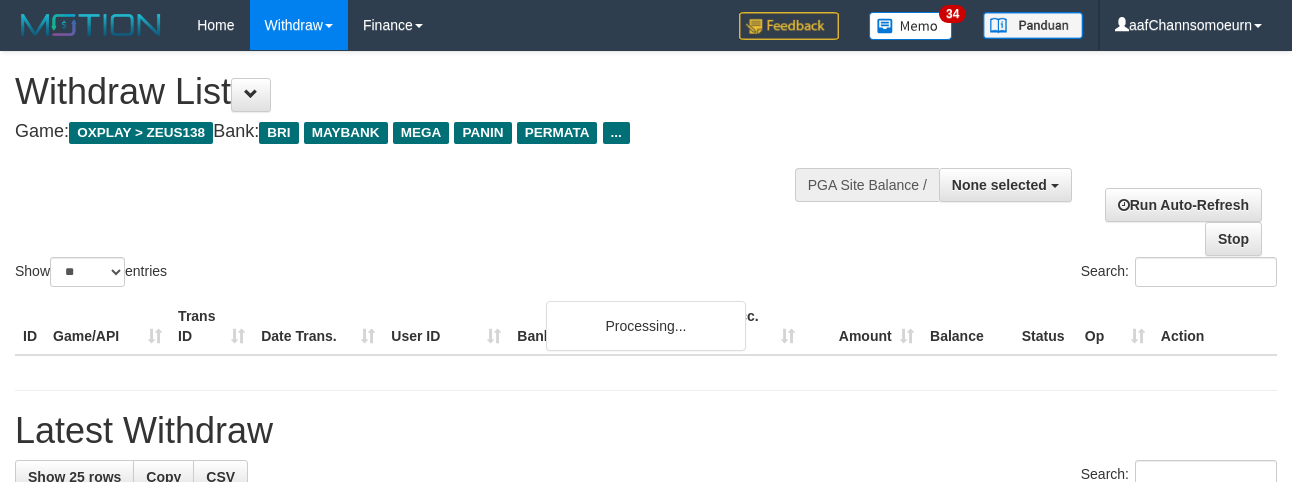 select 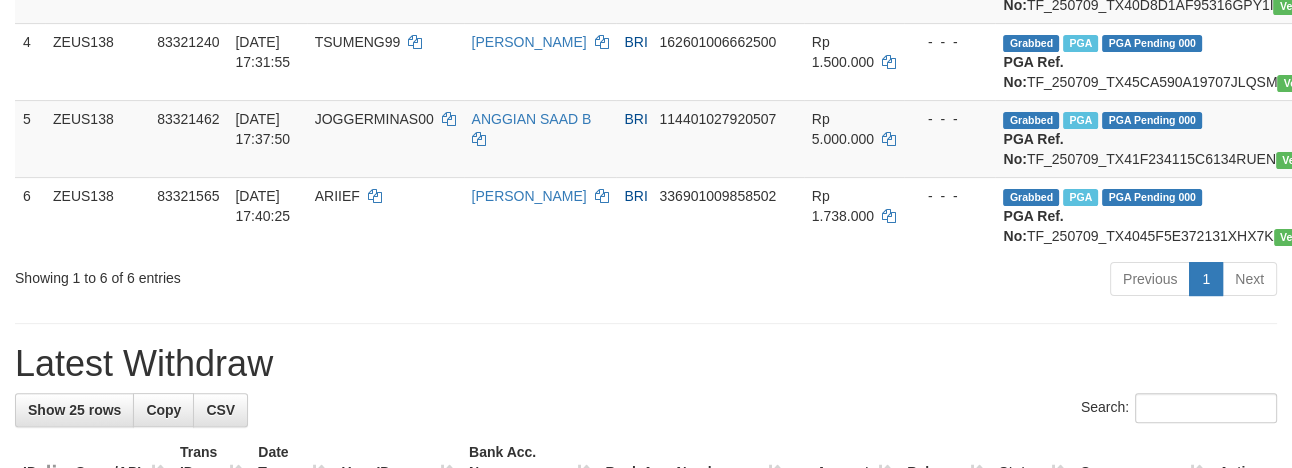 scroll, scrollTop: 509, scrollLeft: 0, axis: vertical 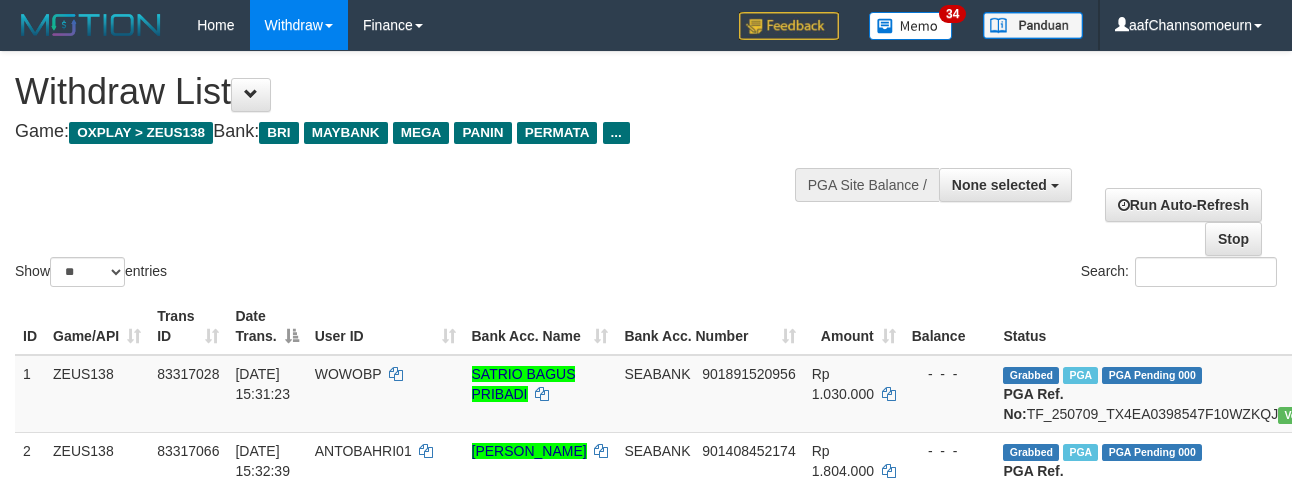 select 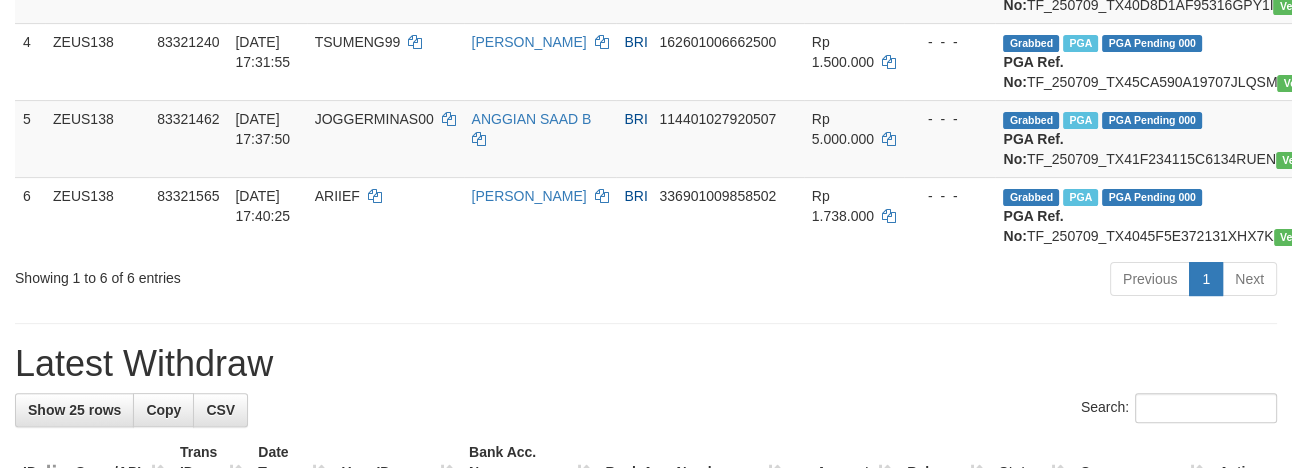 scroll, scrollTop: 509, scrollLeft: 0, axis: vertical 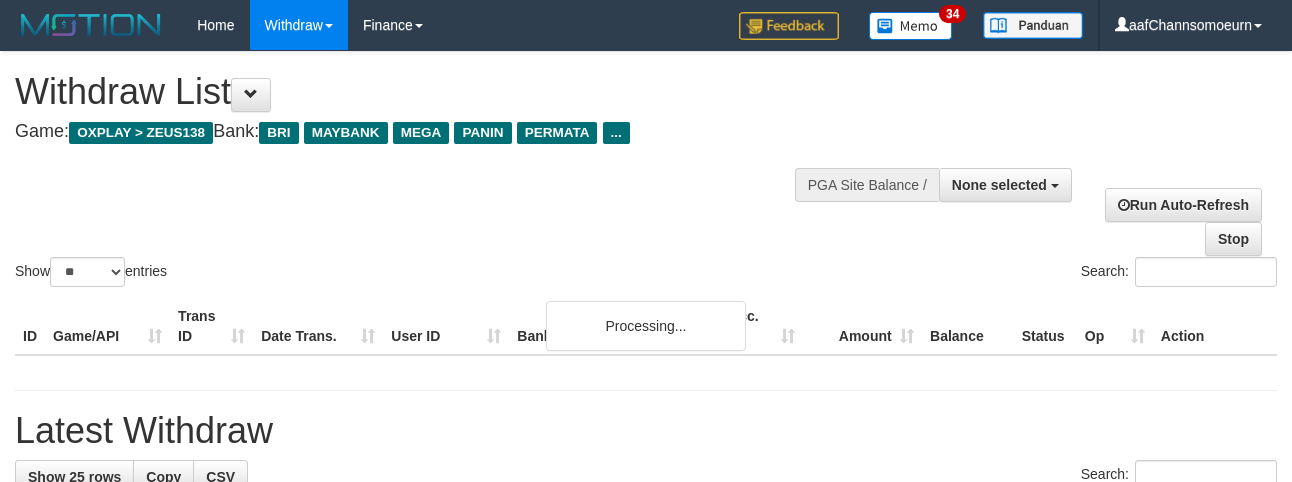 select 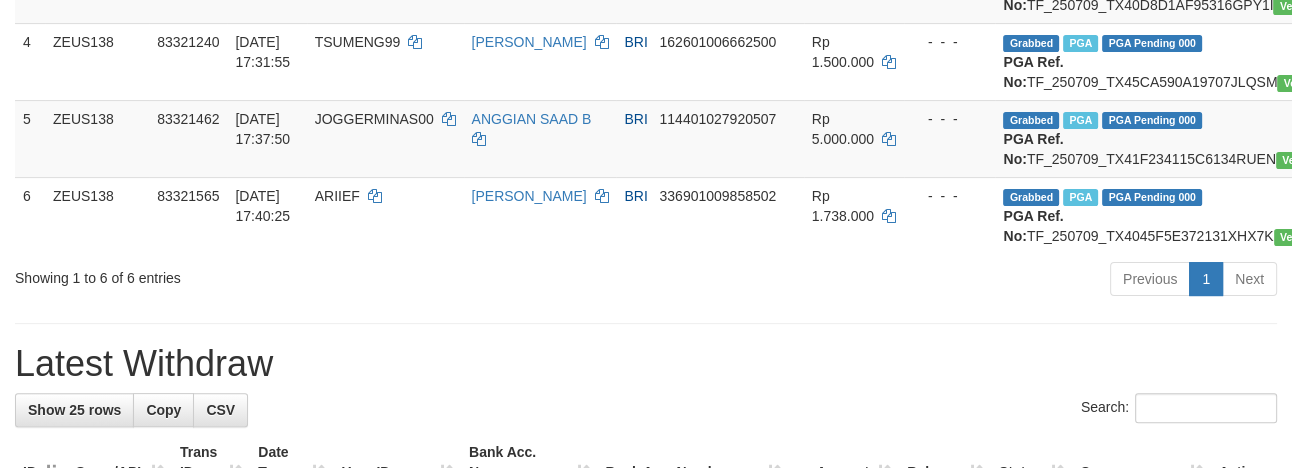 scroll, scrollTop: 509, scrollLeft: 0, axis: vertical 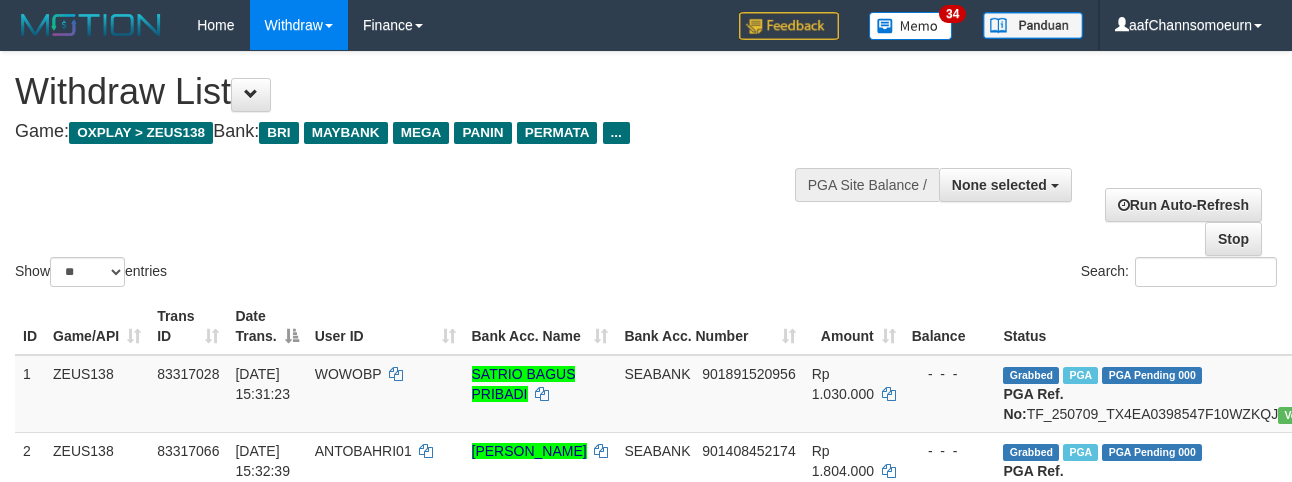 select 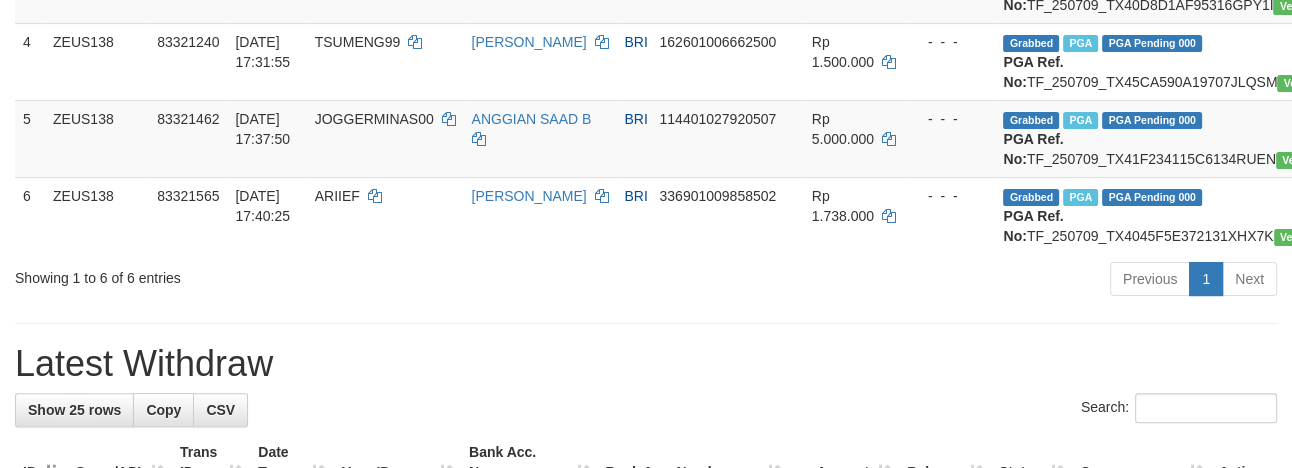 scroll, scrollTop: 509, scrollLeft: 0, axis: vertical 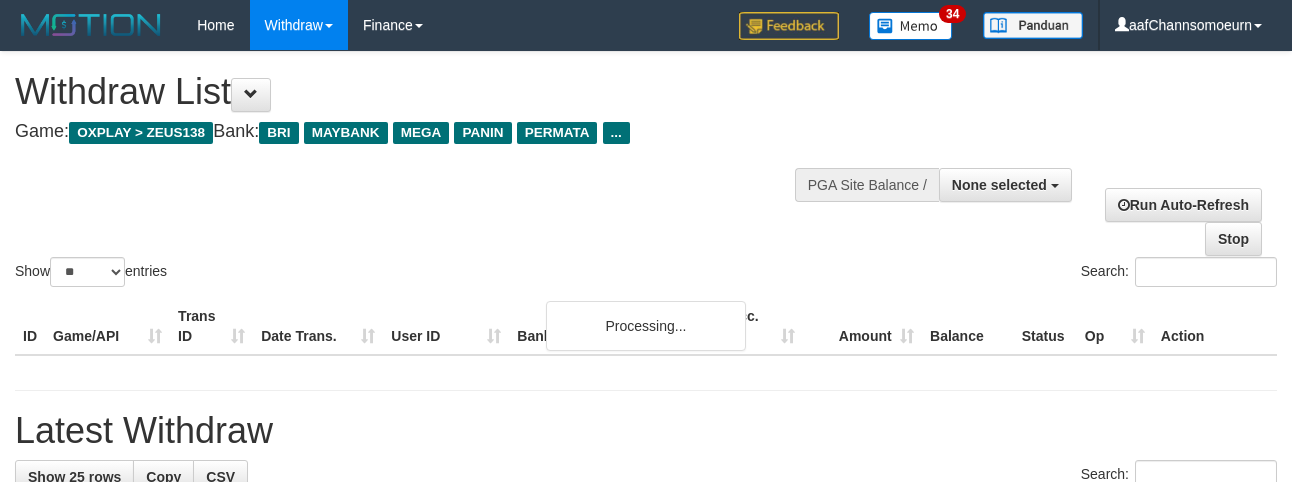 select 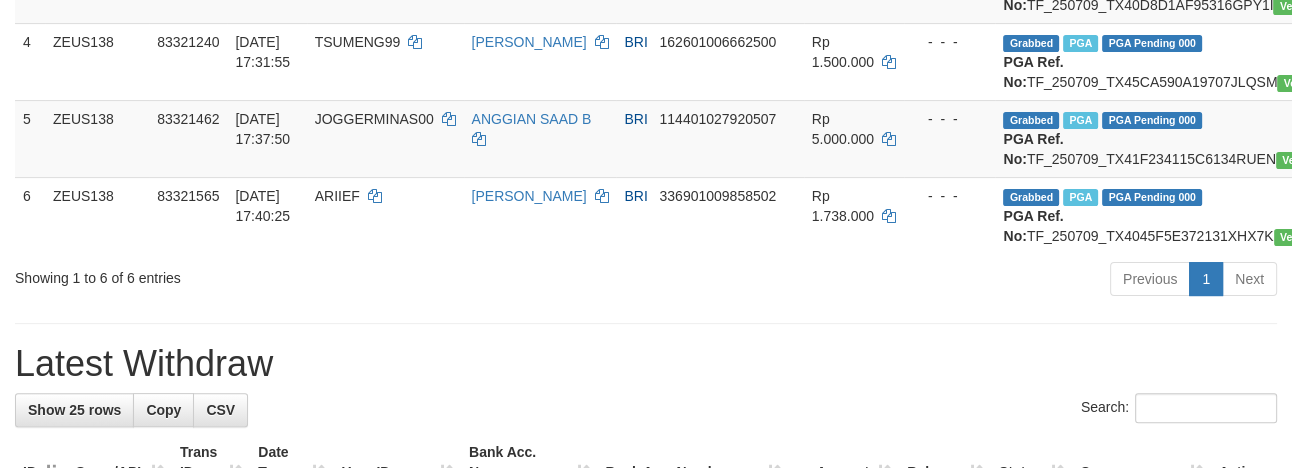 scroll, scrollTop: 509, scrollLeft: 0, axis: vertical 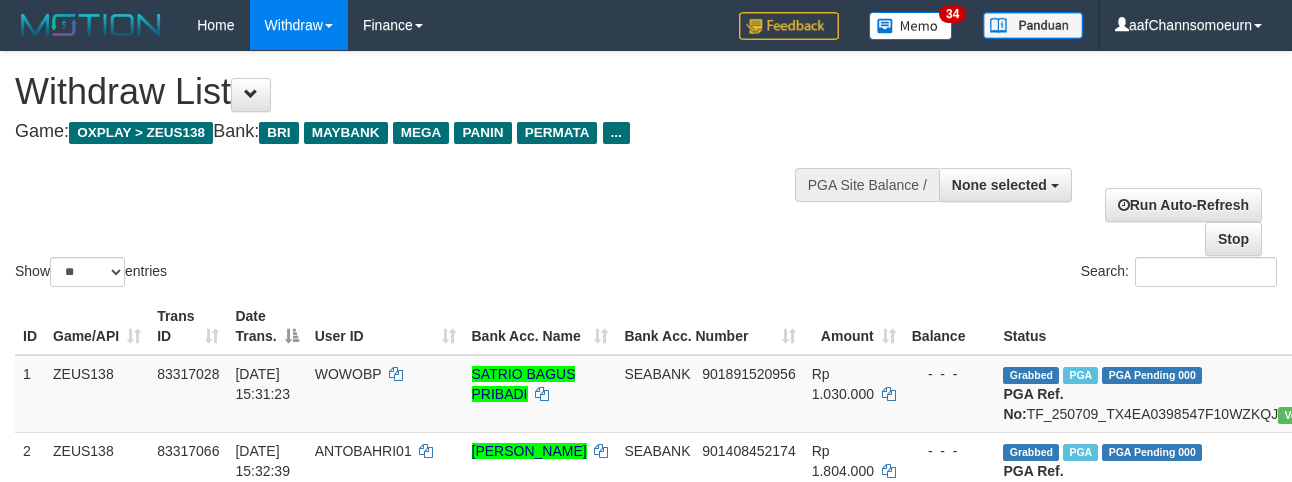 select 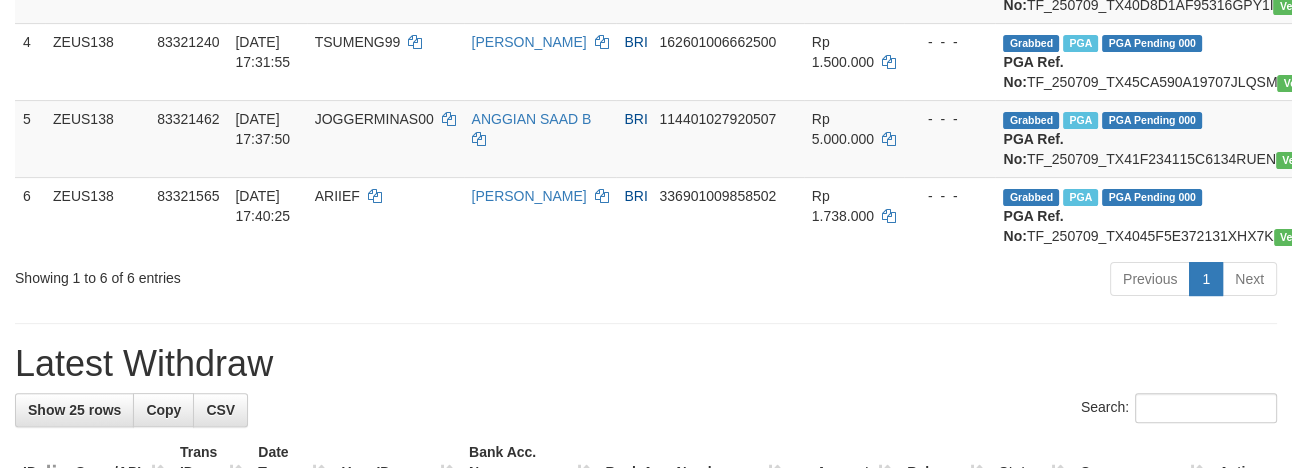 scroll, scrollTop: 509, scrollLeft: 0, axis: vertical 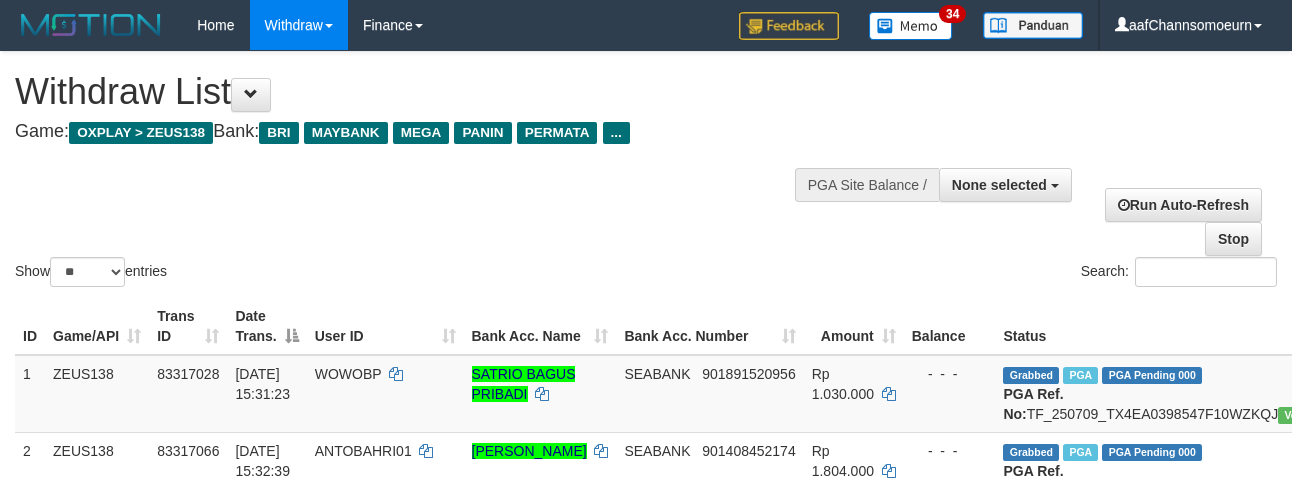select 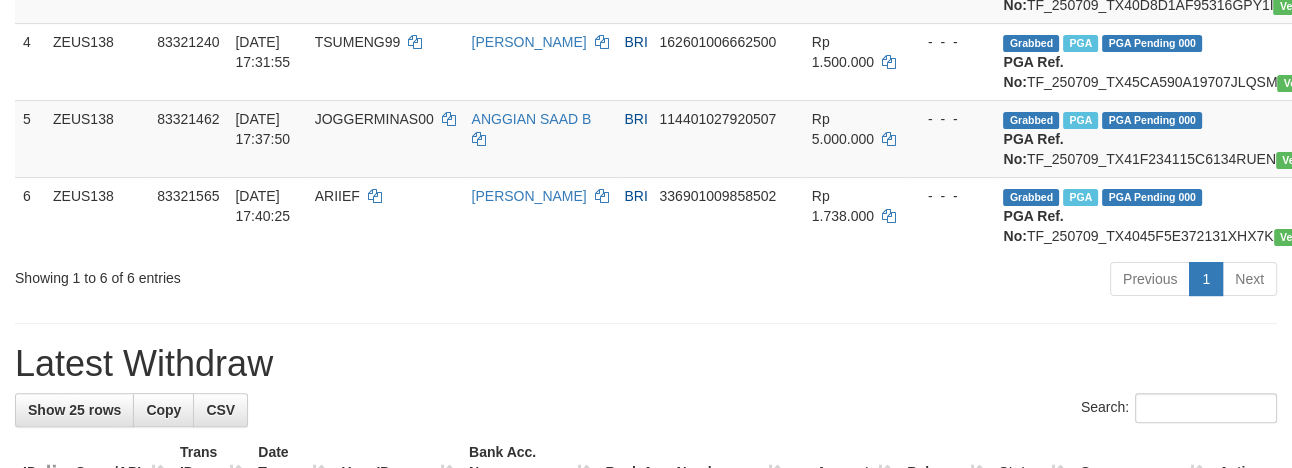 scroll, scrollTop: 509, scrollLeft: 0, axis: vertical 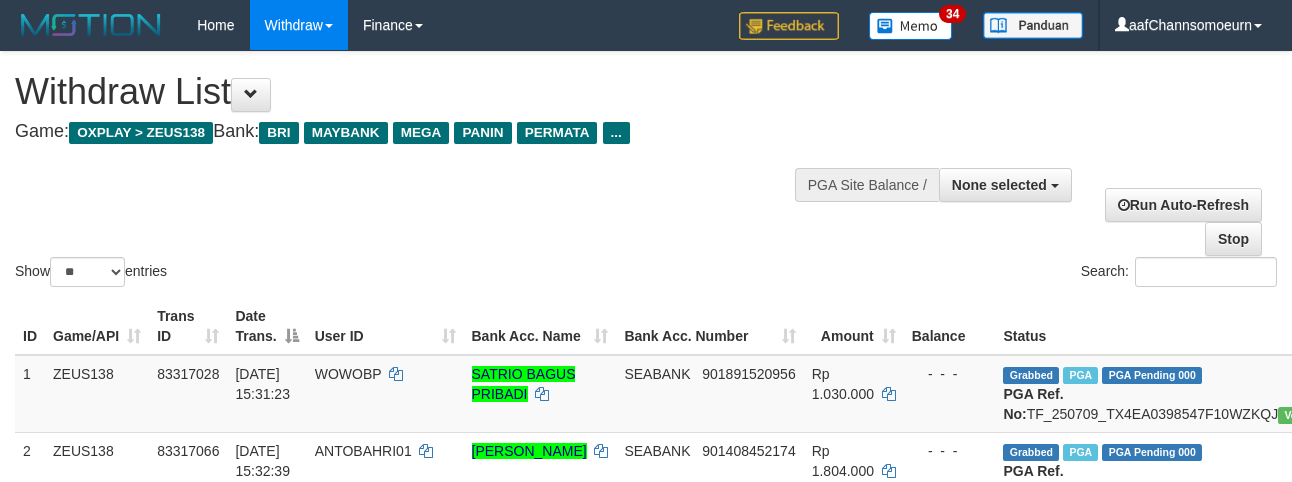 select 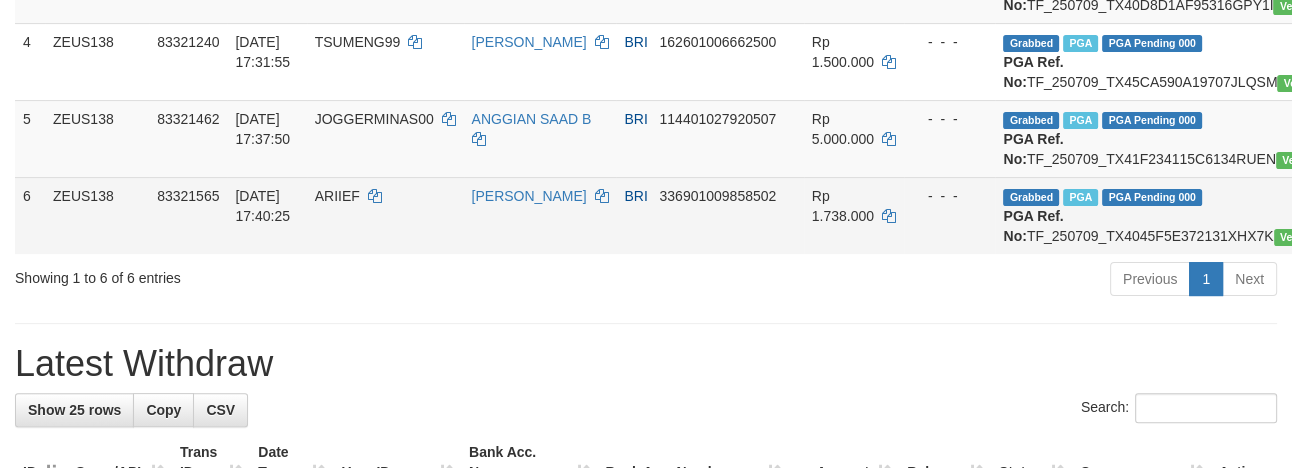 scroll, scrollTop: 509, scrollLeft: 0, axis: vertical 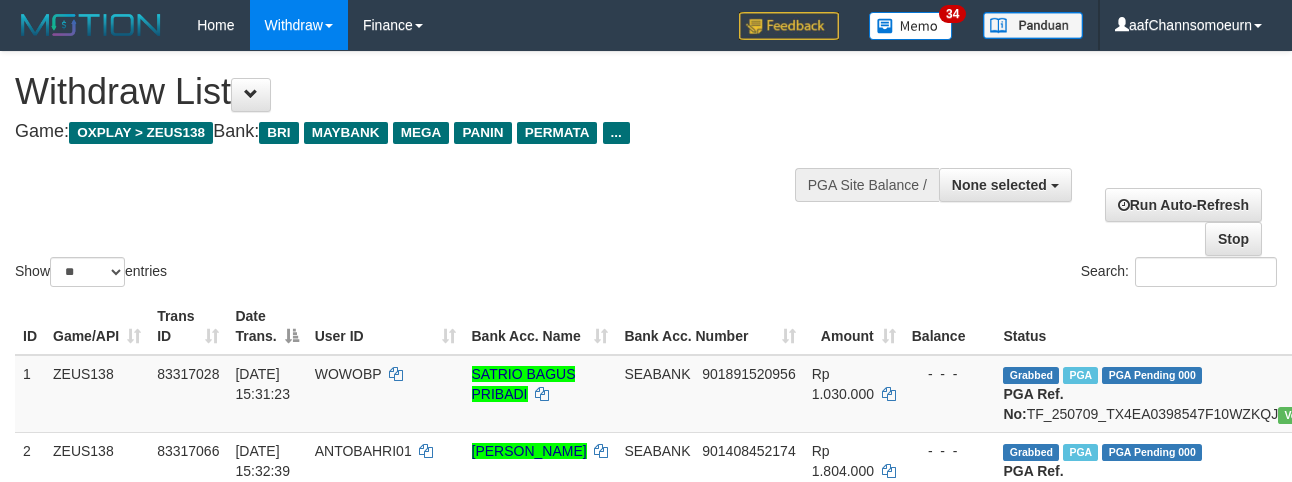 select 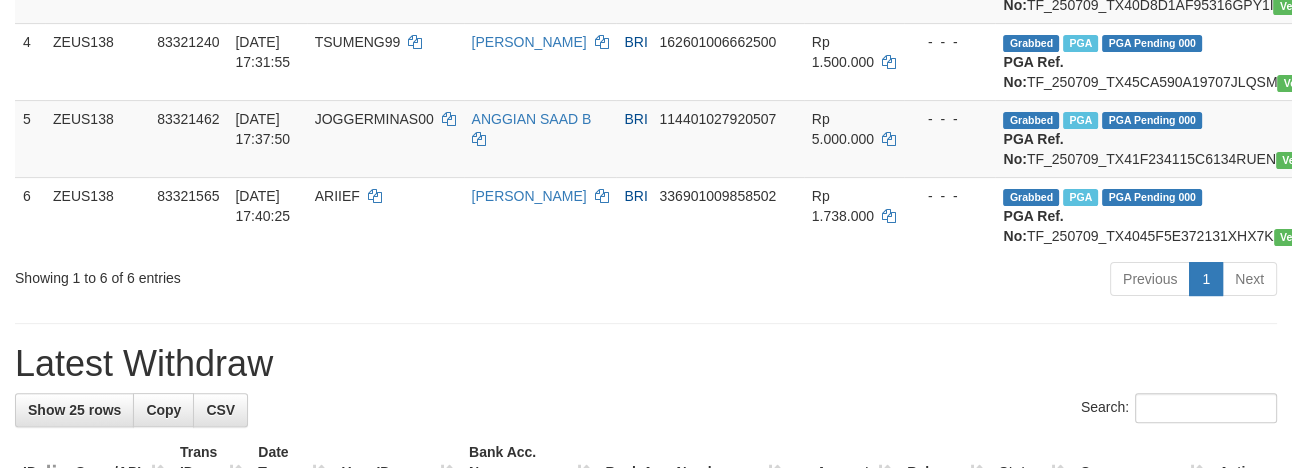 scroll, scrollTop: 509, scrollLeft: 0, axis: vertical 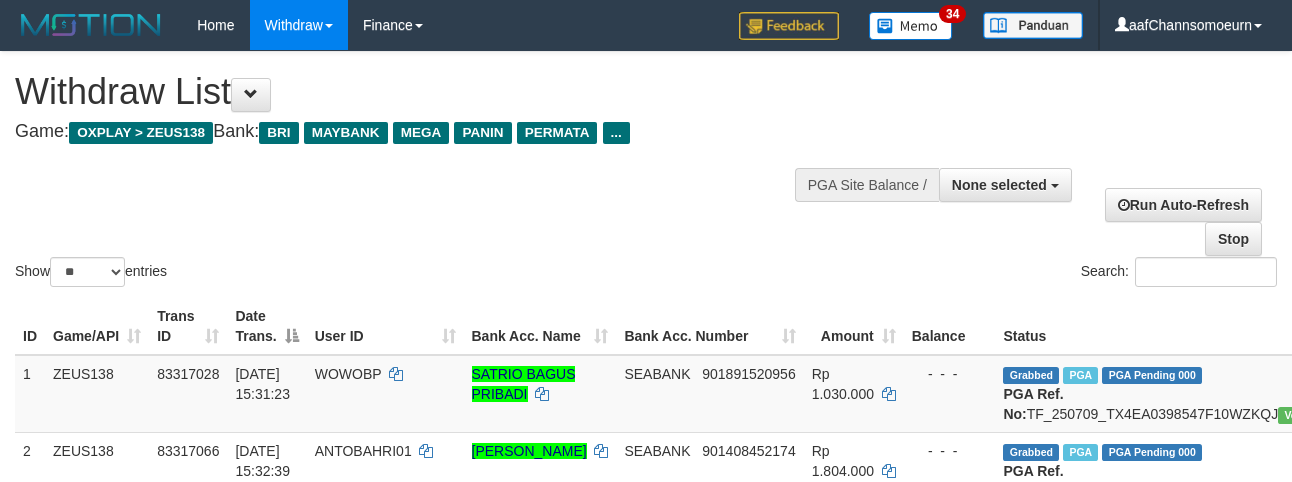 select 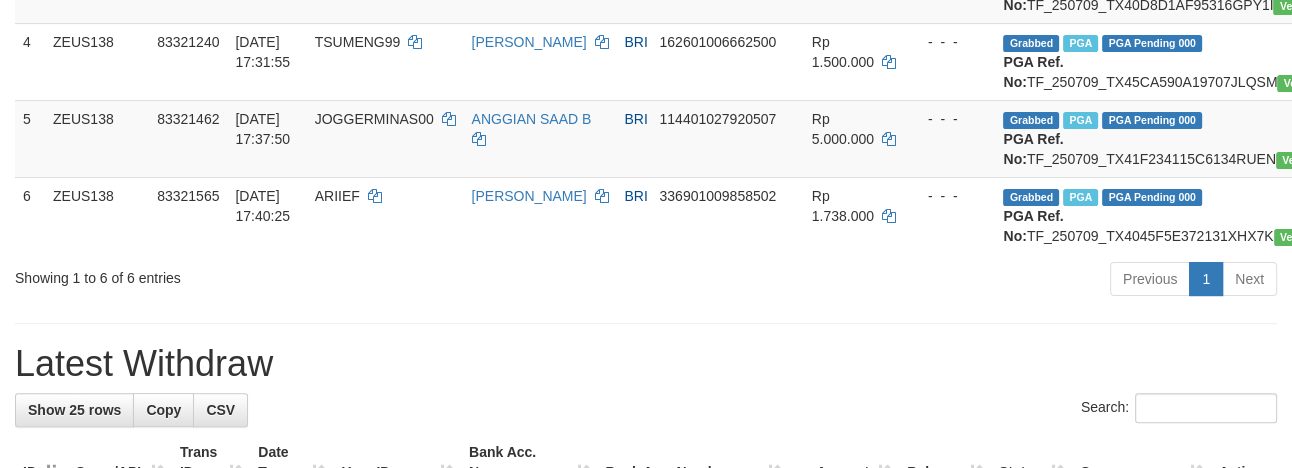 scroll, scrollTop: 509, scrollLeft: 0, axis: vertical 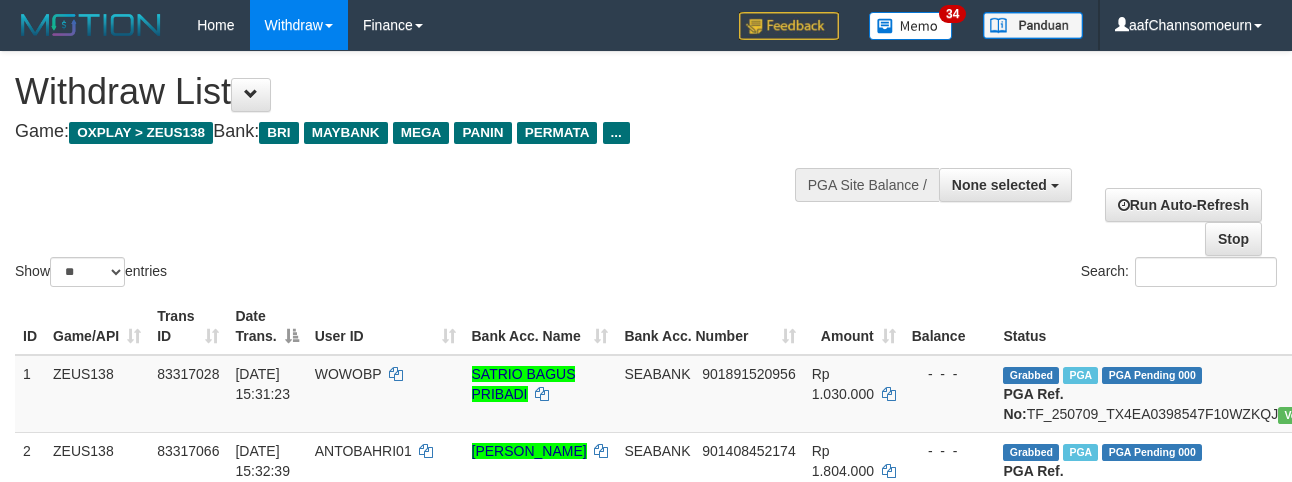 select 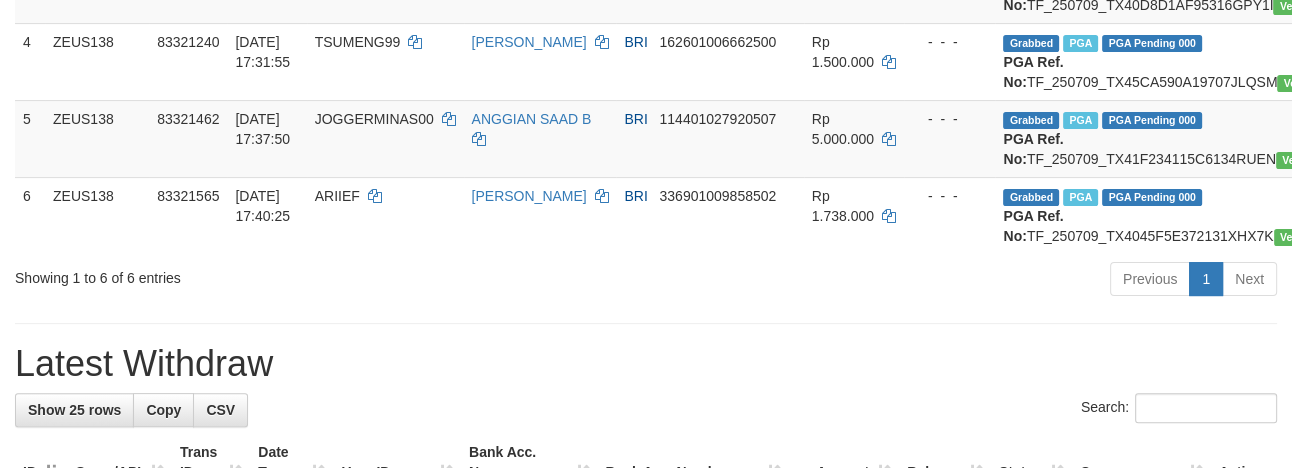 scroll, scrollTop: 509, scrollLeft: 0, axis: vertical 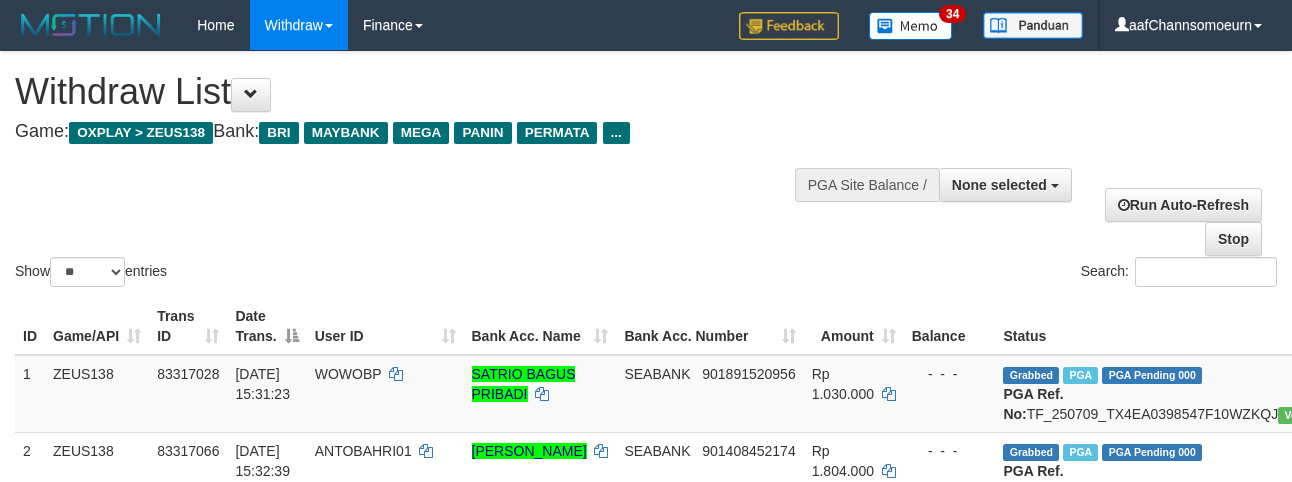 select 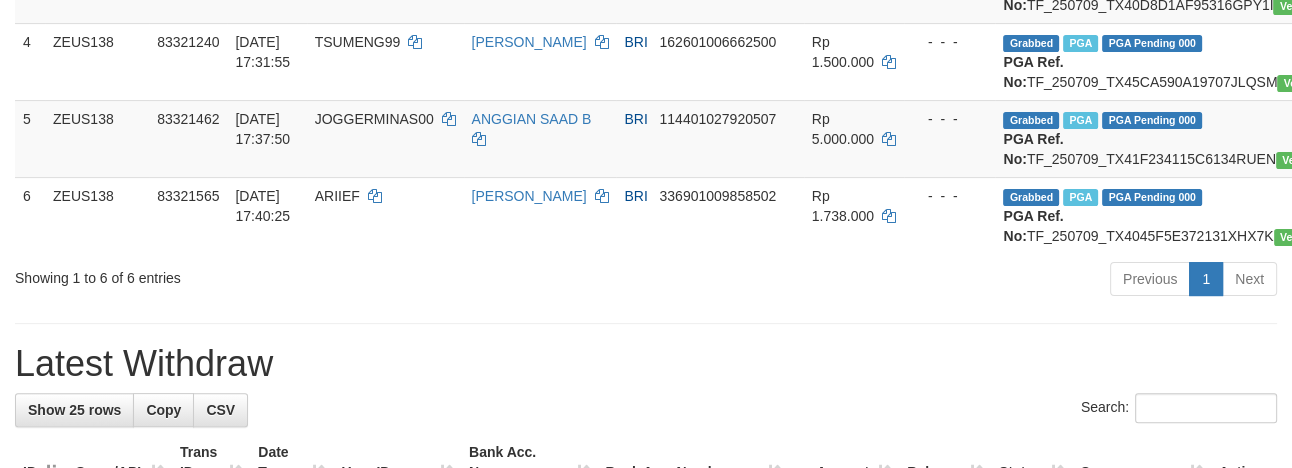 scroll, scrollTop: 509, scrollLeft: 0, axis: vertical 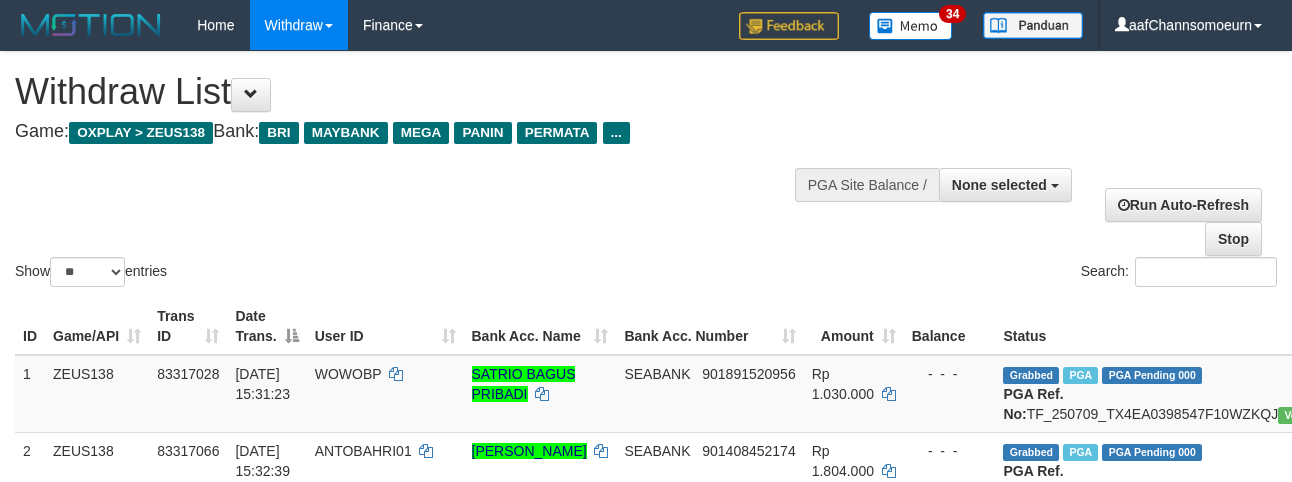 select 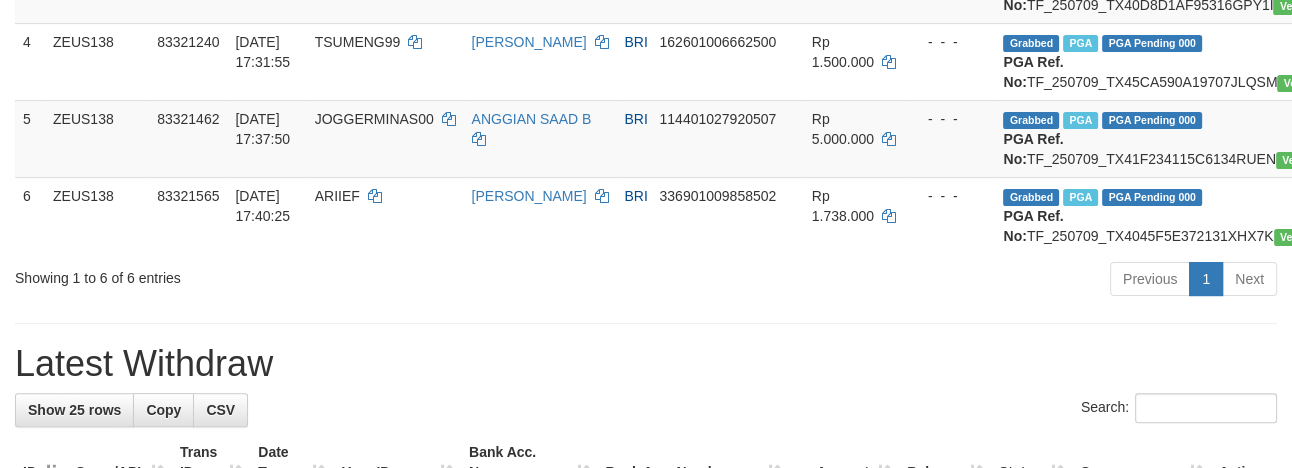 scroll, scrollTop: 509, scrollLeft: 0, axis: vertical 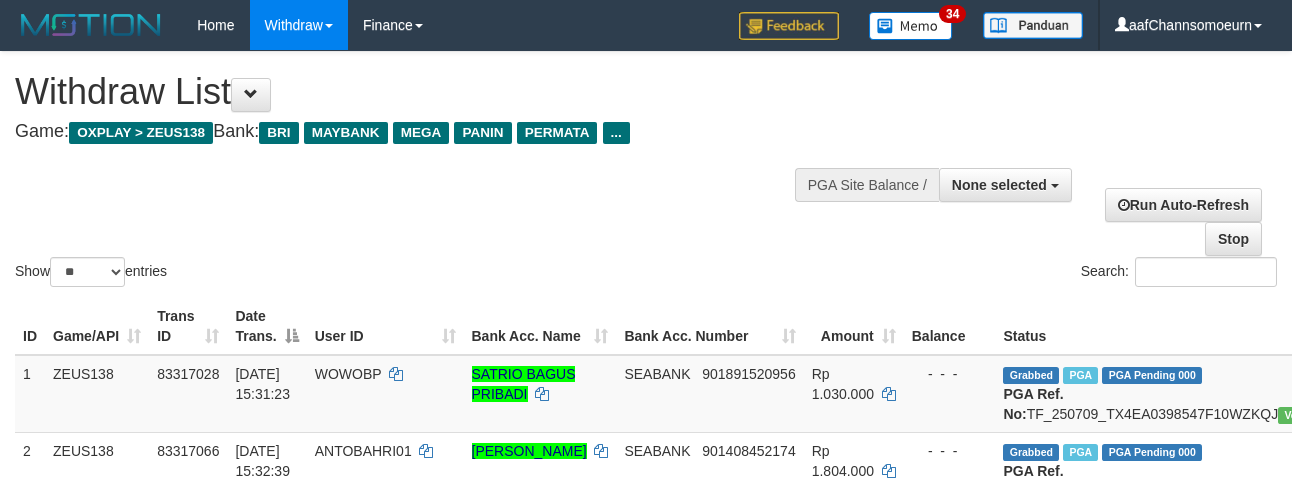 select 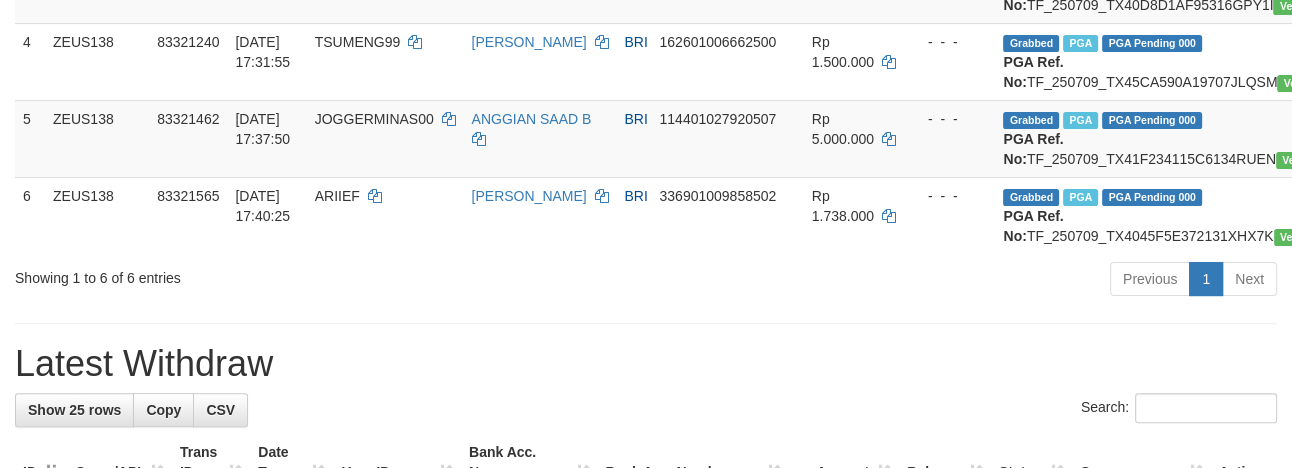 scroll, scrollTop: 509, scrollLeft: 0, axis: vertical 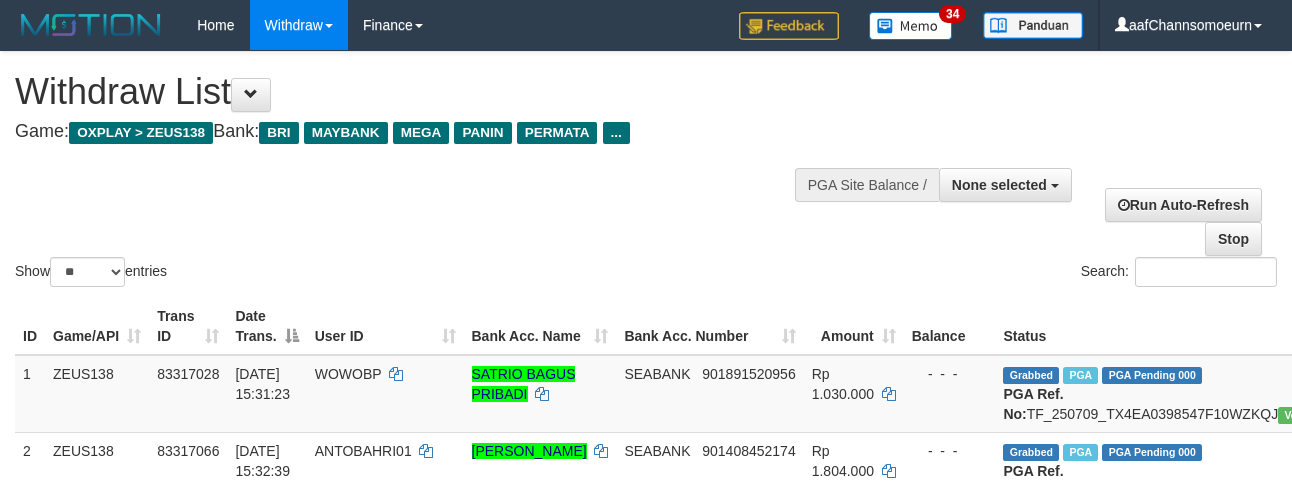select 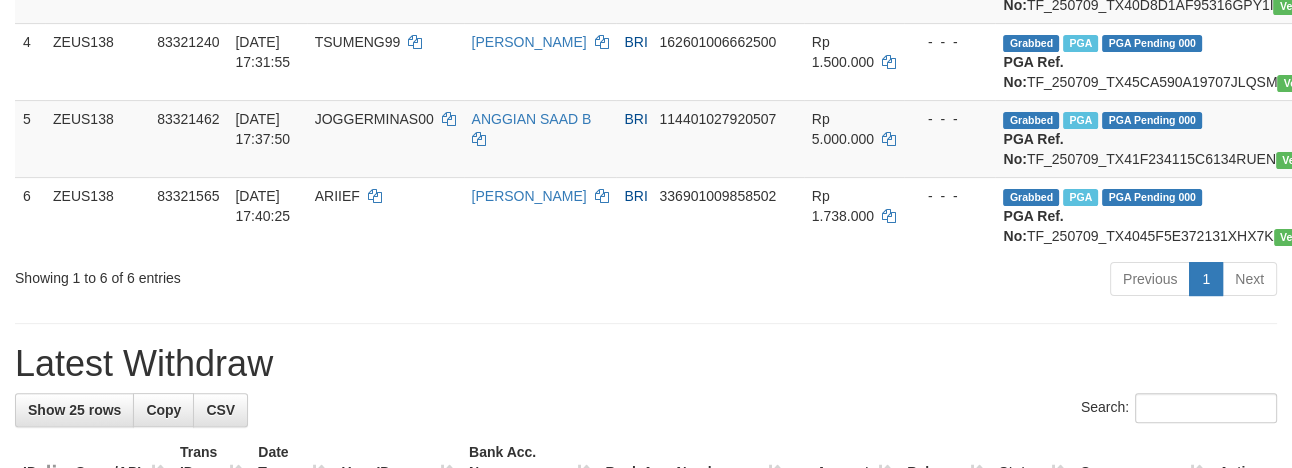 scroll, scrollTop: 509, scrollLeft: 0, axis: vertical 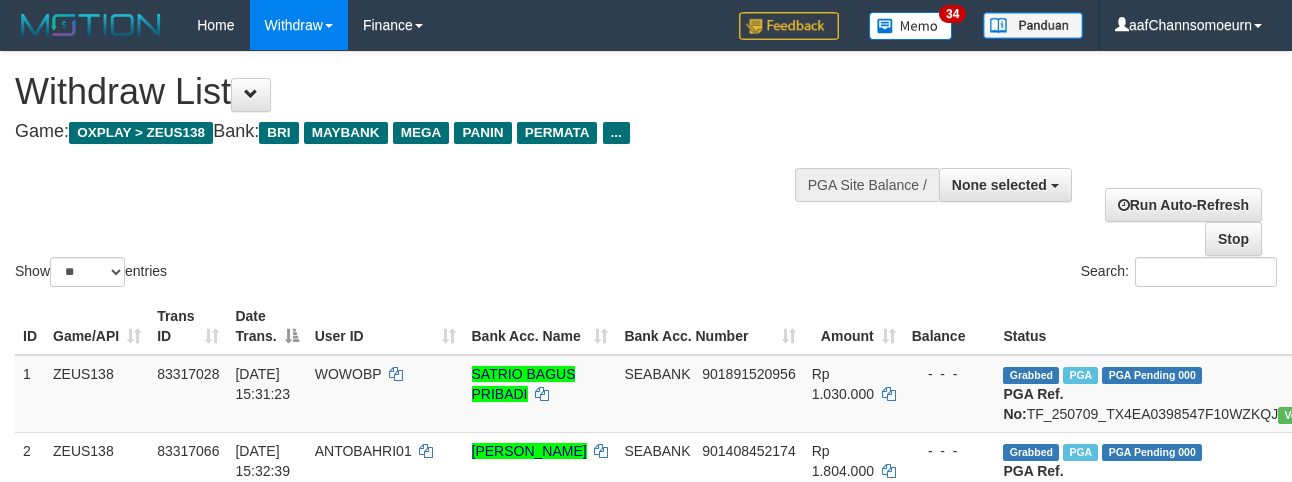 select 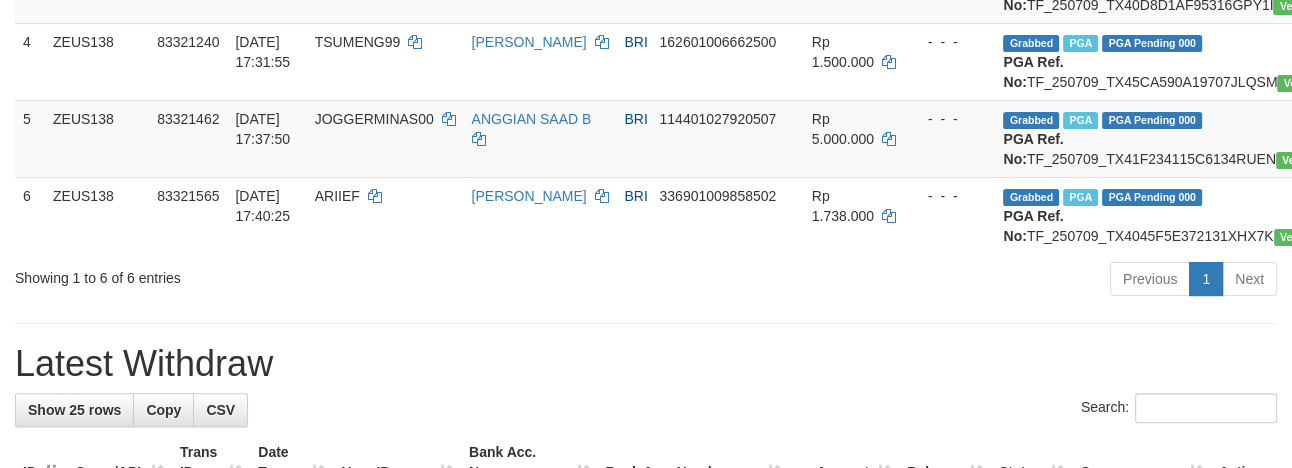 scroll, scrollTop: 509, scrollLeft: 0, axis: vertical 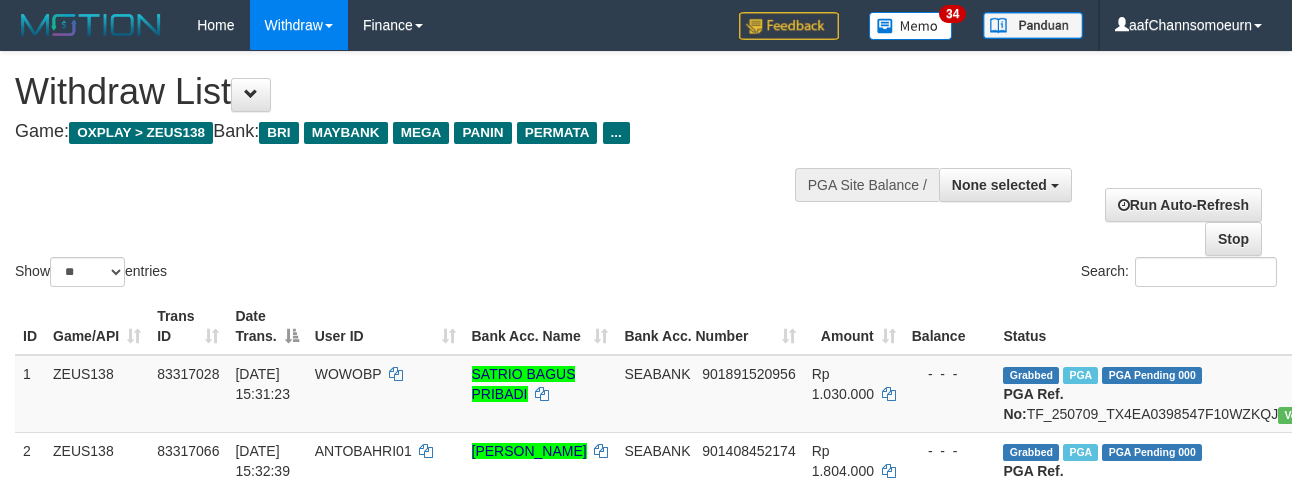 select 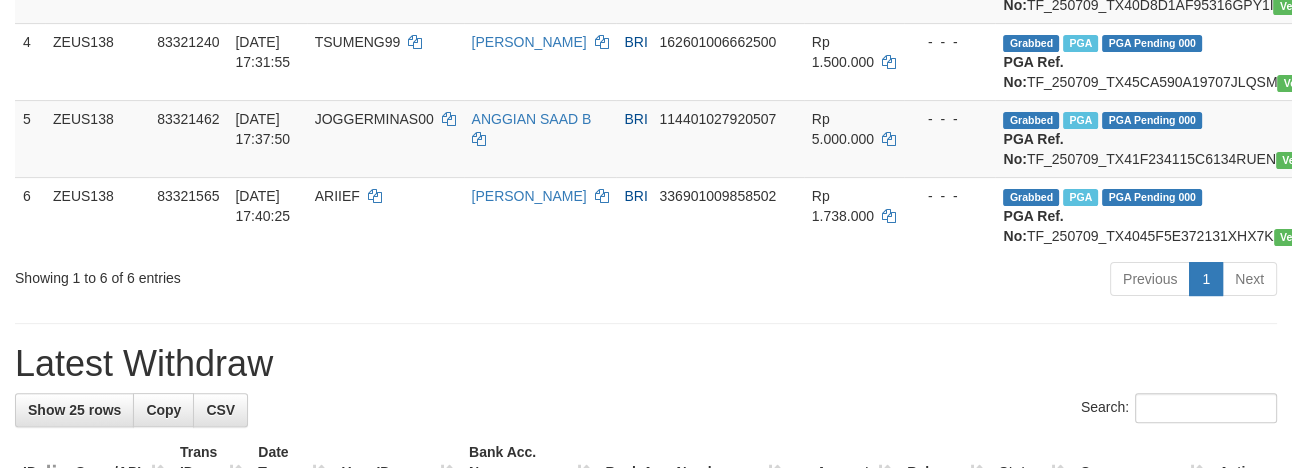 scroll, scrollTop: 509, scrollLeft: 0, axis: vertical 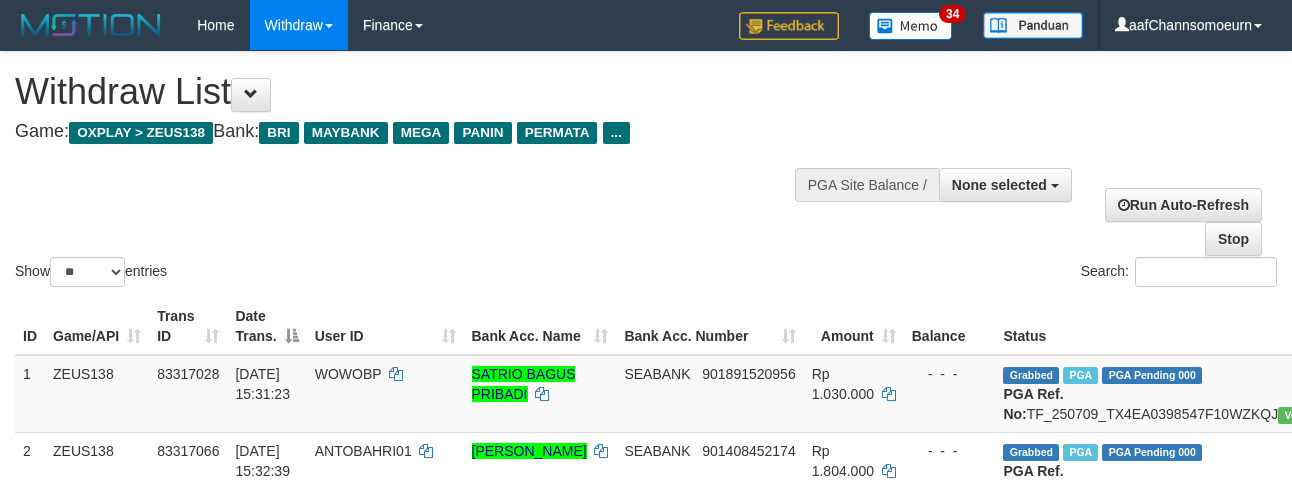 select 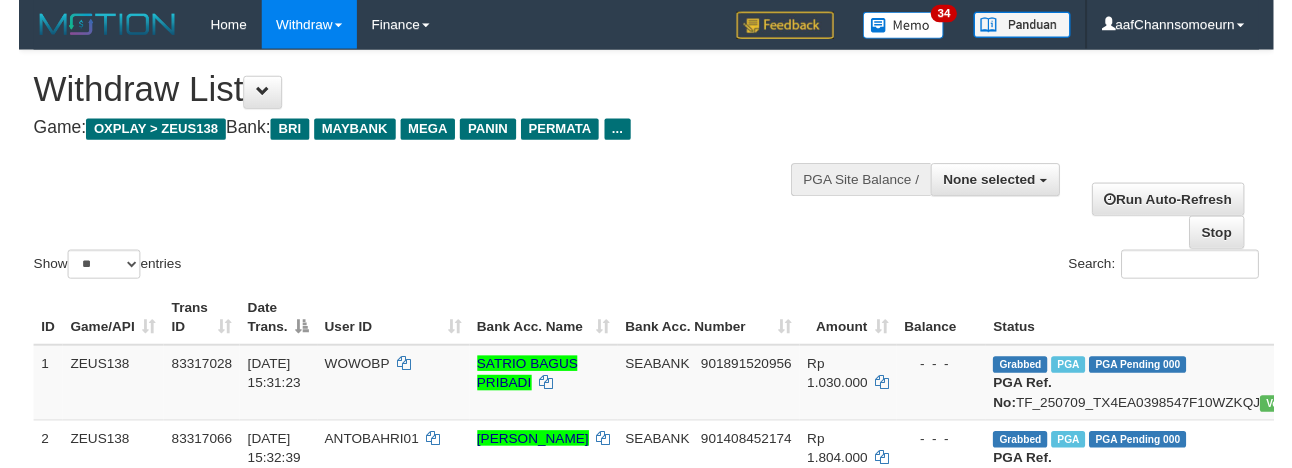scroll, scrollTop: 509, scrollLeft: 0, axis: vertical 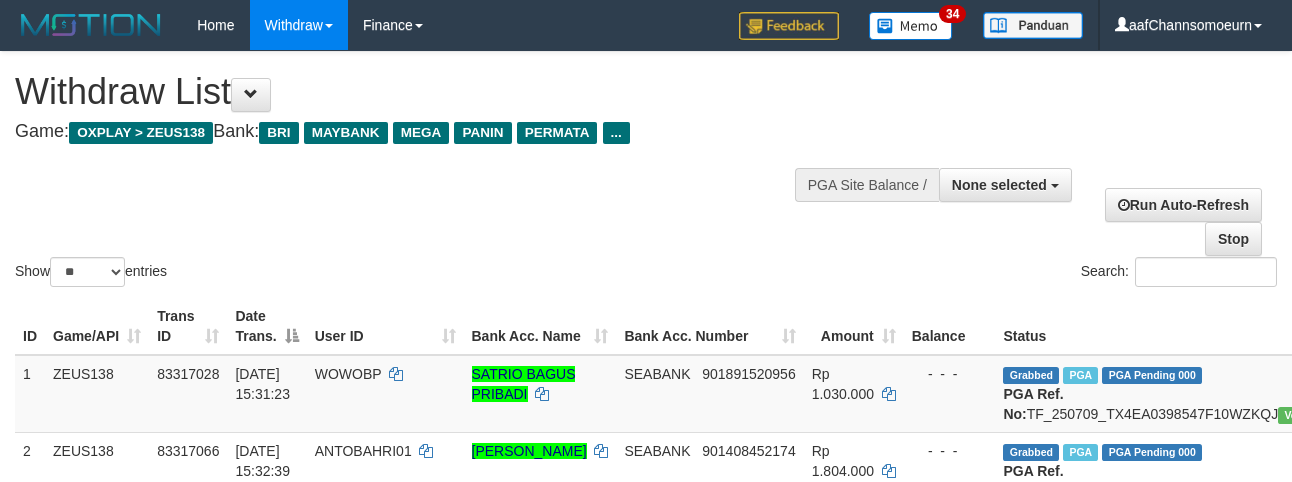 select 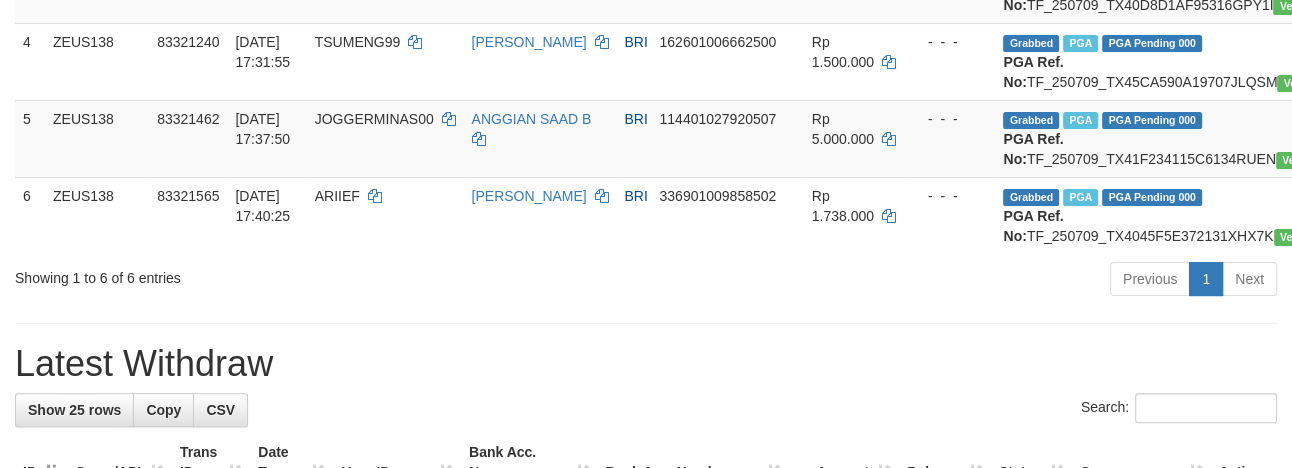 scroll, scrollTop: 509, scrollLeft: 0, axis: vertical 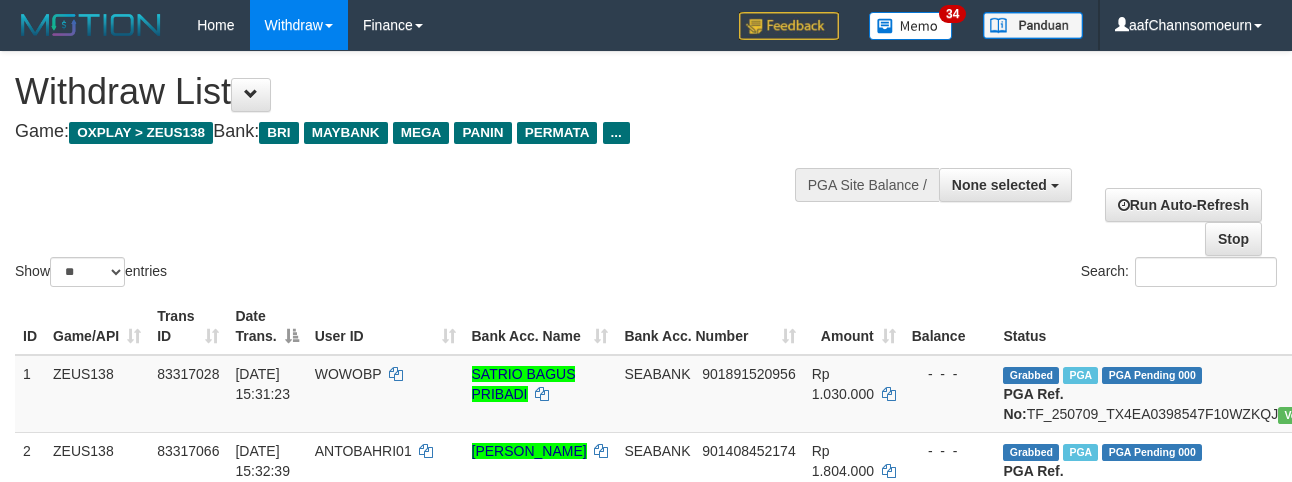 select 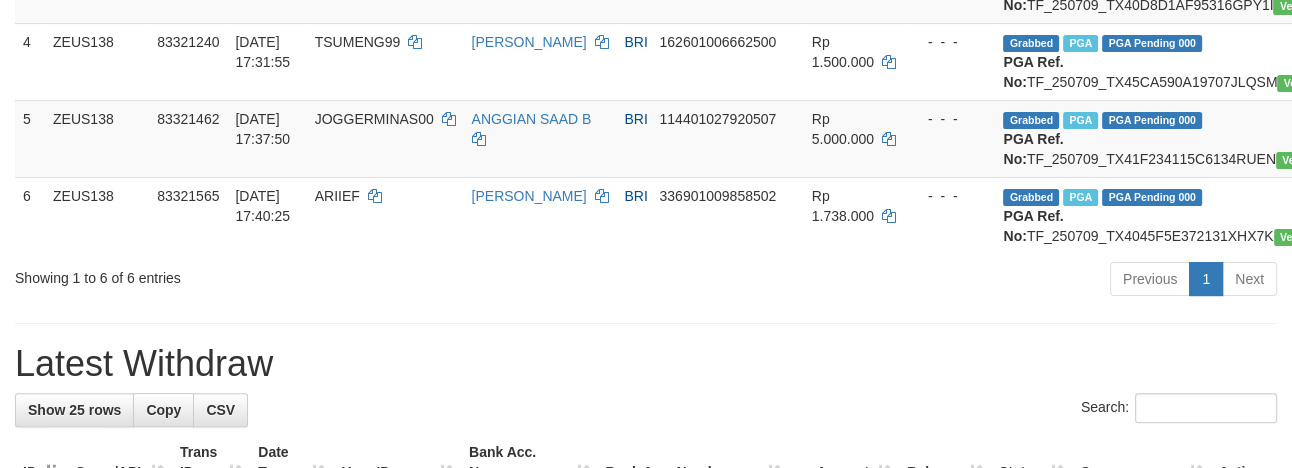 scroll, scrollTop: 509, scrollLeft: 0, axis: vertical 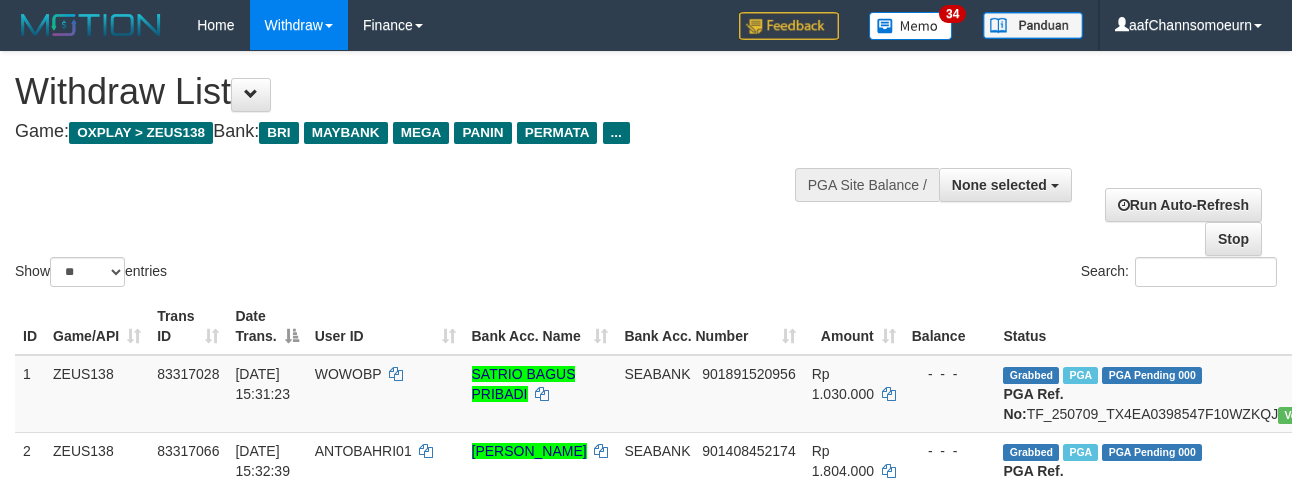 select 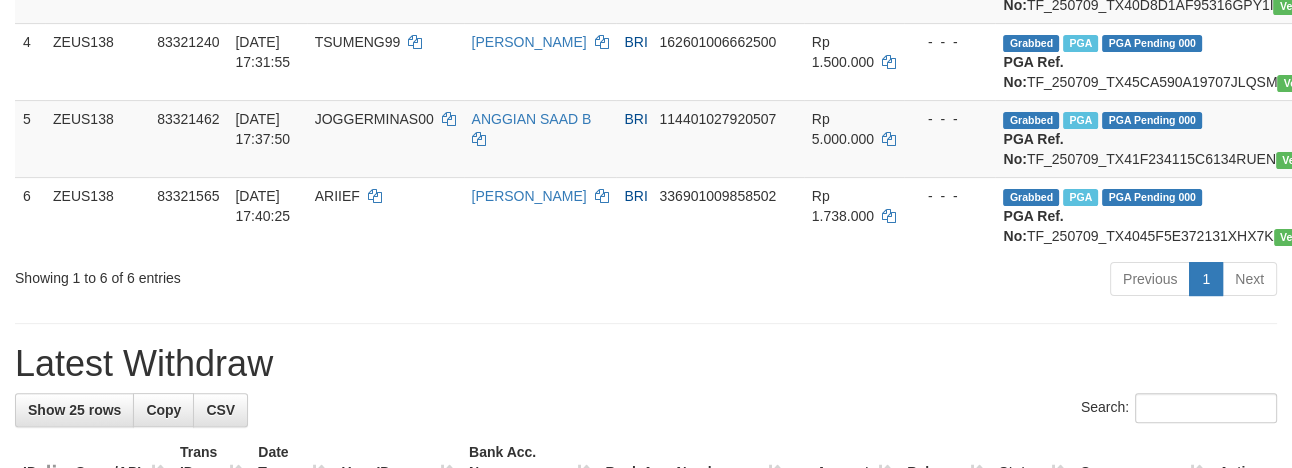 scroll, scrollTop: 509, scrollLeft: 0, axis: vertical 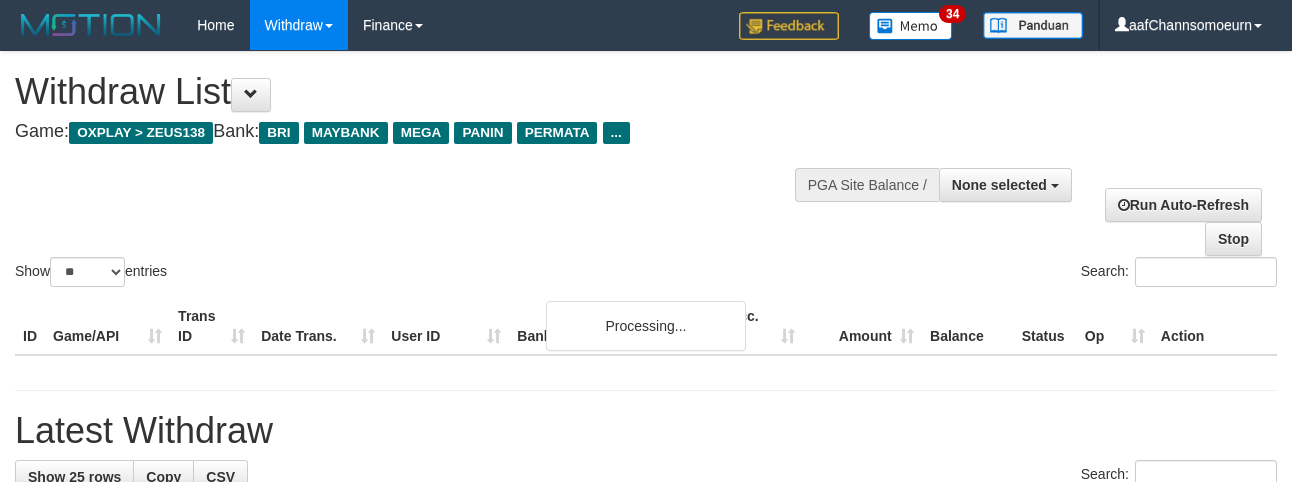 select 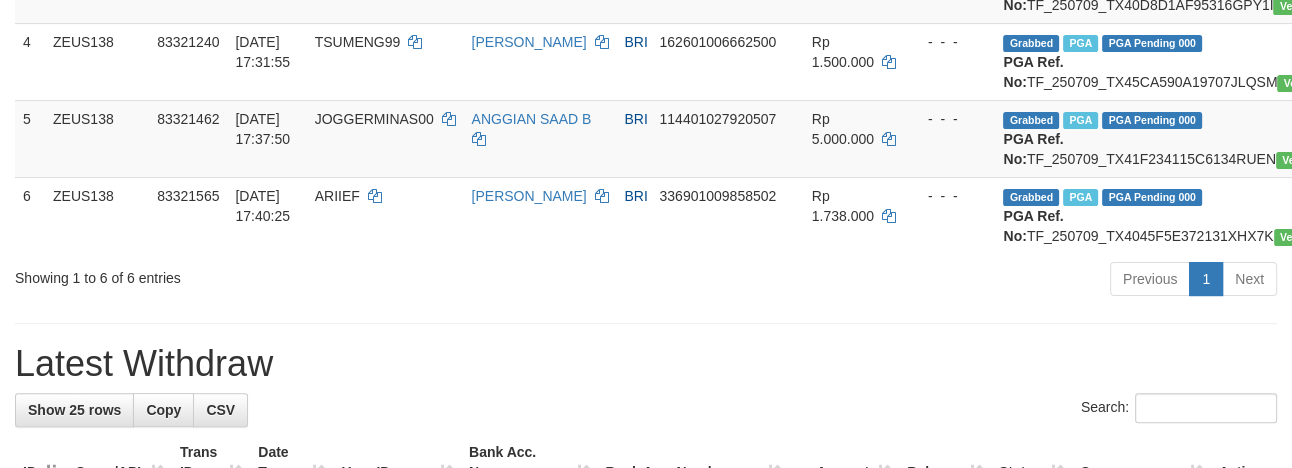 scroll, scrollTop: 509, scrollLeft: 0, axis: vertical 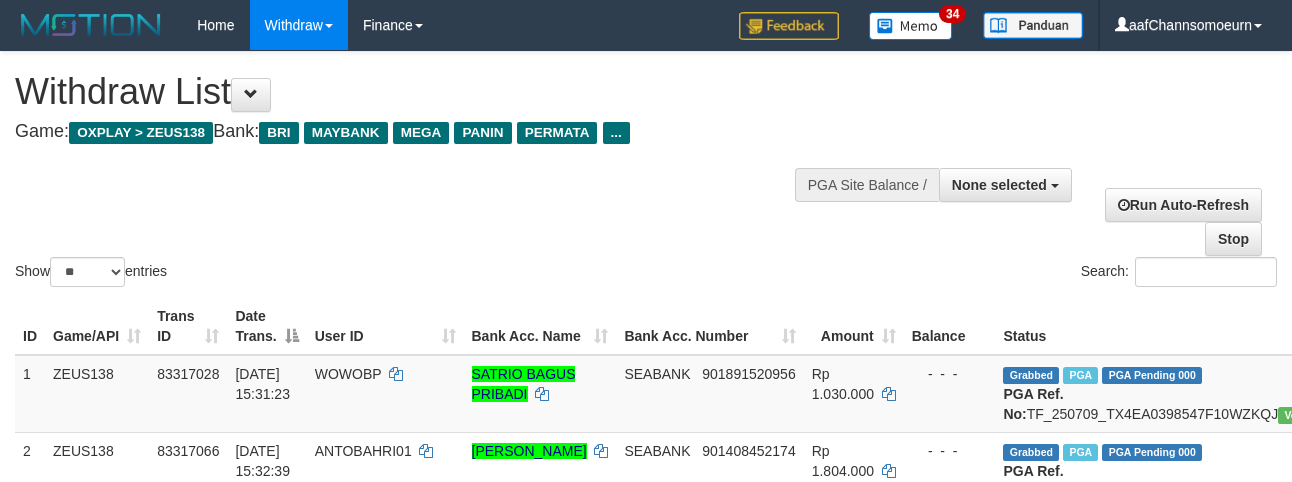 select 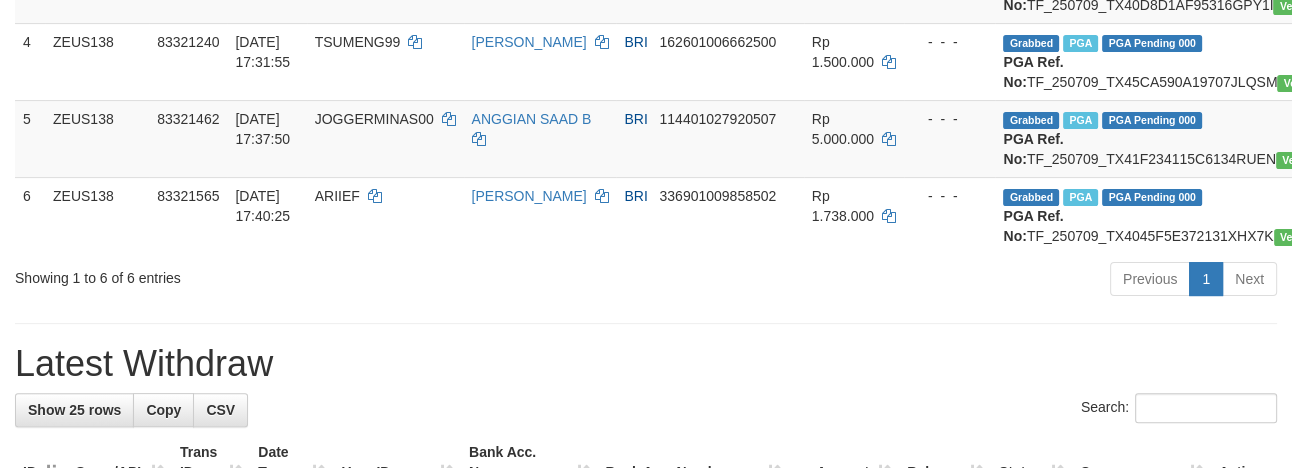 scroll, scrollTop: 509, scrollLeft: 0, axis: vertical 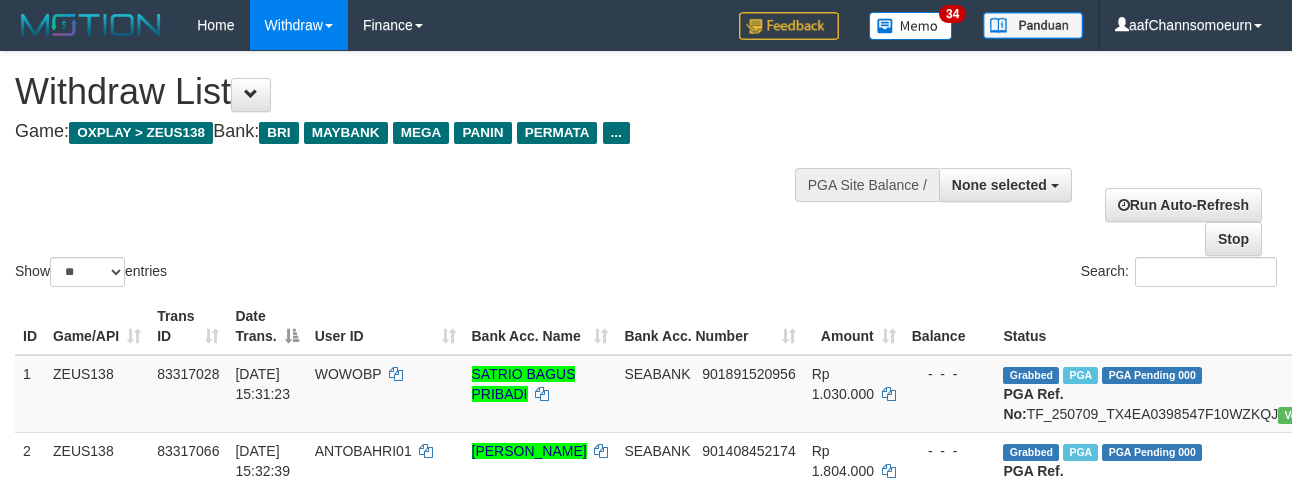 select 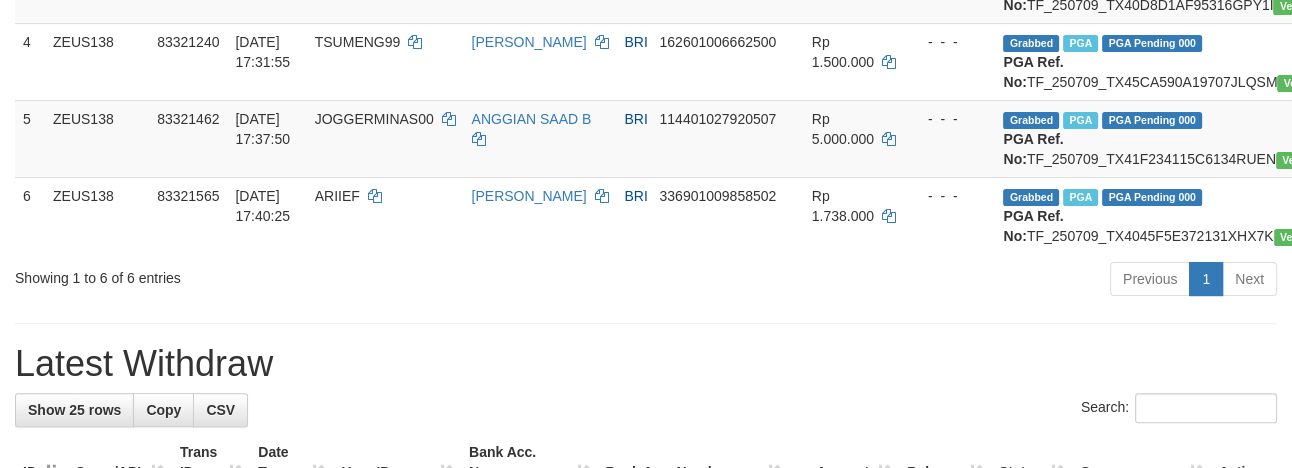 scroll, scrollTop: 509, scrollLeft: 0, axis: vertical 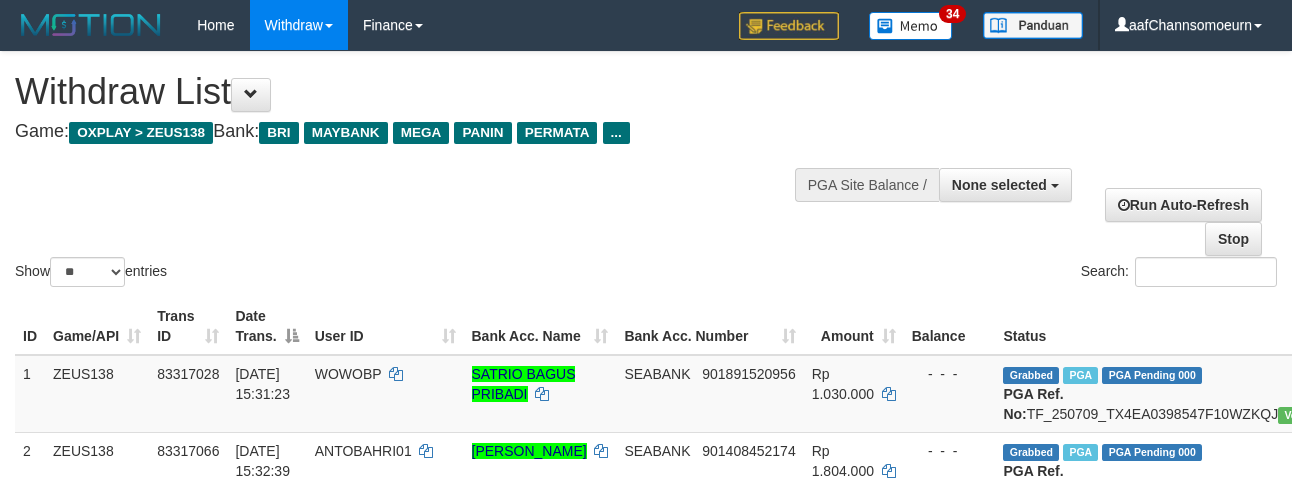 select 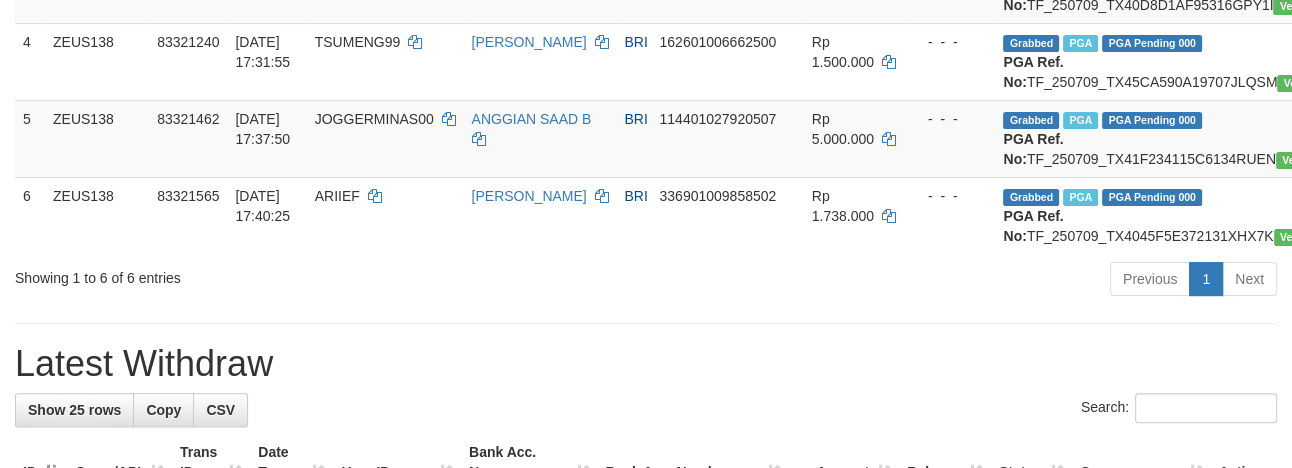 scroll, scrollTop: 509, scrollLeft: 0, axis: vertical 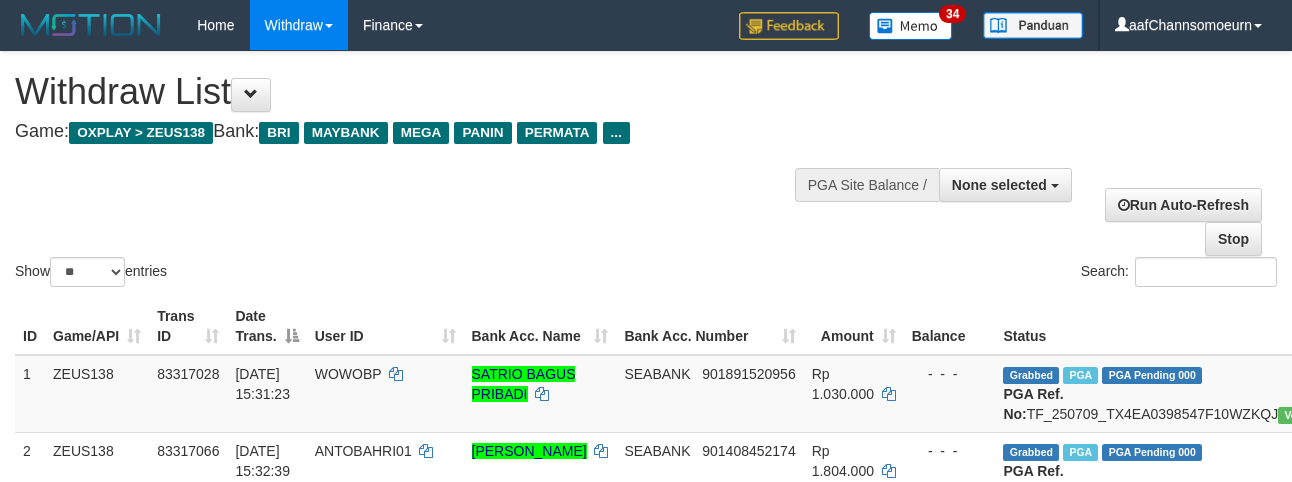 select 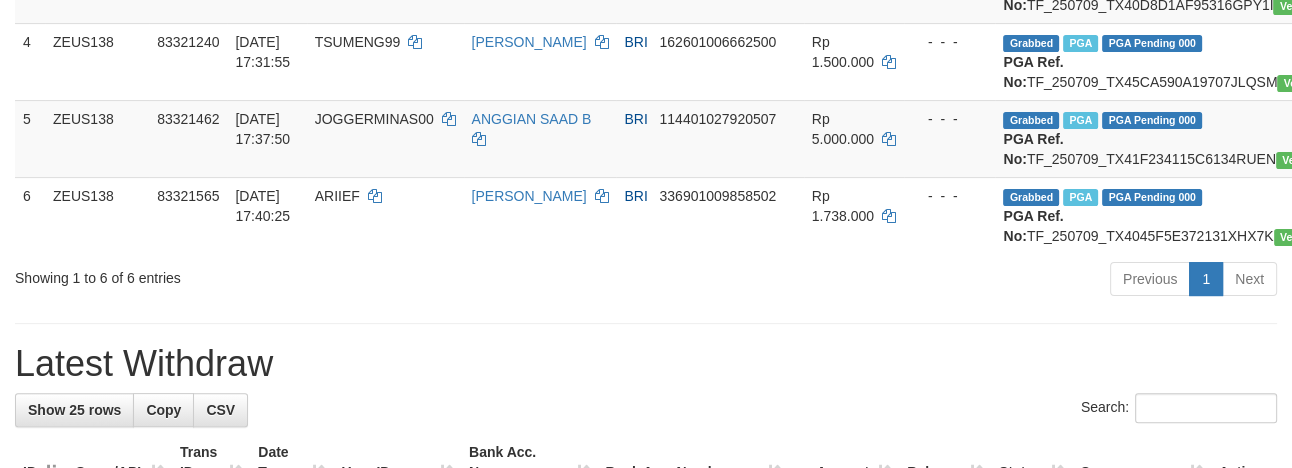 scroll, scrollTop: 509, scrollLeft: 0, axis: vertical 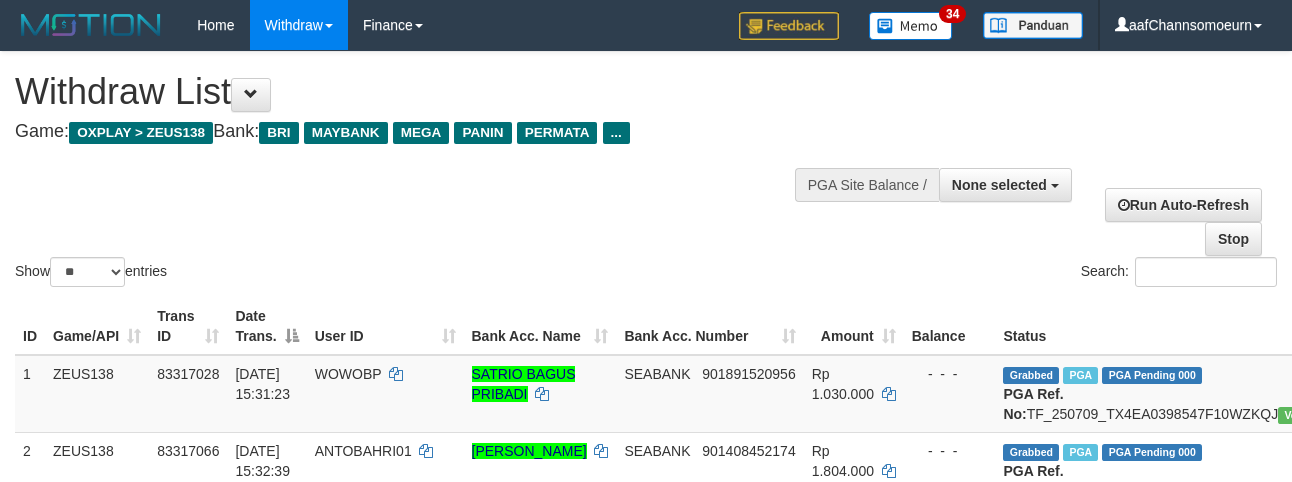 select 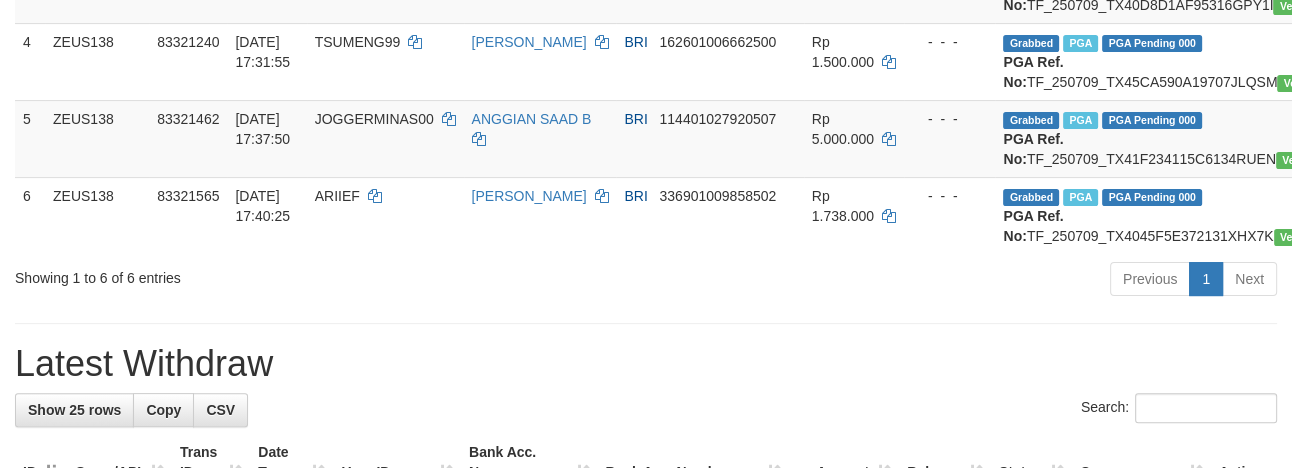 scroll, scrollTop: 509, scrollLeft: 0, axis: vertical 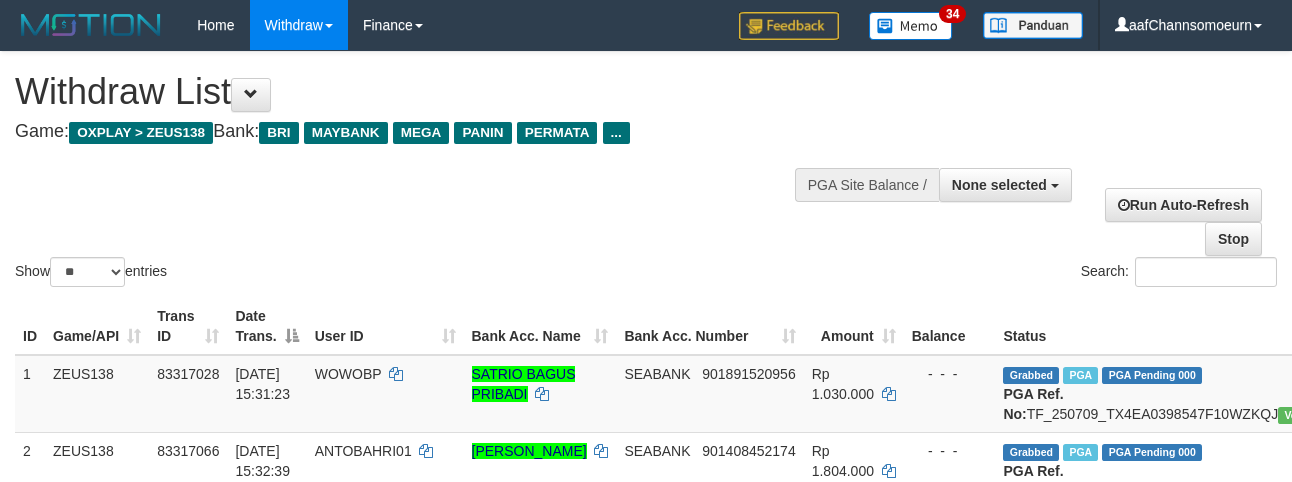 select 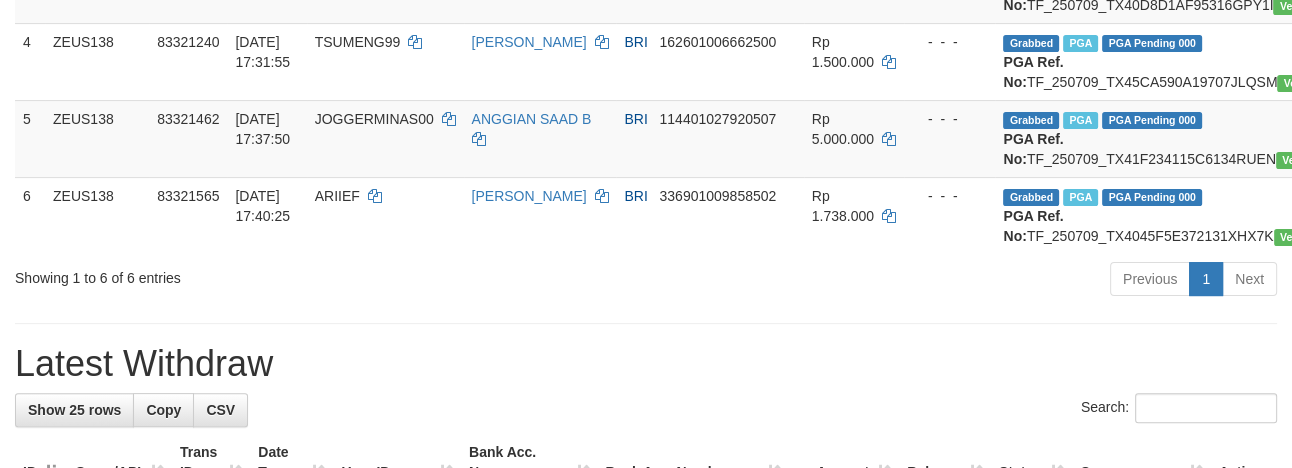 scroll, scrollTop: 509, scrollLeft: 0, axis: vertical 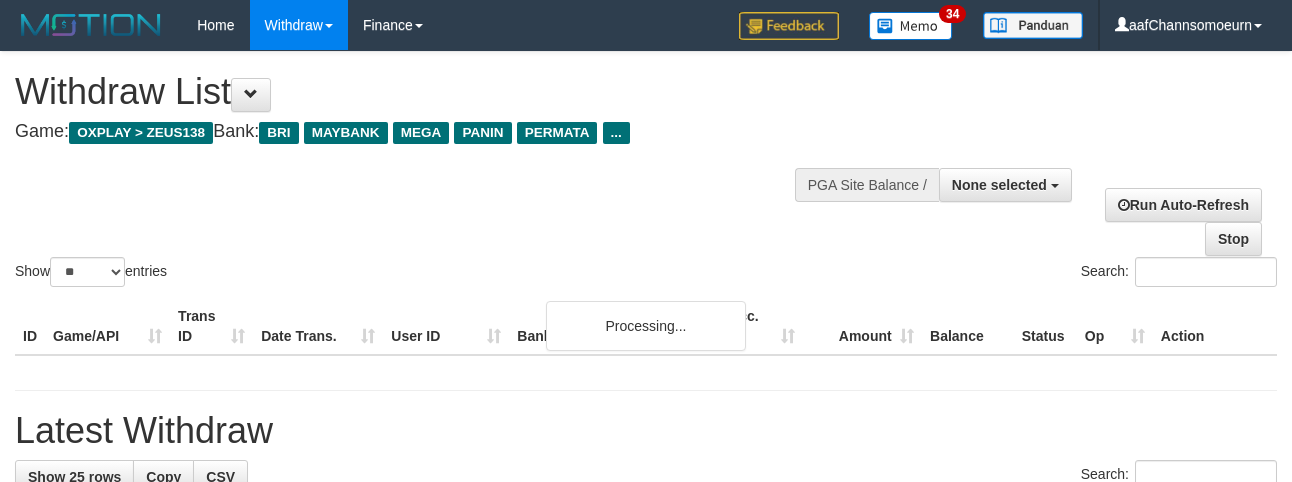 select 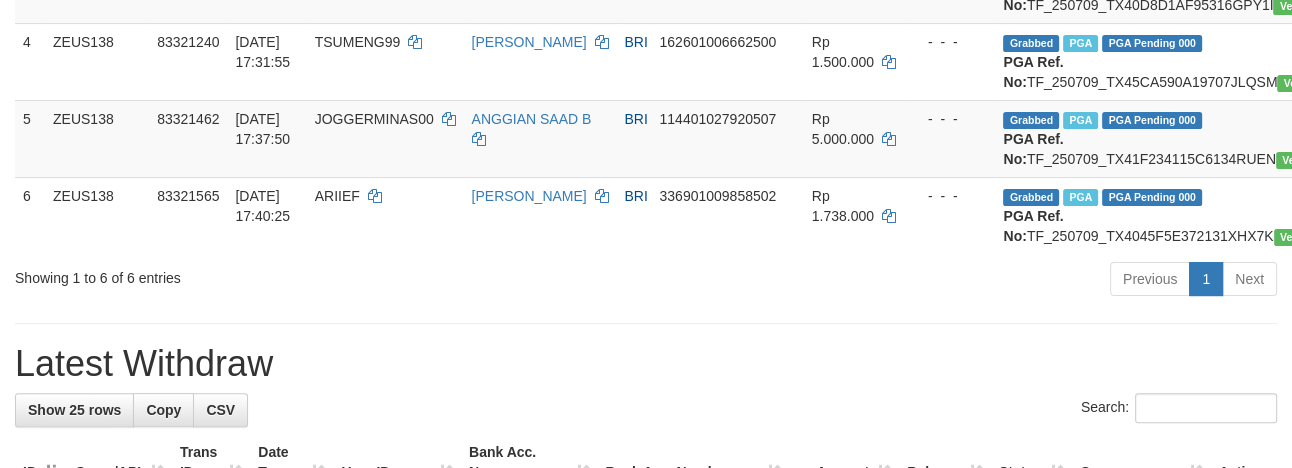 scroll, scrollTop: 509, scrollLeft: 0, axis: vertical 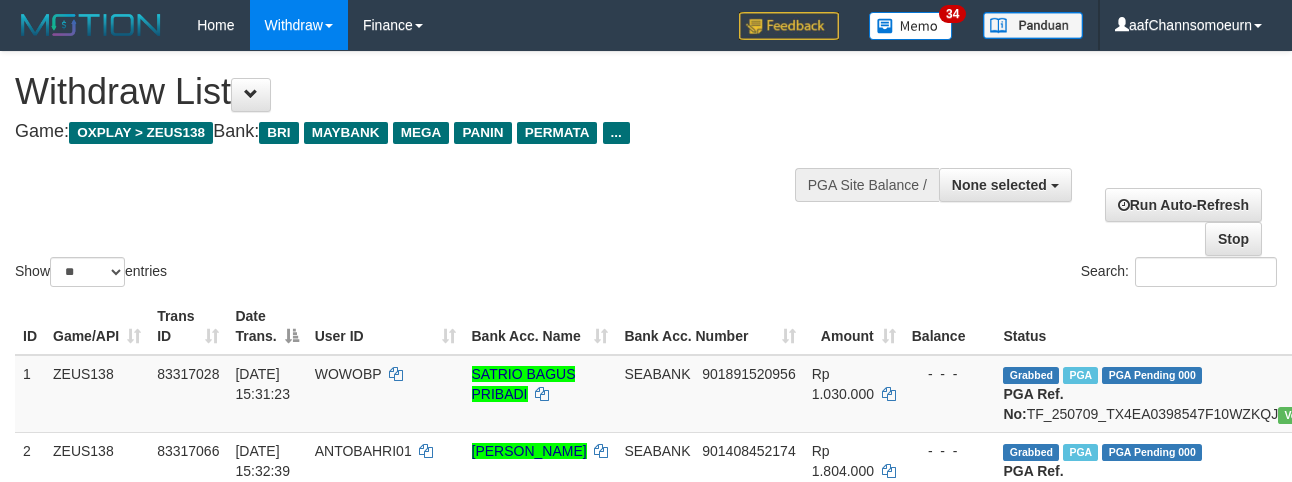 select 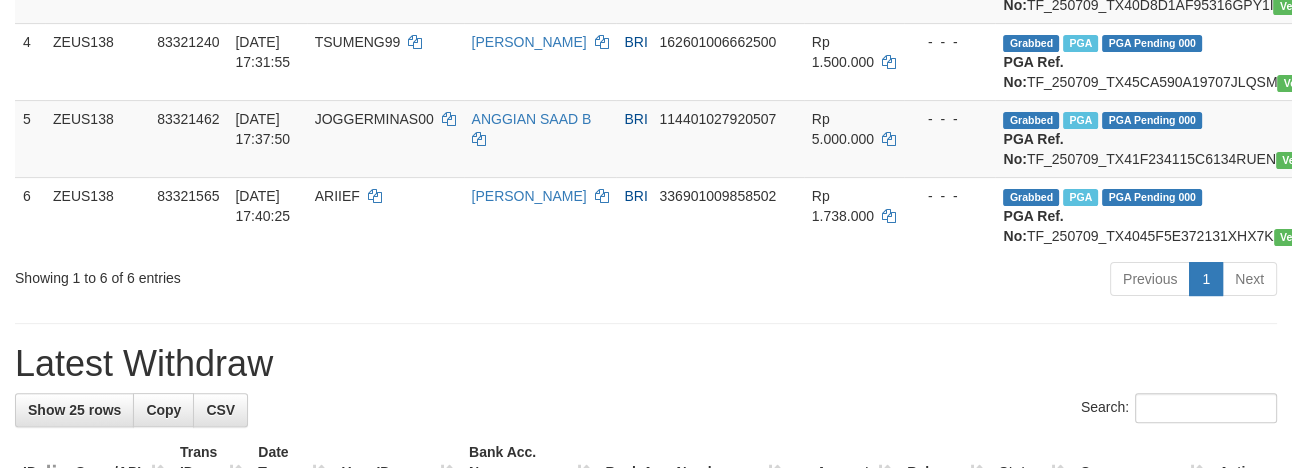 scroll, scrollTop: 509, scrollLeft: 0, axis: vertical 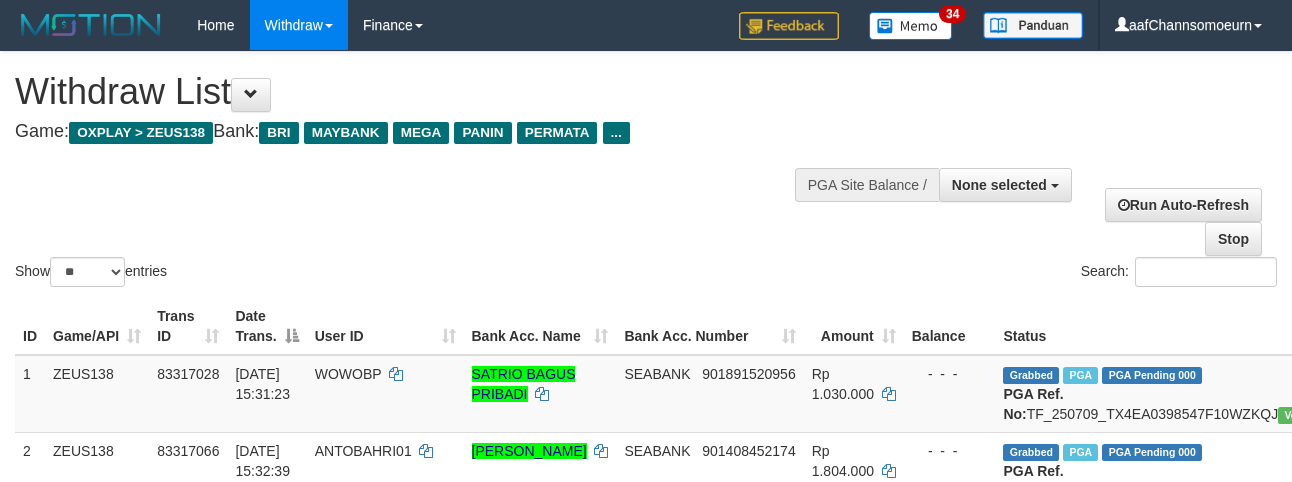 select 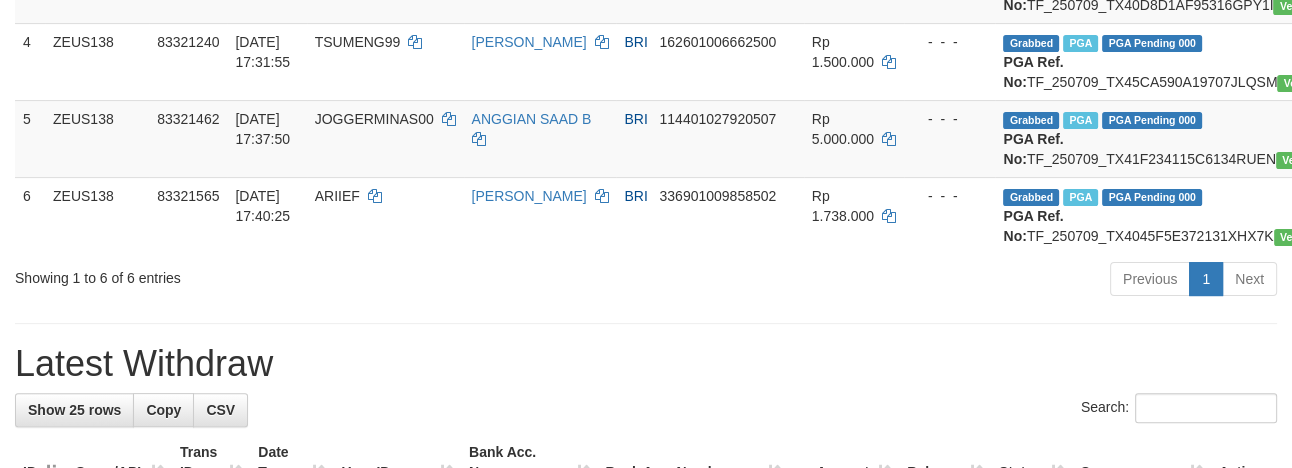 scroll, scrollTop: 509, scrollLeft: 0, axis: vertical 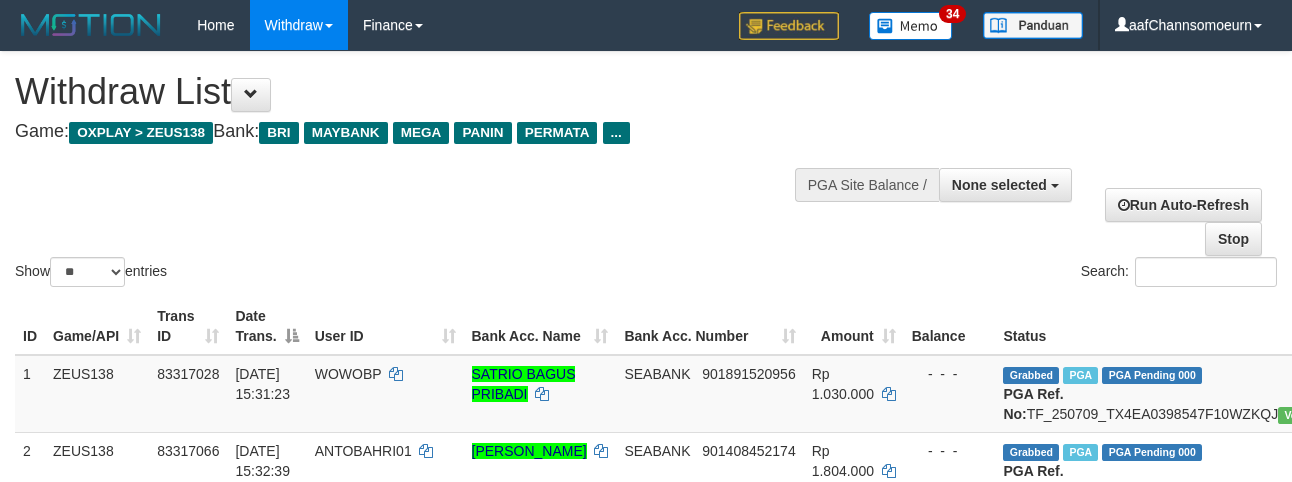 select 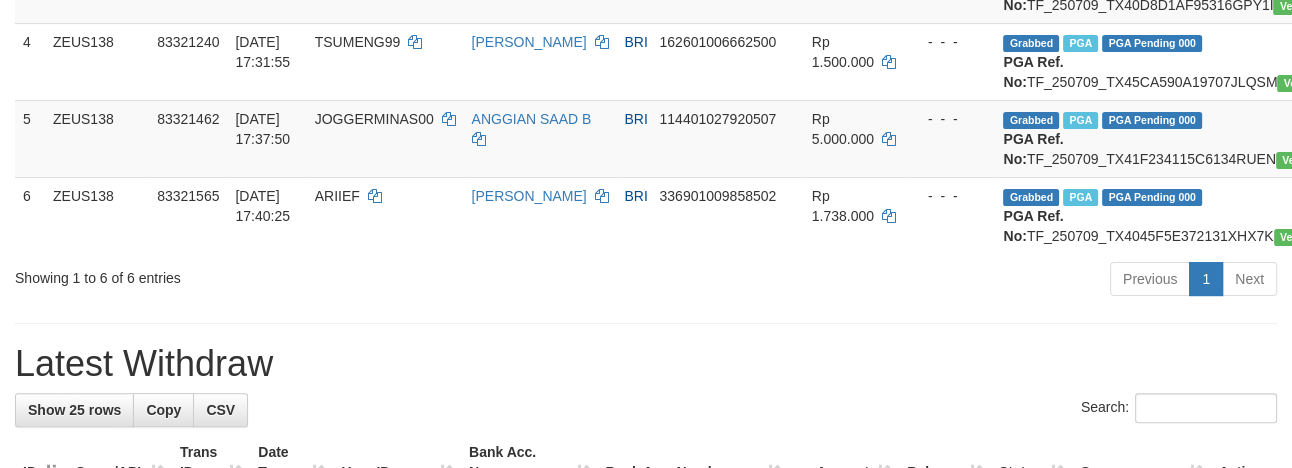 scroll, scrollTop: 509, scrollLeft: 0, axis: vertical 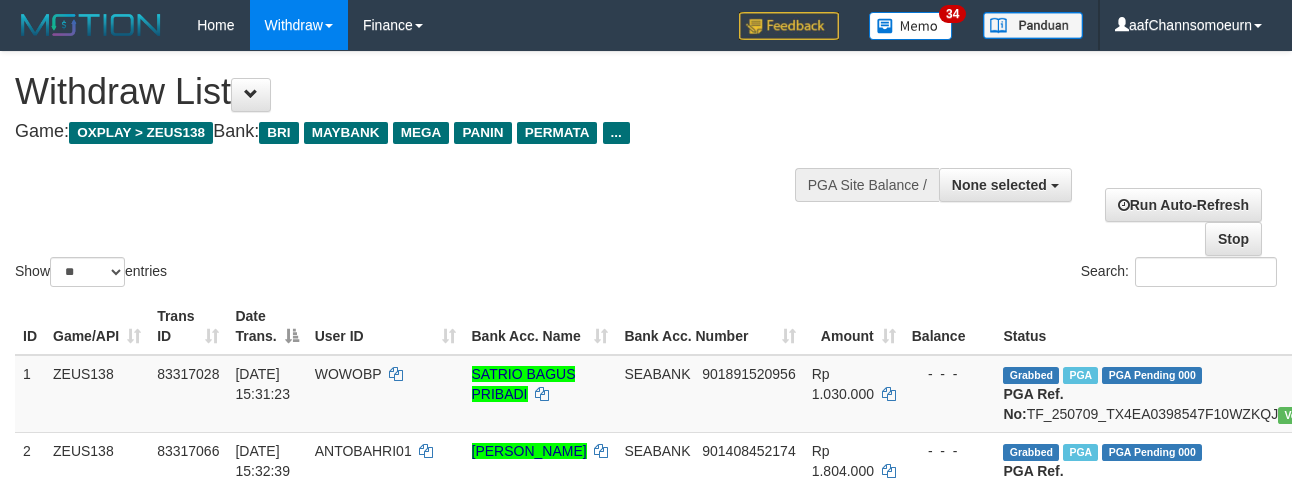 select 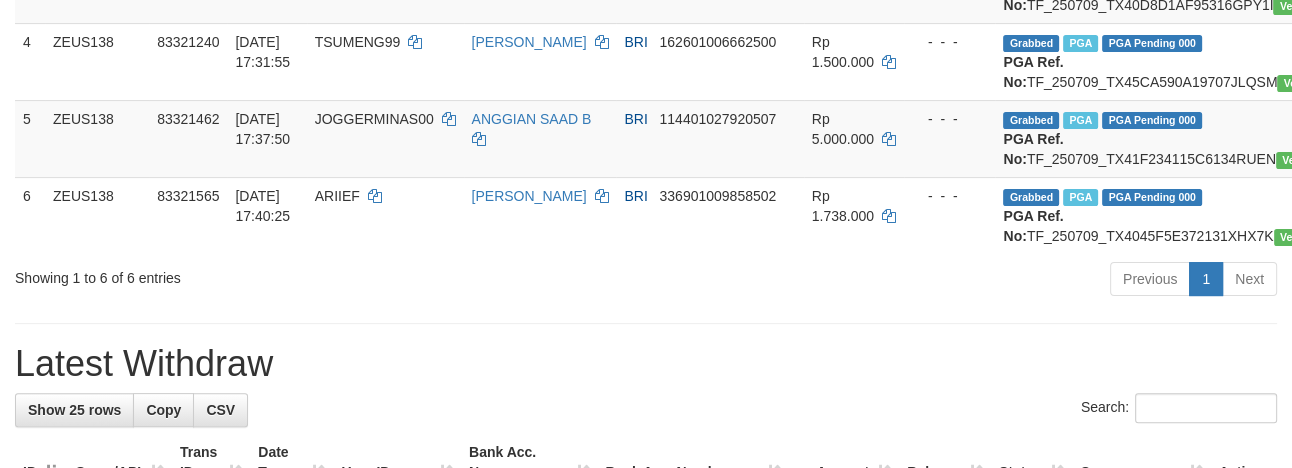 scroll, scrollTop: 509, scrollLeft: 0, axis: vertical 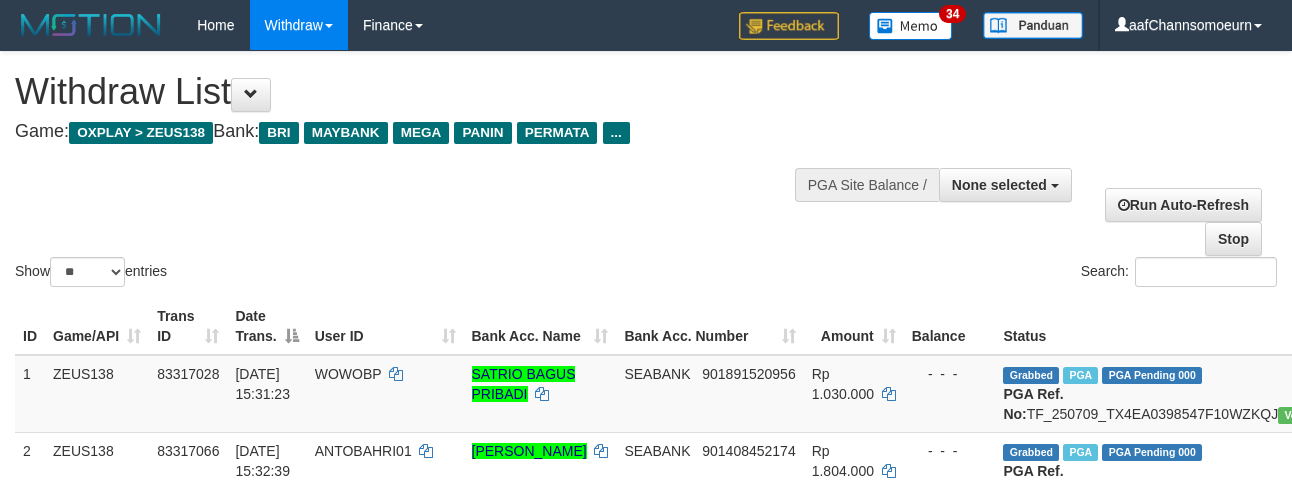 select 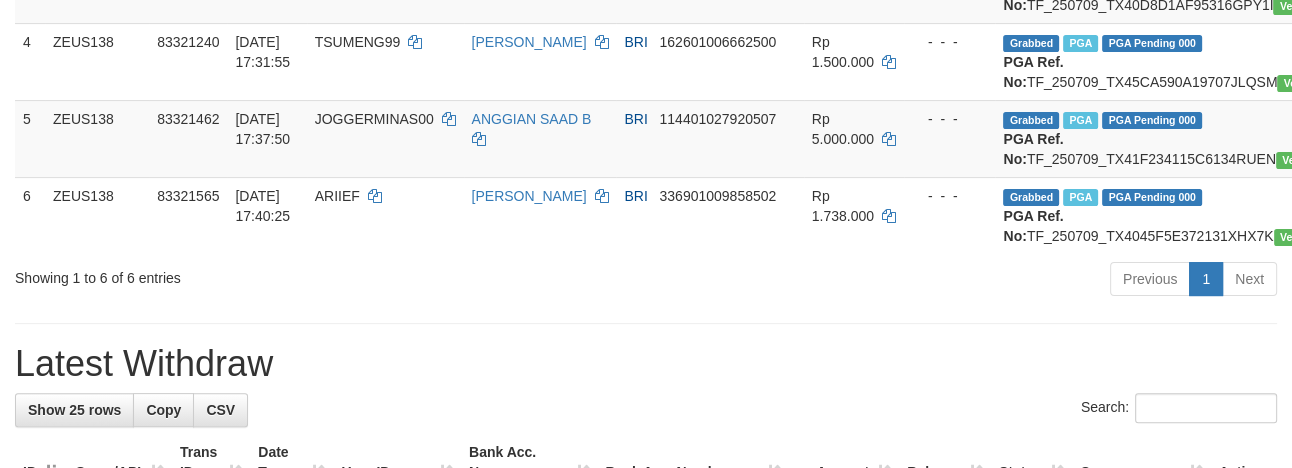 scroll, scrollTop: 509, scrollLeft: 0, axis: vertical 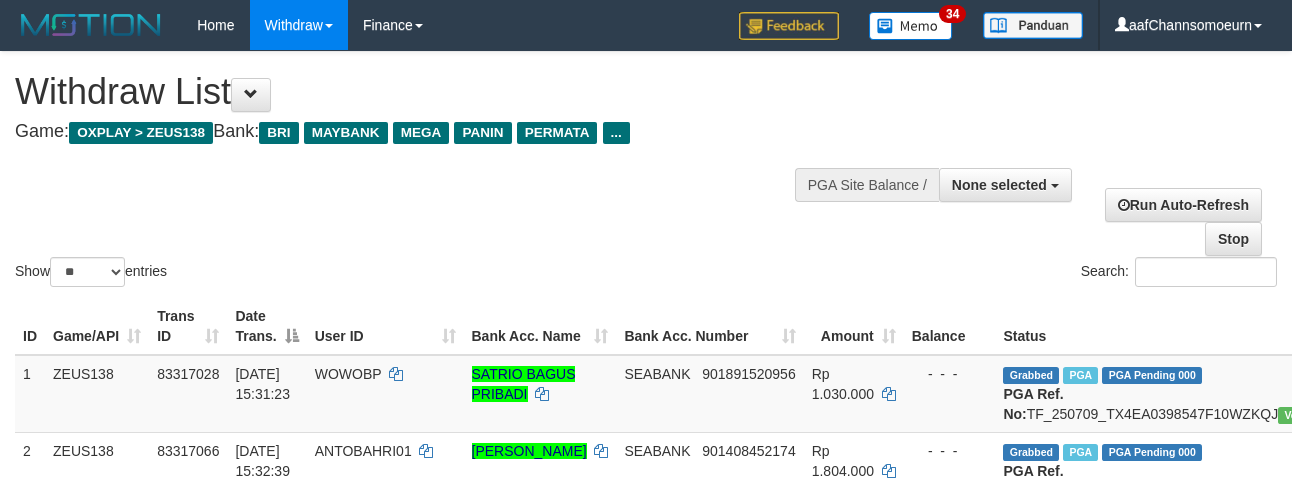 select 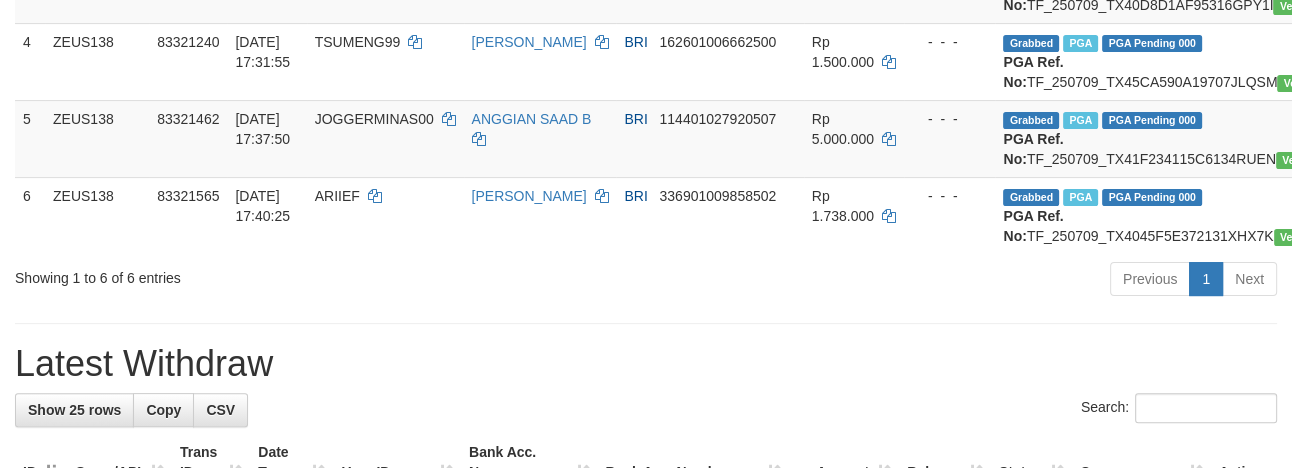 scroll, scrollTop: 509, scrollLeft: 0, axis: vertical 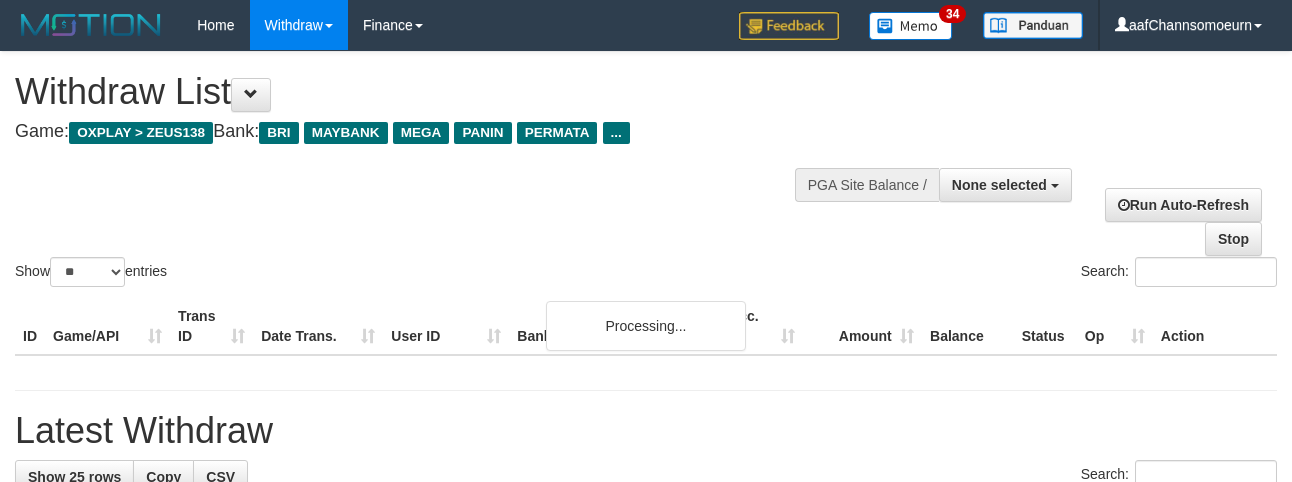 select 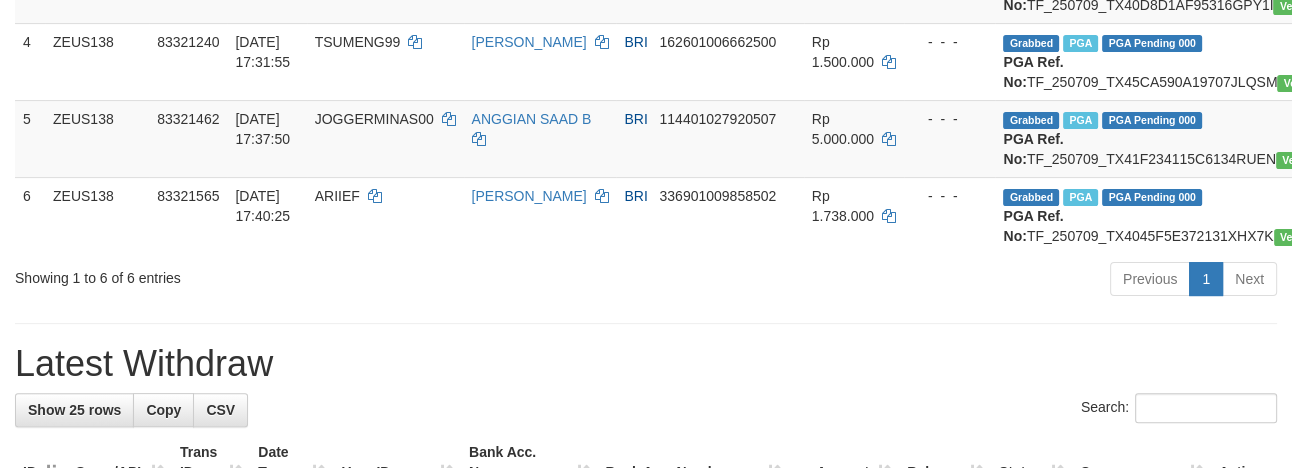 scroll, scrollTop: 509, scrollLeft: 0, axis: vertical 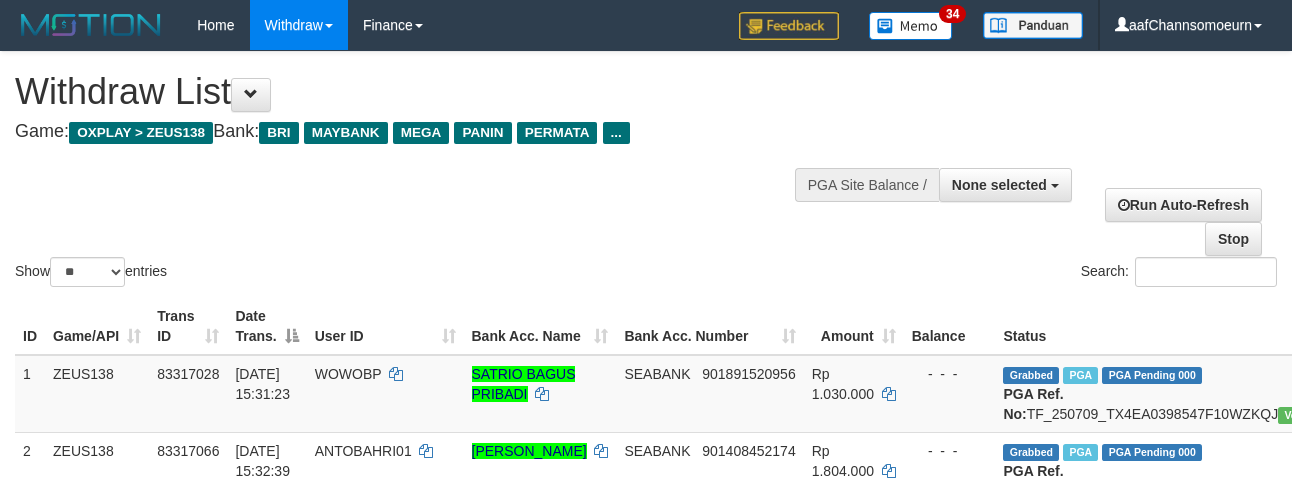 select 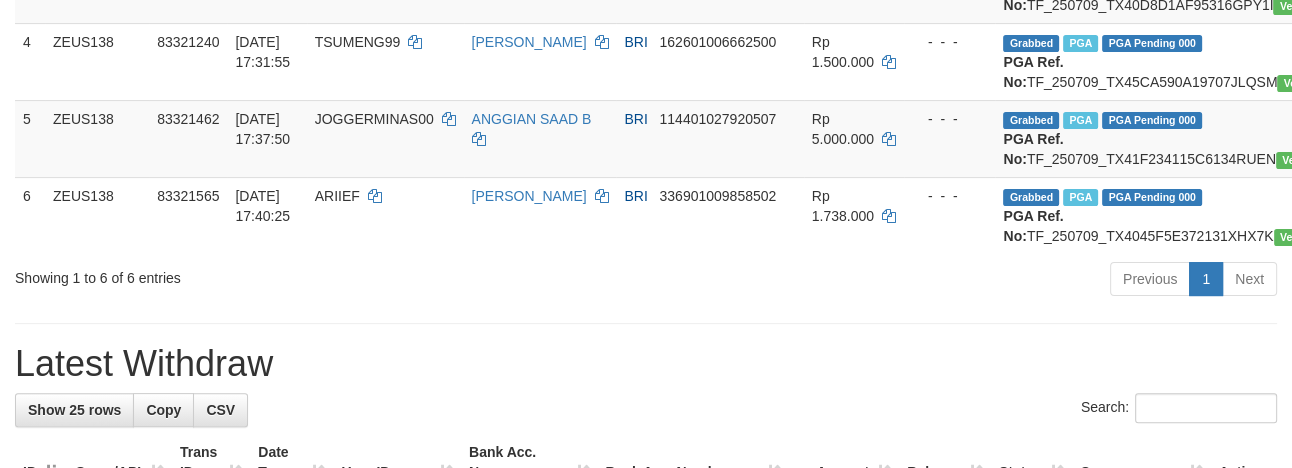 scroll, scrollTop: 509, scrollLeft: 0, axis: vertical 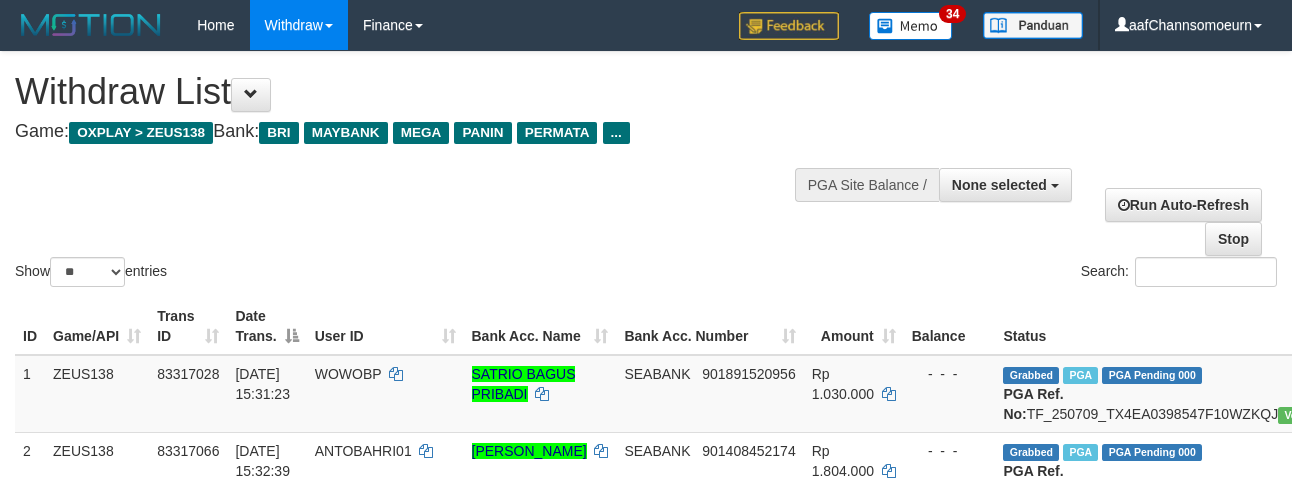 select 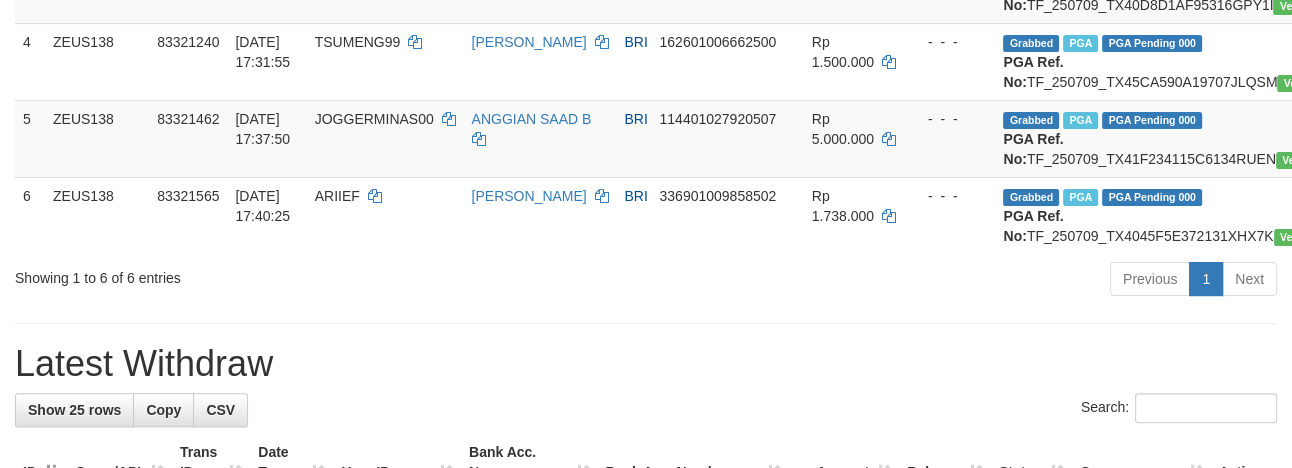 scroll, scrollTop: 509, scrollLeft: 0, axis: vertical 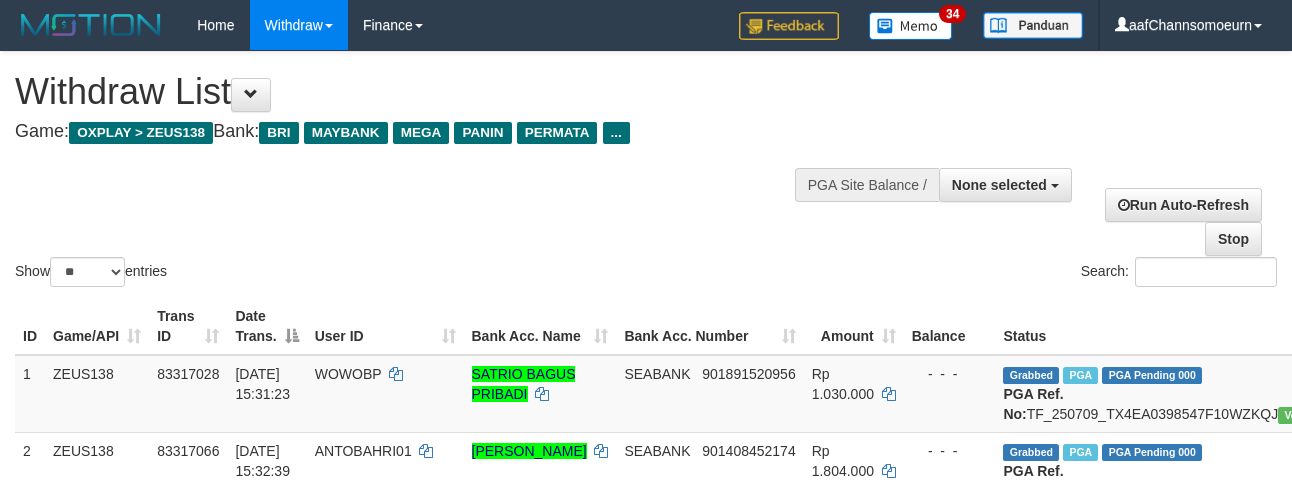 select 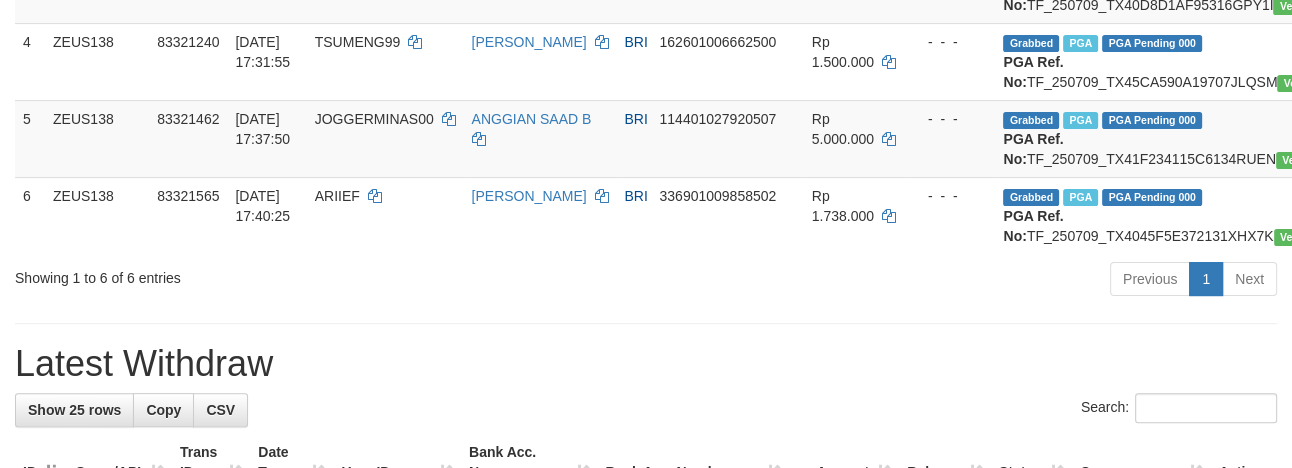scroll, scrollTop: 509, scrollLeft: 0, axis: vertical 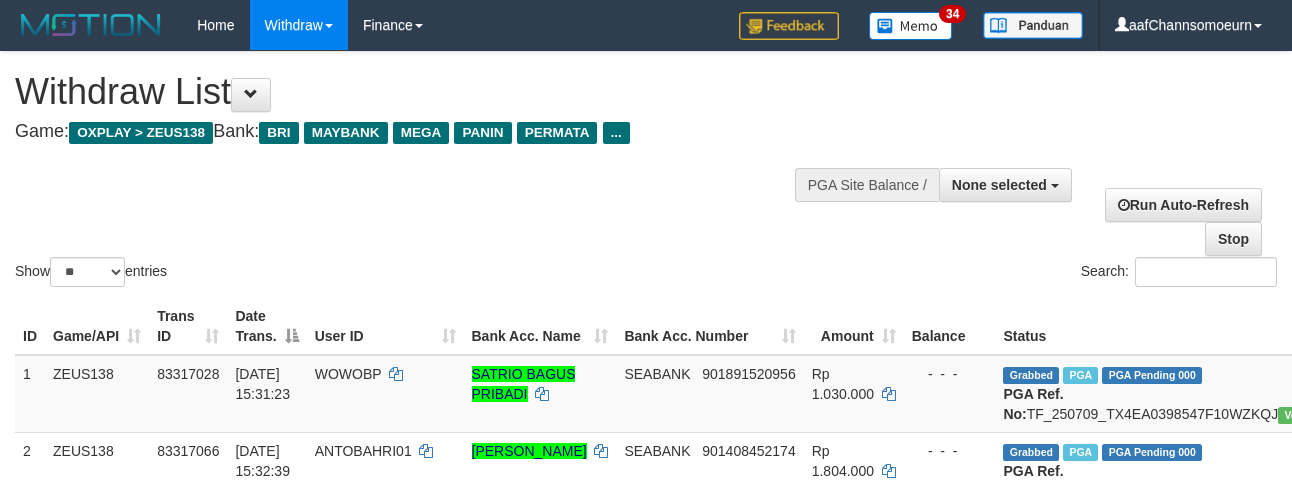 select 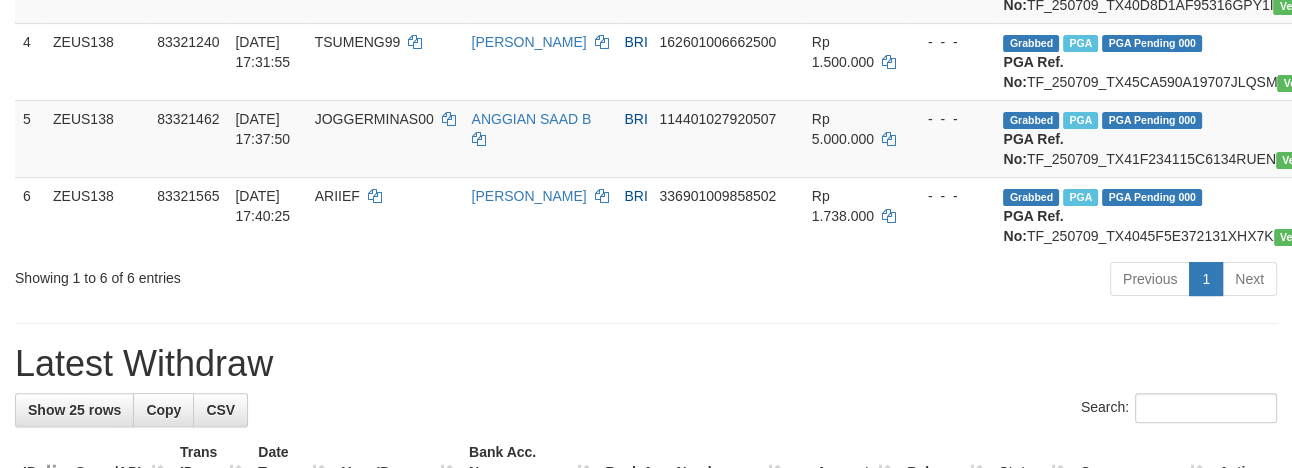 scroll, scrollTop: 509, scrollLeft: 0, axis: vertical 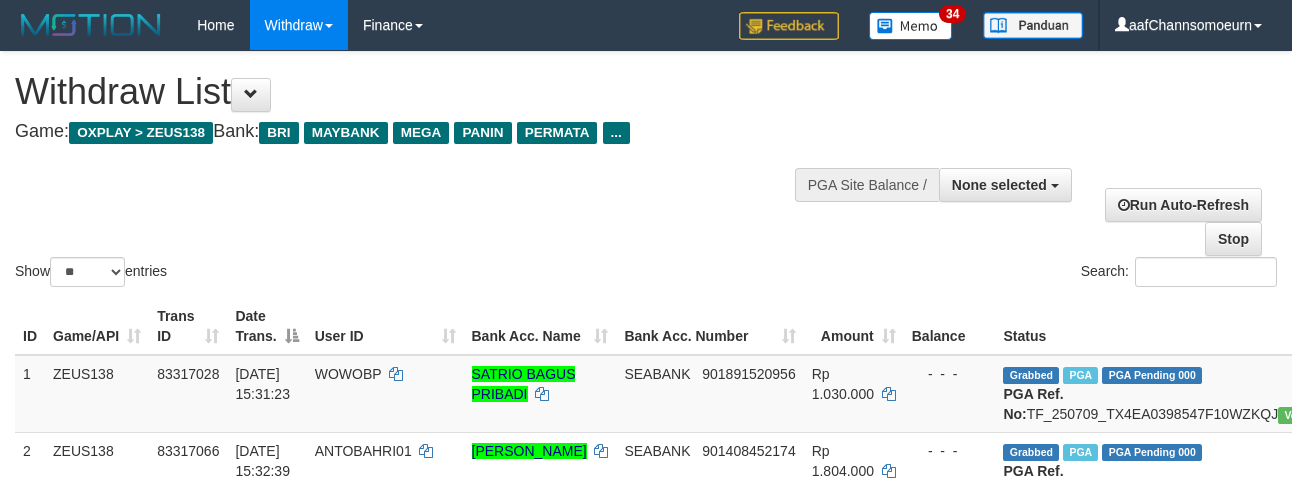 select 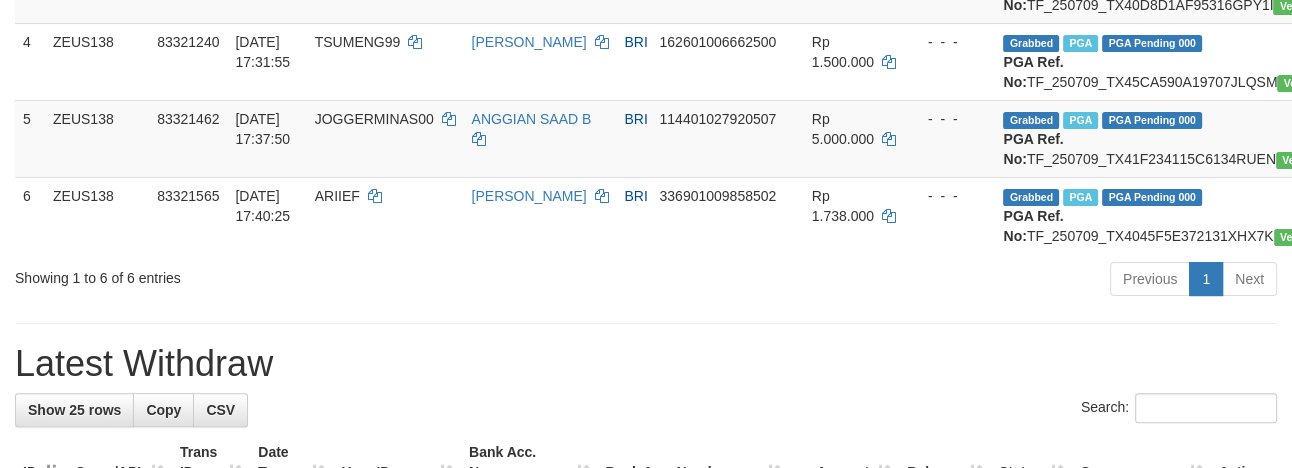 scroll, scrollTop: 509, scrollLeft: 0, axis: vertical 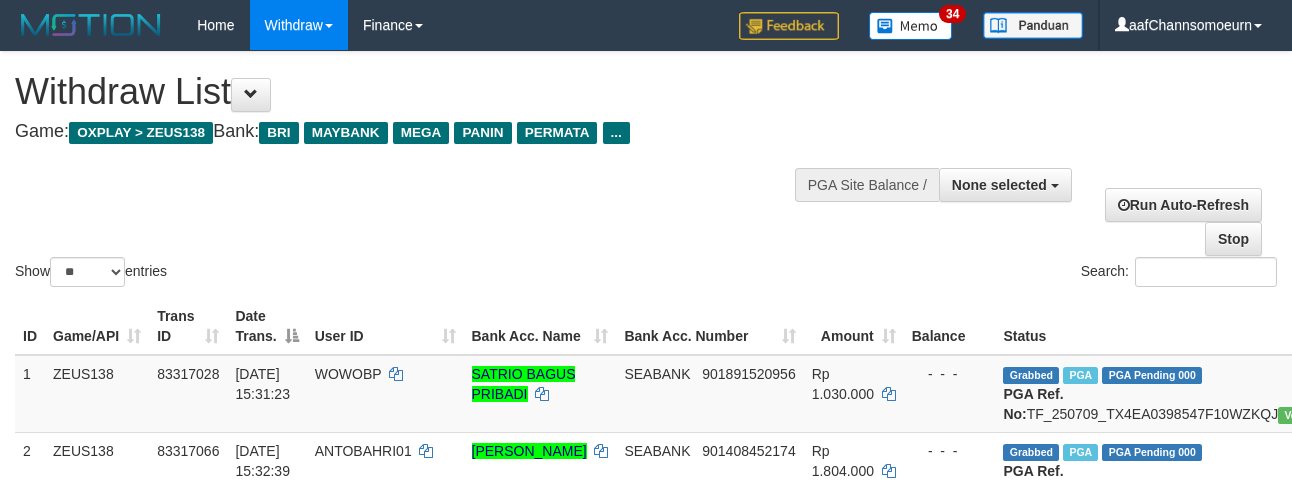 select 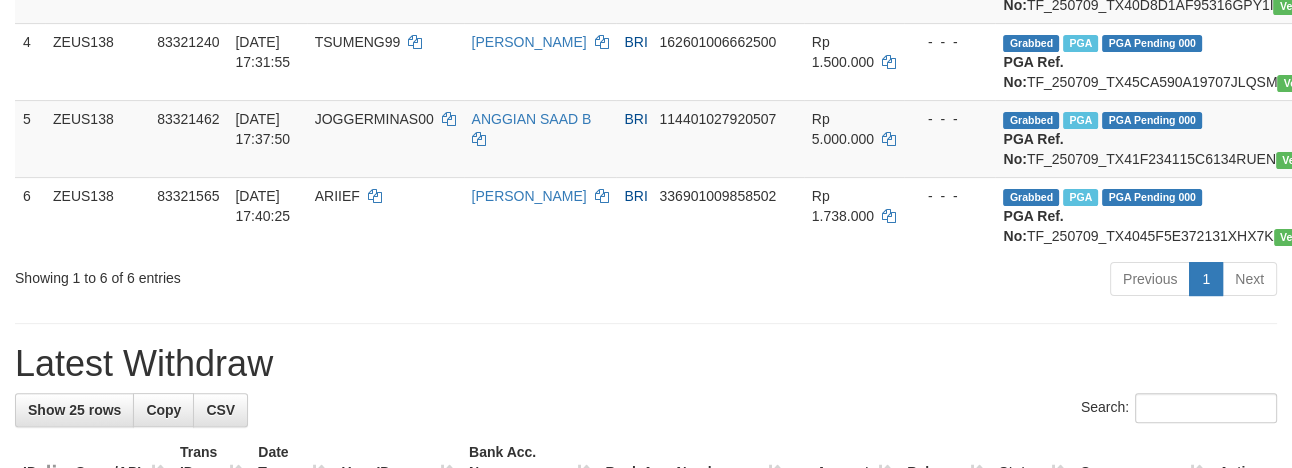 scroll, scrollTop: 509, scrollLeft: 0, axis: vertical 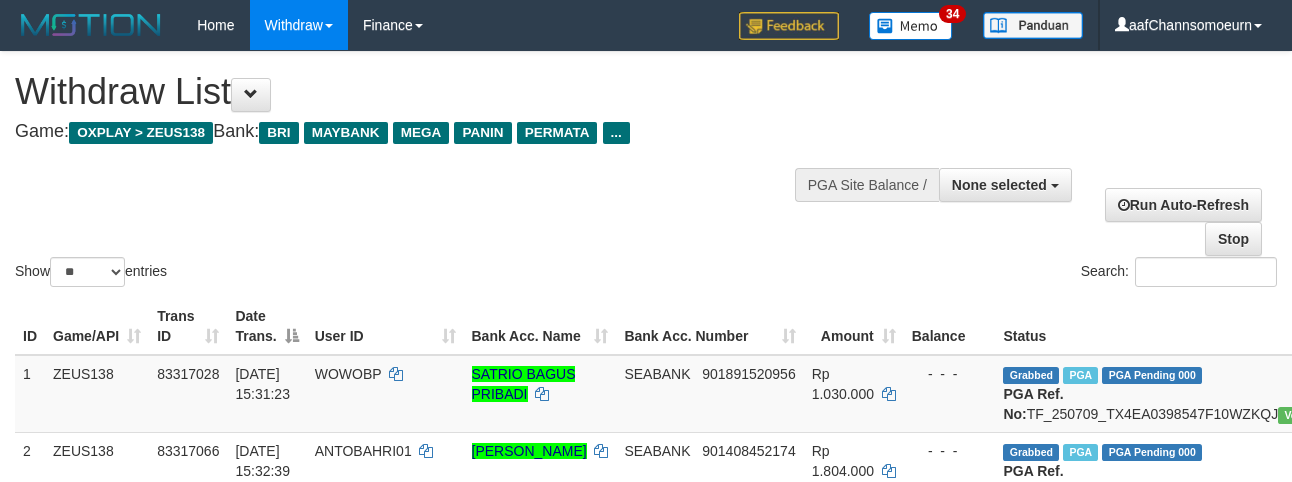 select 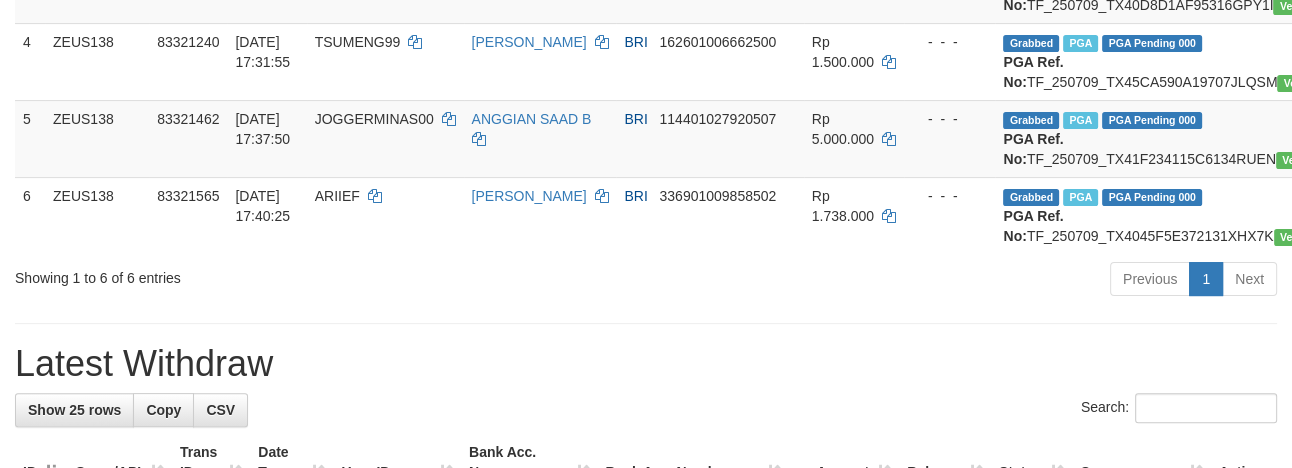 scroll, scrollTop: 509, scrollLeft: 0, axis: vertical 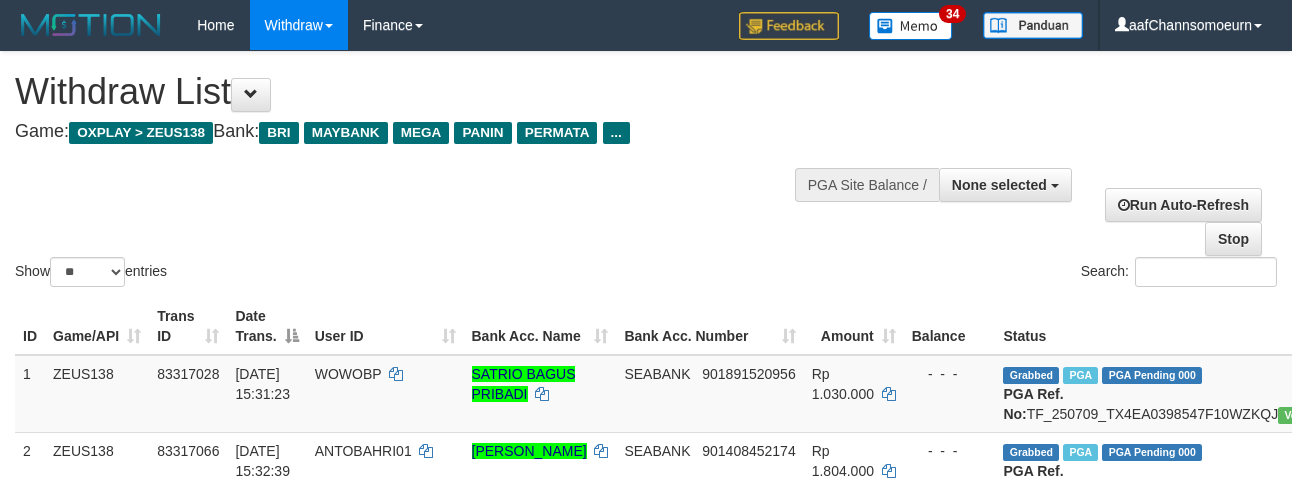 select 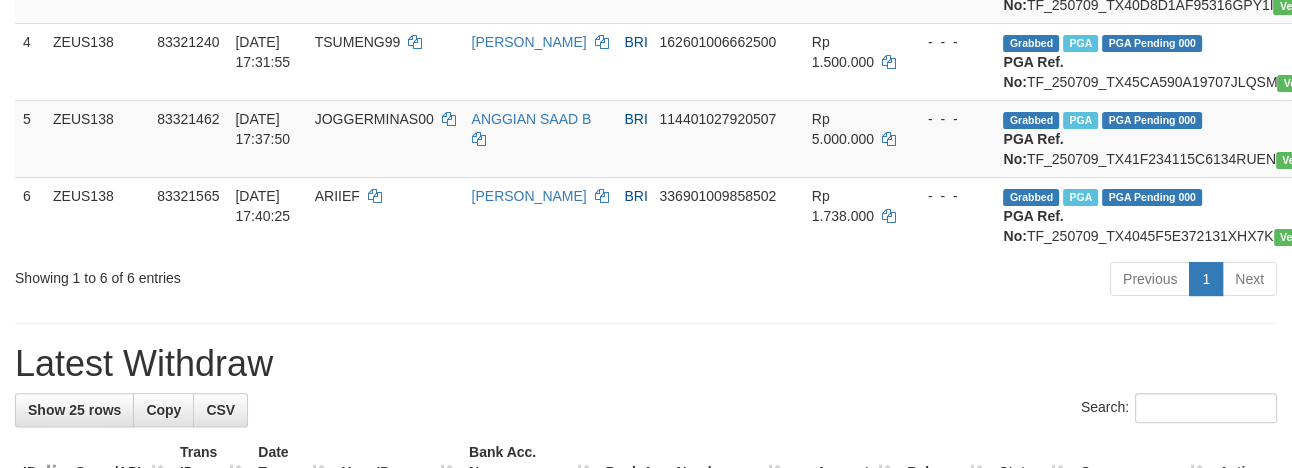 scroll, scrollTop: 509, scrollLeft: 0, axis: vertical 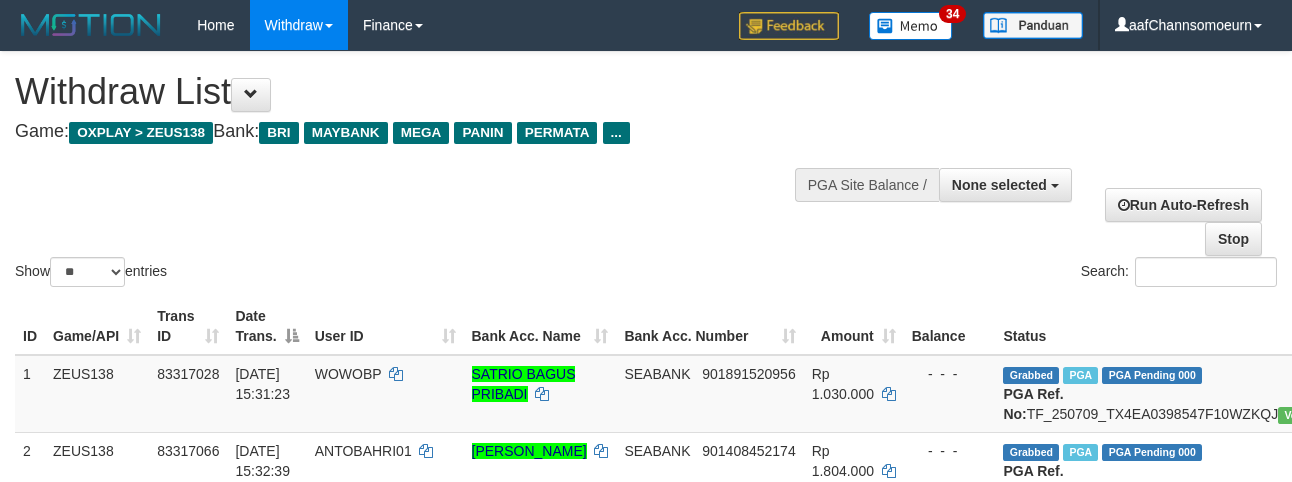 select 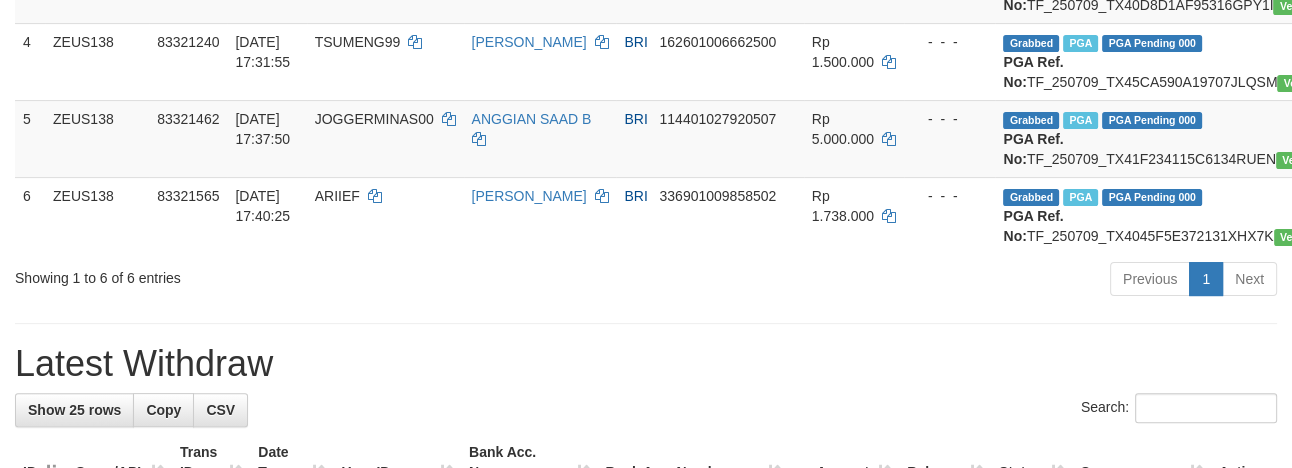 scroll, scrollTop: 509, scrollLeft: 0, axis: vertical 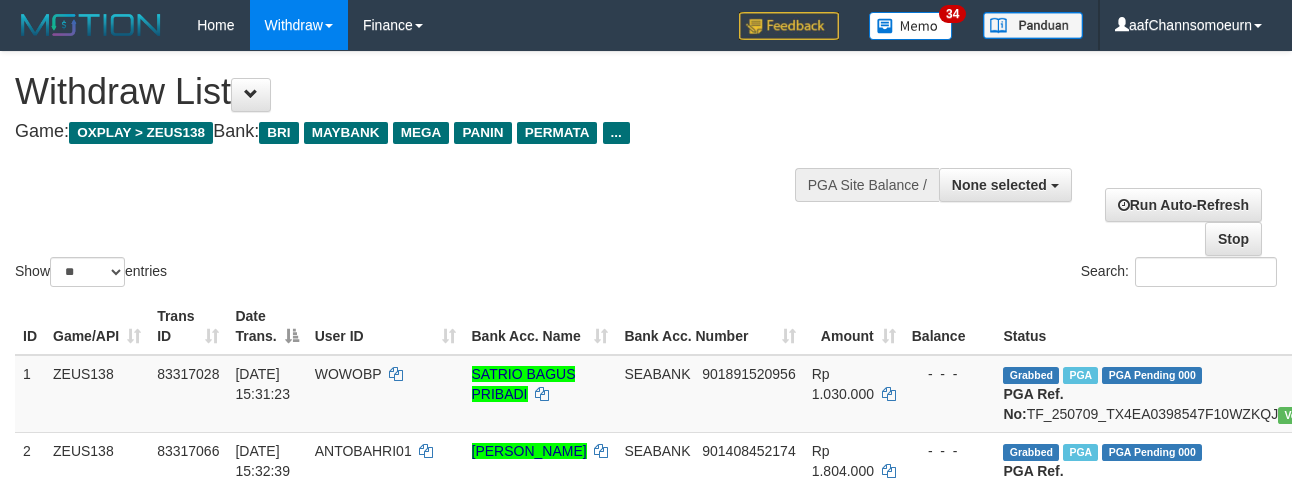 select 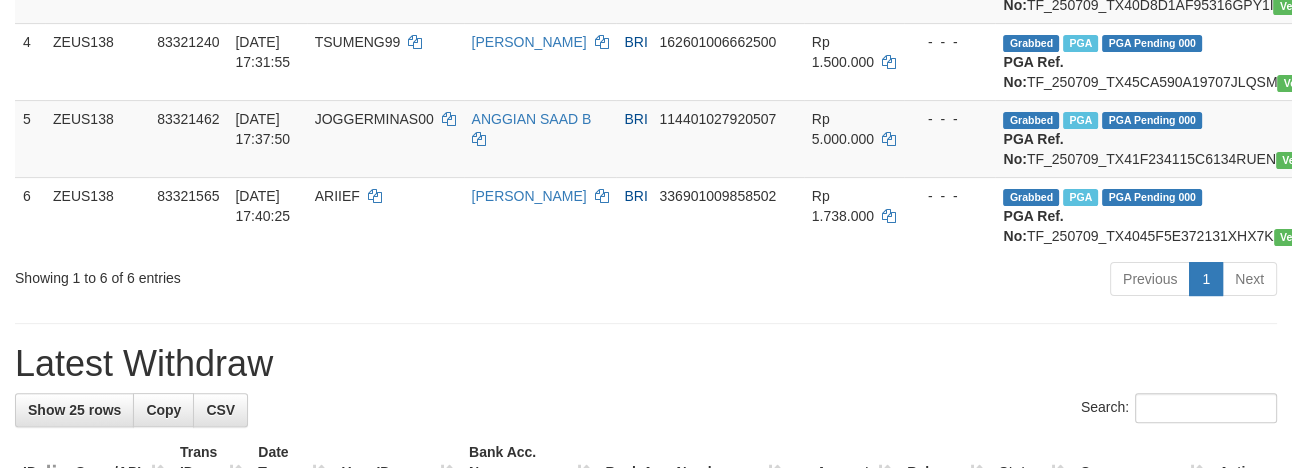 scroll, scrollTop: 509, scrollLeft: 0, axis: vertical 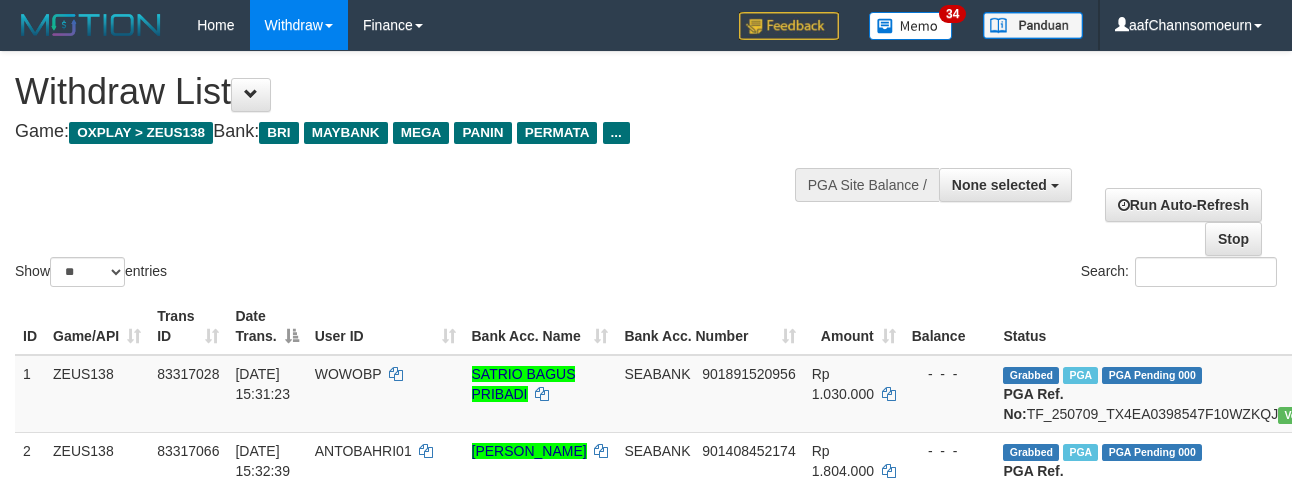select 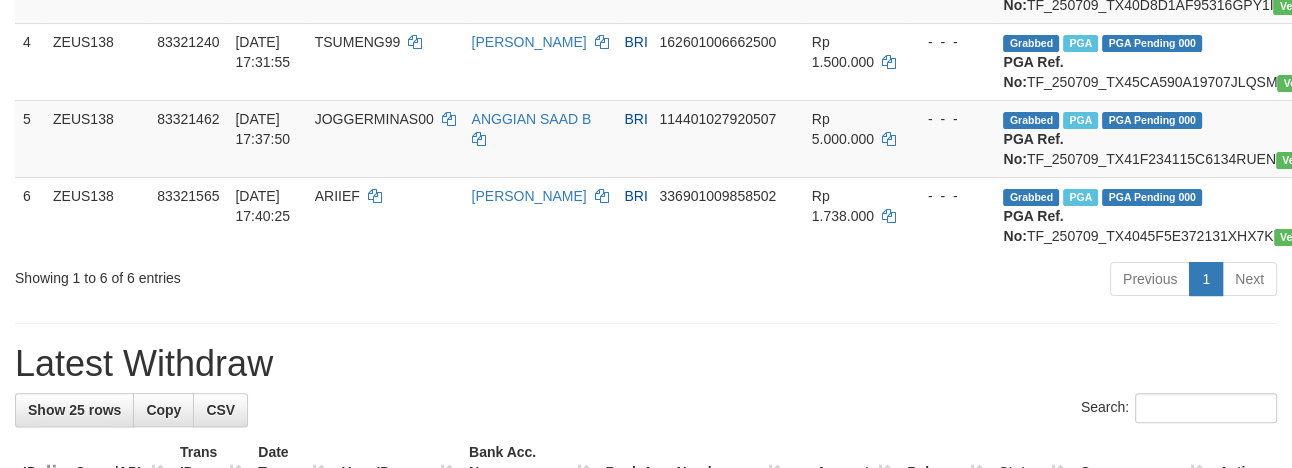 scroll, scrollTop: 509, scrollLeft: 0, axis: vertical 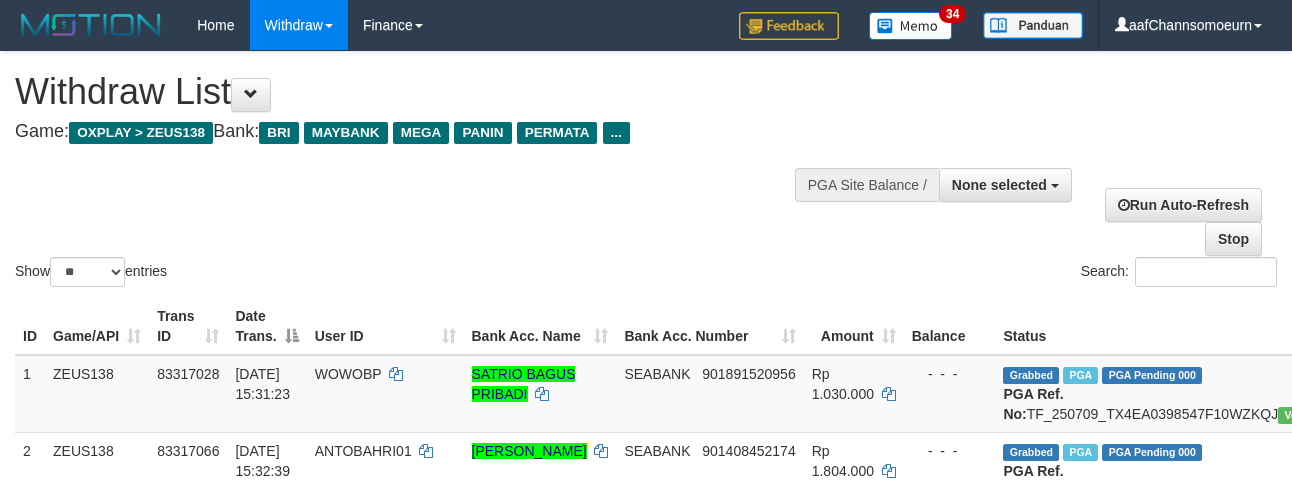 select 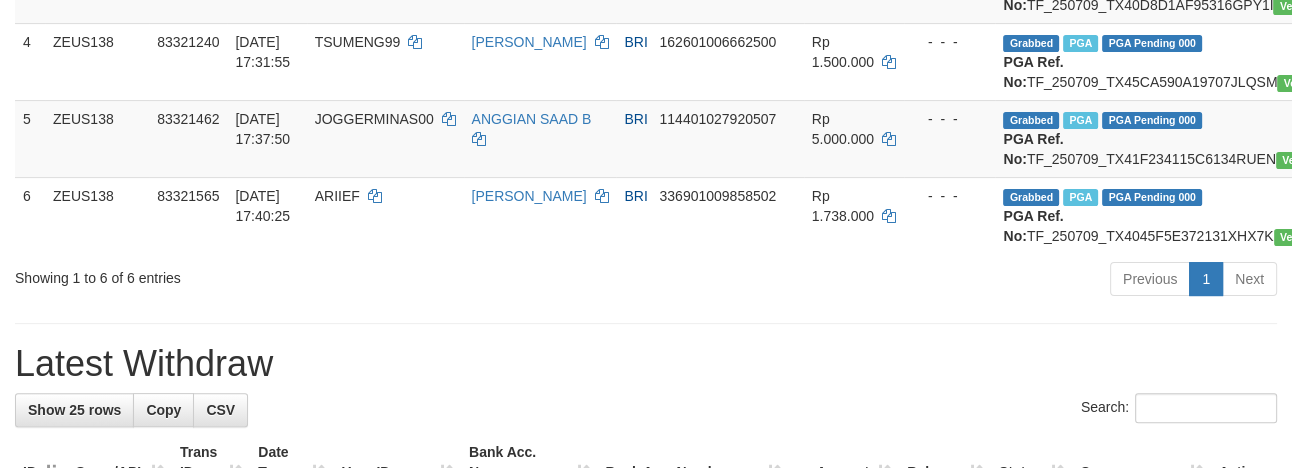 scroll, scrollTop: 509, scrollLeft: 0, axis: vertical 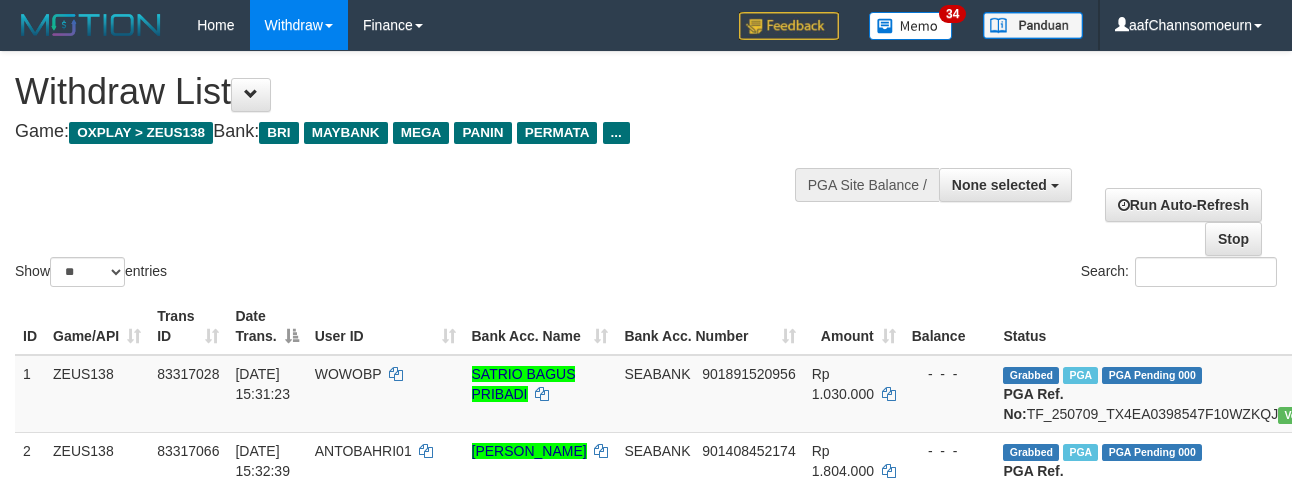 select 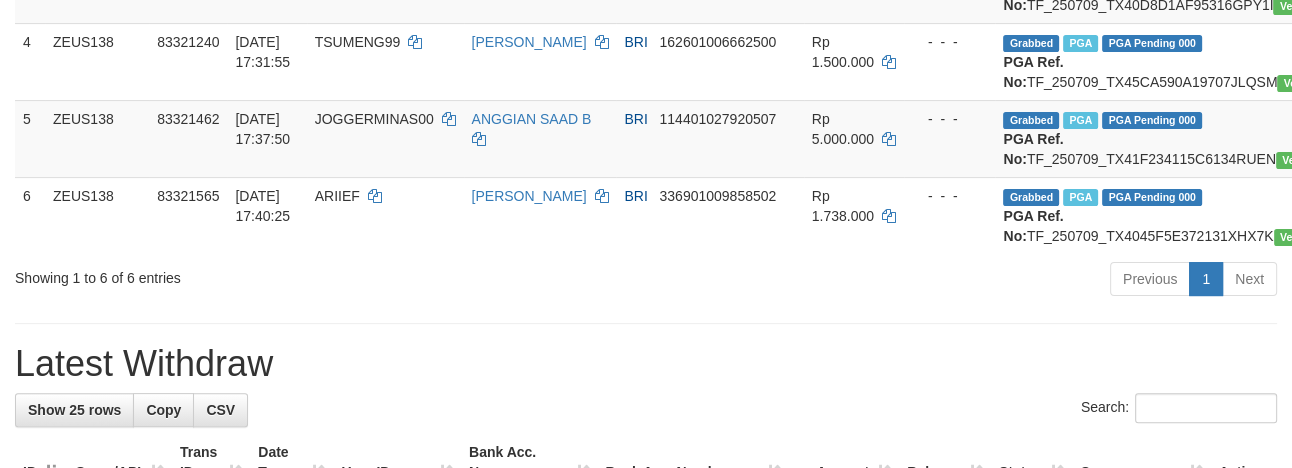 scroll, scrollTop: 509, scrollLeft: 0, axis: vertical 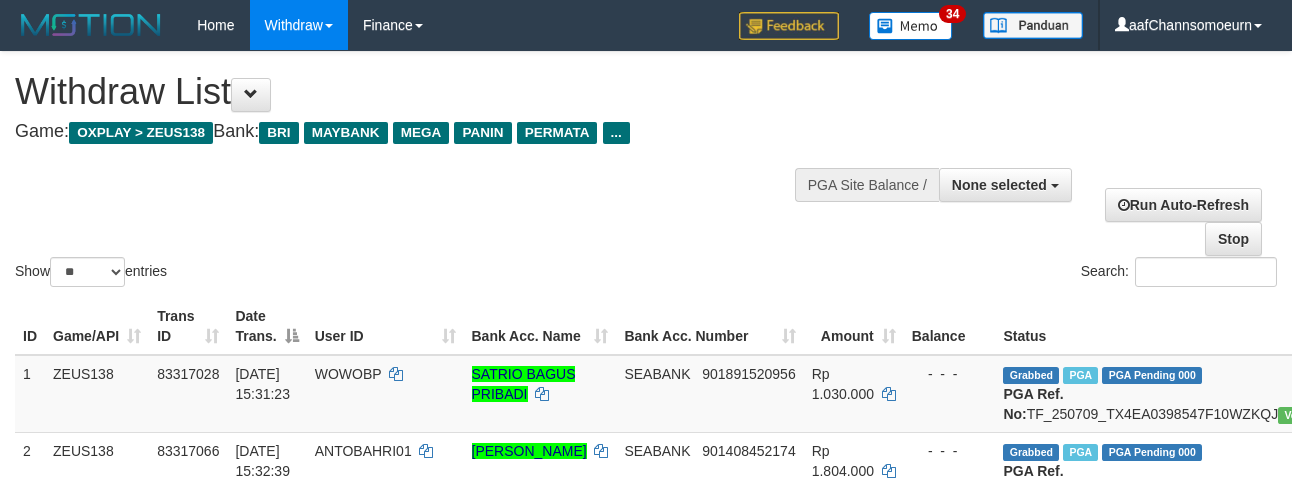 select 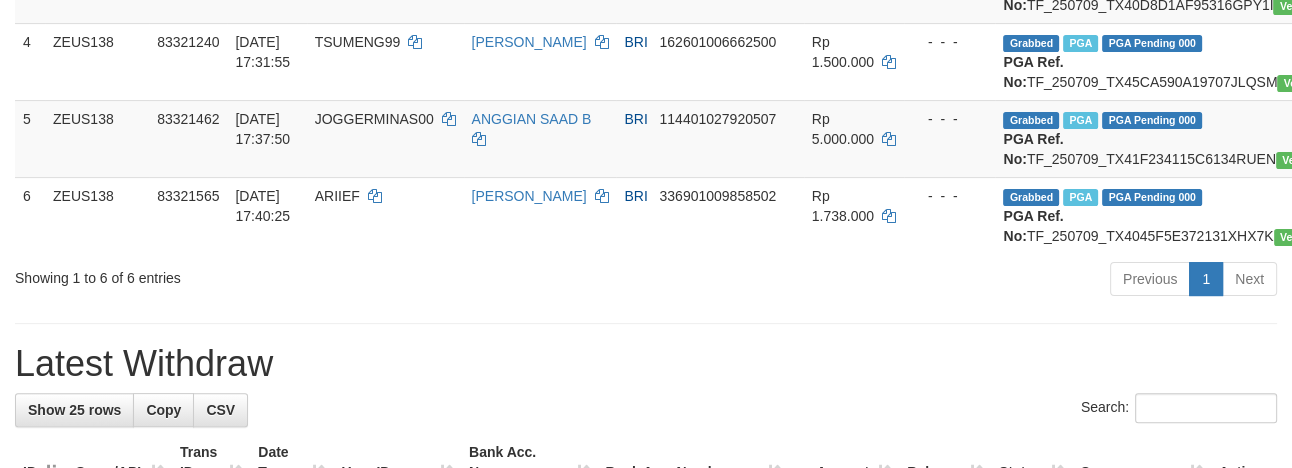scroll, scrollTop: 509, scrollLeft: 0, axis: vertical 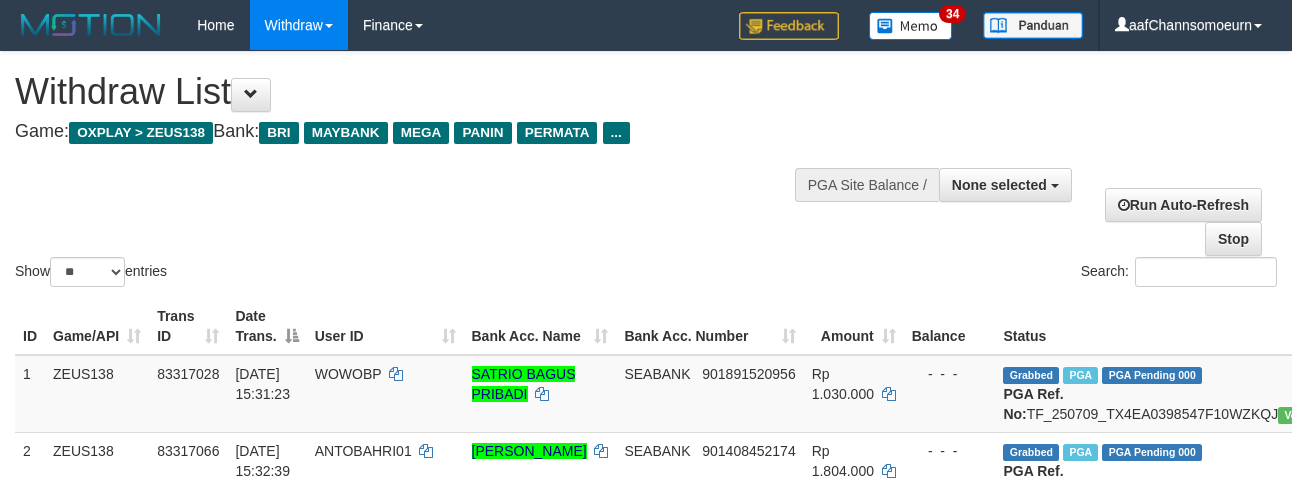 select 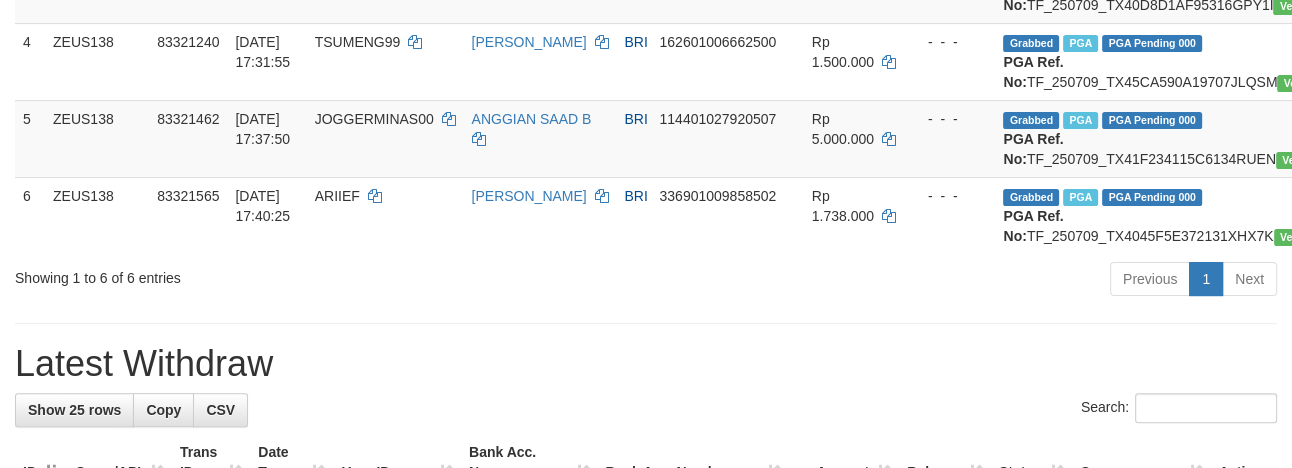 scroll, scrollTop: 509, scrollLeft: 0, axis: vertical 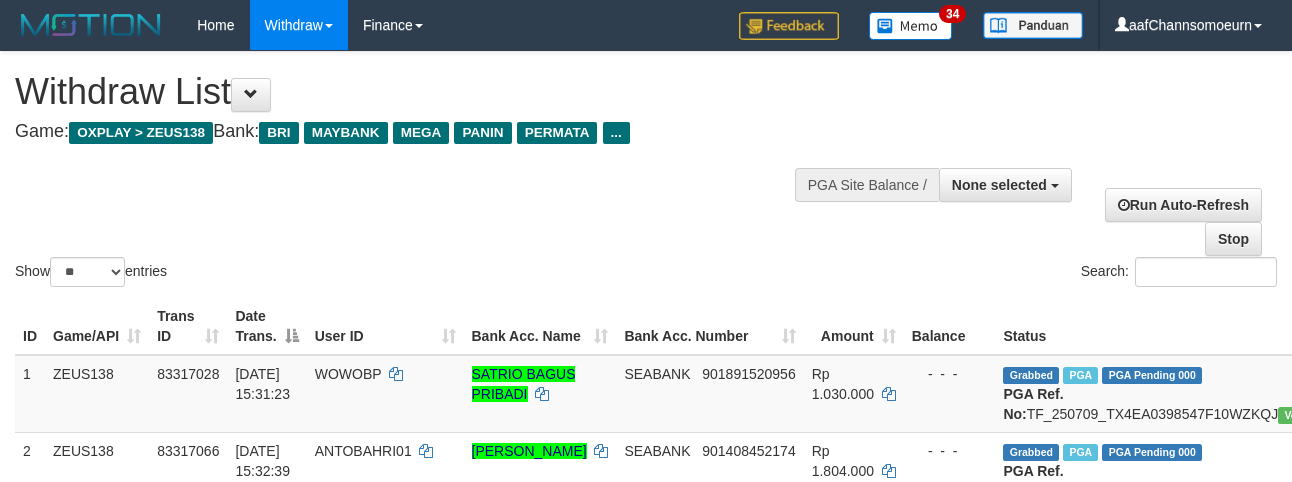 select 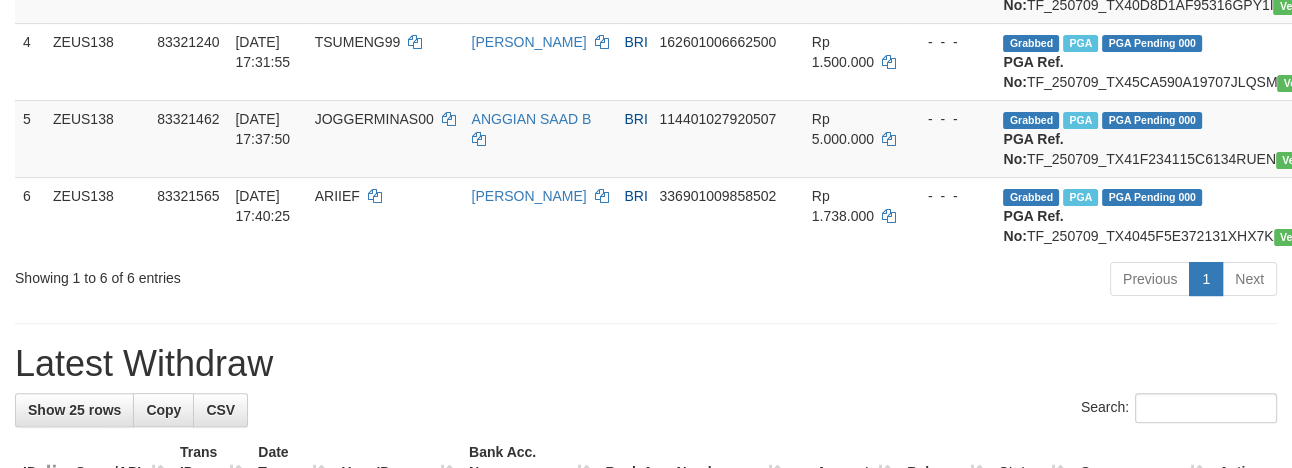 scroll, scrollTop: 509, scrollLeft: 0, axis: vertical 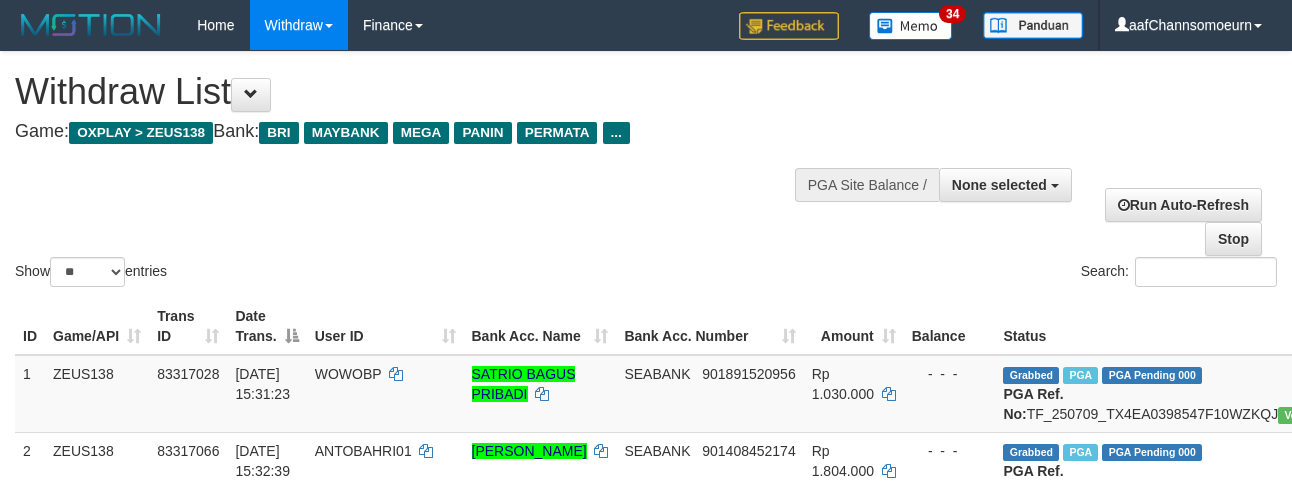 select 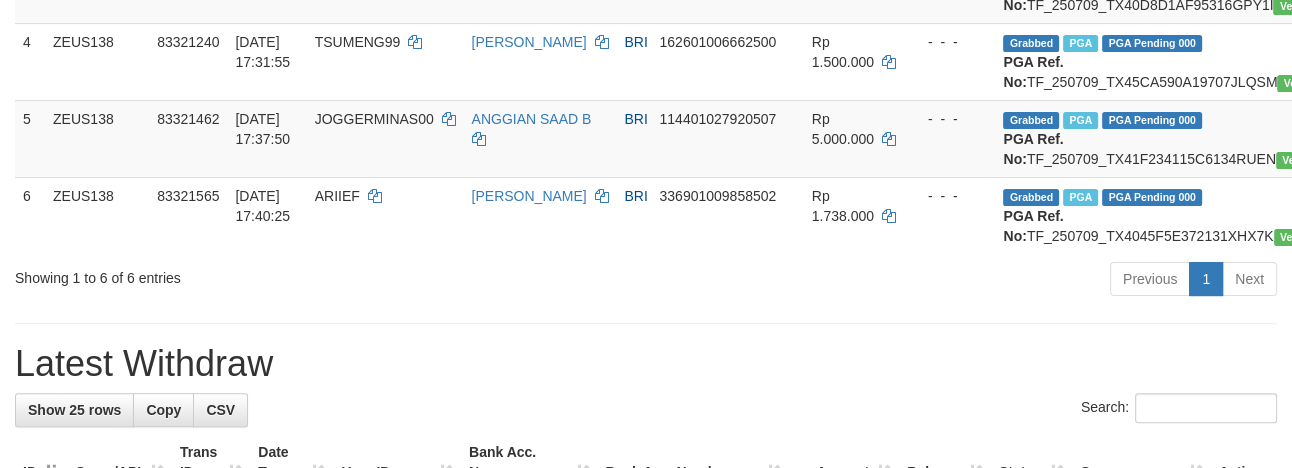 scroll, scrollTop: 509, scrollLeft: 0, axis: vertical 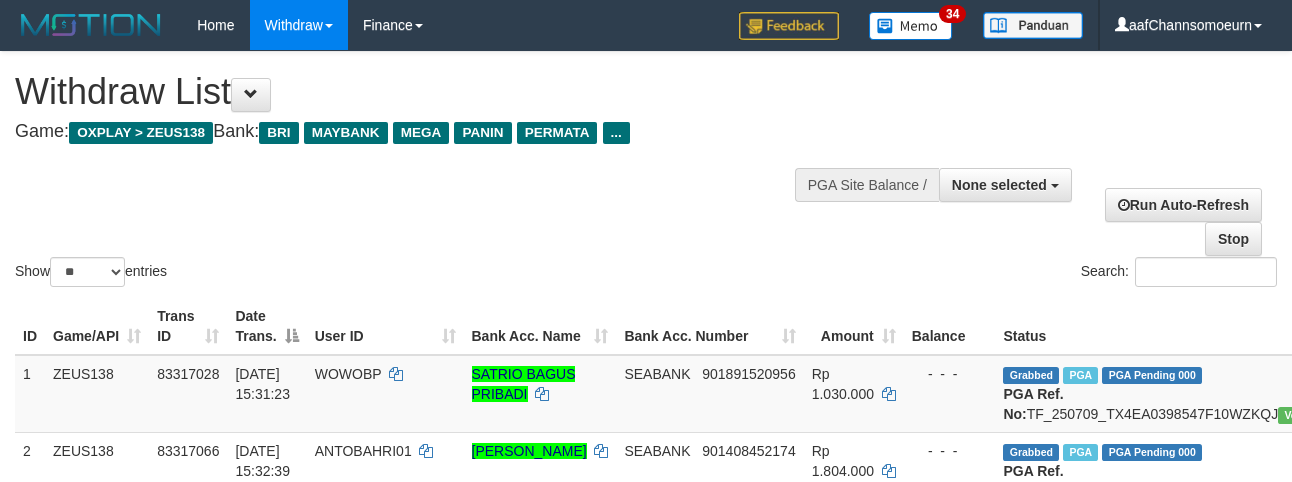select 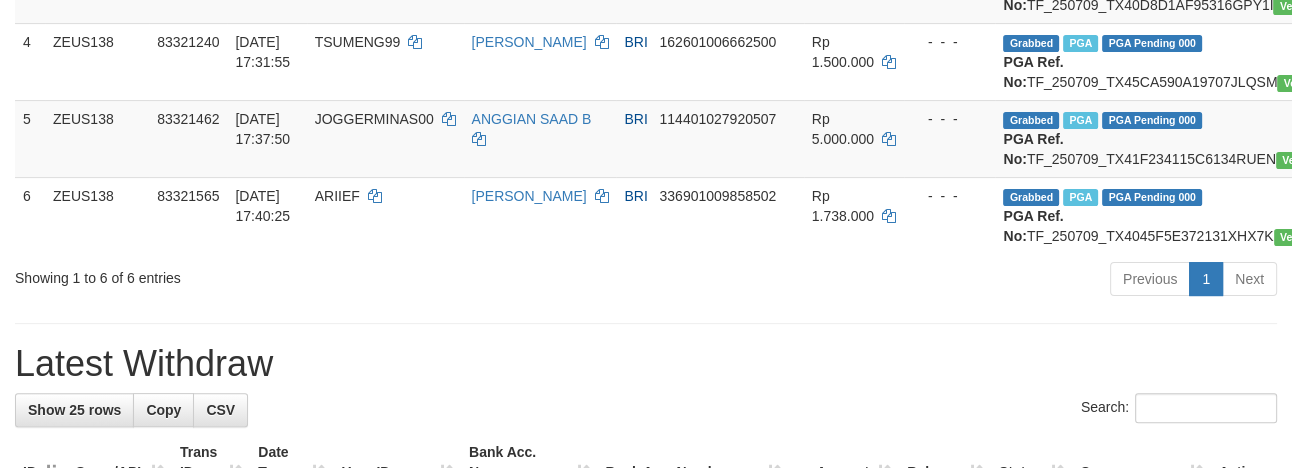 scroll, scrollTop: 509, scrollLeft: 0, axis: vertical 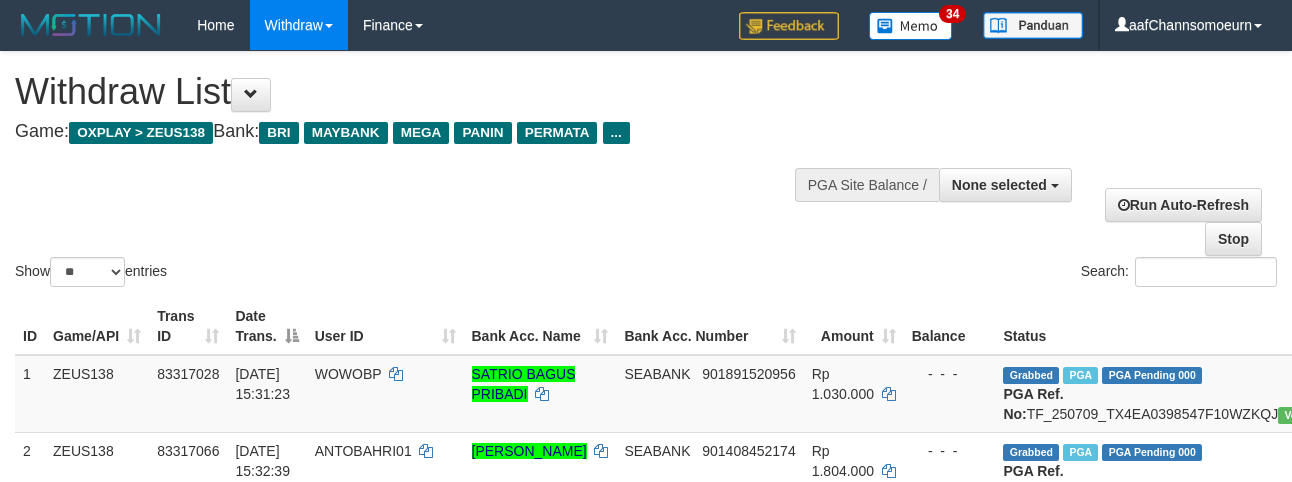 select 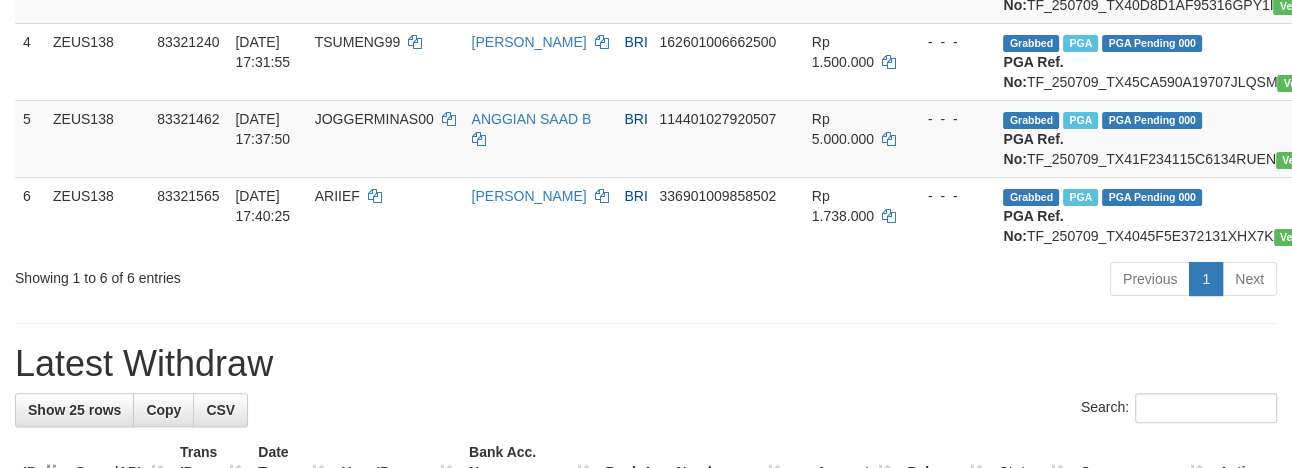 scroll, scrollTop: 509, scrollLeft: 0, axis: vertical 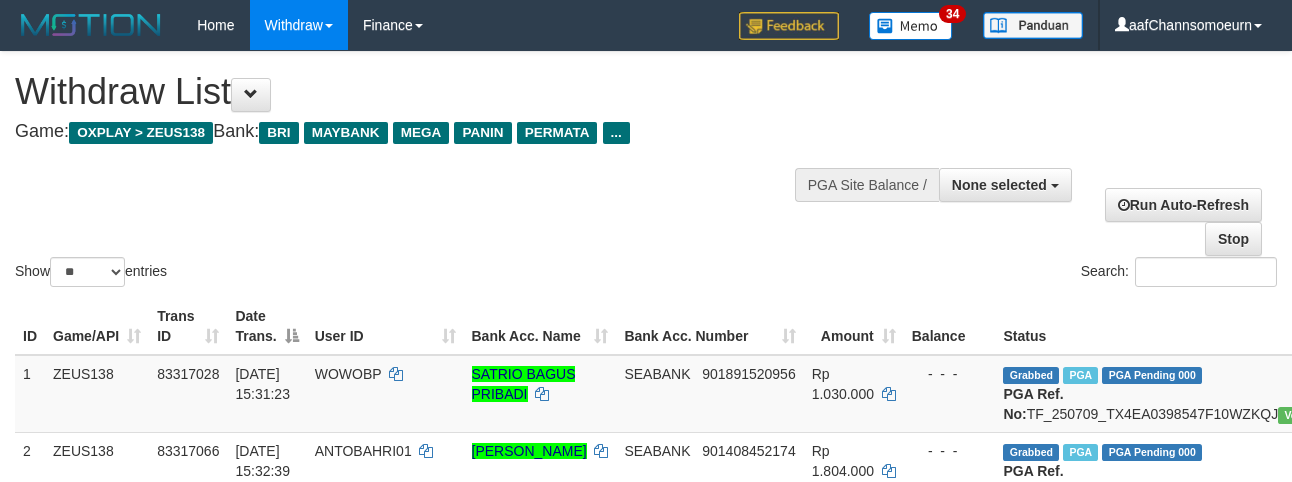 select 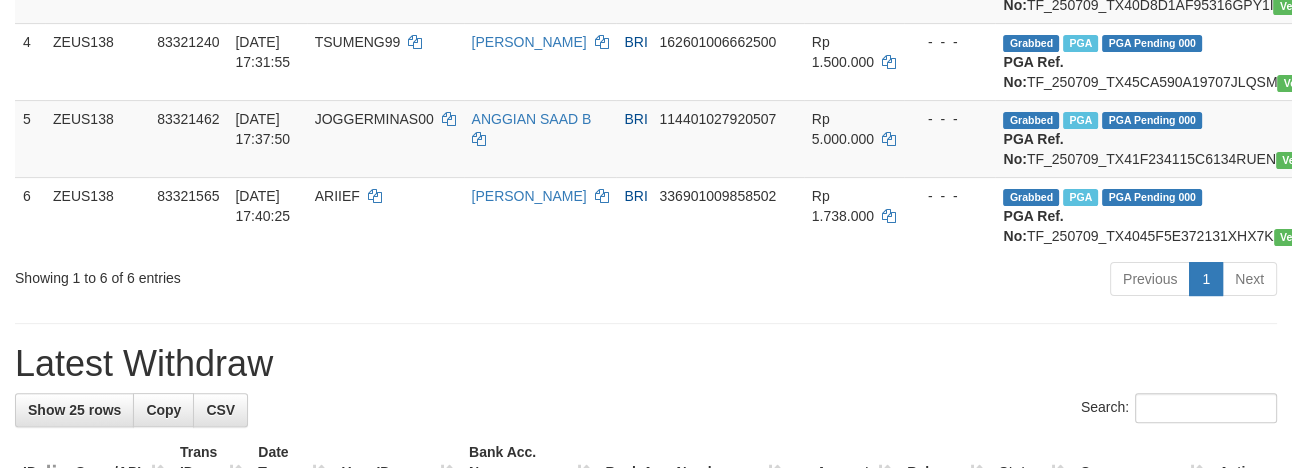 scroll, scrollTop: 509, scrollLeft: 0, axis: vertical 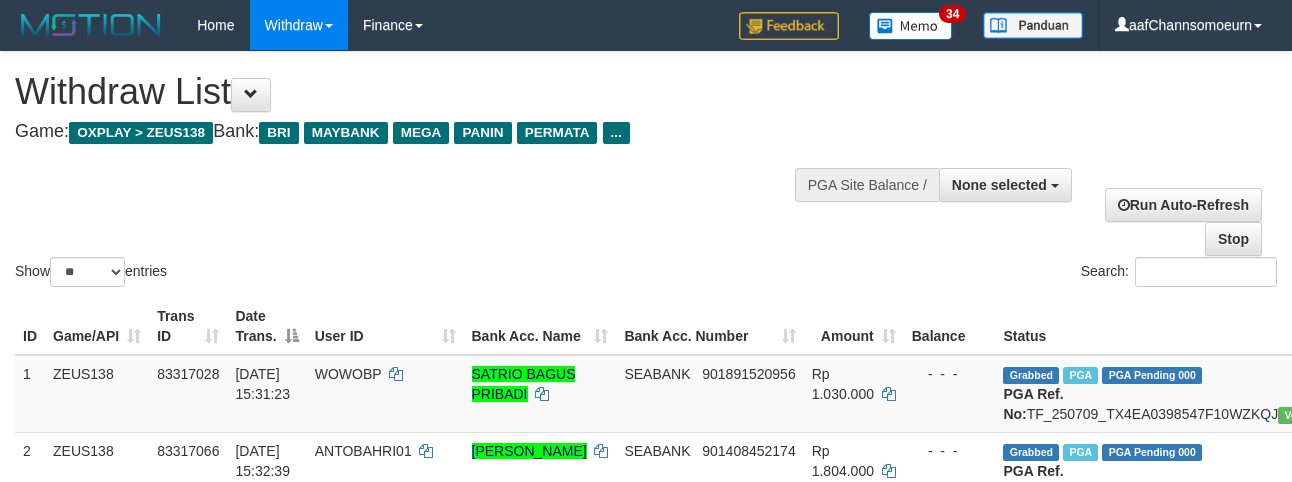select 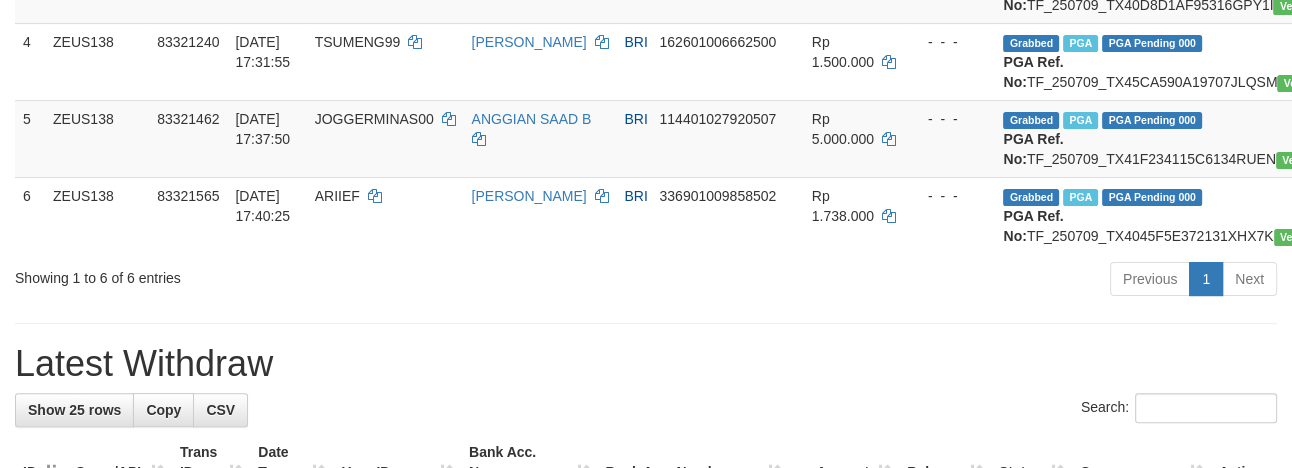 scroll, scrollTop: 509, scrollLeft: 0, axis: vertical 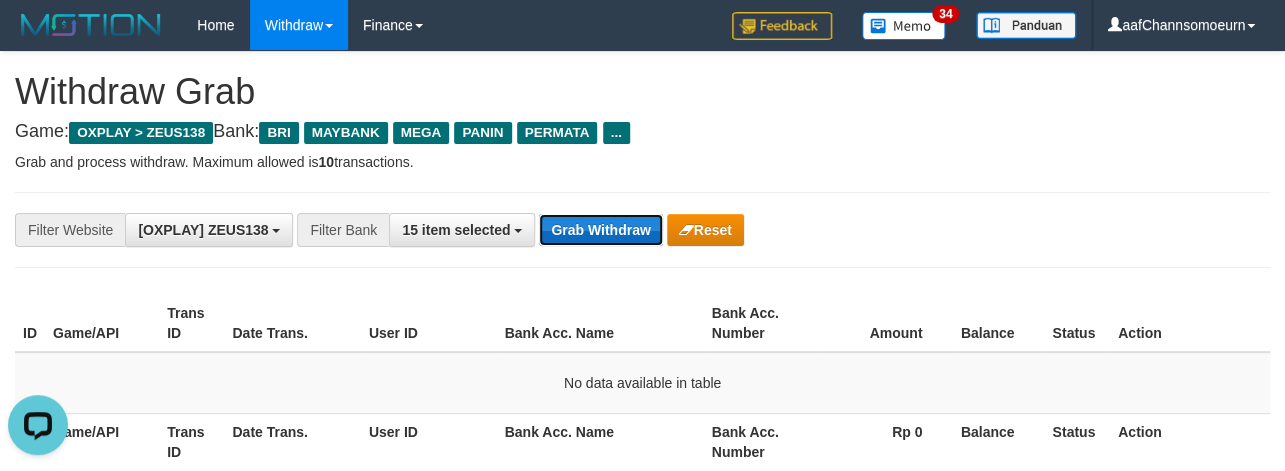 click on "Grab Withdraw" at bounding box center (600, 230) 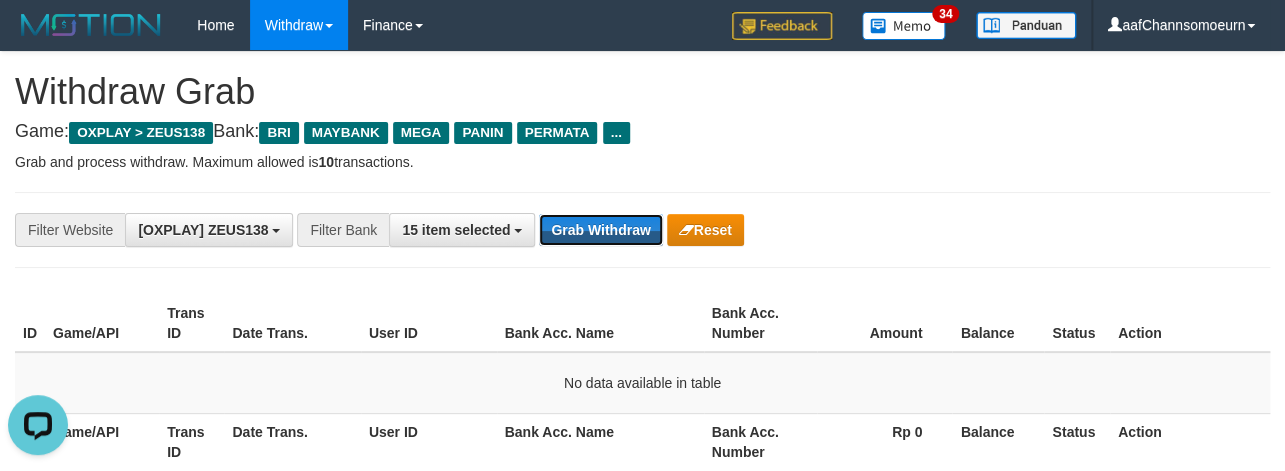 click on "Grab Withdraw" at bounding box center (600, 230) 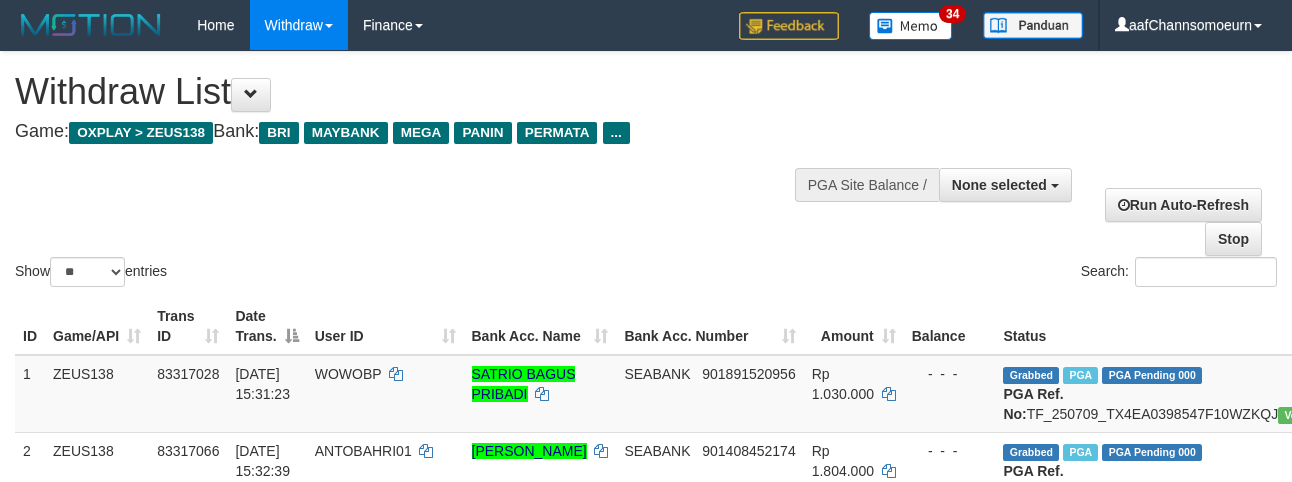 select 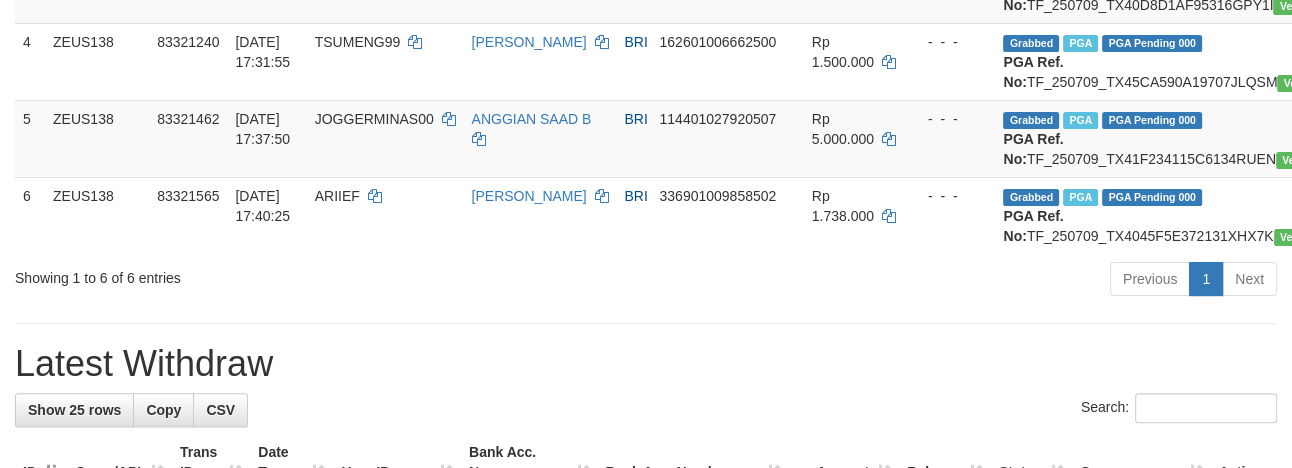 scroll, scrollTop: 509, scrollLeft: 0, axis: vertical 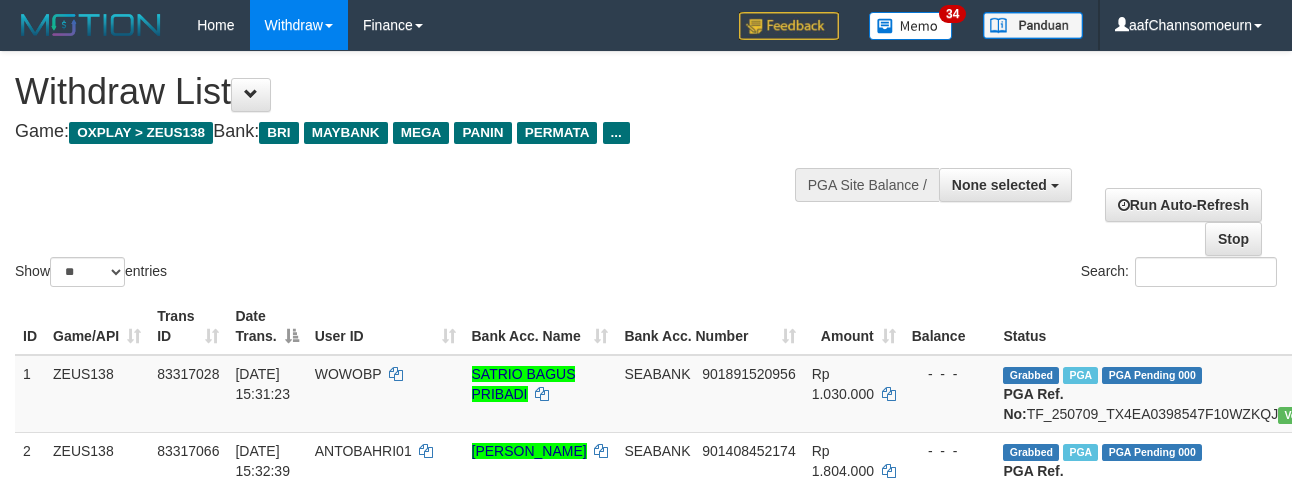 select 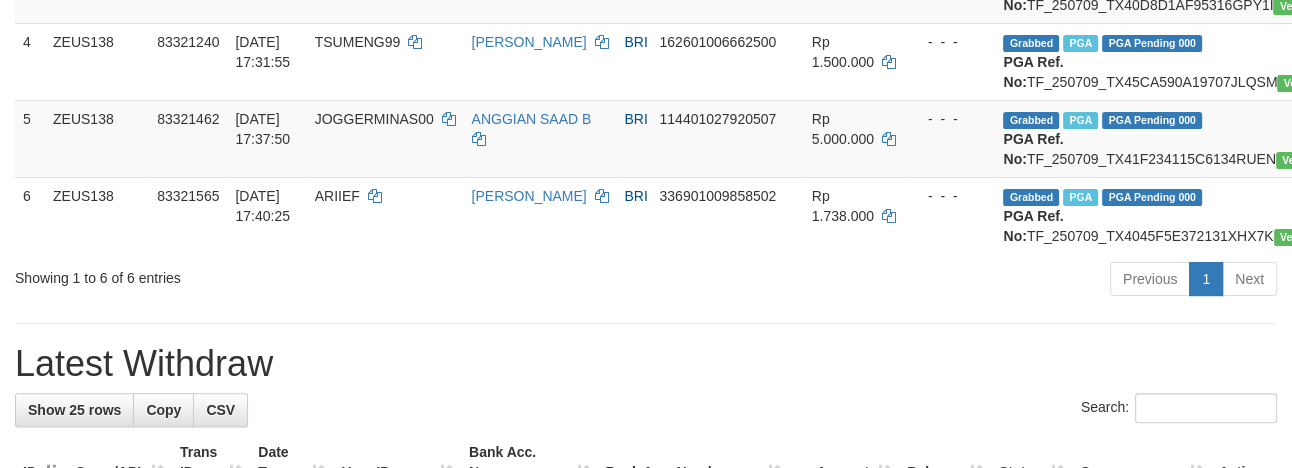 scroll, scrollTop: 509, scrollLeft: 0, axis: vertical 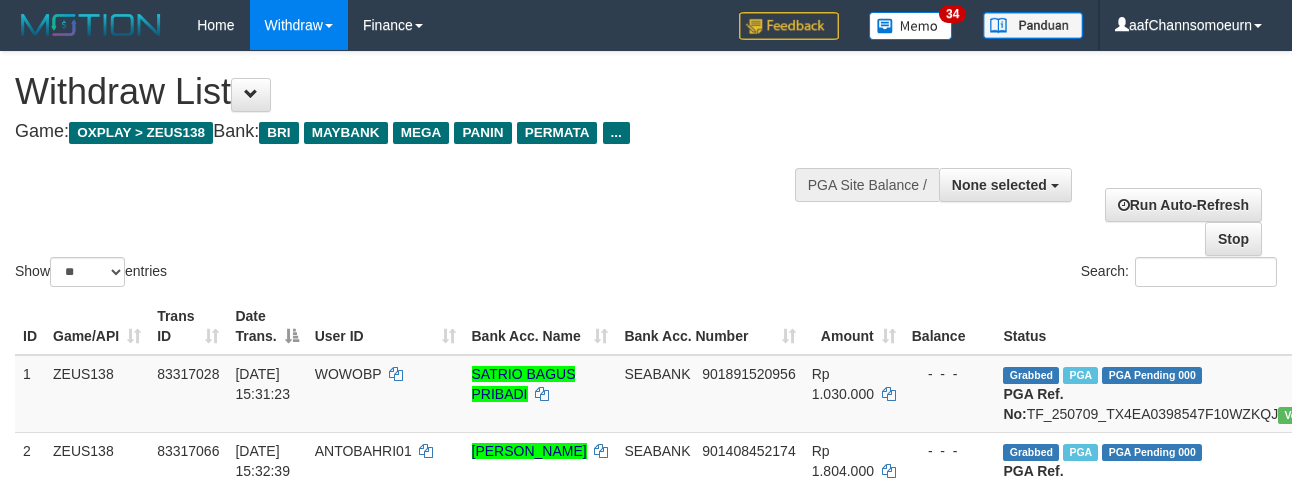 select 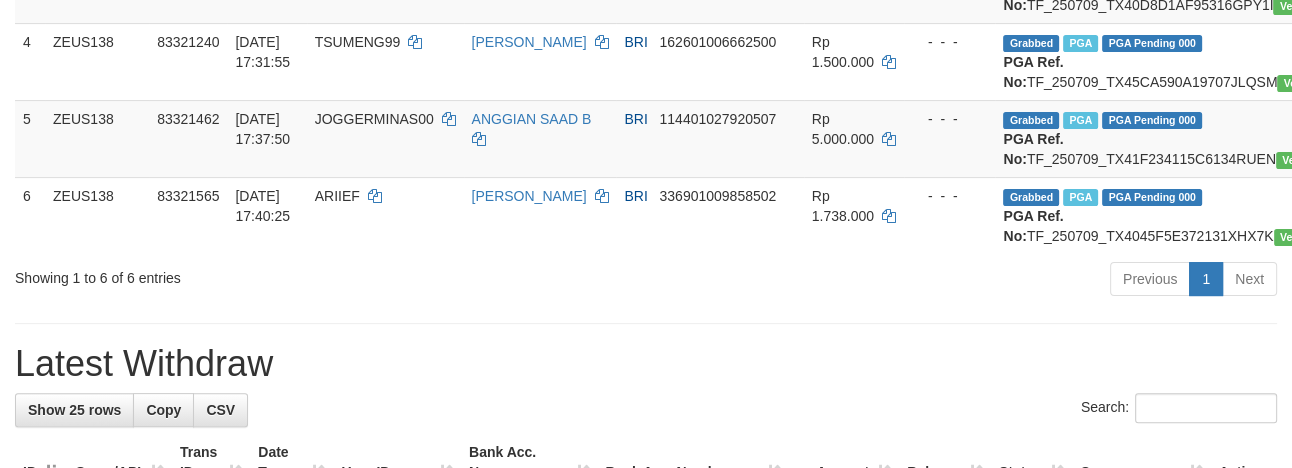 scroll, scrollTop: 509, scrollLeft: 0, axis: vertical 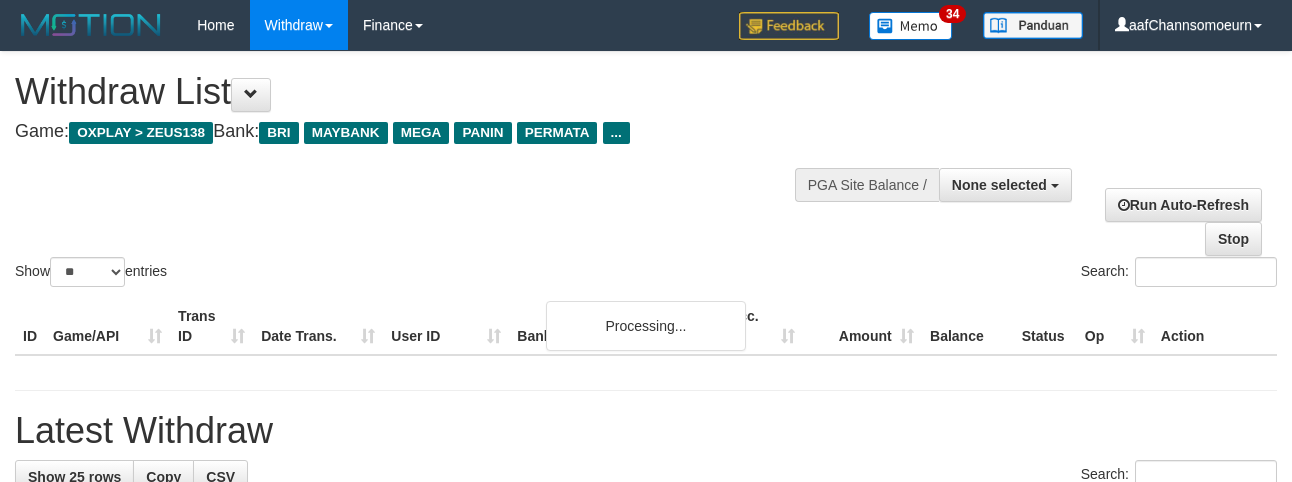 select 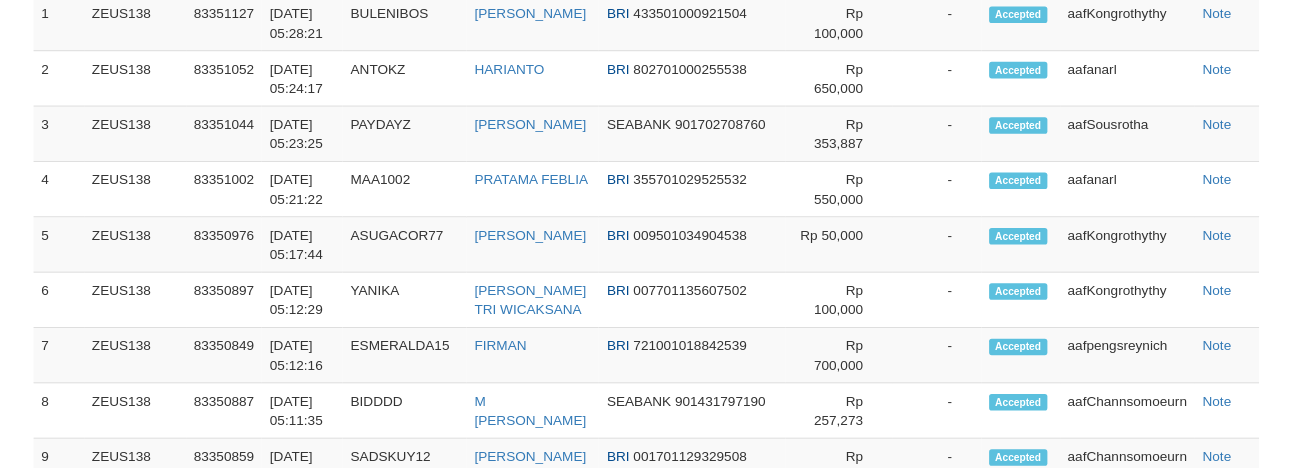 scroll, scrollTop: 509, scrollLeft: 0, axis: vertical 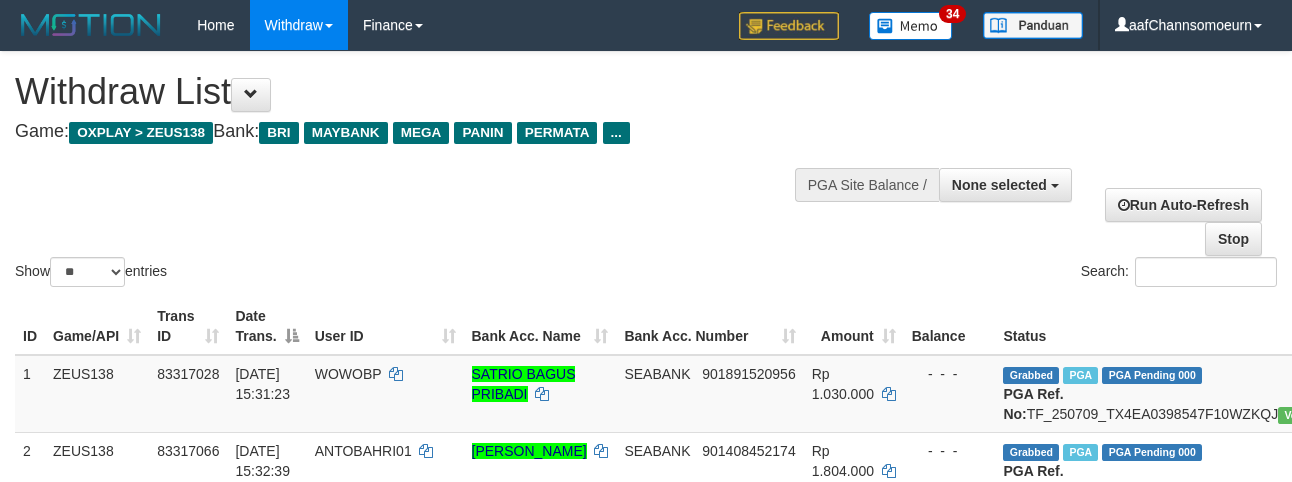 select 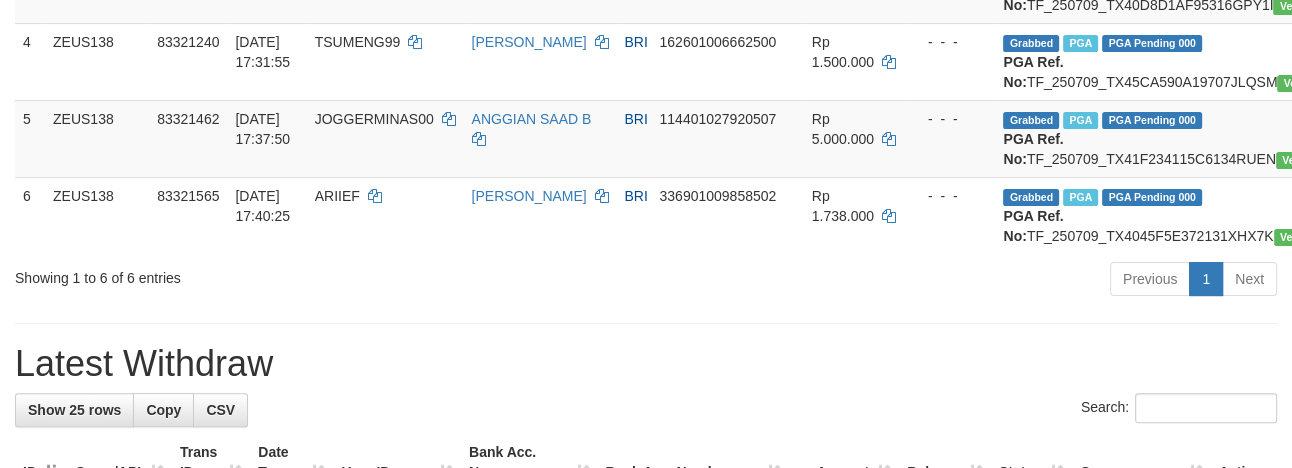 scroll, scrollTop: 509, scrollLeft: 0, axis: vertical 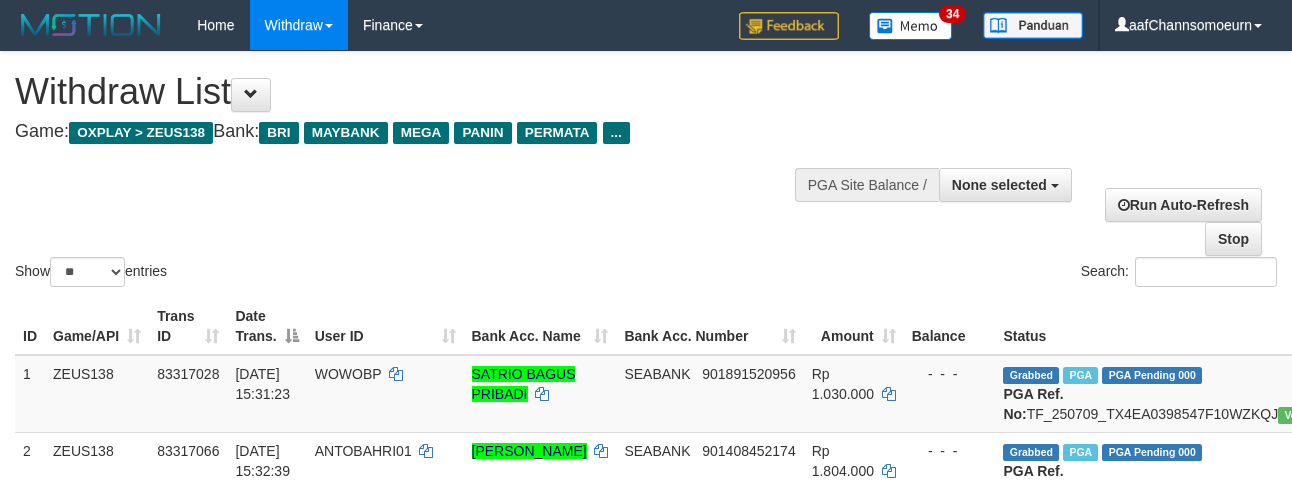 select 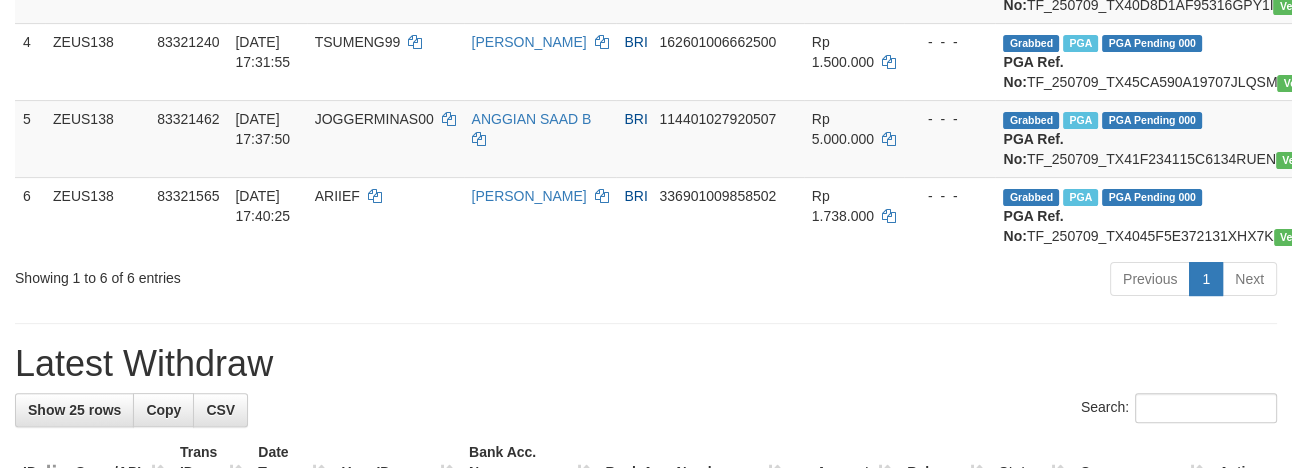 scroll, scrollTop: 509, scrollLeft: 0, axis: vertical 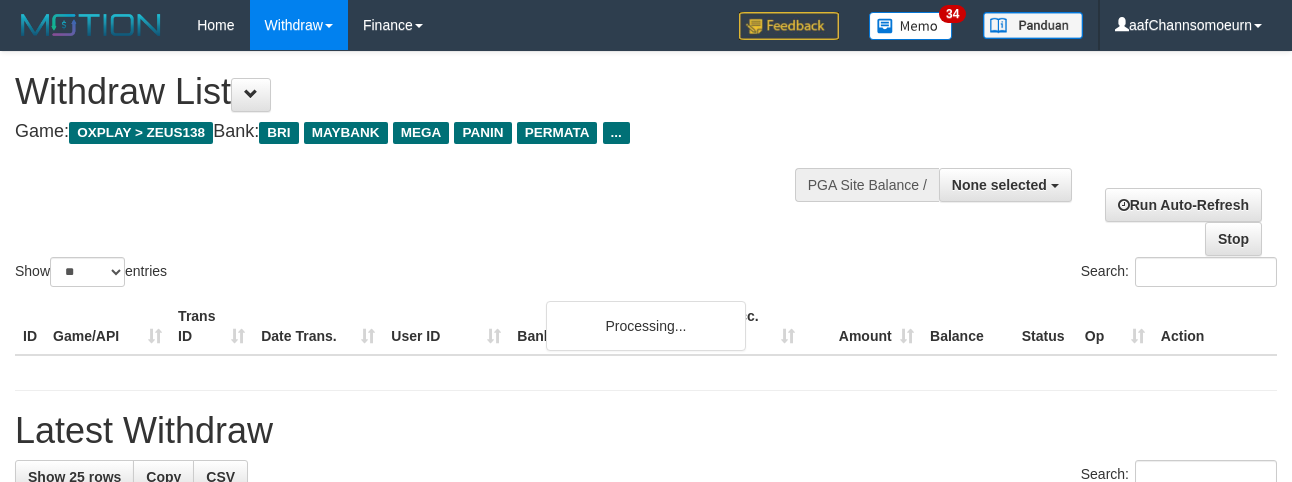 select 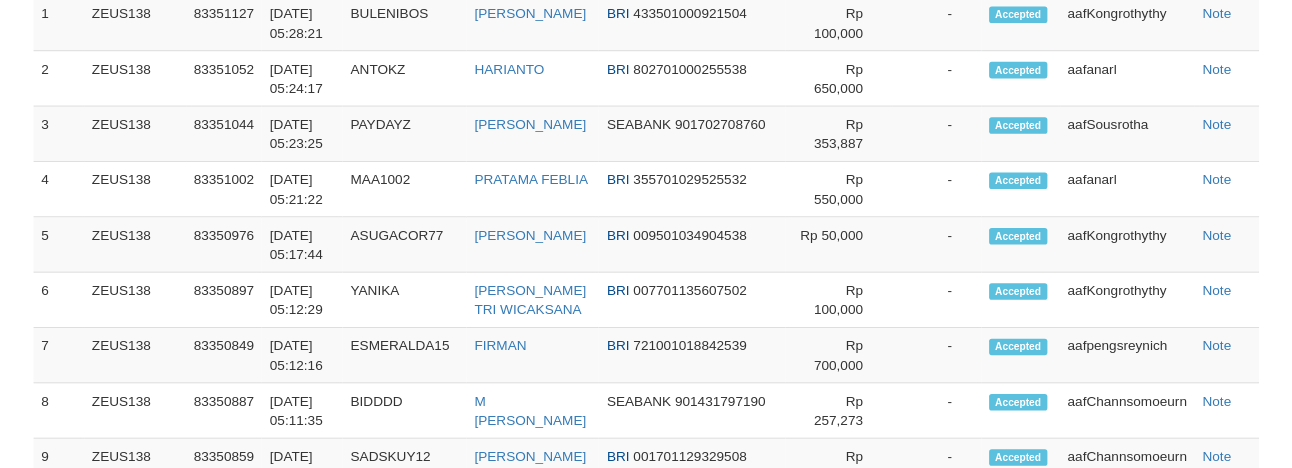 scroll, scrollTop: 509, scrollLeft: 0, axis: vertical 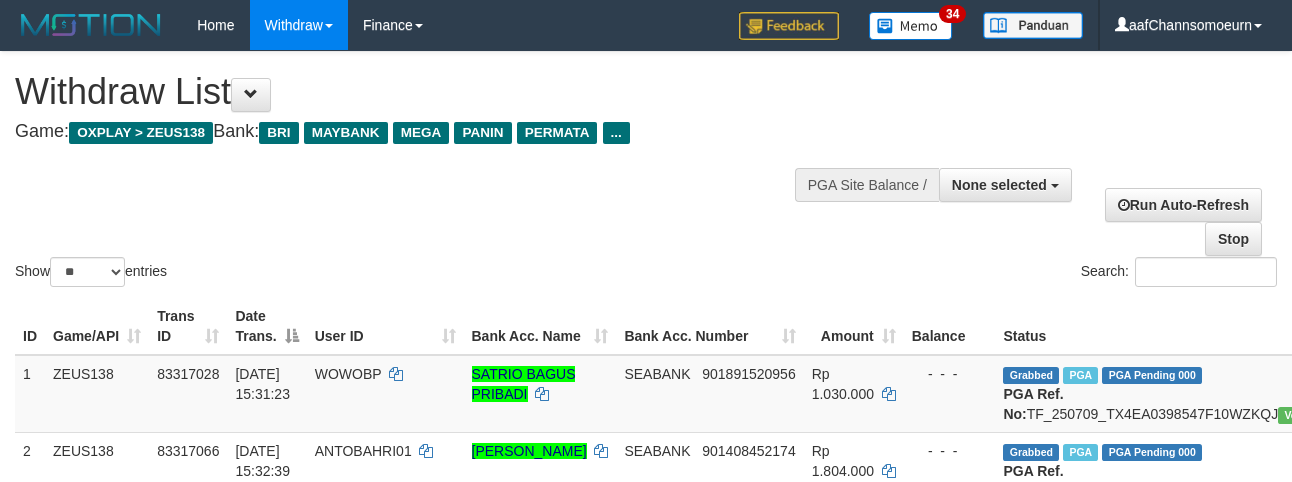 select 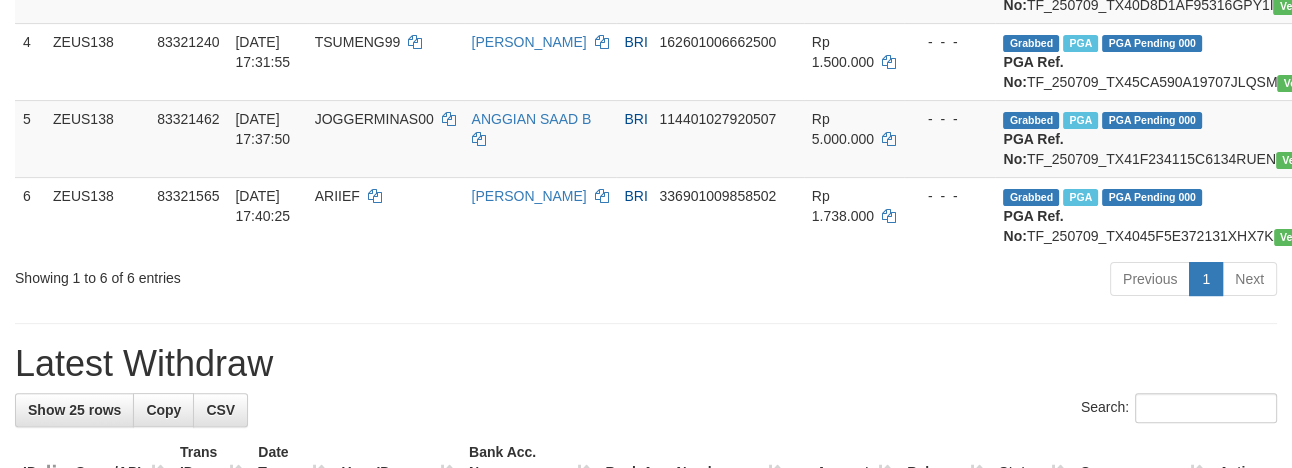 scroll, scrollTop: 509, scrollLeft: 0, axis: vertical 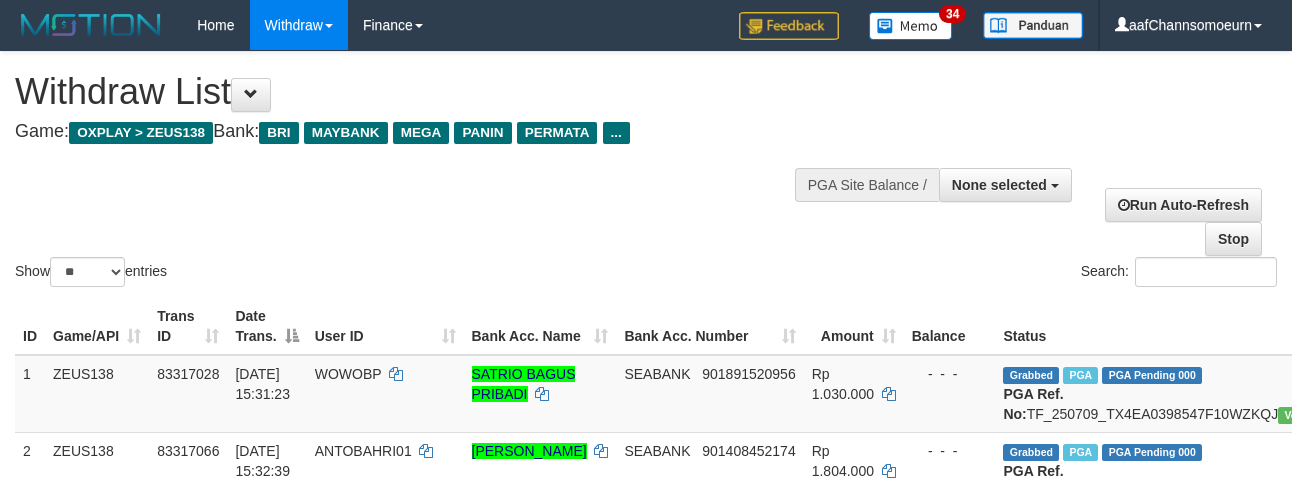 select 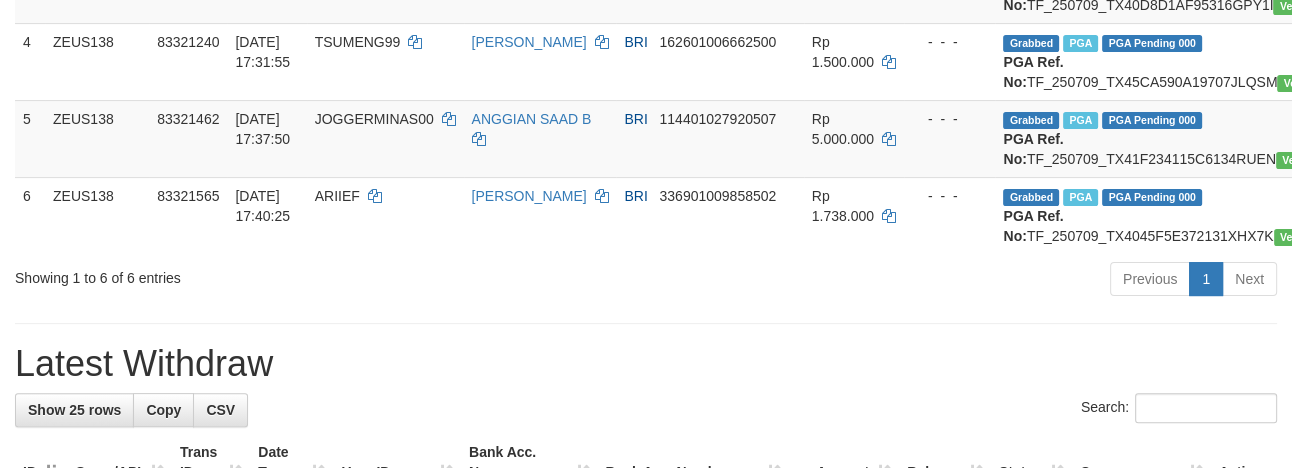 scroll, scrollTop: 509, scrollLeft: 0, axis: vertical 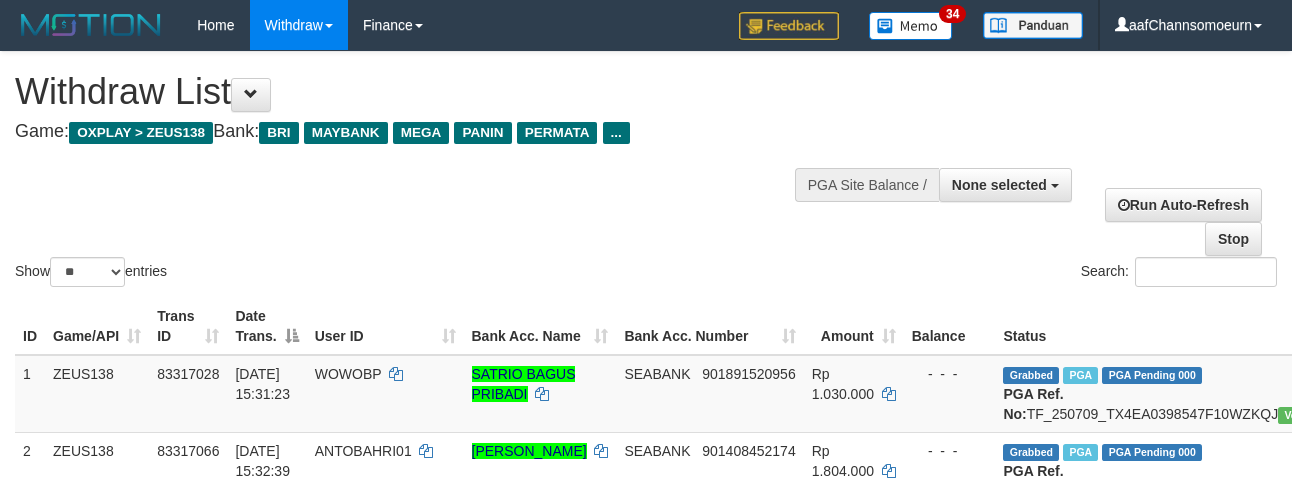 select 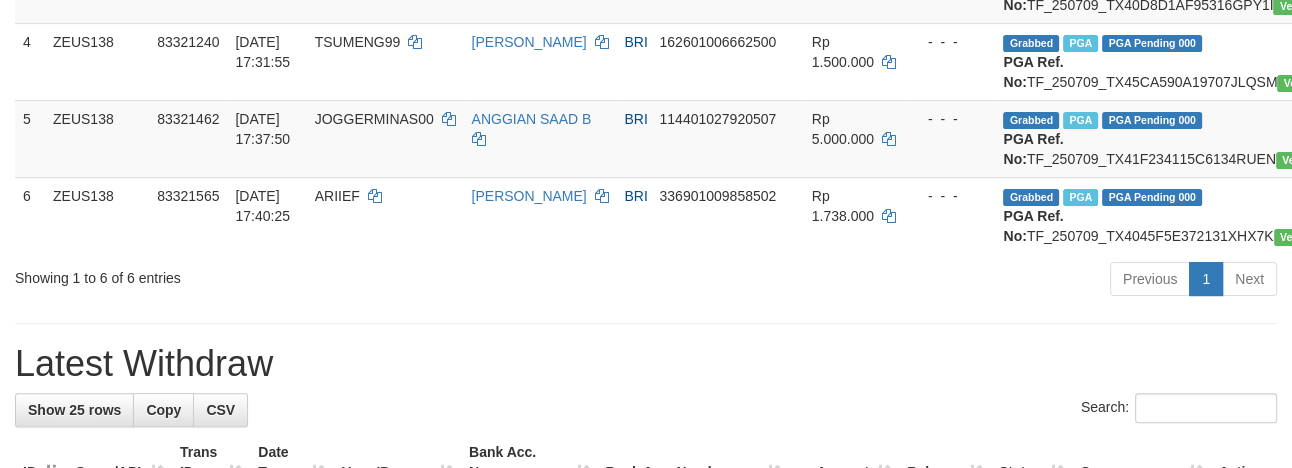scroll, scrollTop: 509, scrollLeft: 0, axis: vertical 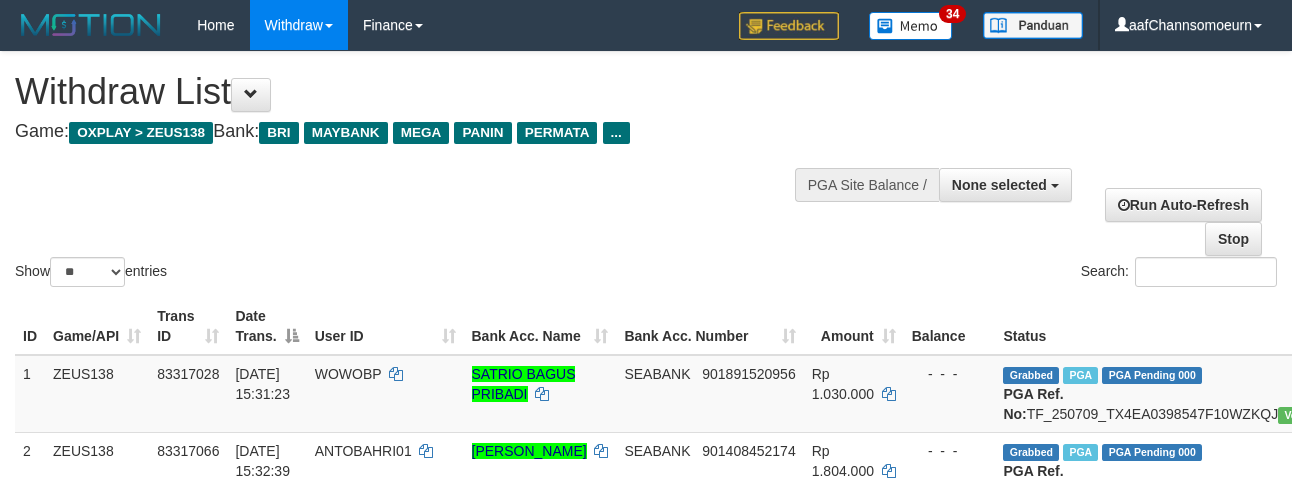 select 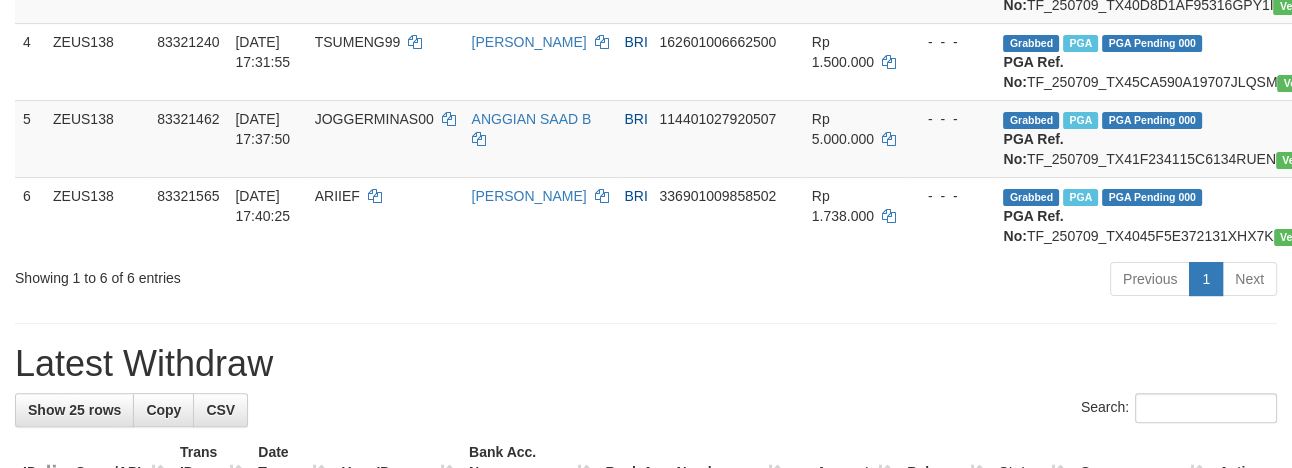 scroll, scrollTop: 509, scrollLeft: 0, axis: vertical 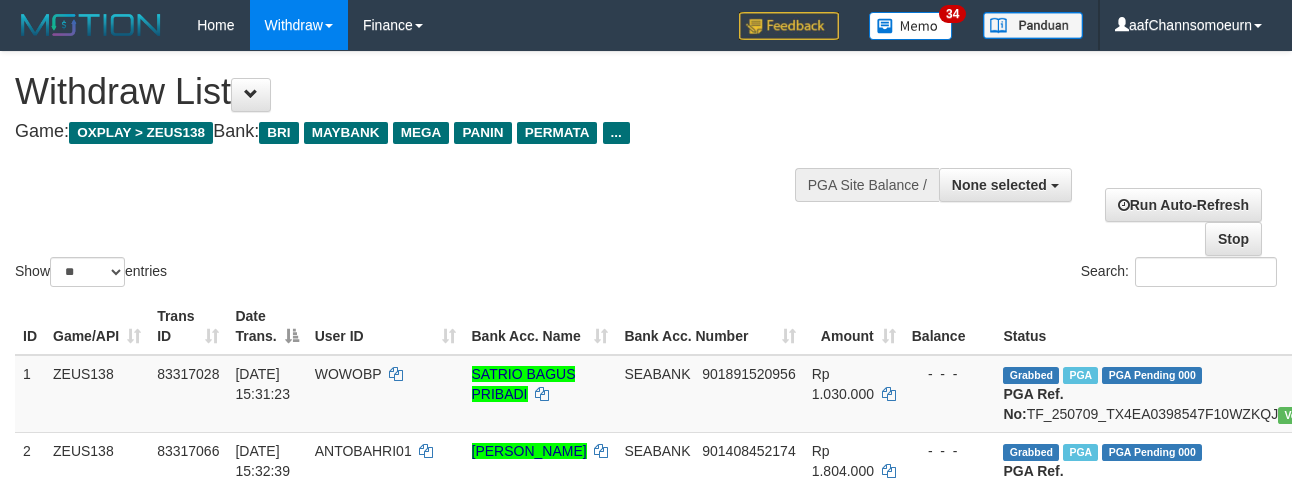 select 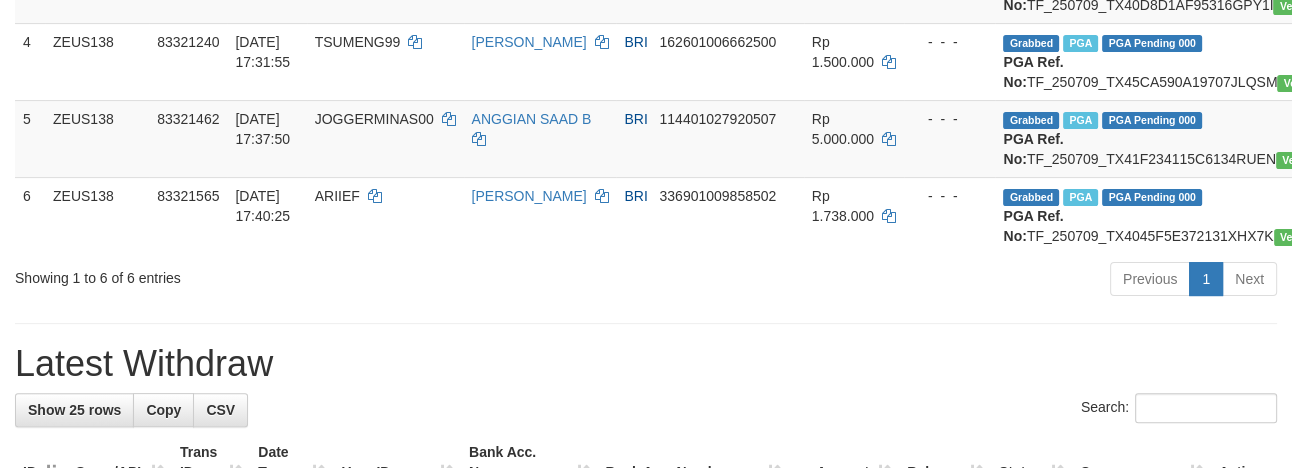 scroll, scrollTop: 509, scrollLeft: 0, axis: vertical 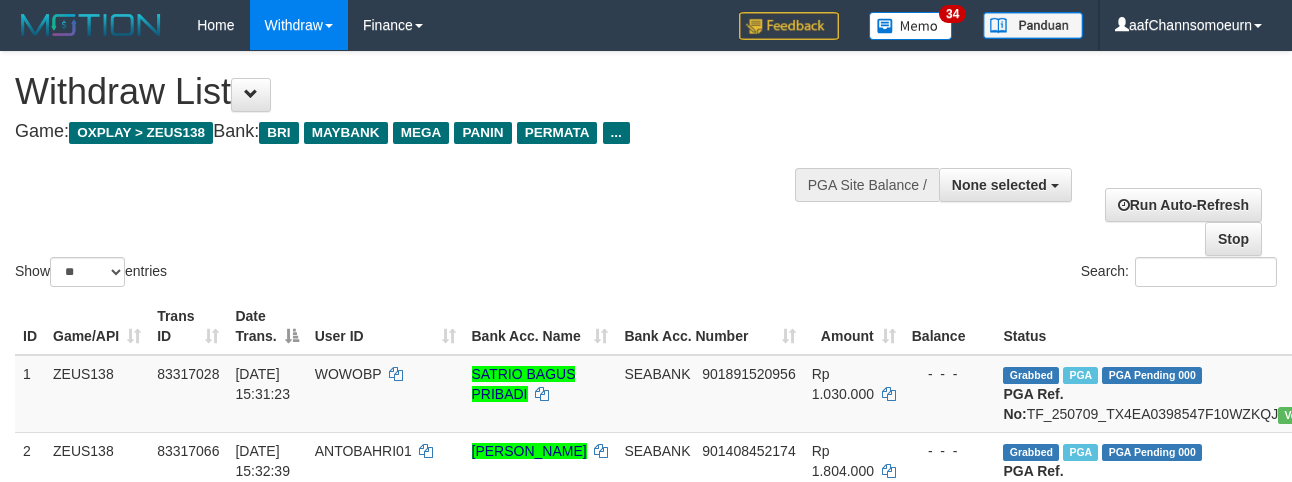select 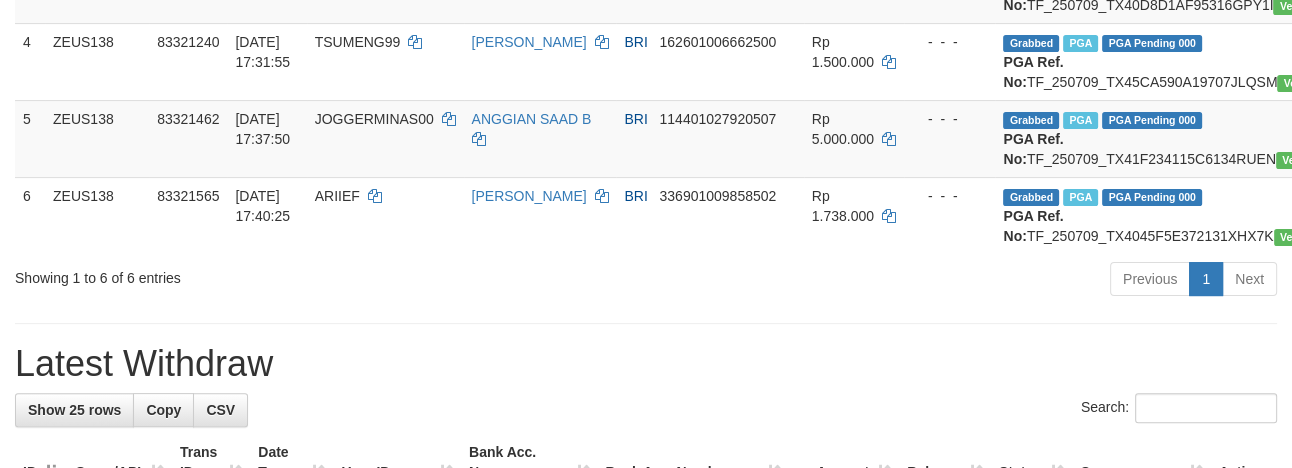 scroll, scrollTop: 509, scrollLeft: 0, axis: vertical 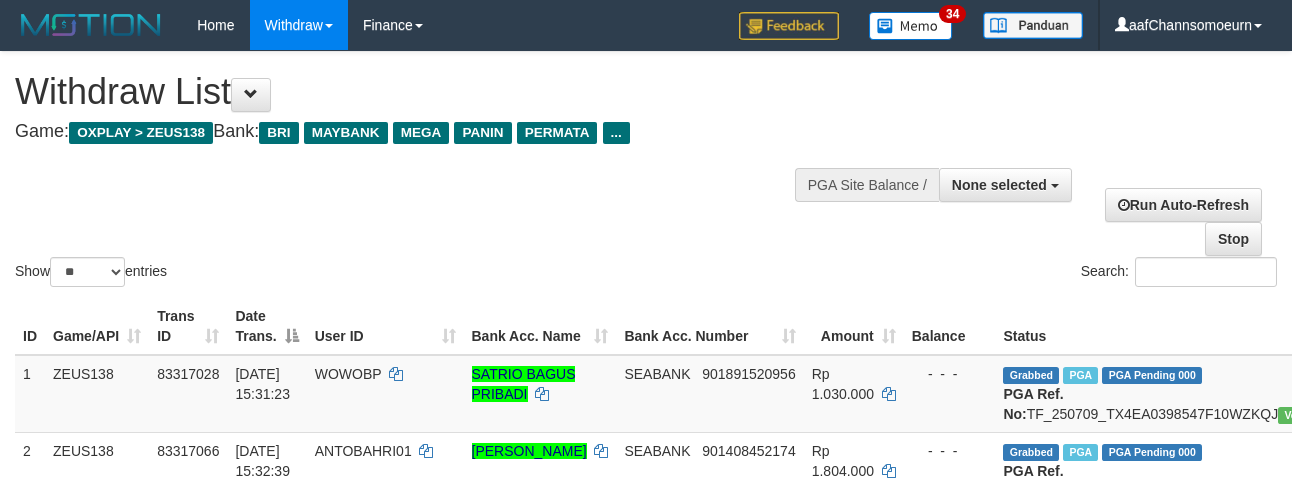 select 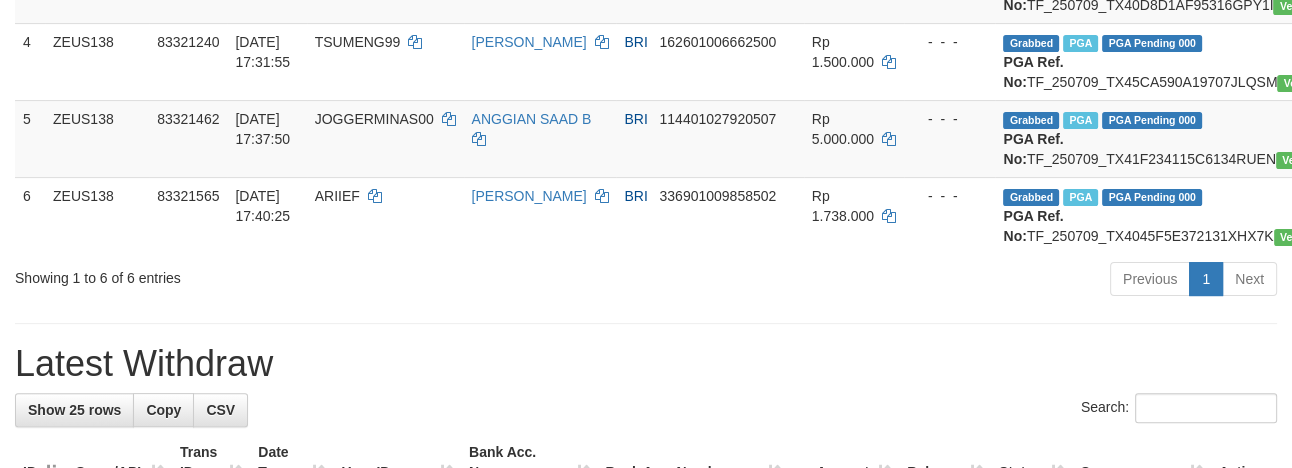 scroll, scrollTop: 509, scrollLeft: 0, axis: vertical 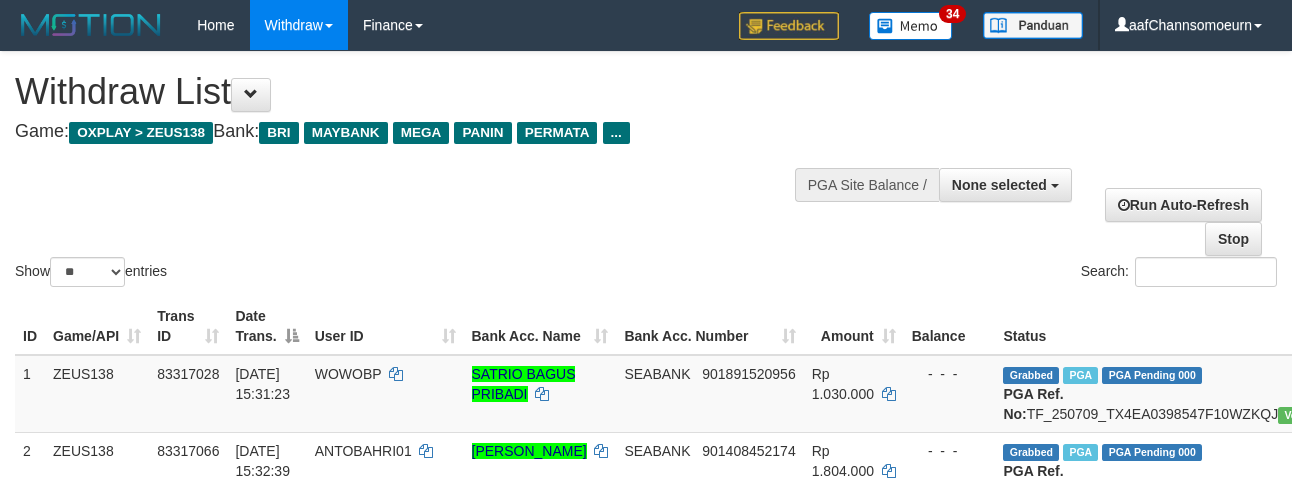 select 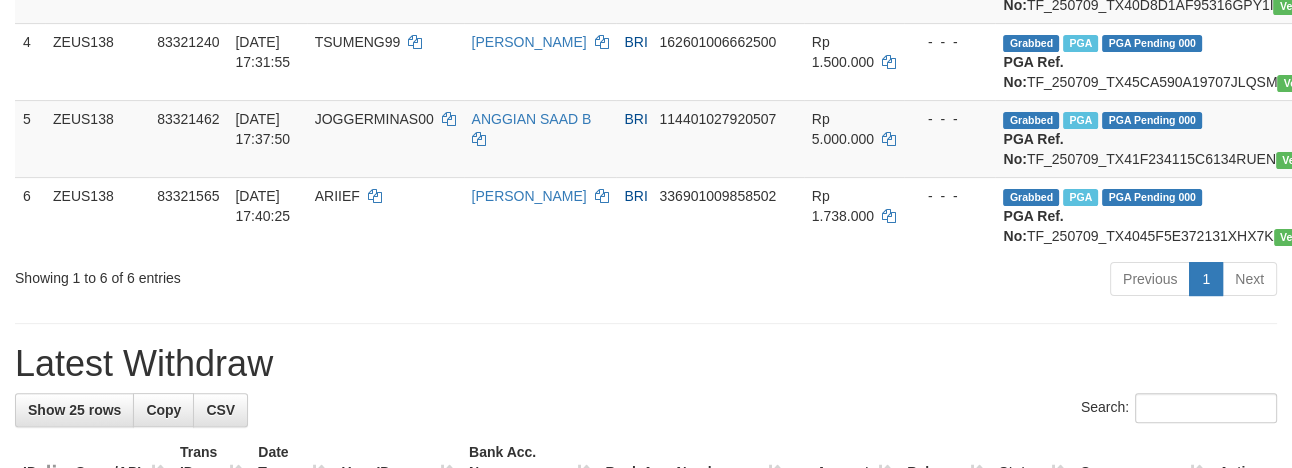 scroll, scrollTop: 509, scrollLeft: 0, axis: vertical 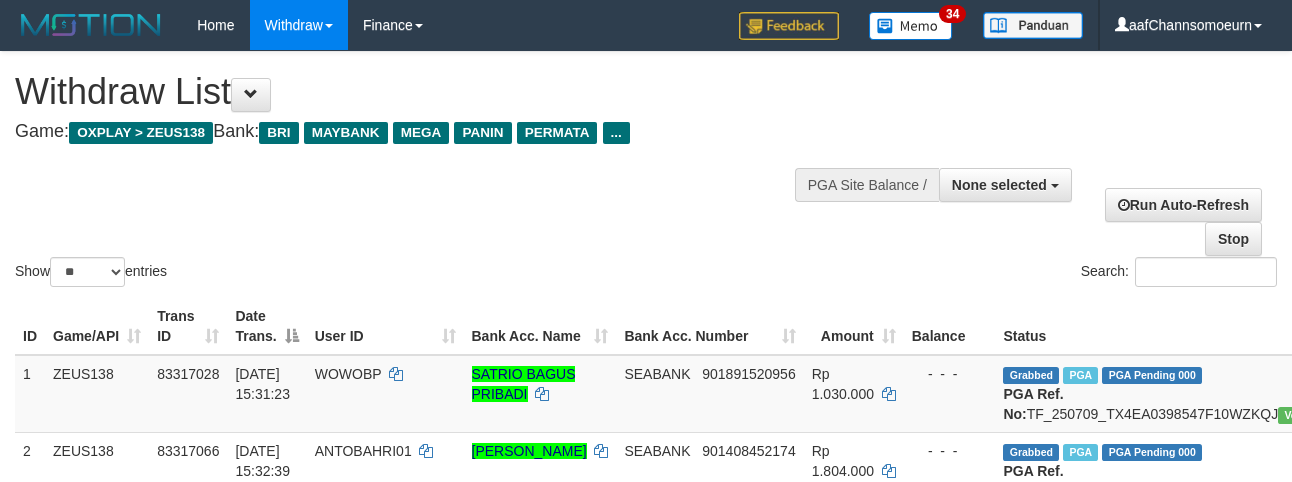 select 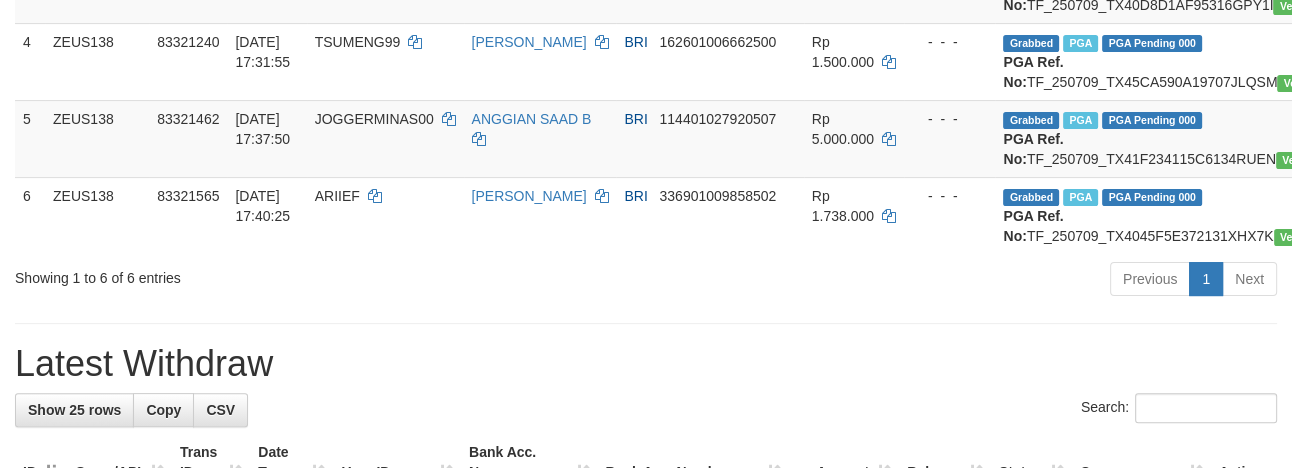 scroll, scrollTop: 509, scrollLeft: 0, axis: vertical 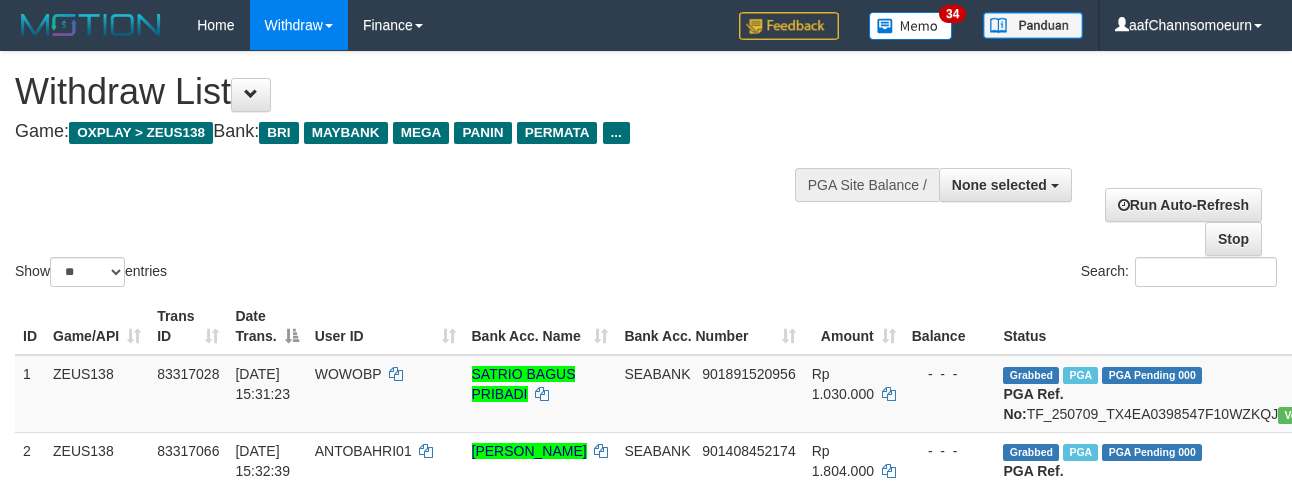 select 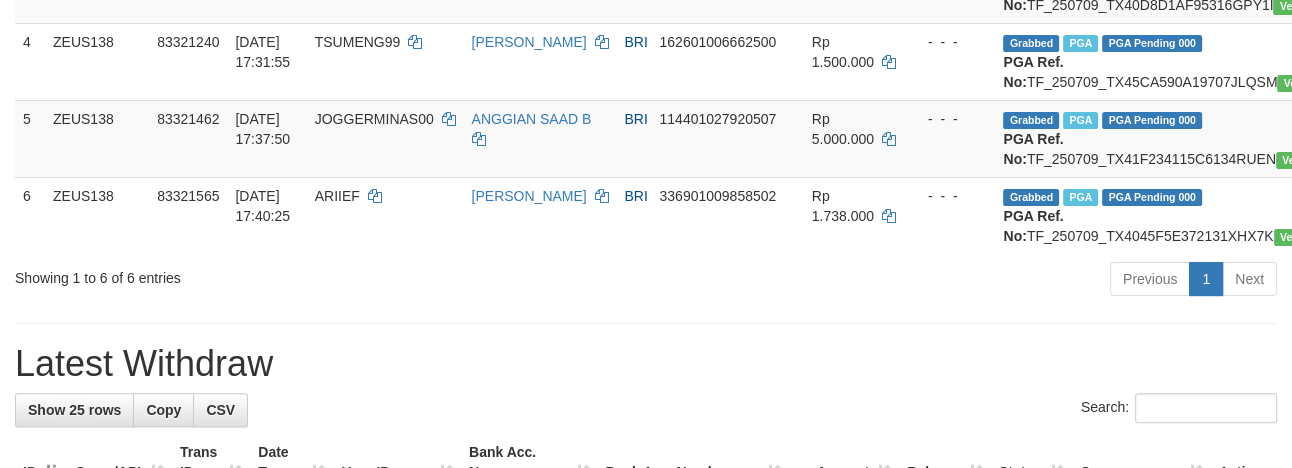 scroll, scrollTop: 509, scrollLeft: 0, axis: vertical 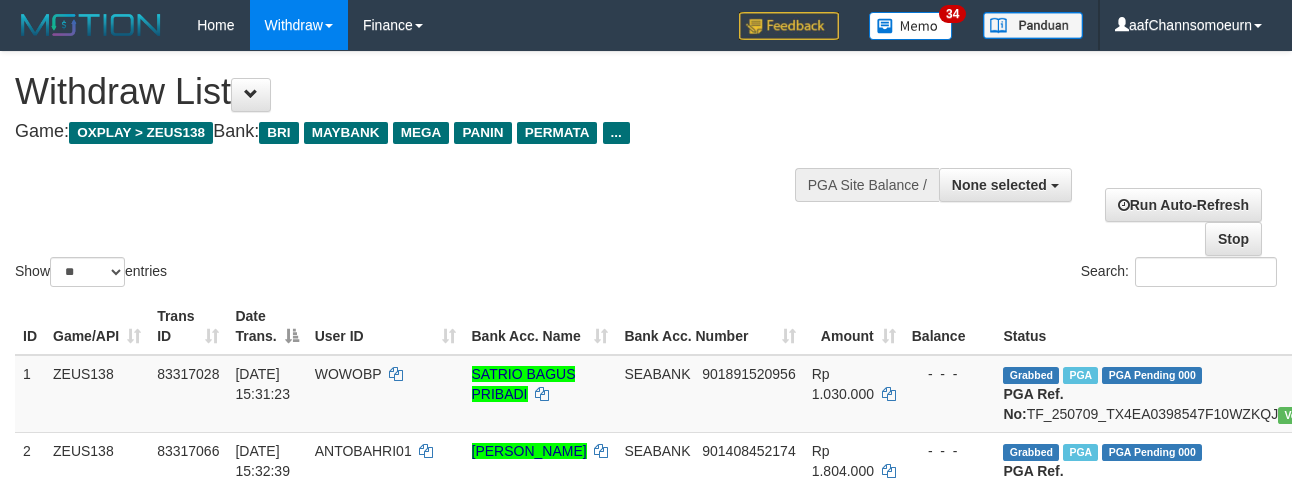 select 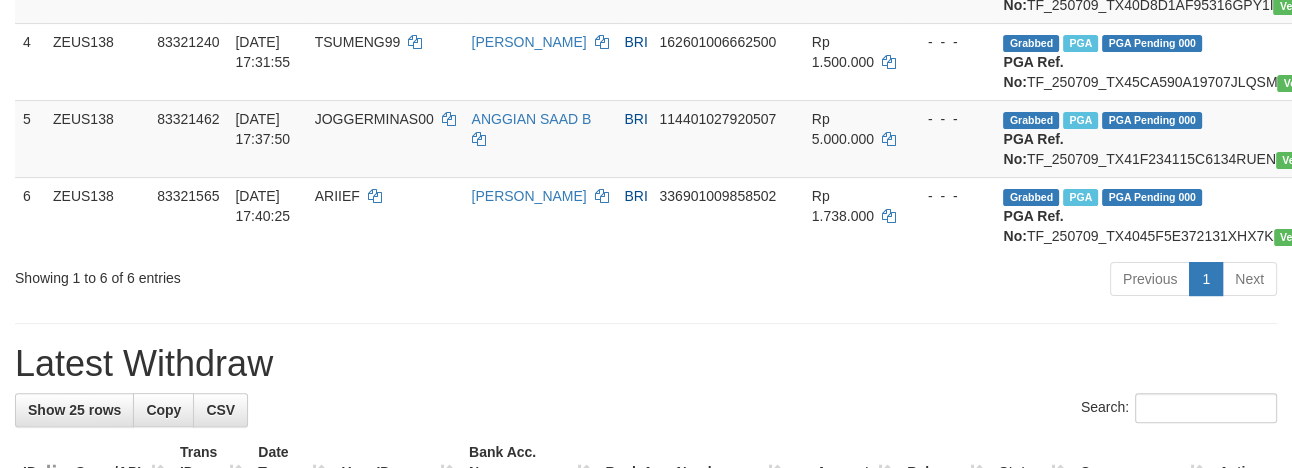 scroll, scrollTop: 509, scrollLeft: 0, axis: vertical 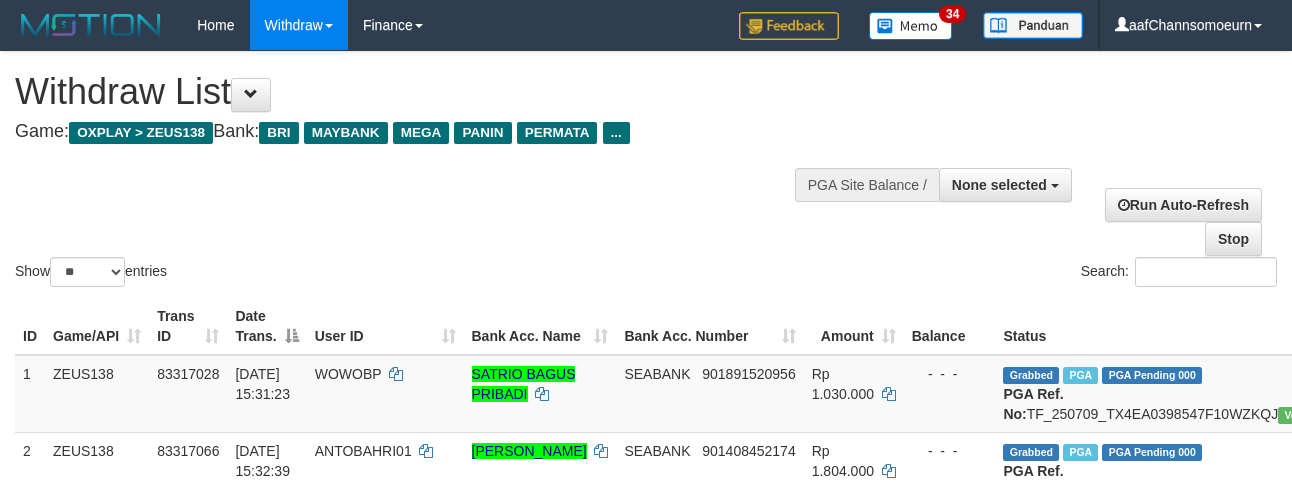 select 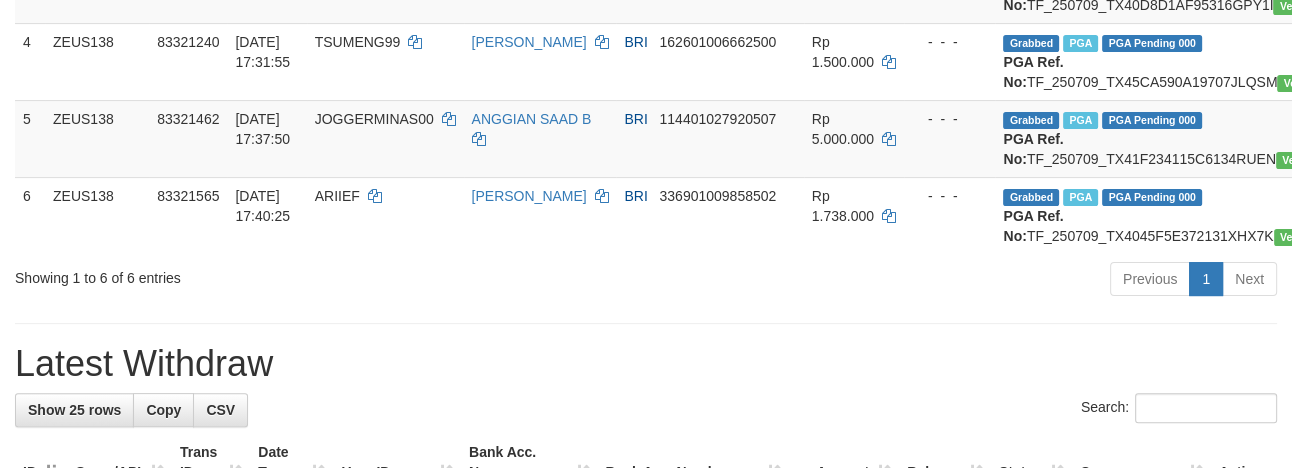scroll, scrollTop: 509, scrollLeft: 0, axis: vertical 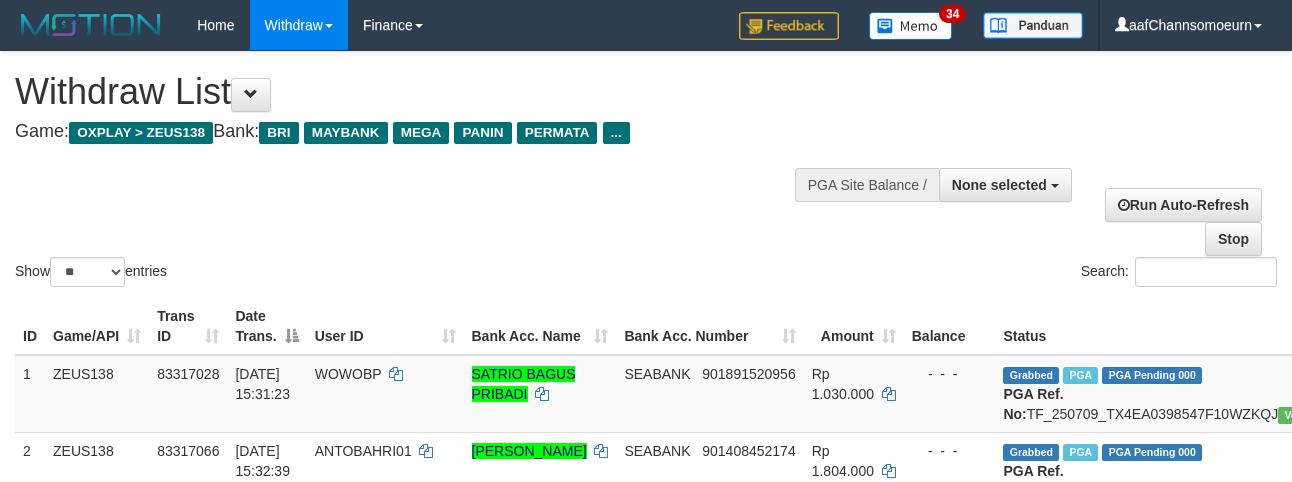 select 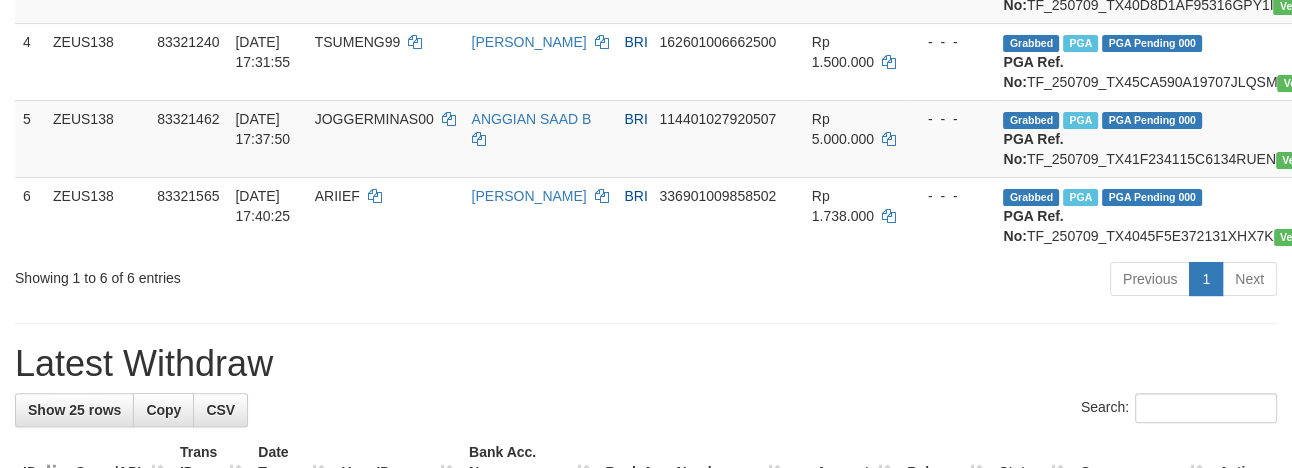 scroll, scrollTop: 509, scrollLeft: 0, axis: vertical 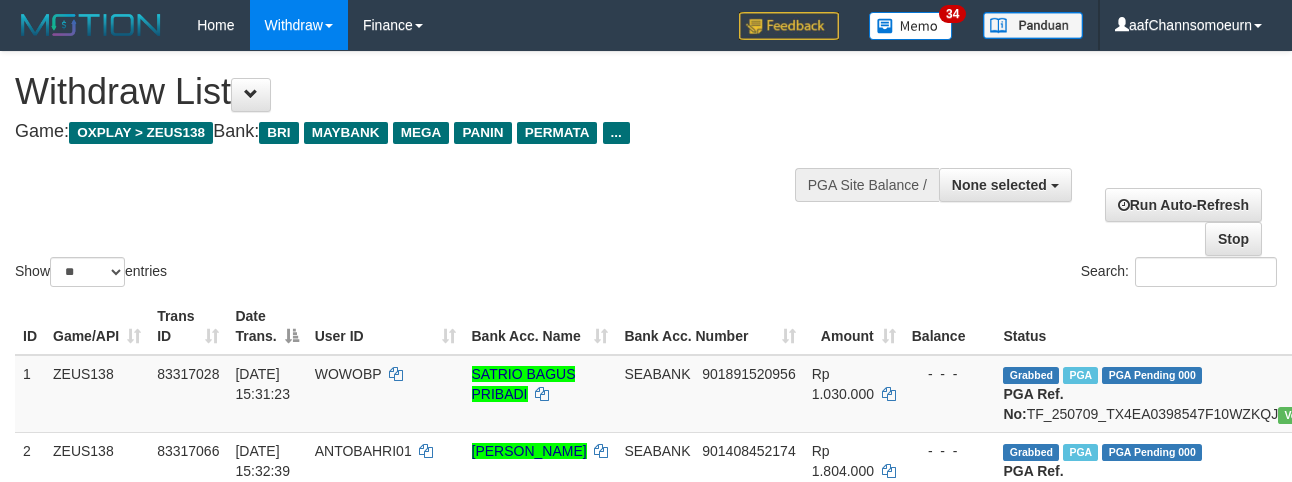 select 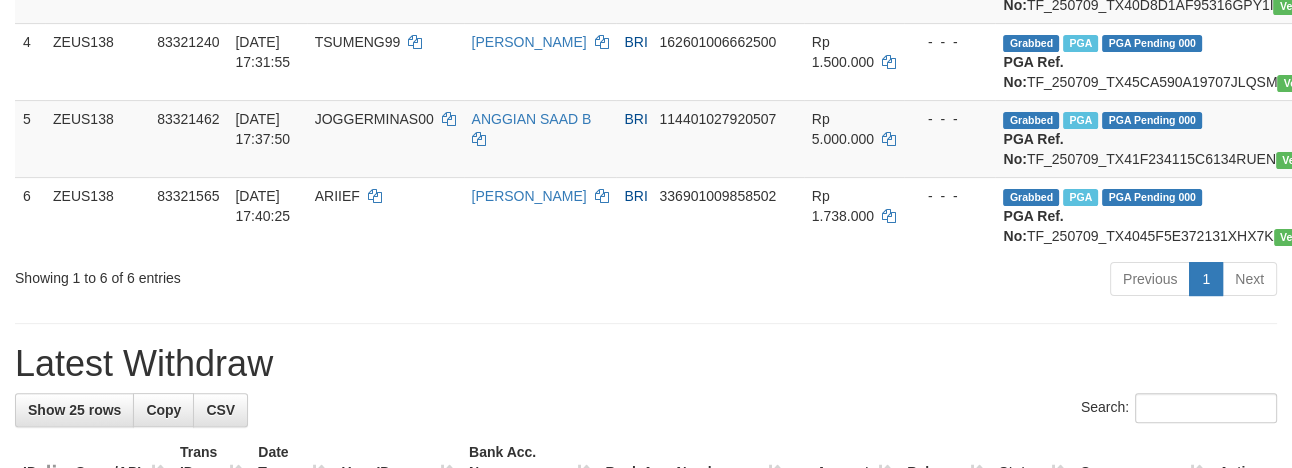 scroll, scrollTop: 509, scrollLeft: 0, axis: vertical 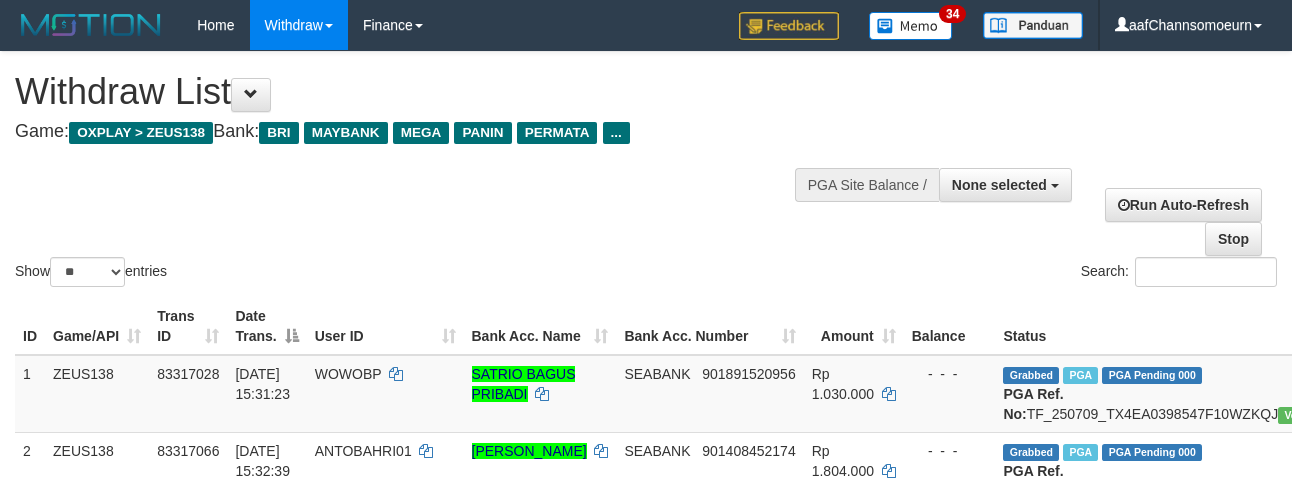 select 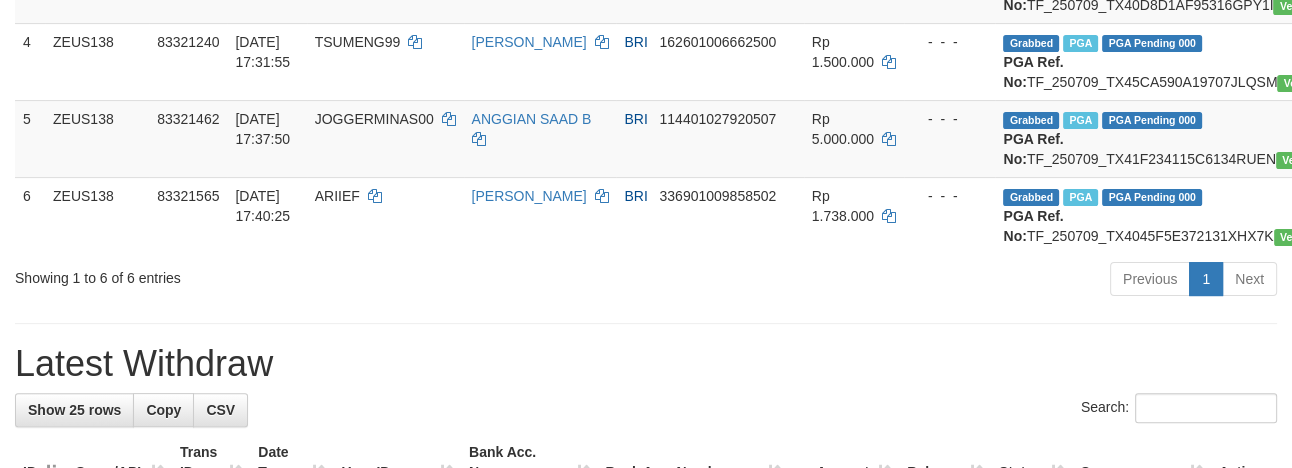 scroll, scrollTop: 509, scrollLeft: 0, axis: vertical 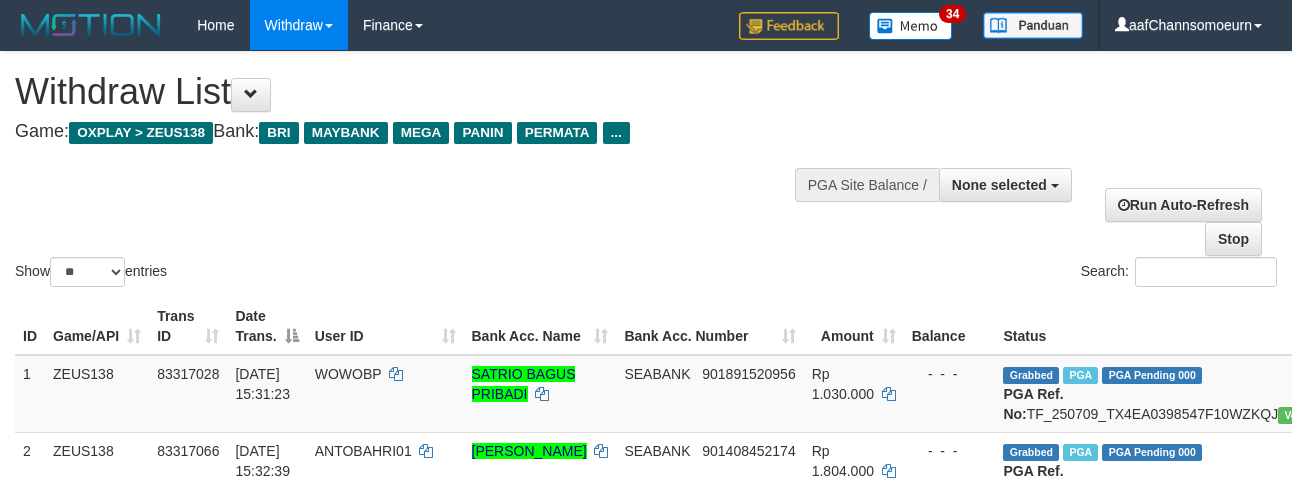 select 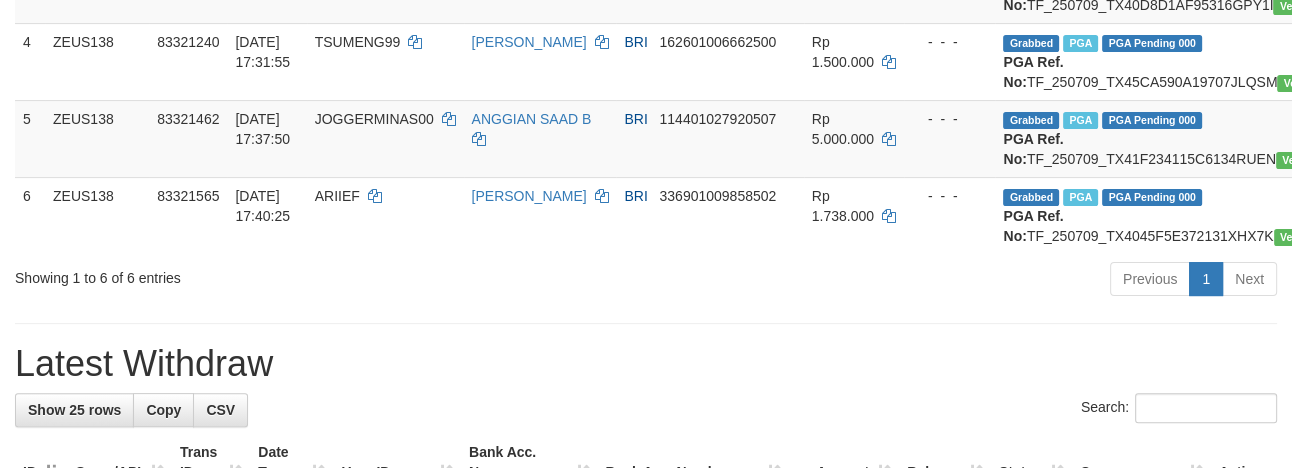 scroll, scrollTop: 509, scrollLeft: 0, axis: vertical 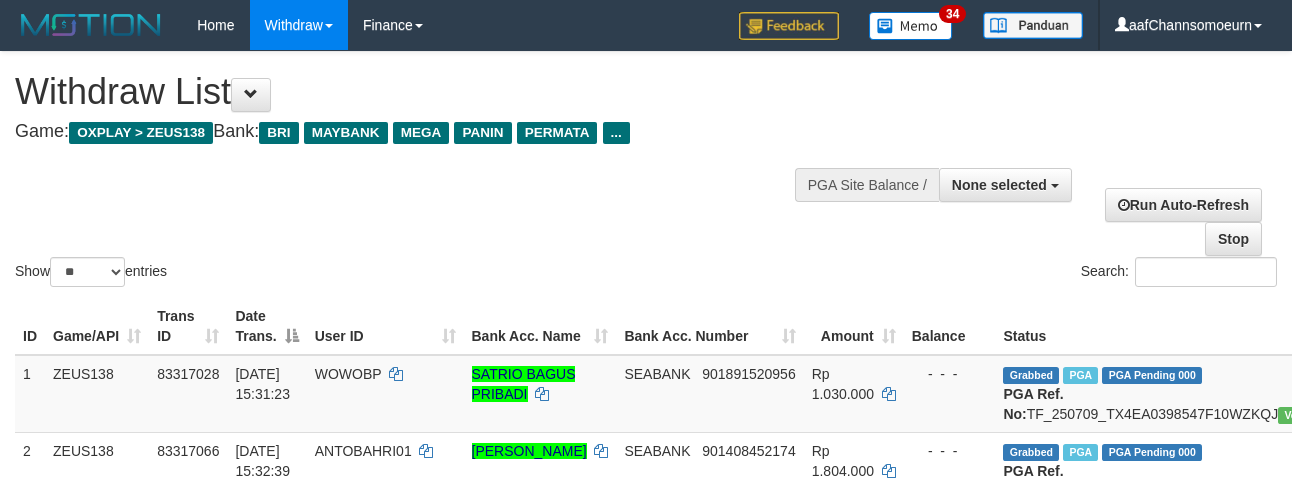 select 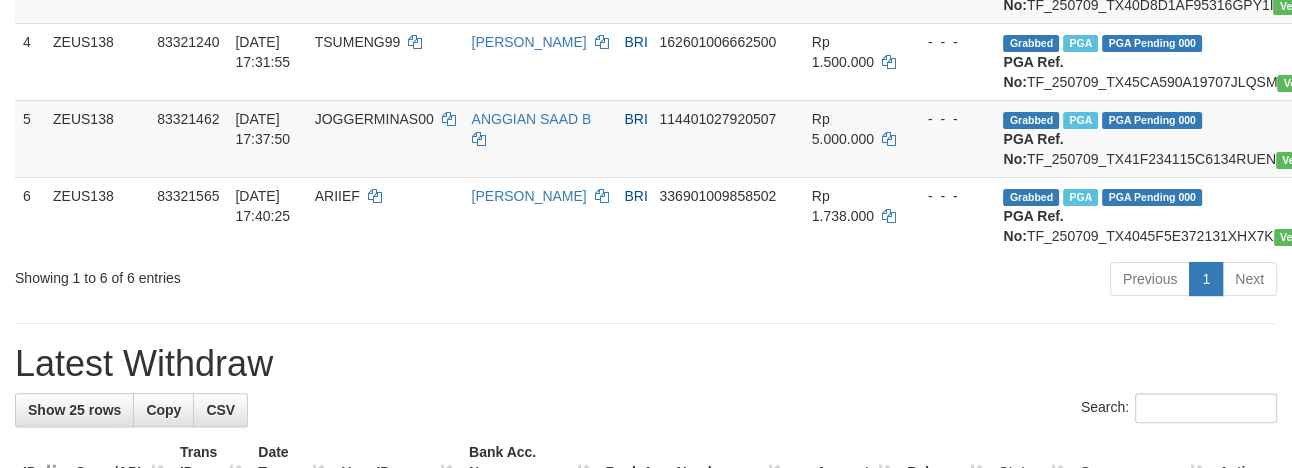 scroll, scrollTop: 509, scrollLeft: 0, axis: vertical 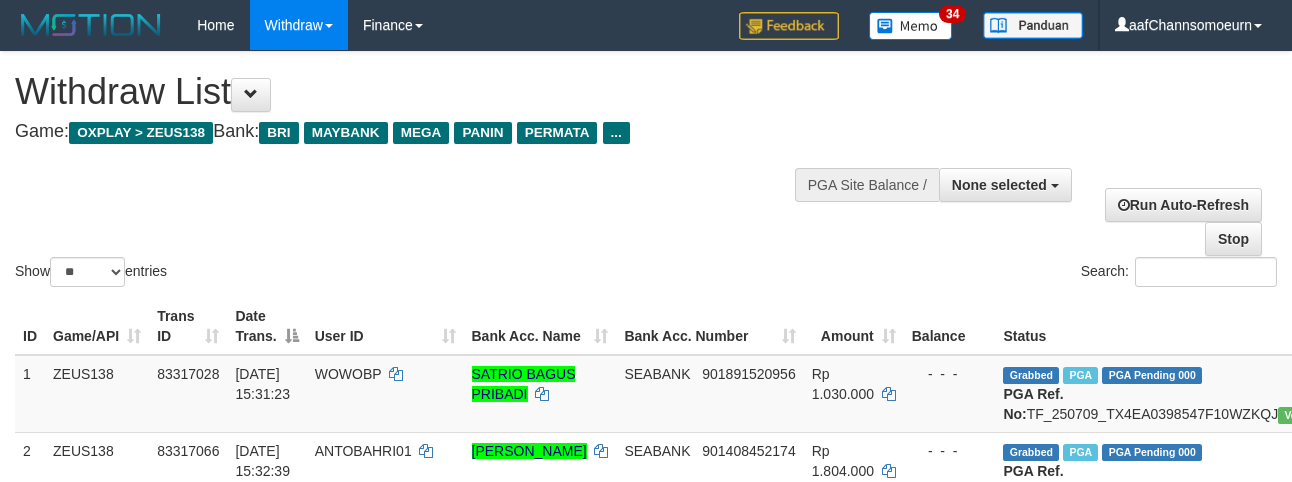select 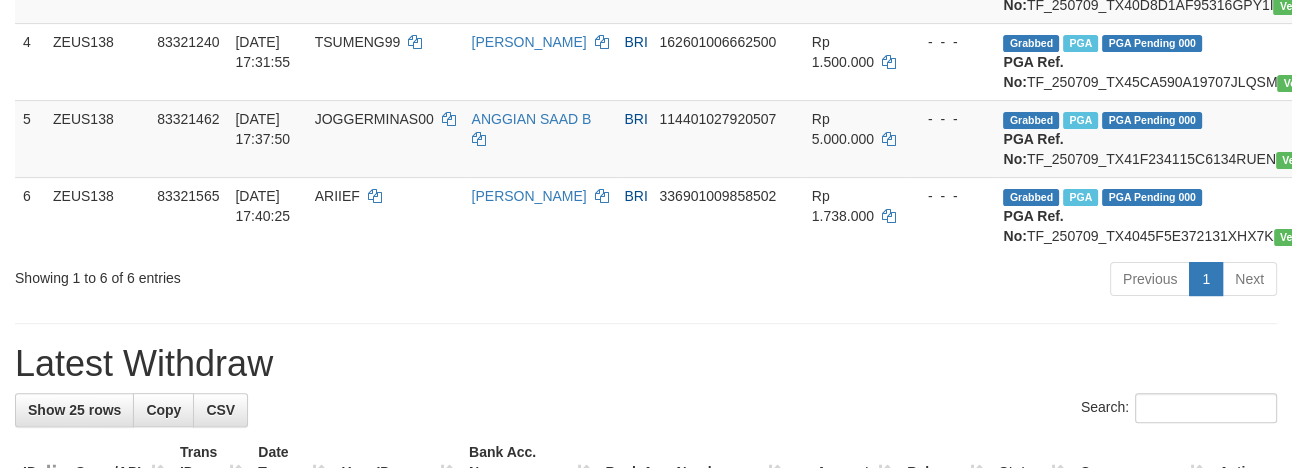 scroll, scrollTop: 509, scrollLeft: 0, axis: vertical 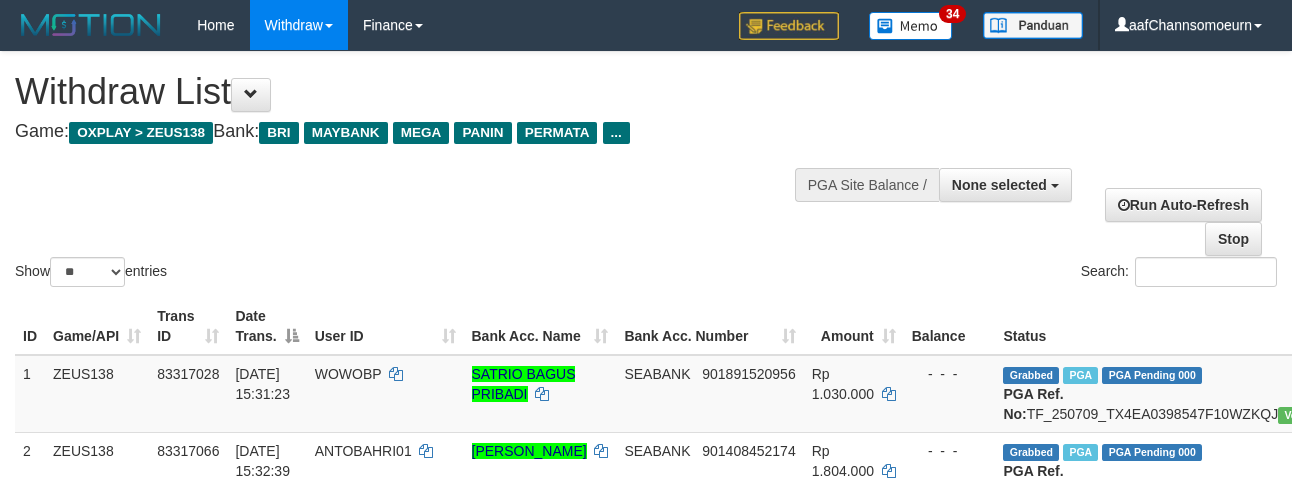 select 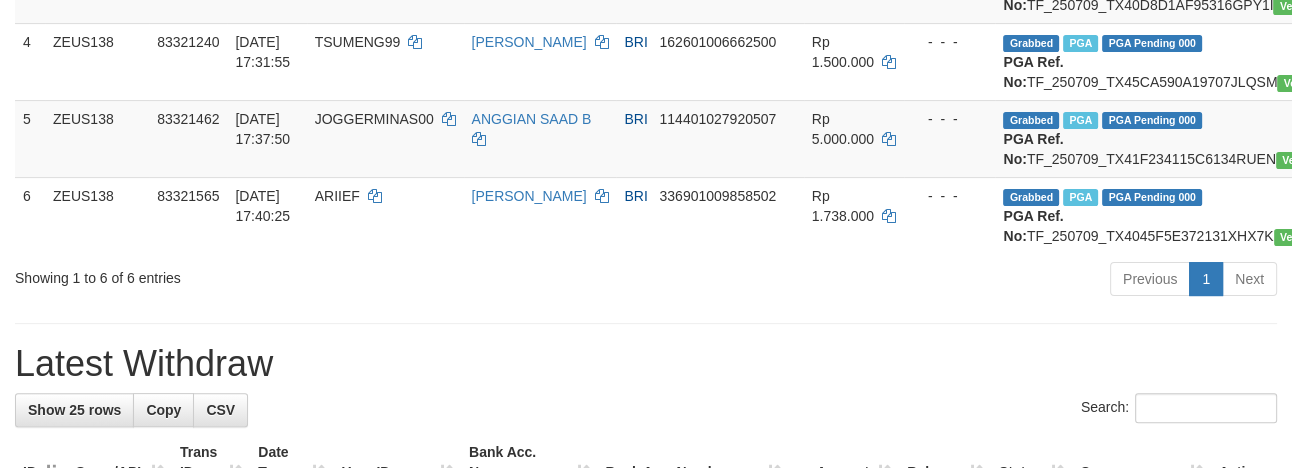 scroll, scrollTop: 509, scrollLeft: 0, axis: vertical 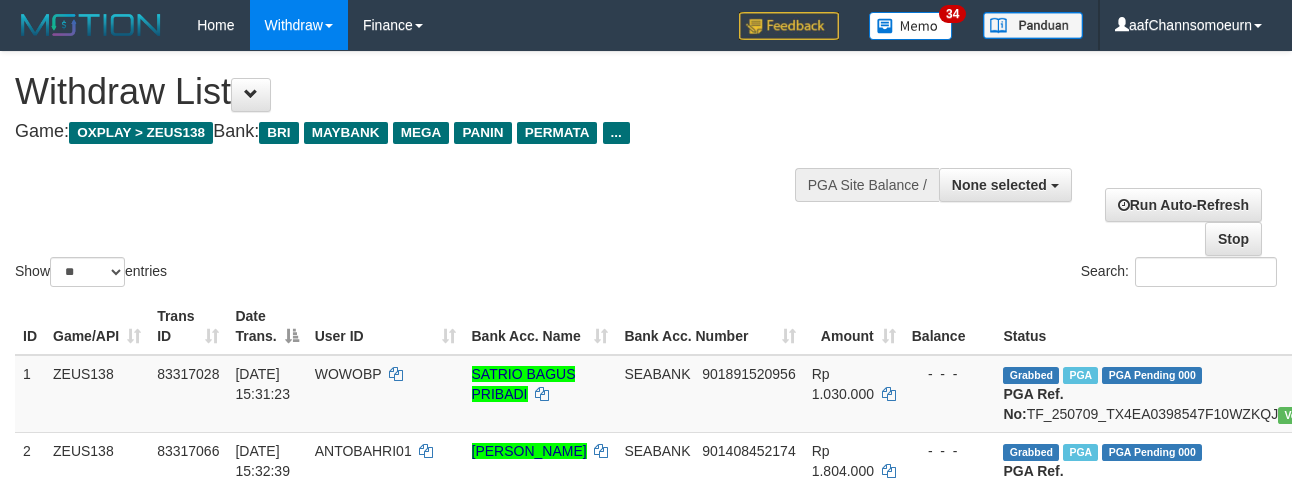 select 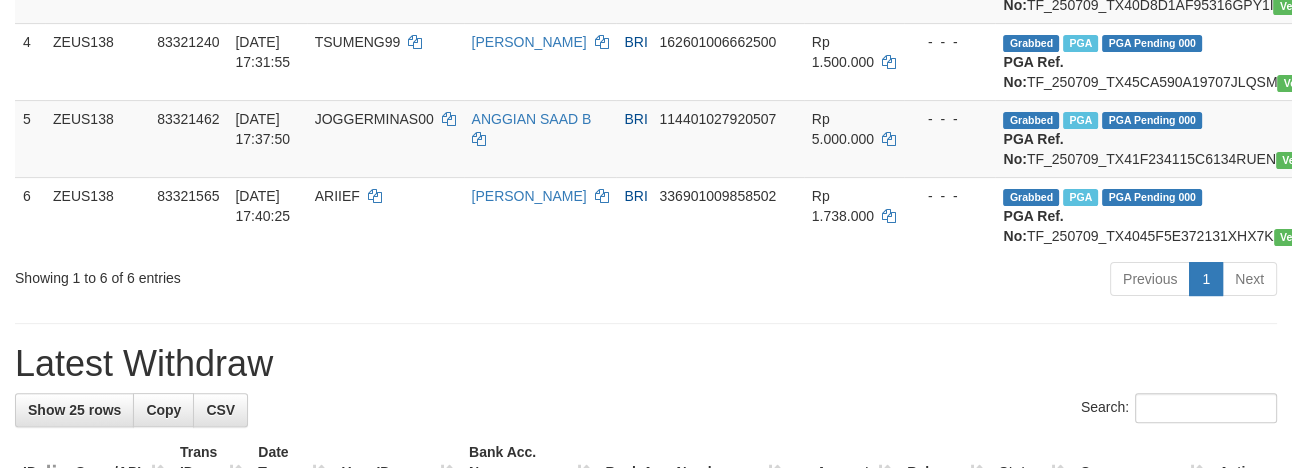 scroll, scrollTop: 509, scrollLeft: 0, axis: vertical 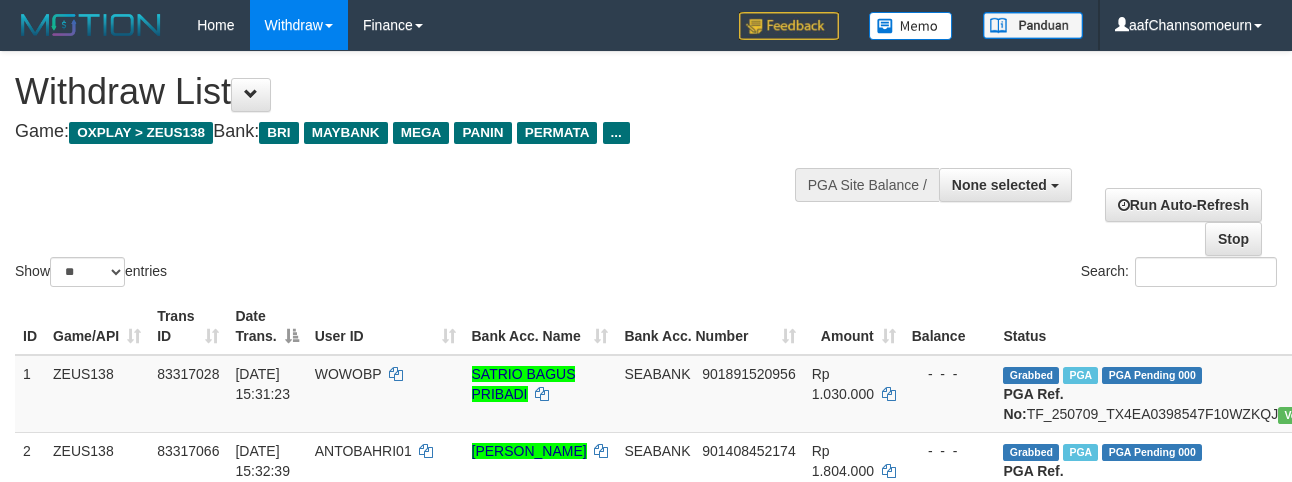 select 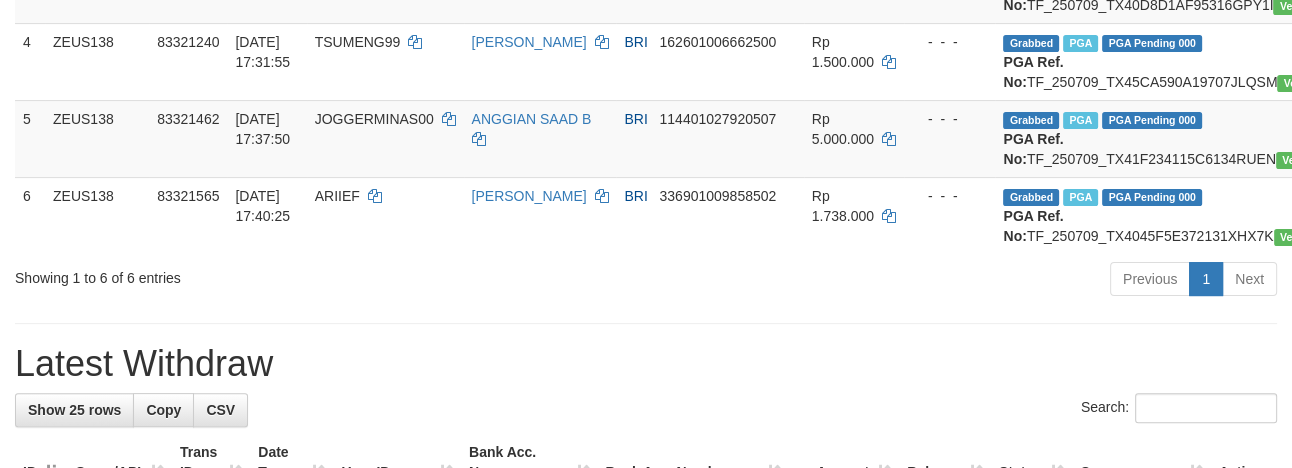 scroll, scrollTop: 509, scrollLeft: 0, axis: vertical 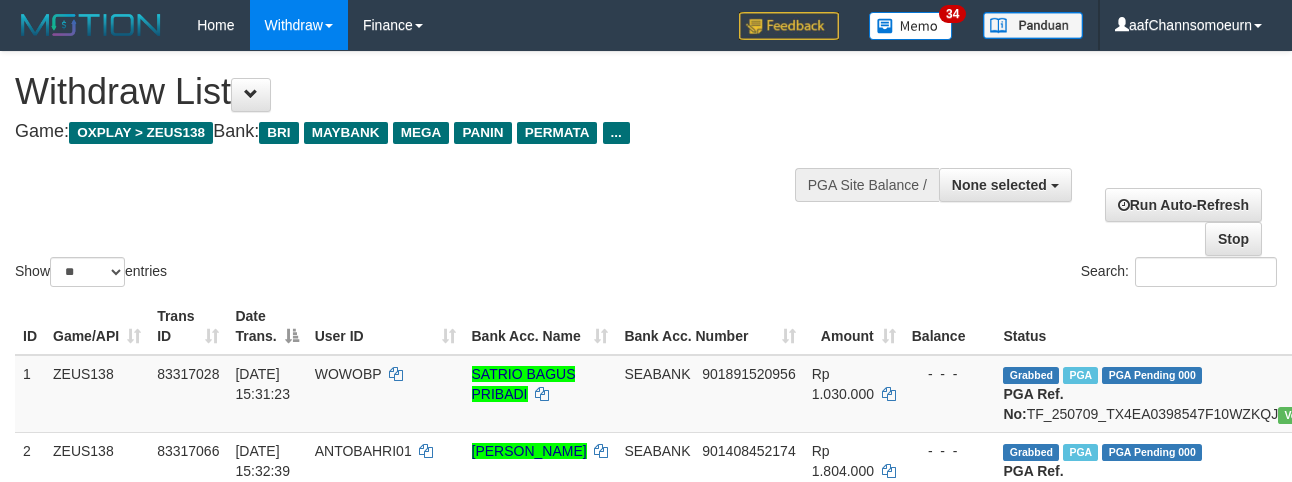 select 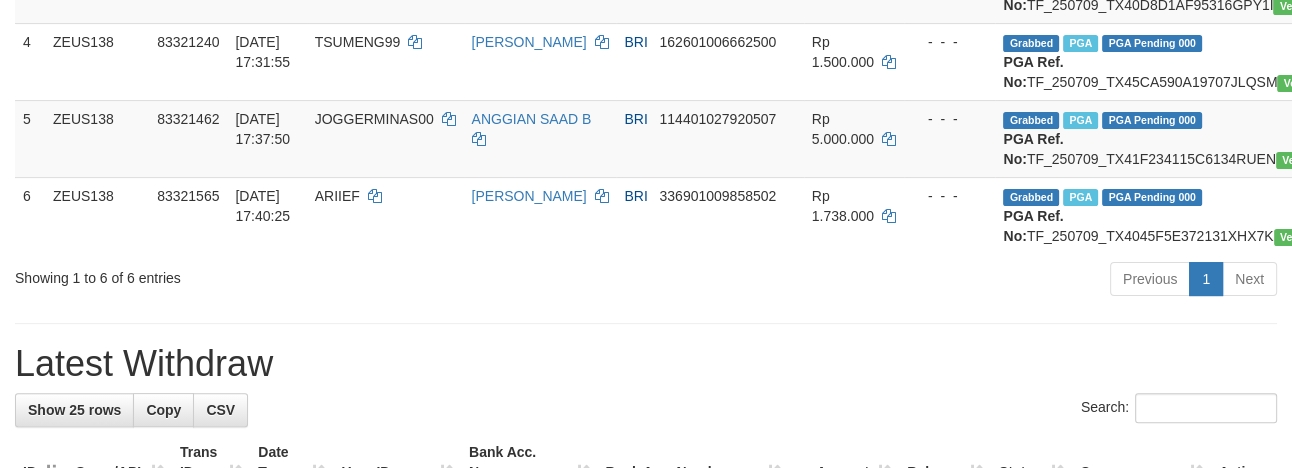 scroll, scrollTop: 509, scrollLeft: 0, axis: vertical 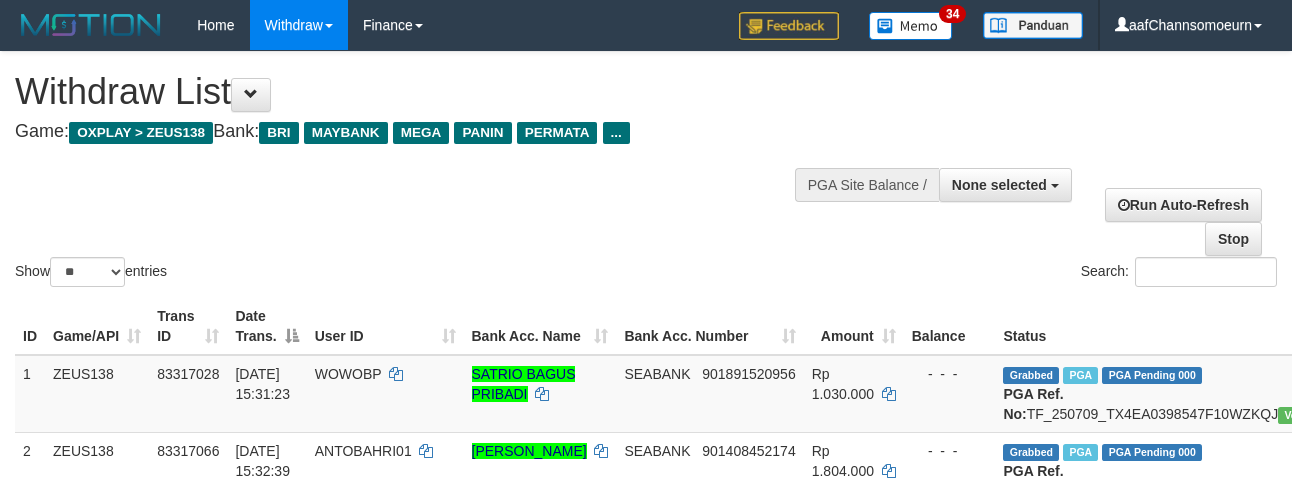 select 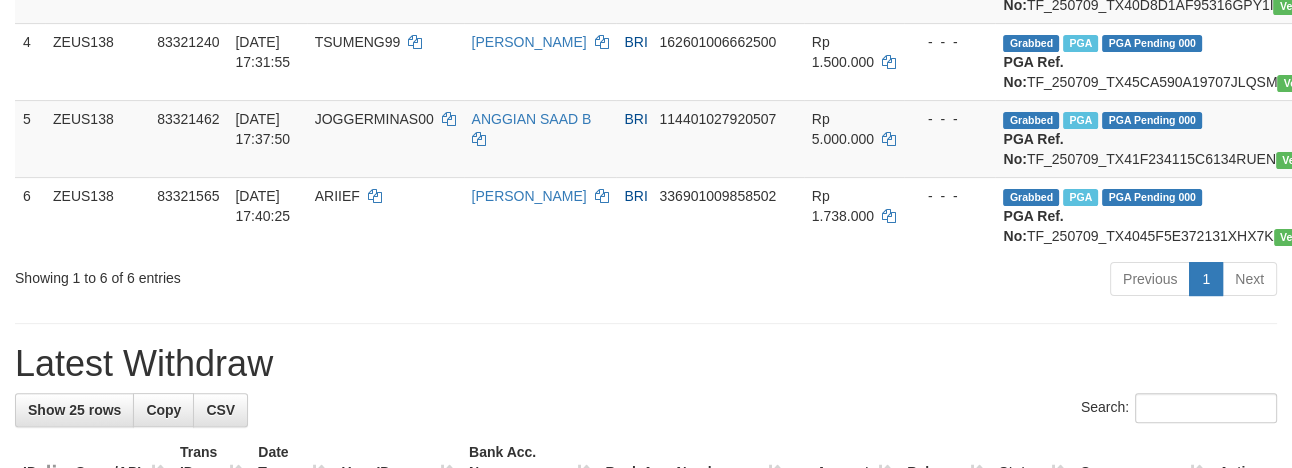 scroll, scrollTop: 509, scrollLeft: 0, axis: vertical 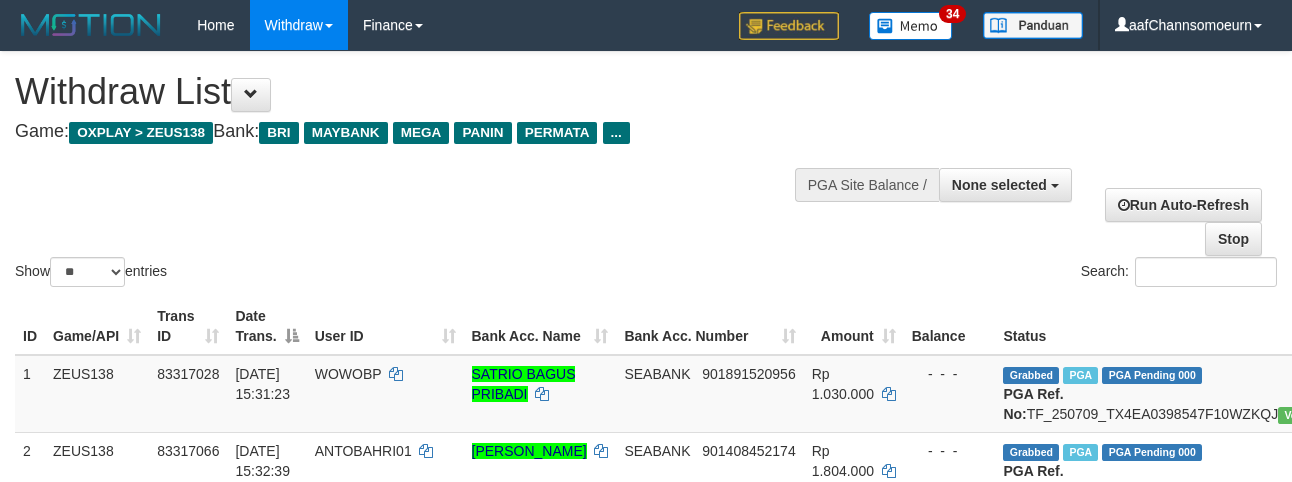 select 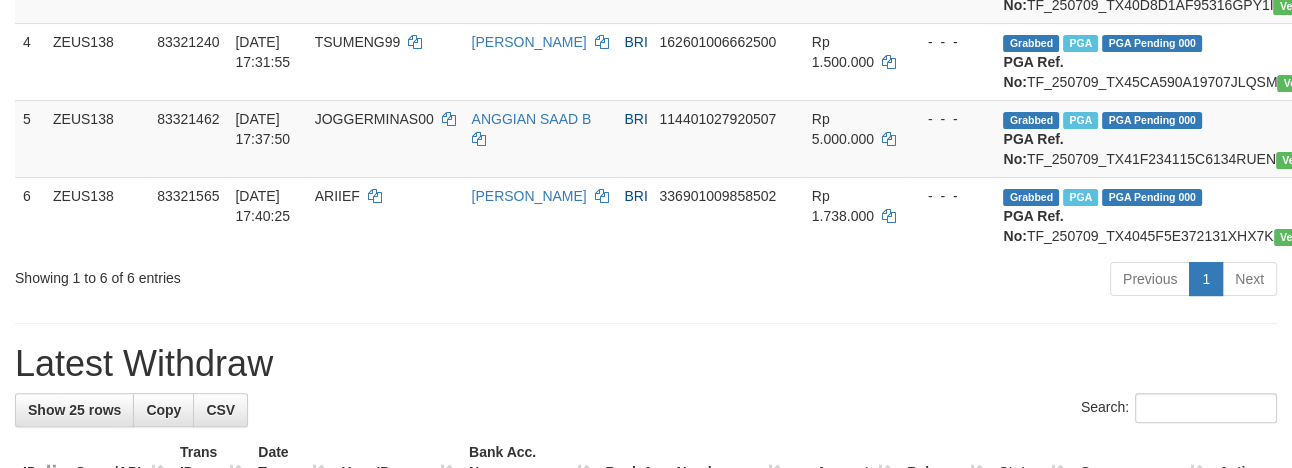 scroll, scrollTop: 509, scrollLeft: 0, axis: vertical 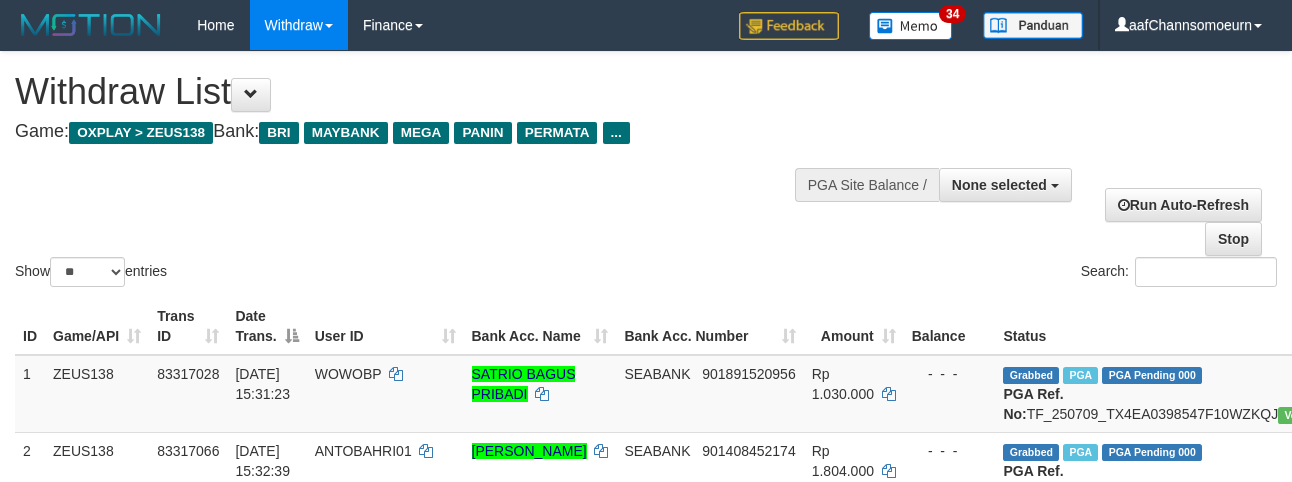 select 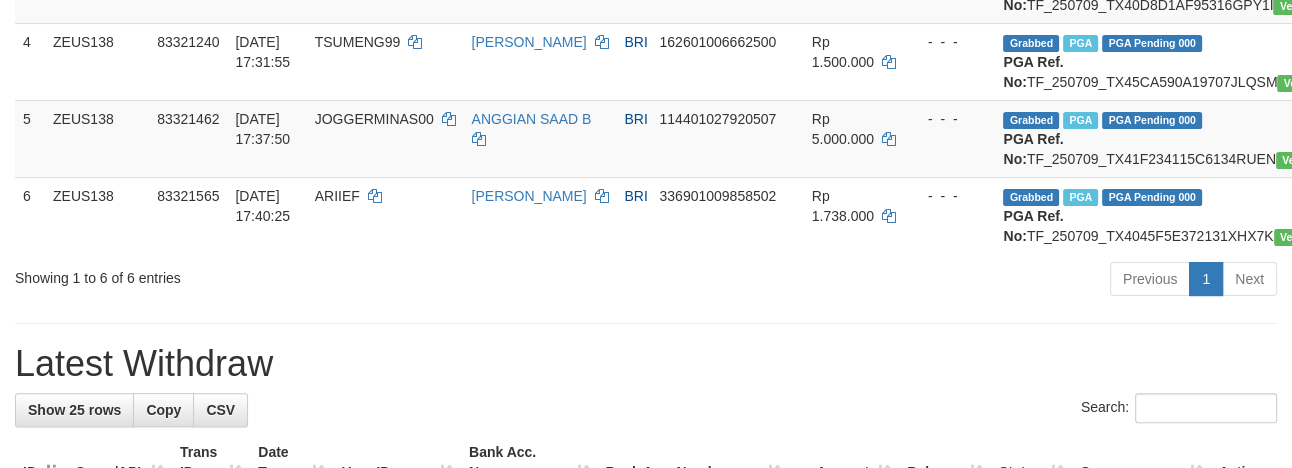 scroll, scrollTop: 509, scrollLeft: 0, axis: vertical 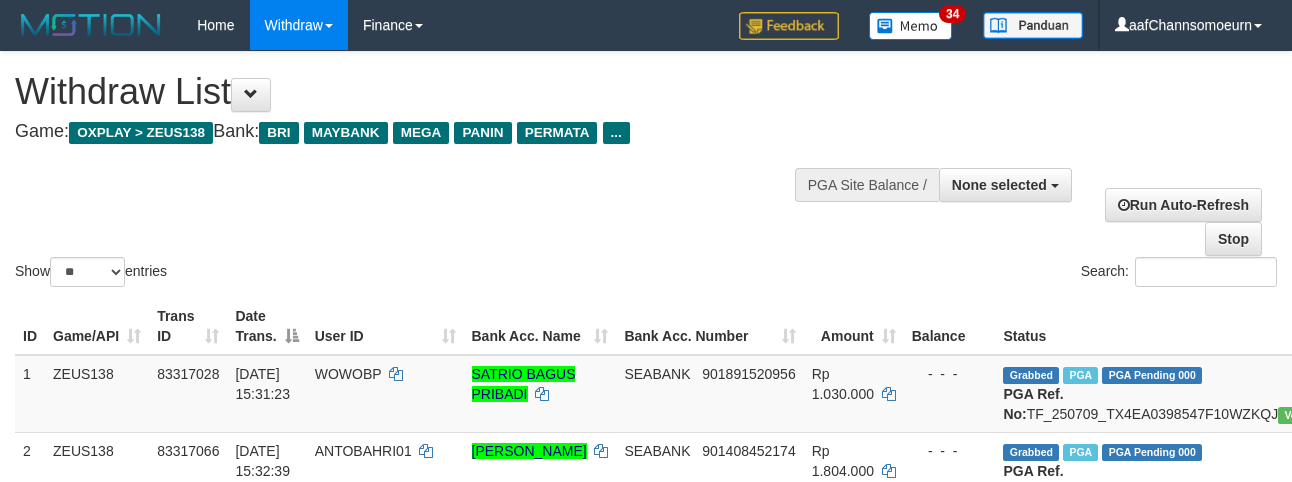 select 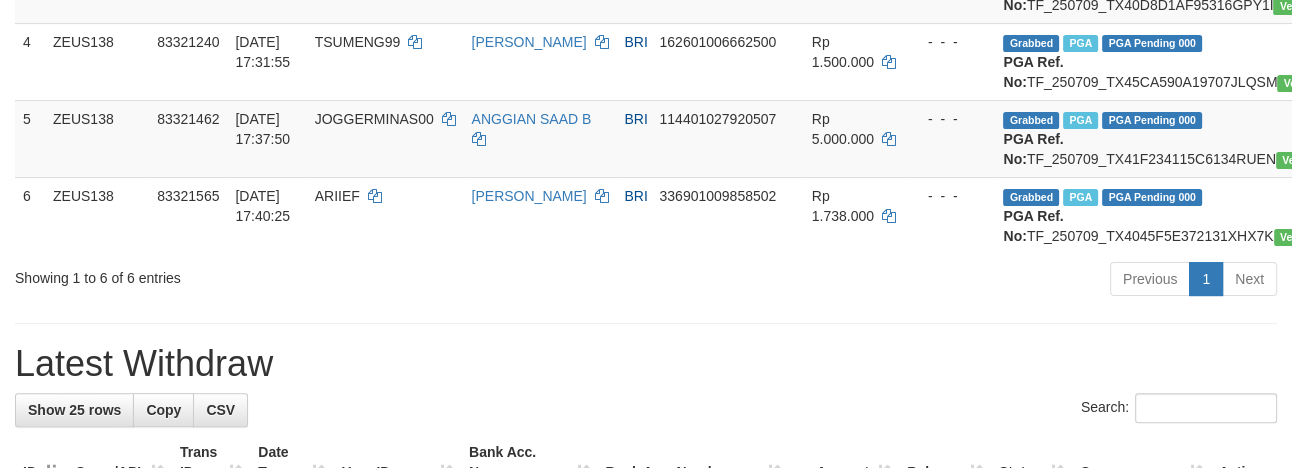 scroll, scrollTop: 509, scrollLeft: 0, axis: vertical 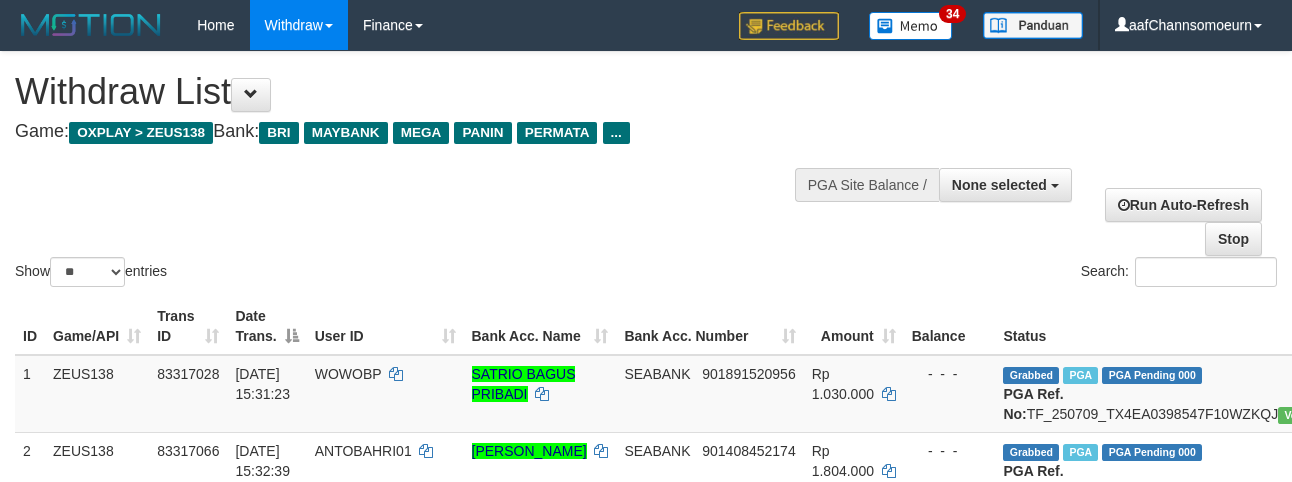 select 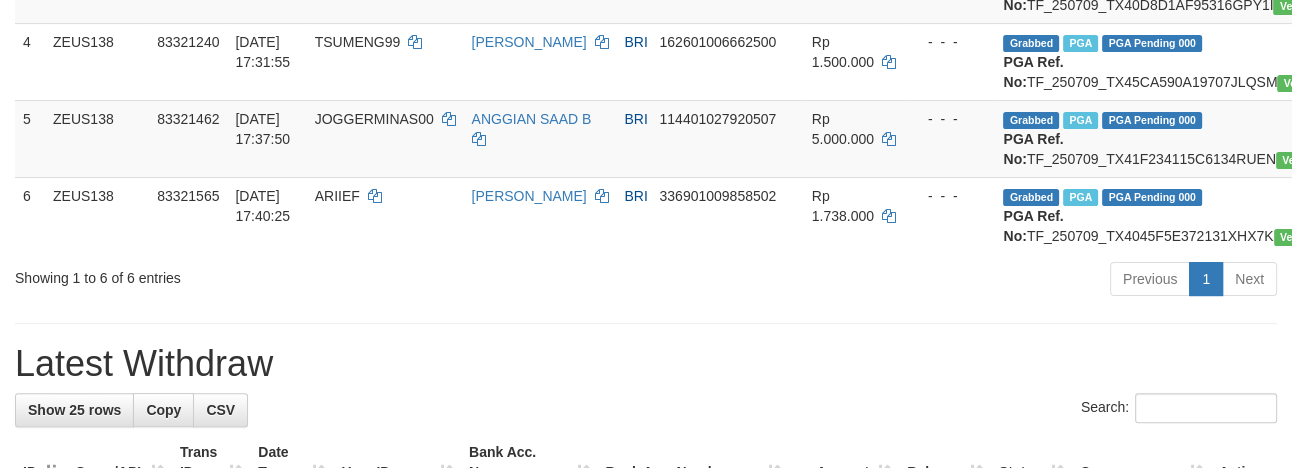 scroll, scrollTop: 509, scrollLeft: 0, axis: vertical 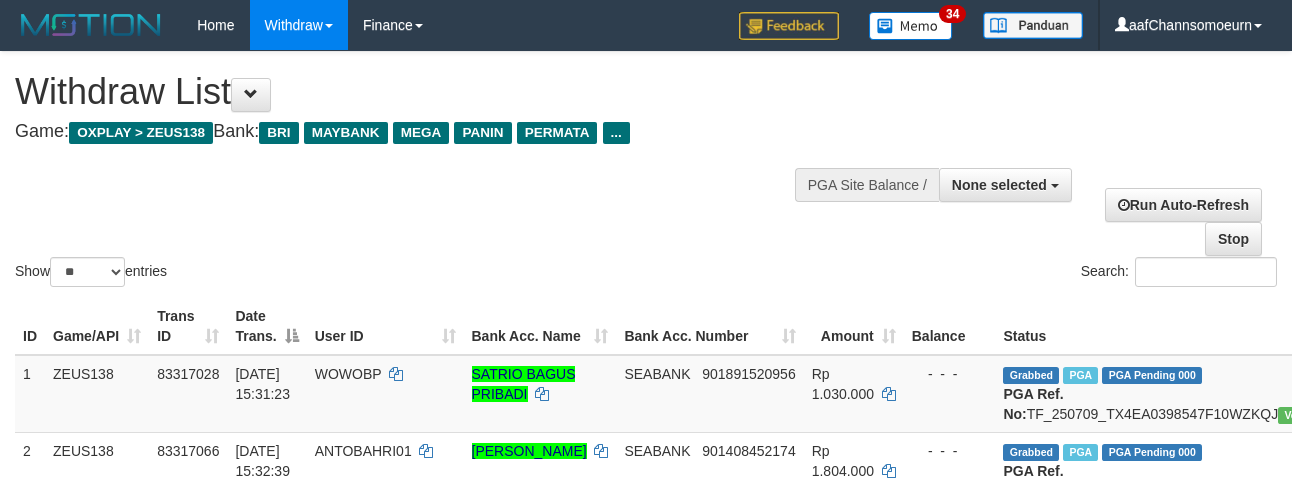 select 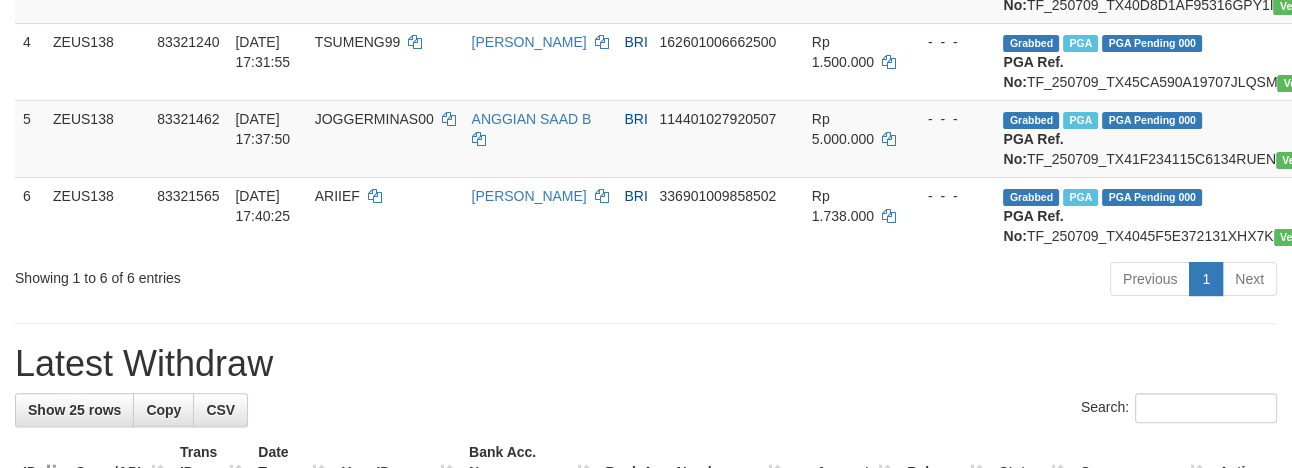 scroll, scrollTop: 509, scrollLeft: 0, axis: vertical 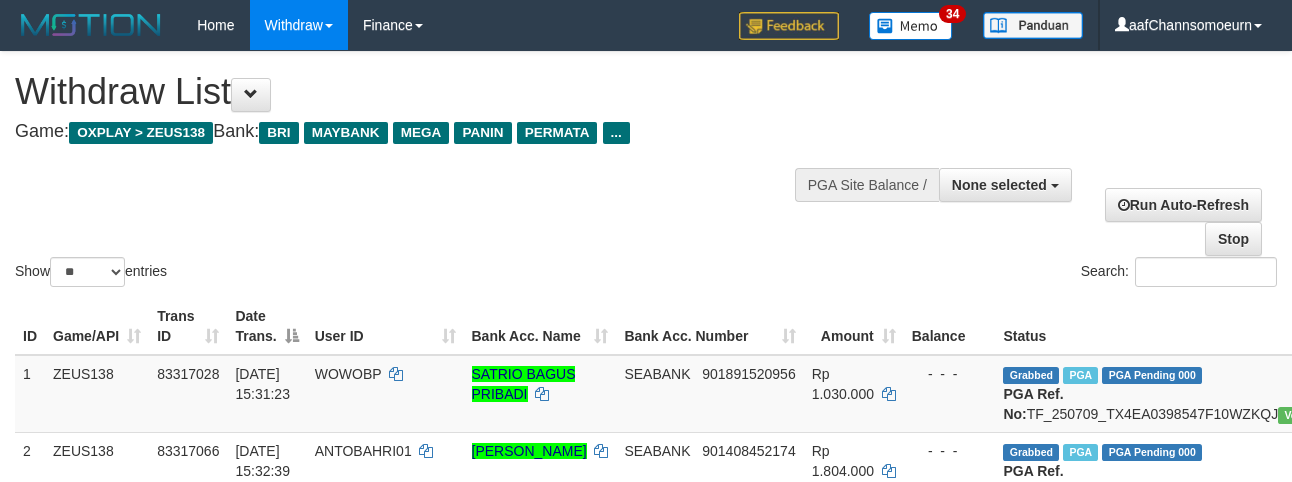 select 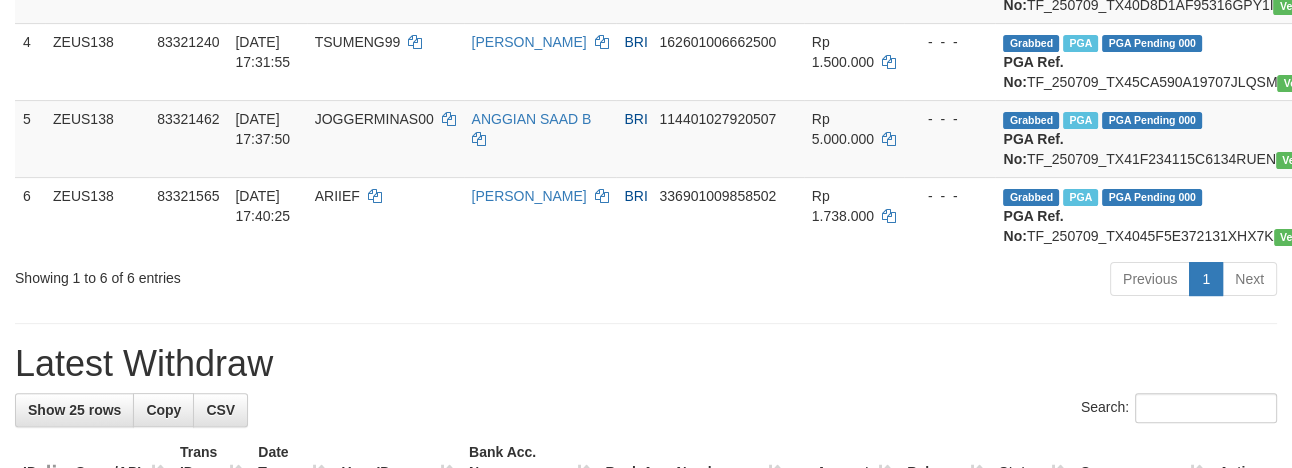 scroll, scrollTop: 509, scrollLeft: 0, axis: vertical 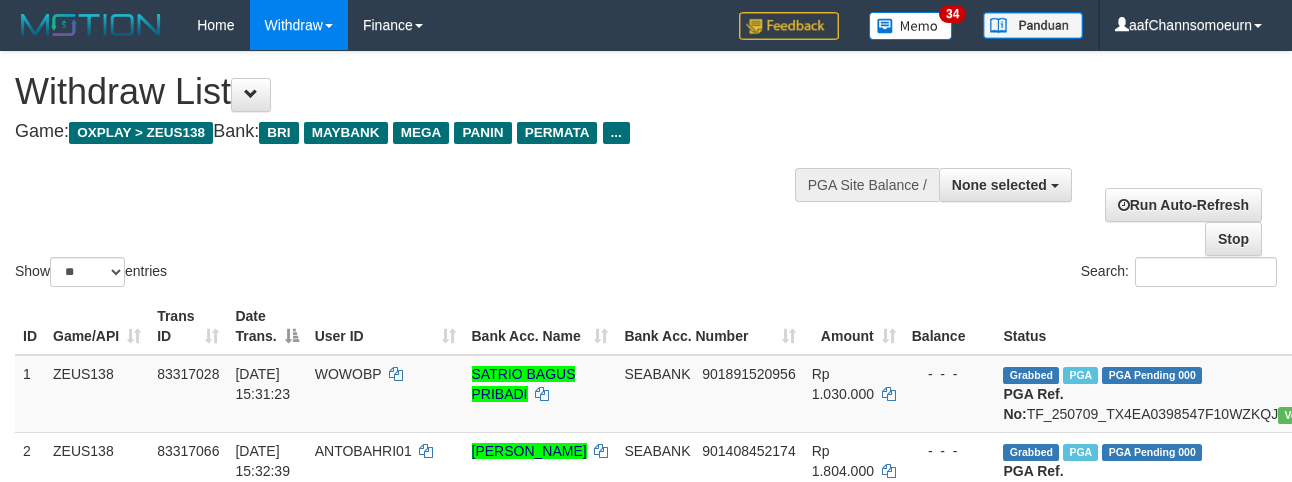 select 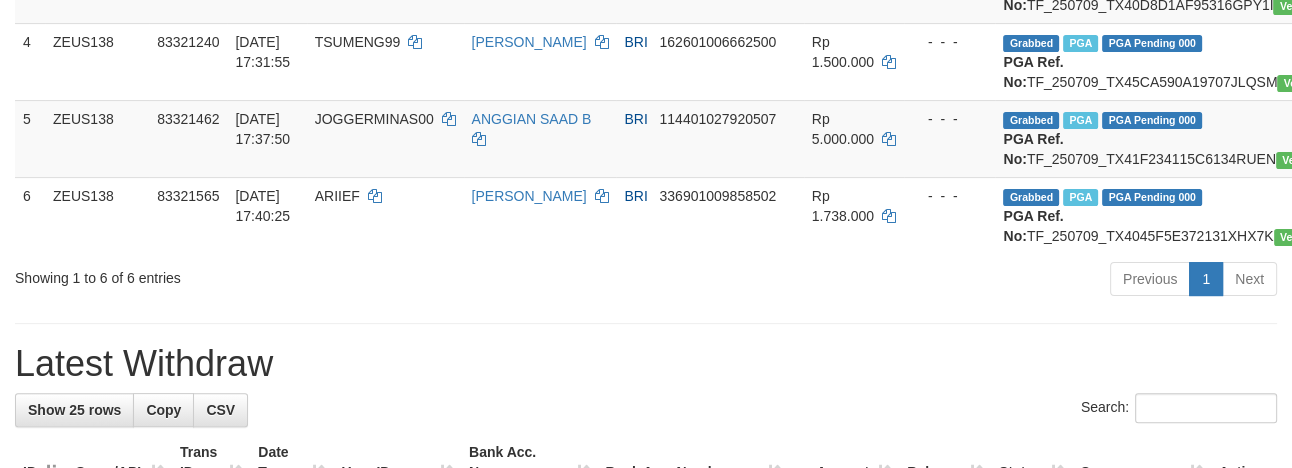 scroll, scrollTop: 509, scrollLeft: 0, axis: vertical 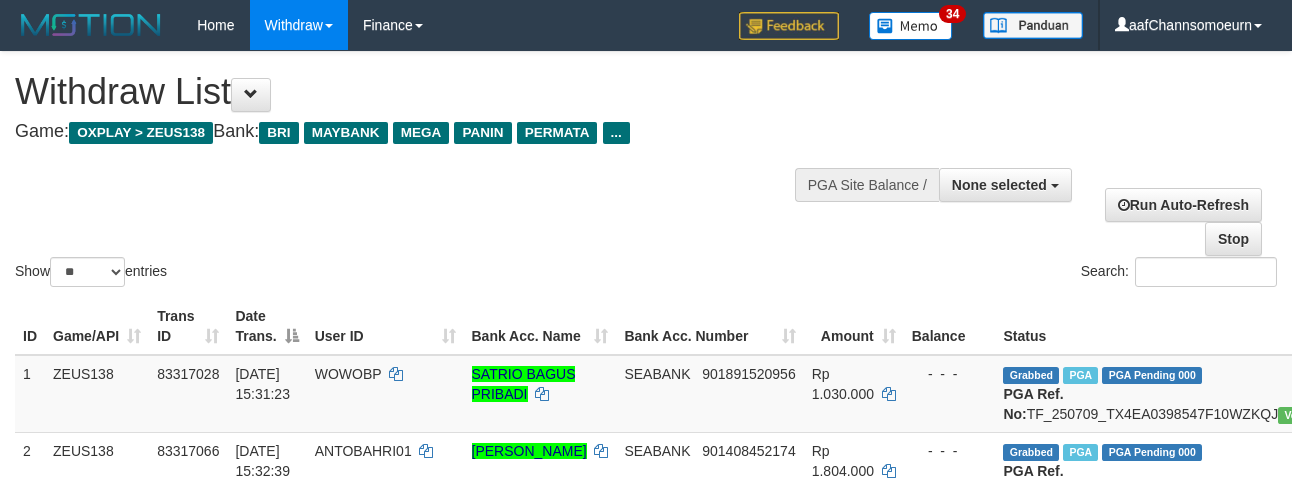 select 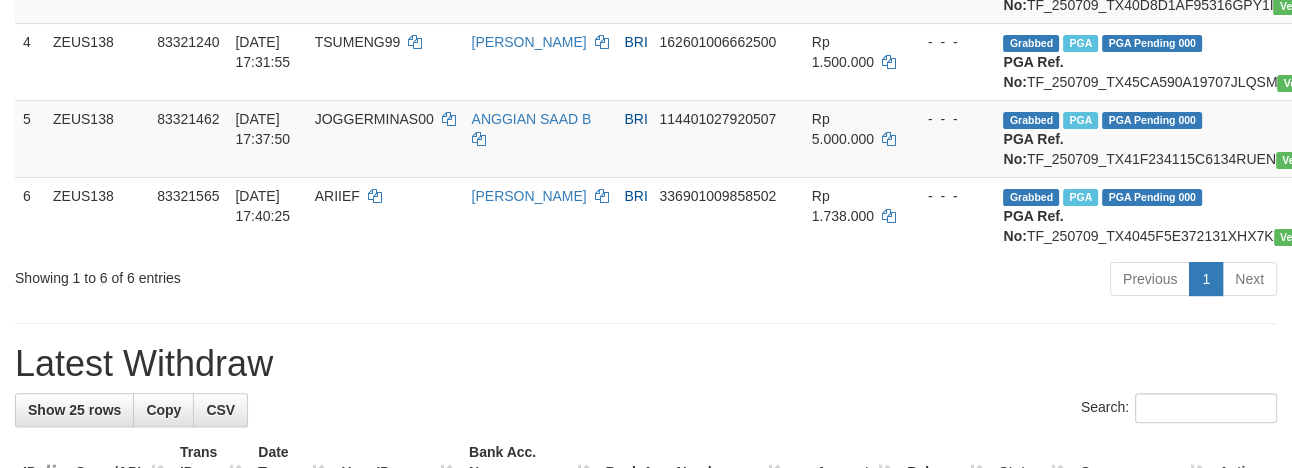 scroll, scrollTop: 509, scrollLeft: 0, axis: vertical 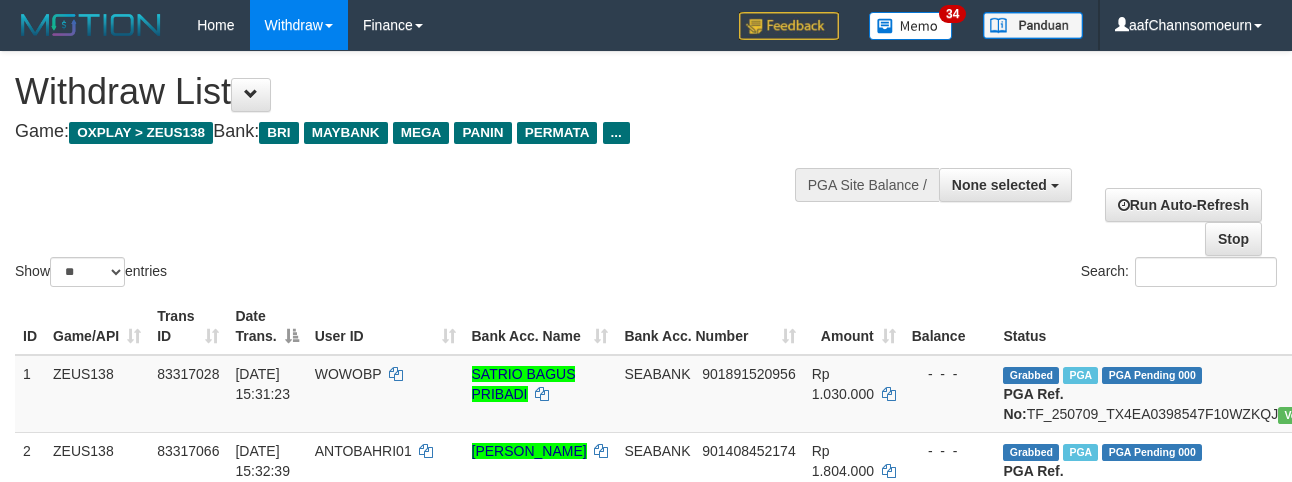 select 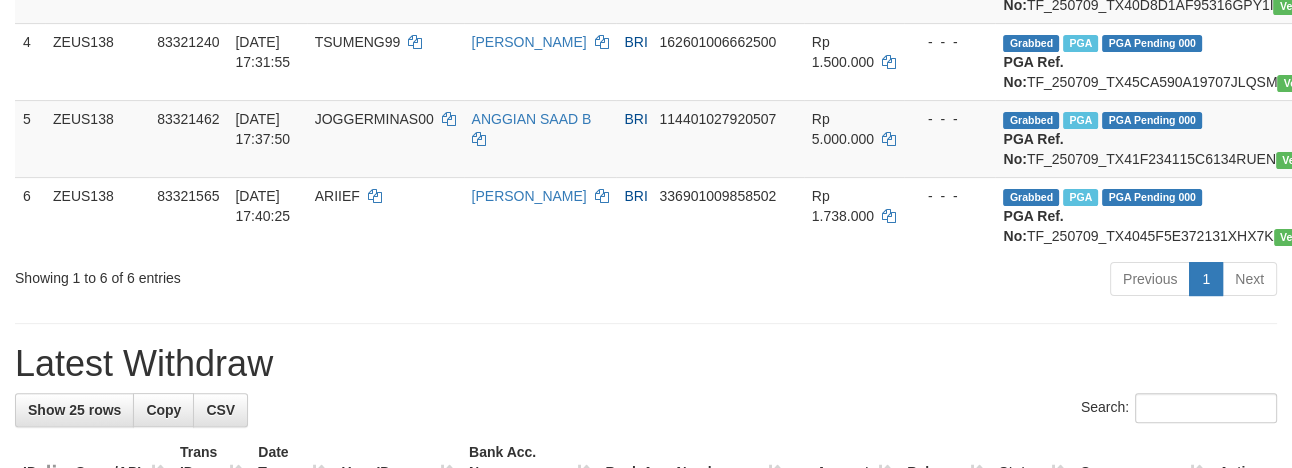 scroll, scrollTop: 509, scrollLeft: 0, axis: vertical 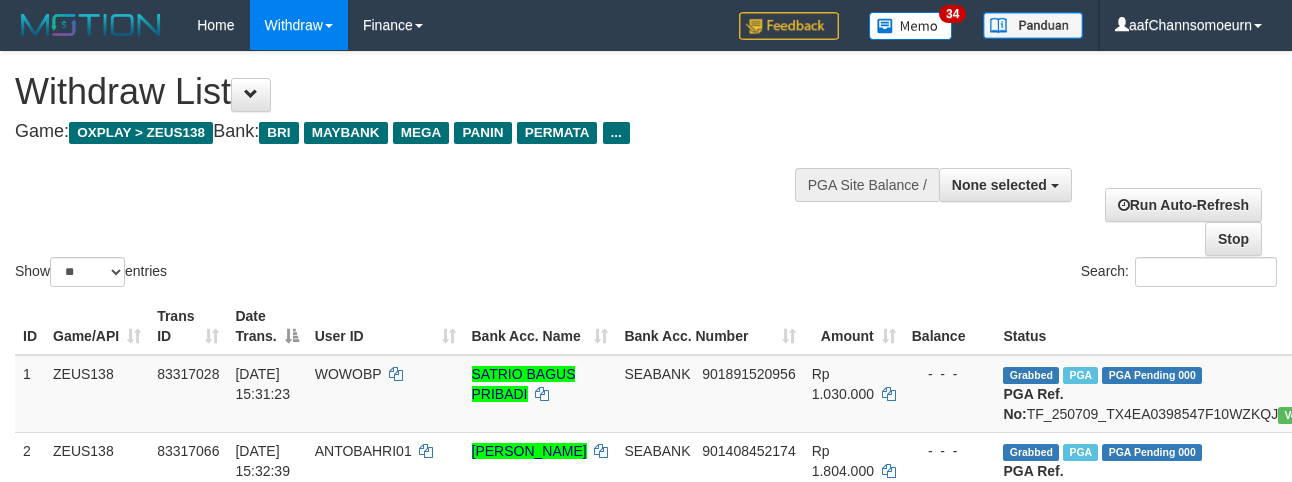 select 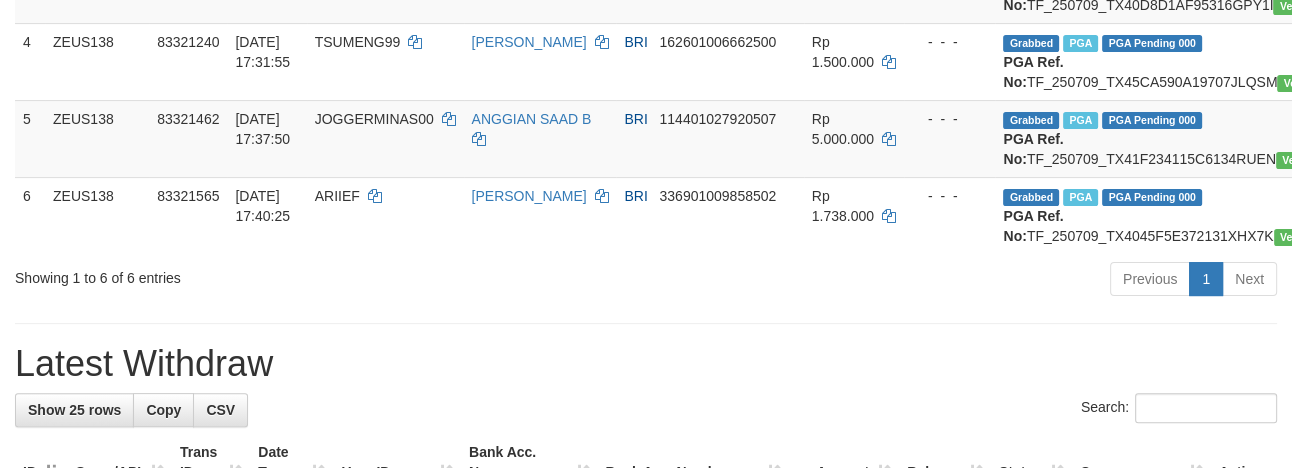 scroll, scrollTop: 509, scrollLeft: 0, axis: vertical 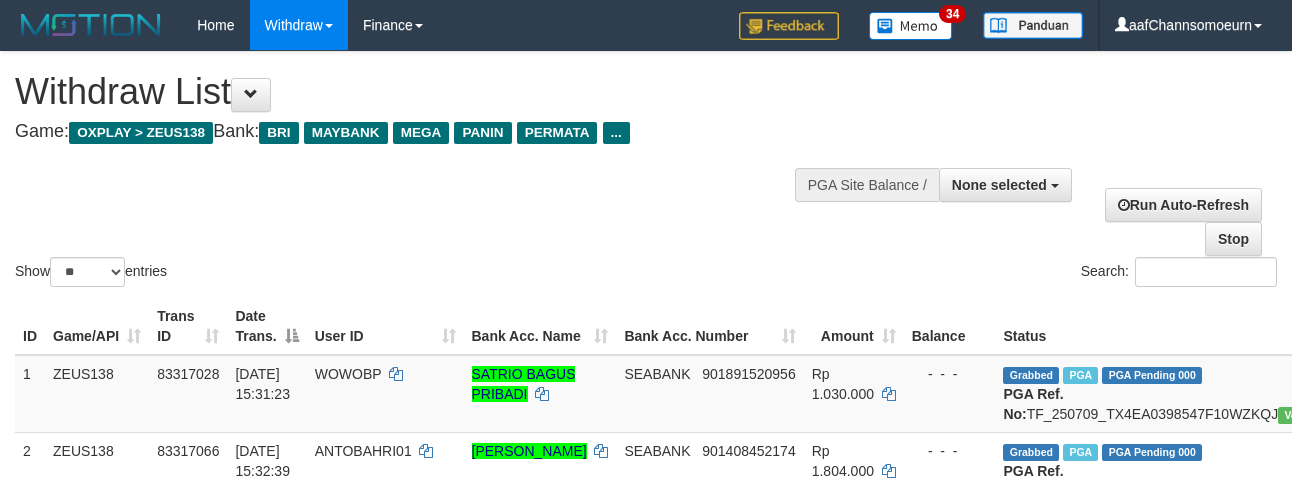 select 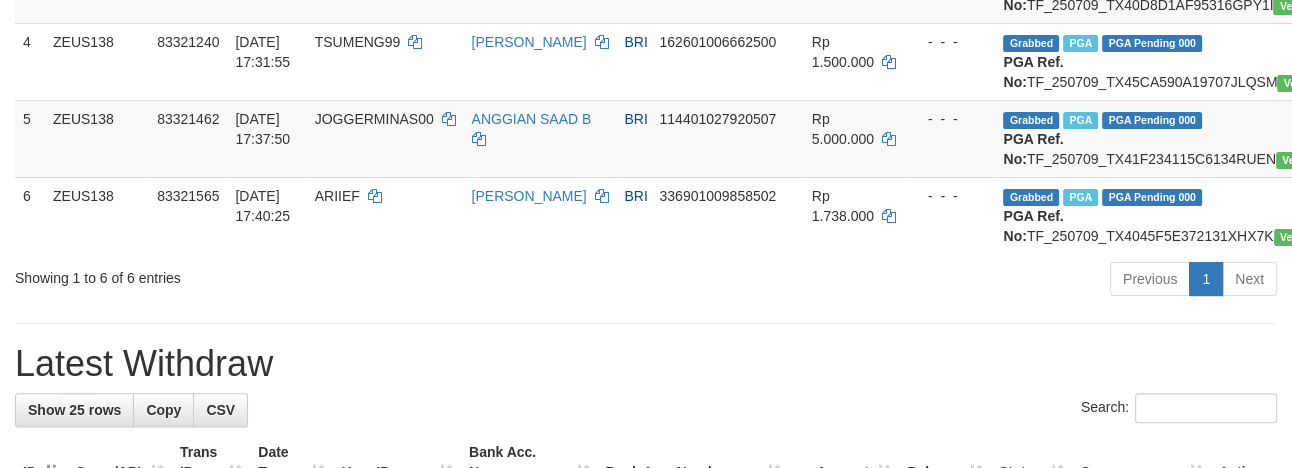 scroll, scrollTop: 509, scrollLeft: 0, axis: vertical 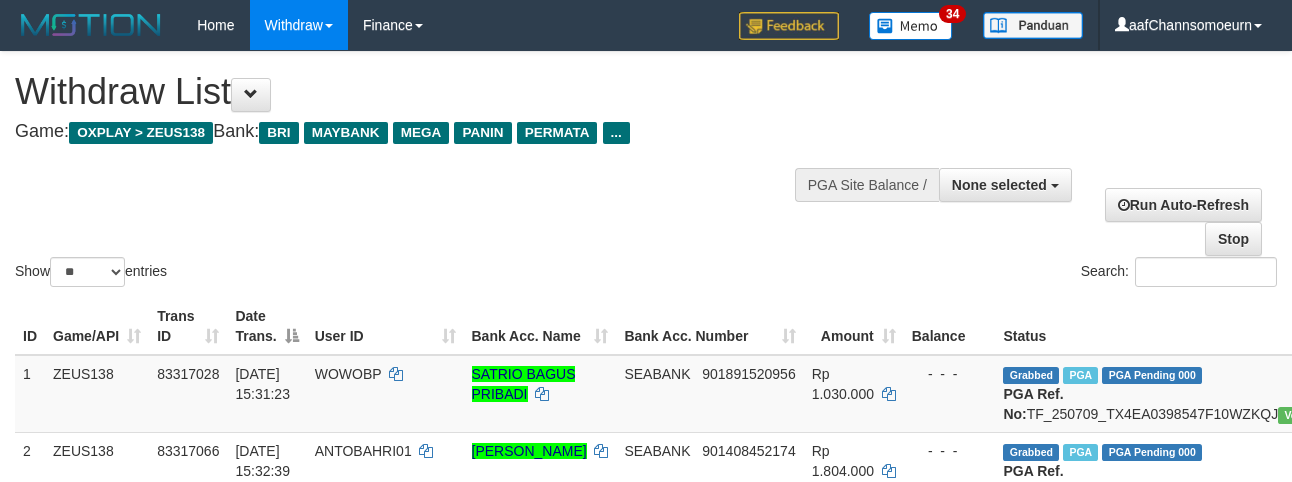 select 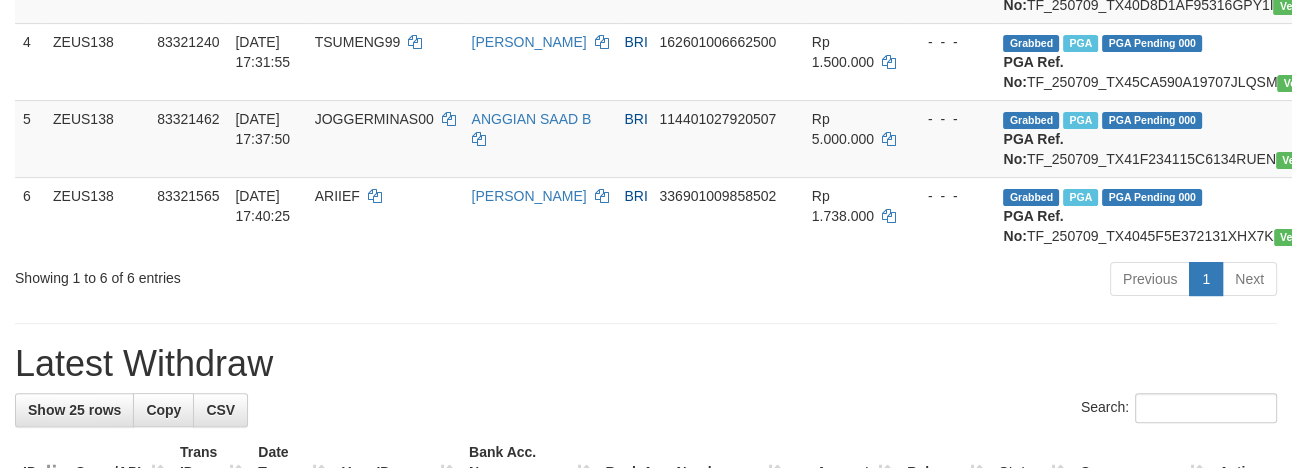 scroll, scrollTop: 509, scrollLeft: 0, axis: vertical 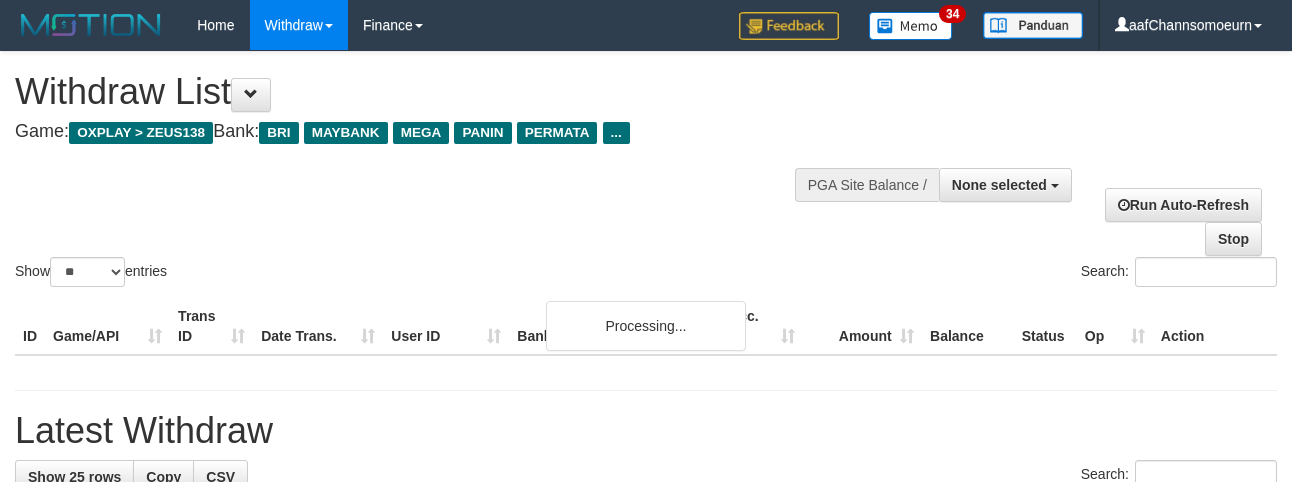 select 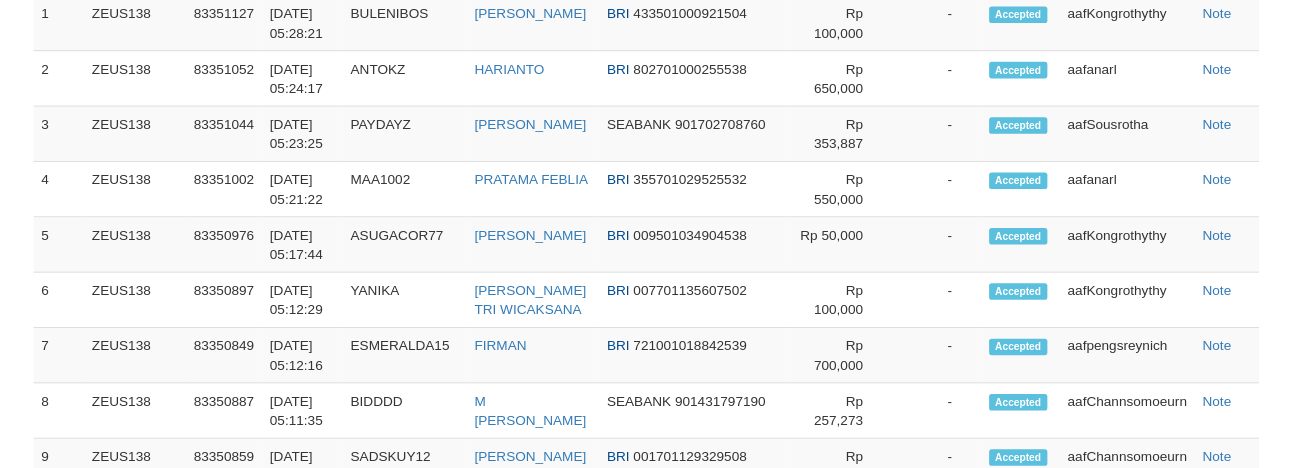 scroll, scrollTop: 1125, scrollLeft: 0, axis: vertical 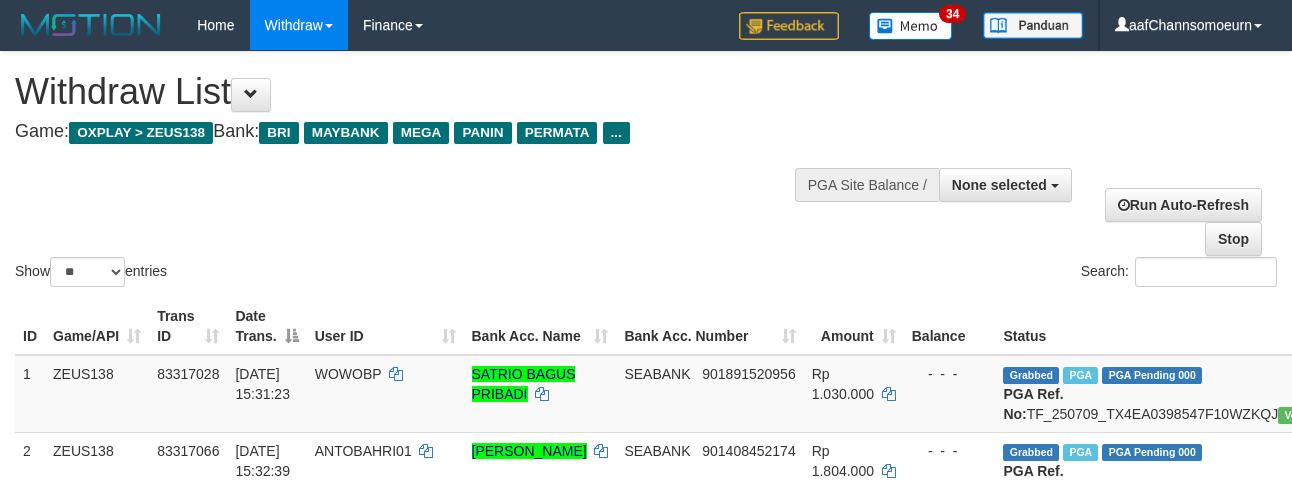select 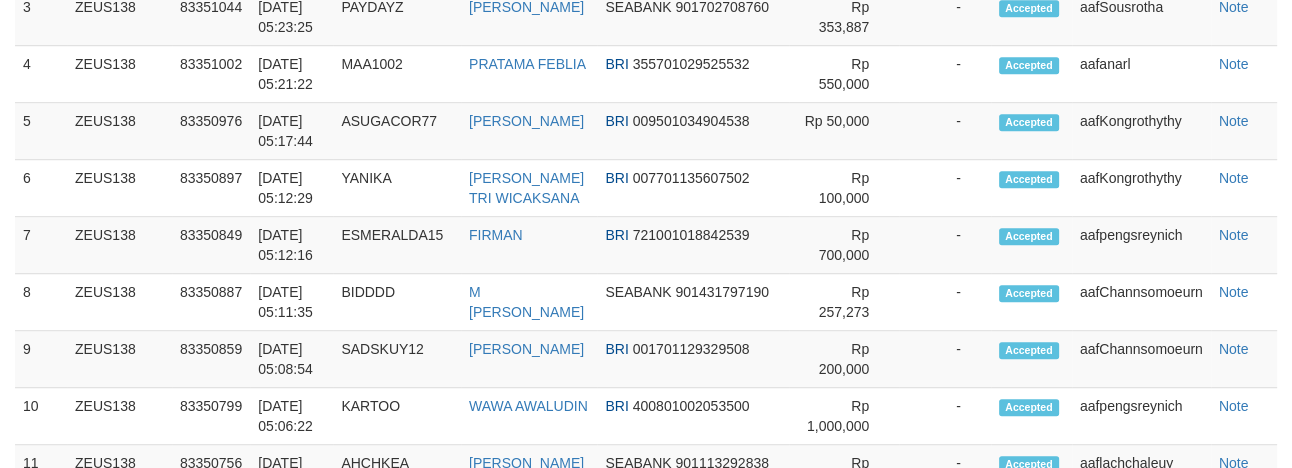 scroll, scrollTop: 1125, scrollLeft: 0, axis: vertical 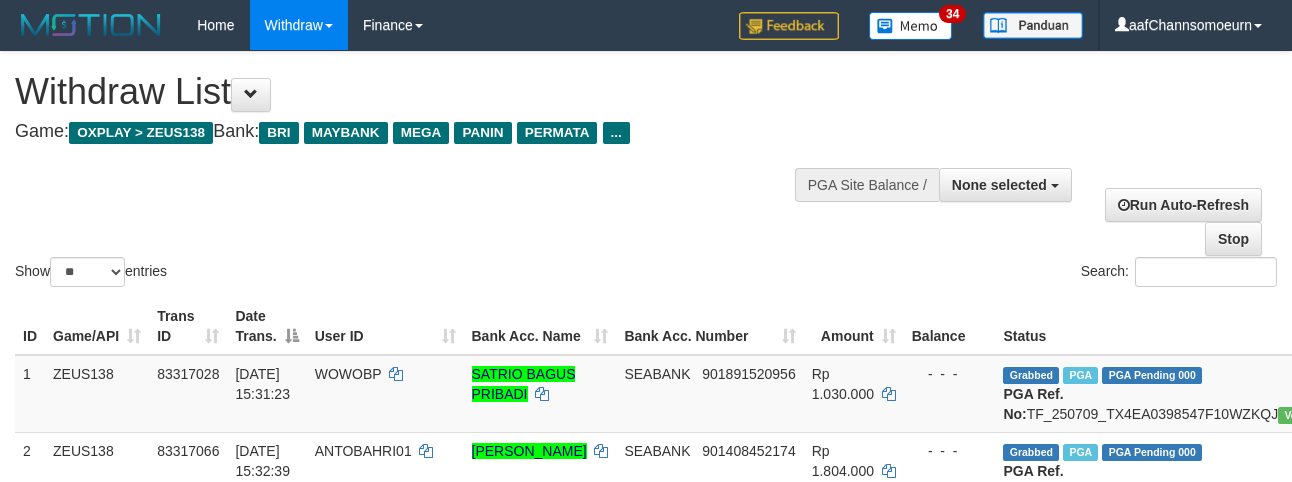 select 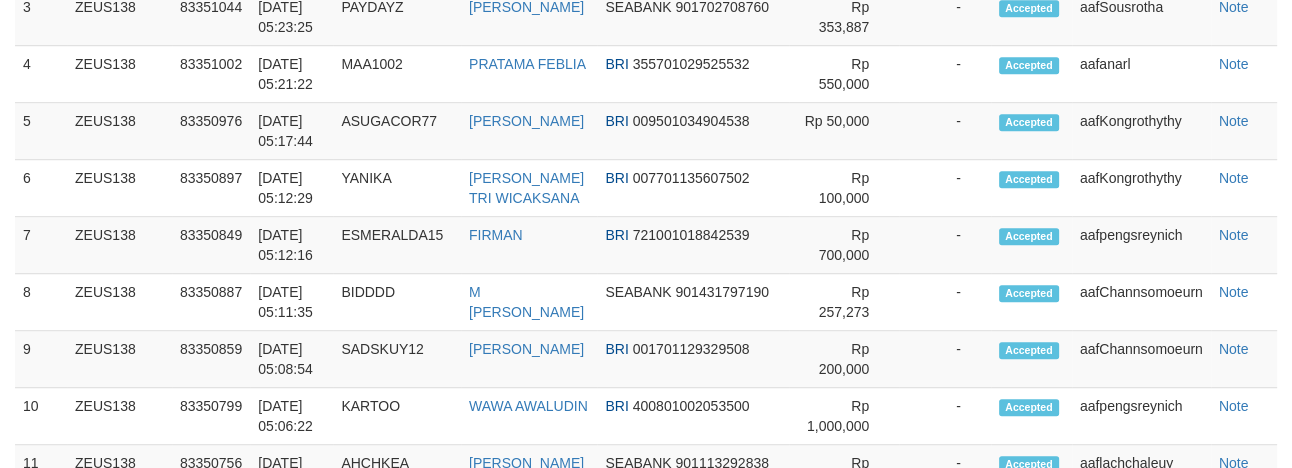 scroll, scrollTop: 1125, scrollLeft: 0, axis: vertical 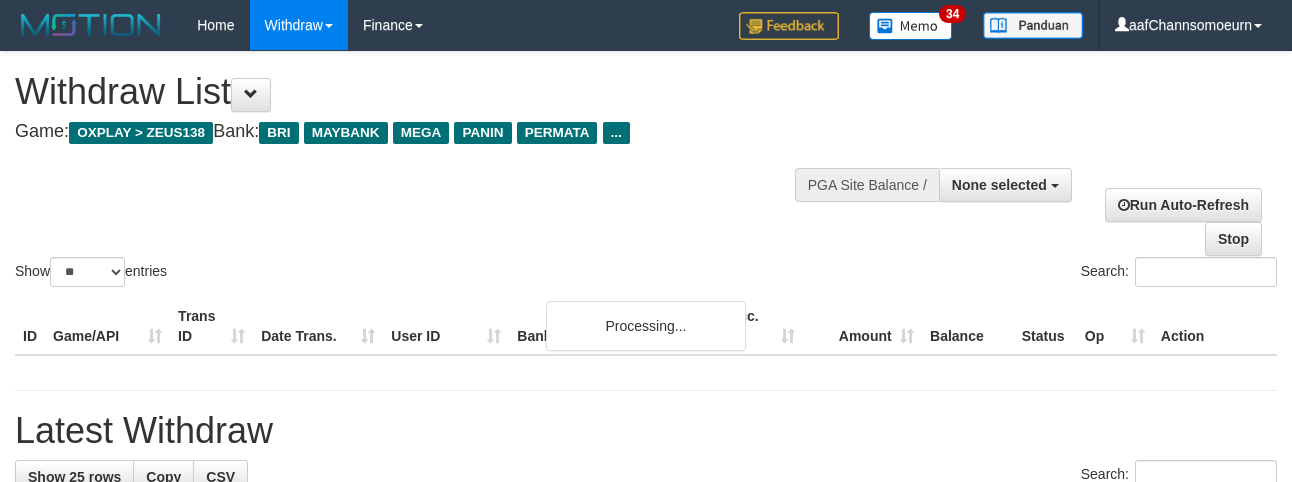 select 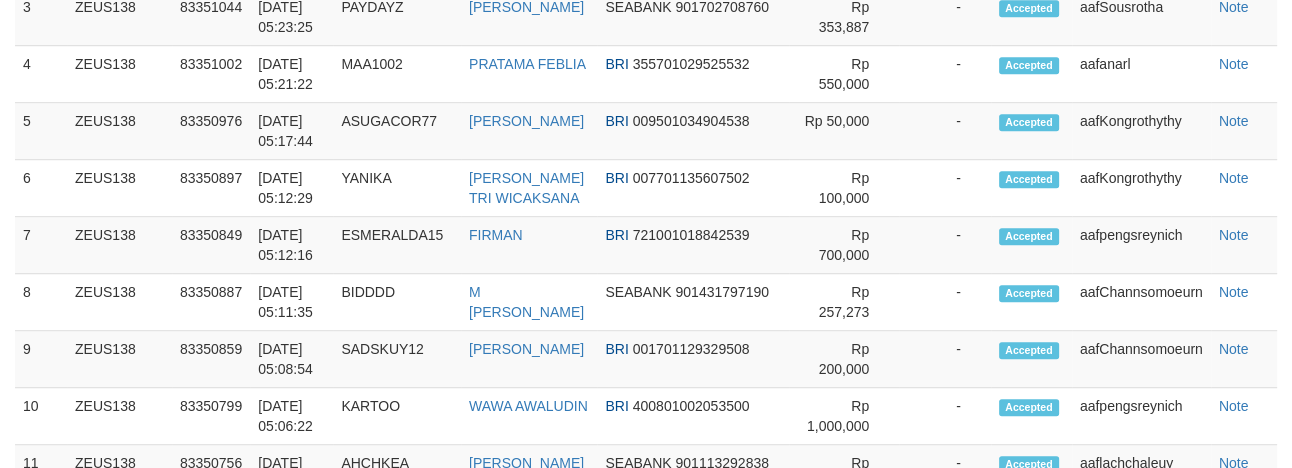 scroll, scrollTop: 1125, scrollLeft: 0, axis: vertical 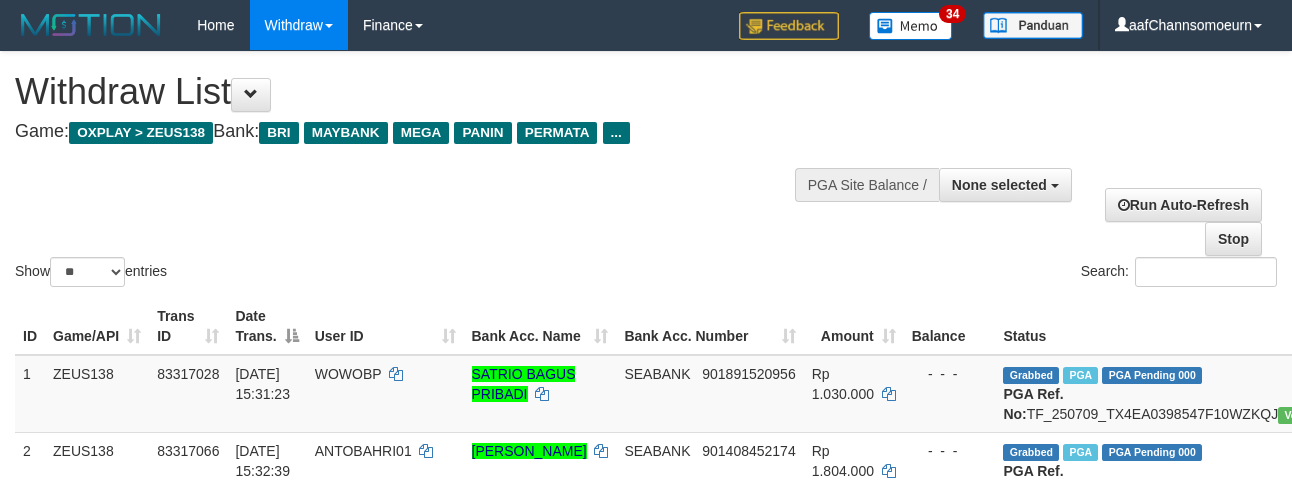 select 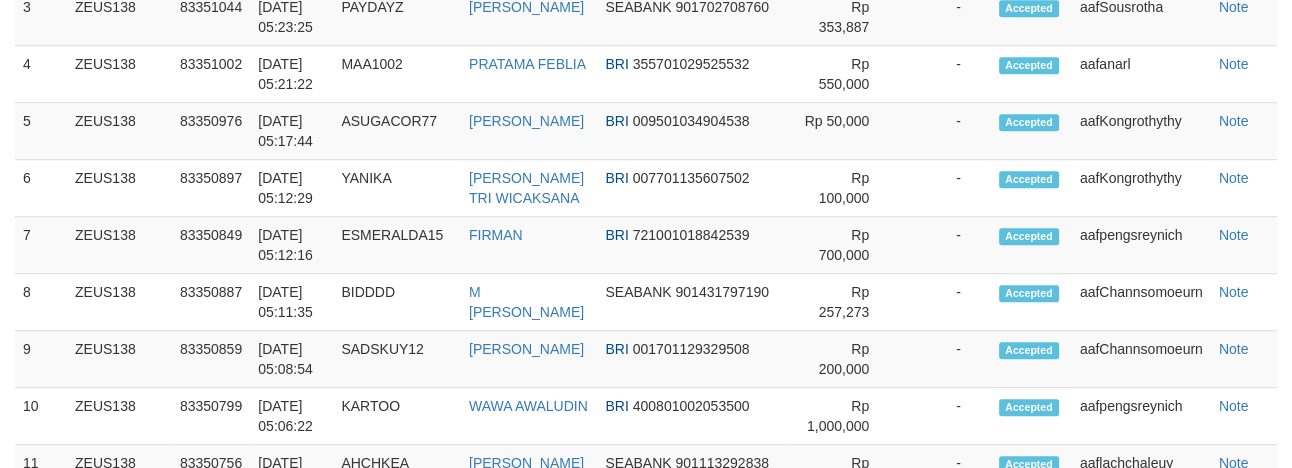 scroll, scrollTop: 1125, scrollLeft: 0, axis: vertical 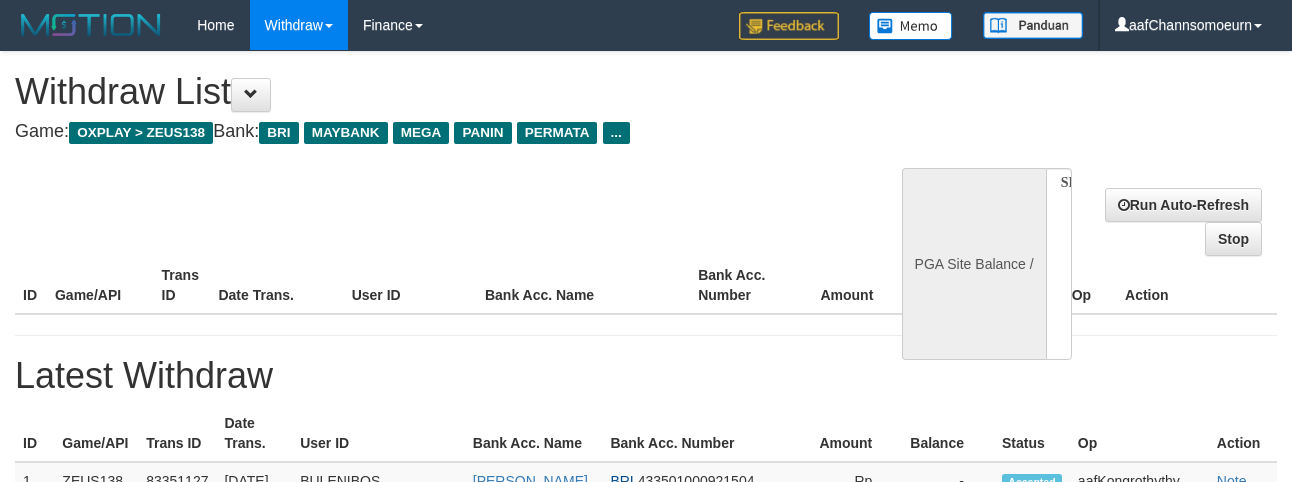 select 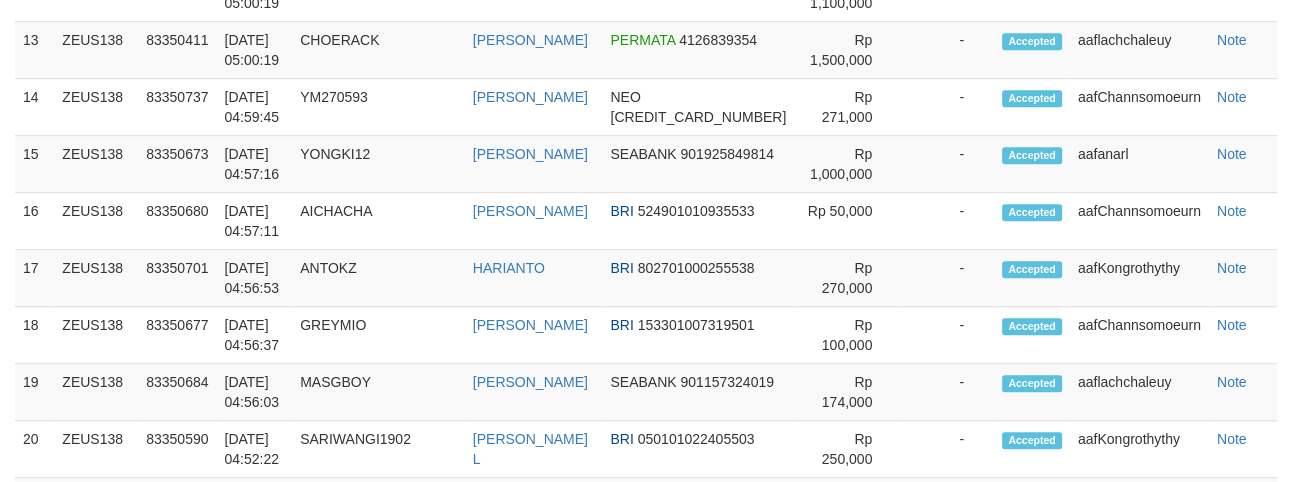 select on "**" 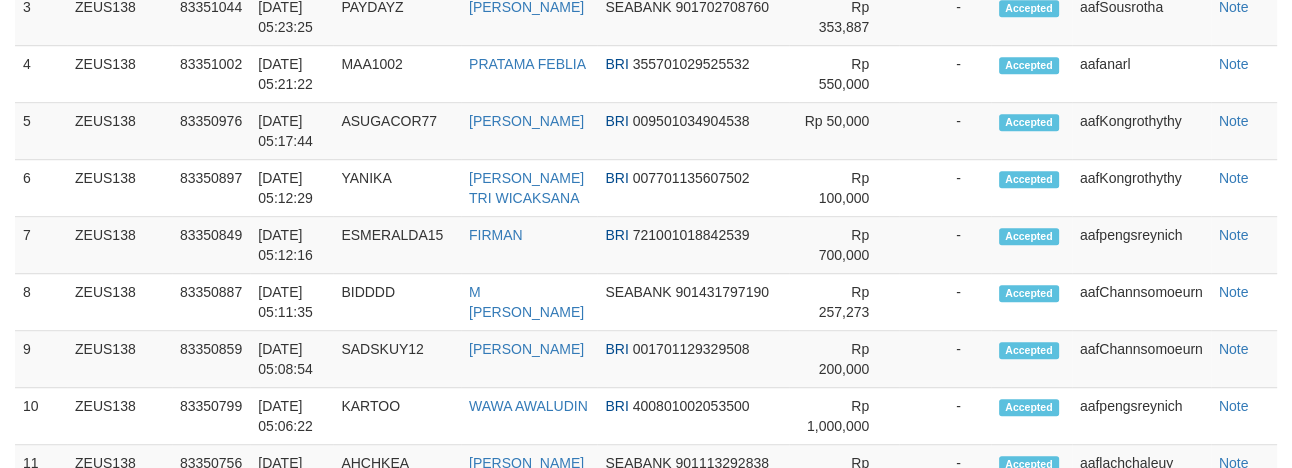 scroll, scrollTop: 1125, scrollLeft: 0, axis: vertical 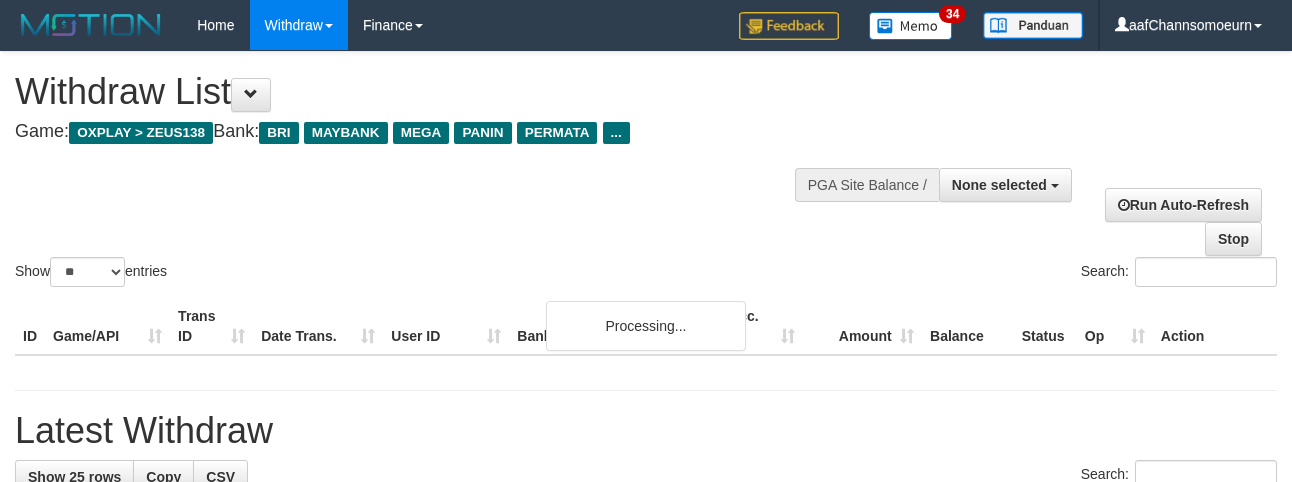 select 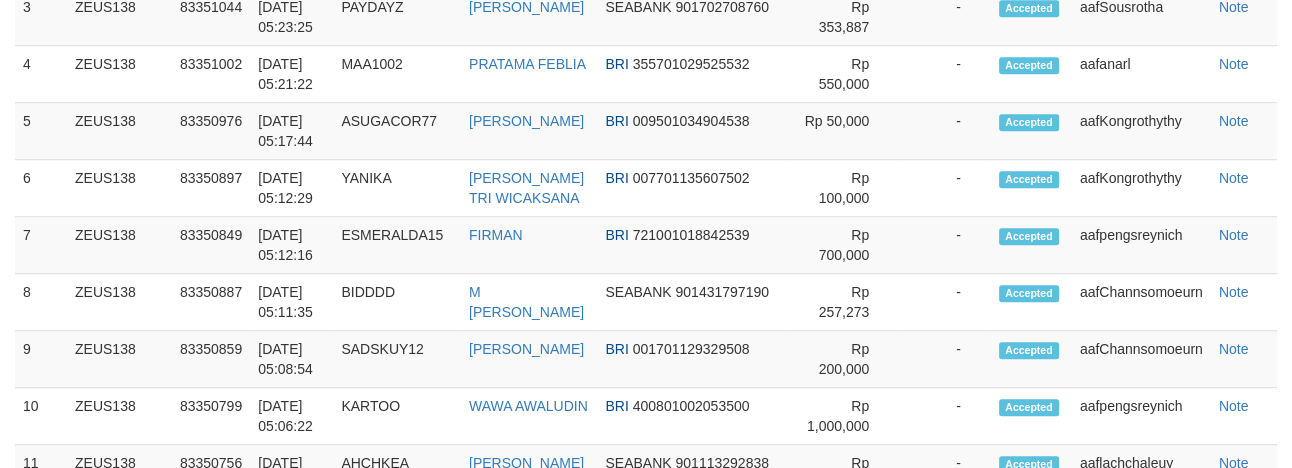 scroll, scrollTop: 1125, scrollLeft: 0, axis: vertical 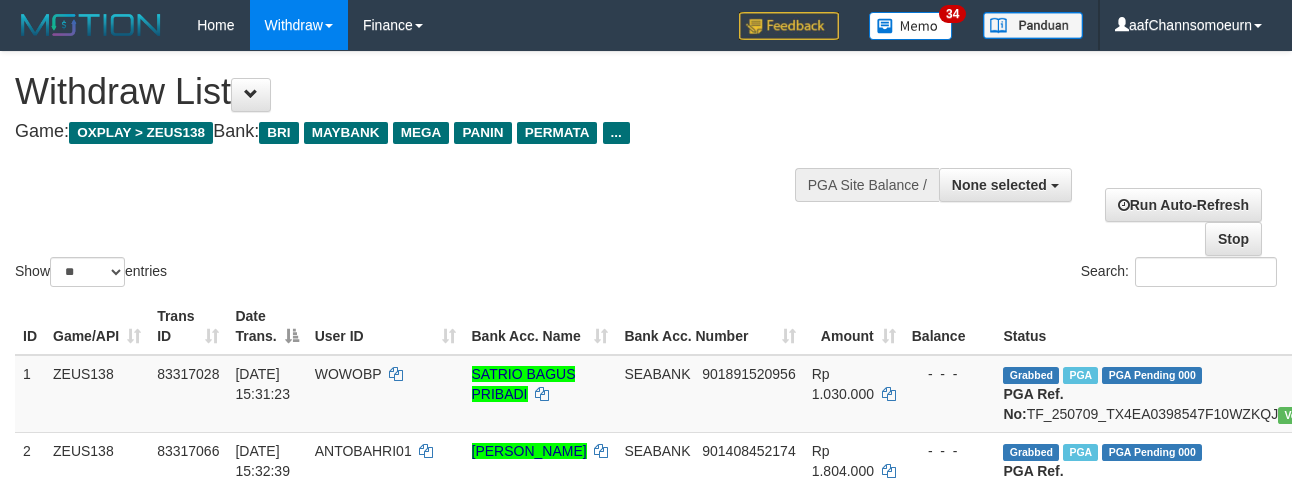 select 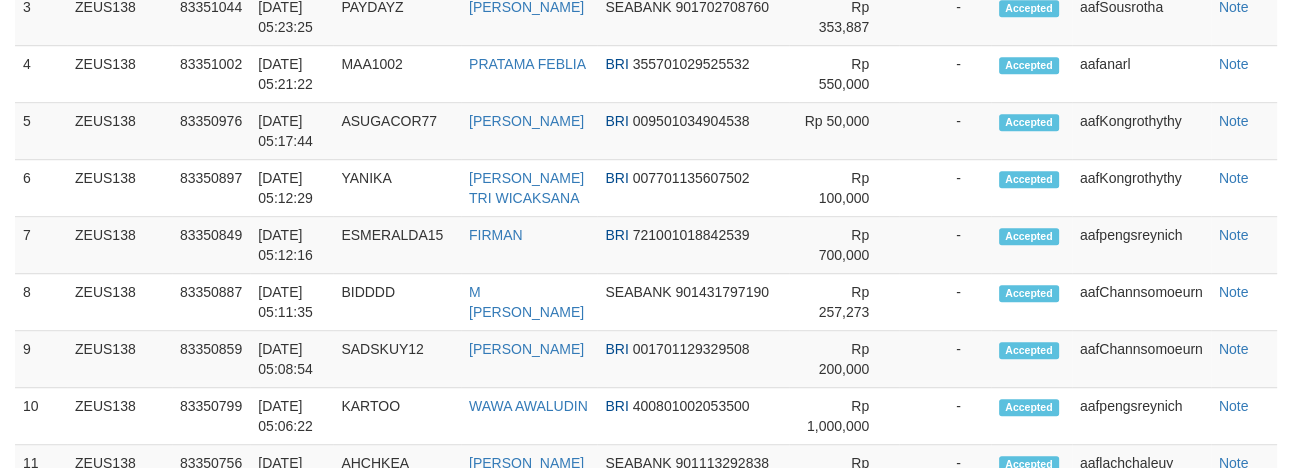 scroll, scrollTop: 1125, scrollLeft: 0, axis: vertical 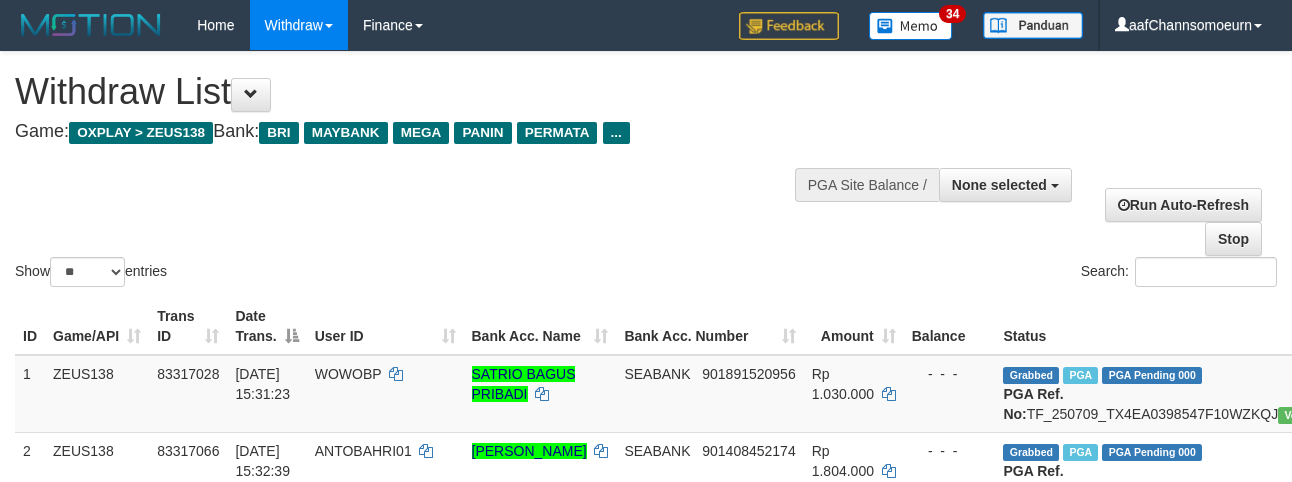select 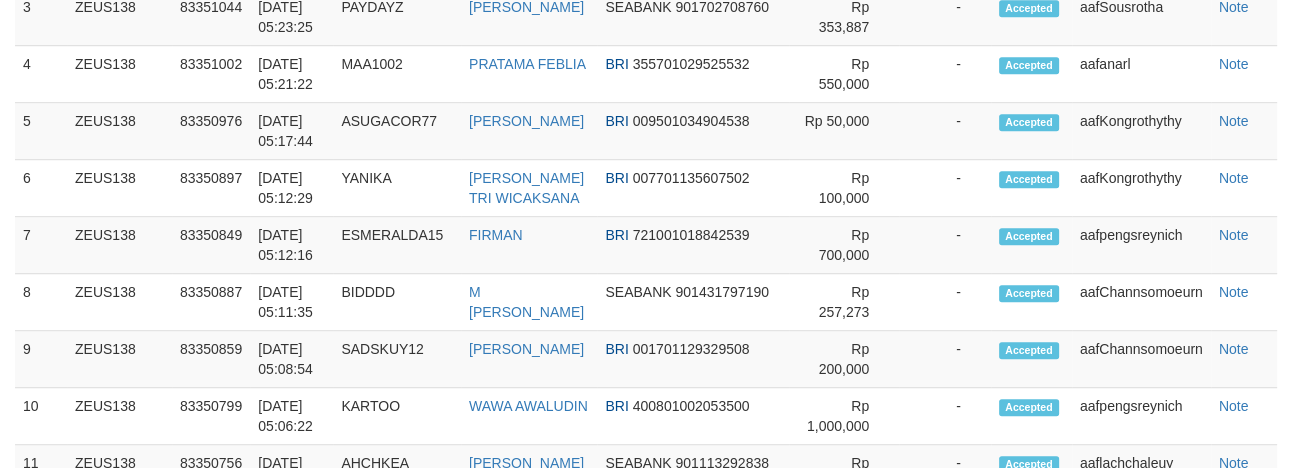 scroll, scrollTop: 1125, scrollLeft: 0, axis: vertical 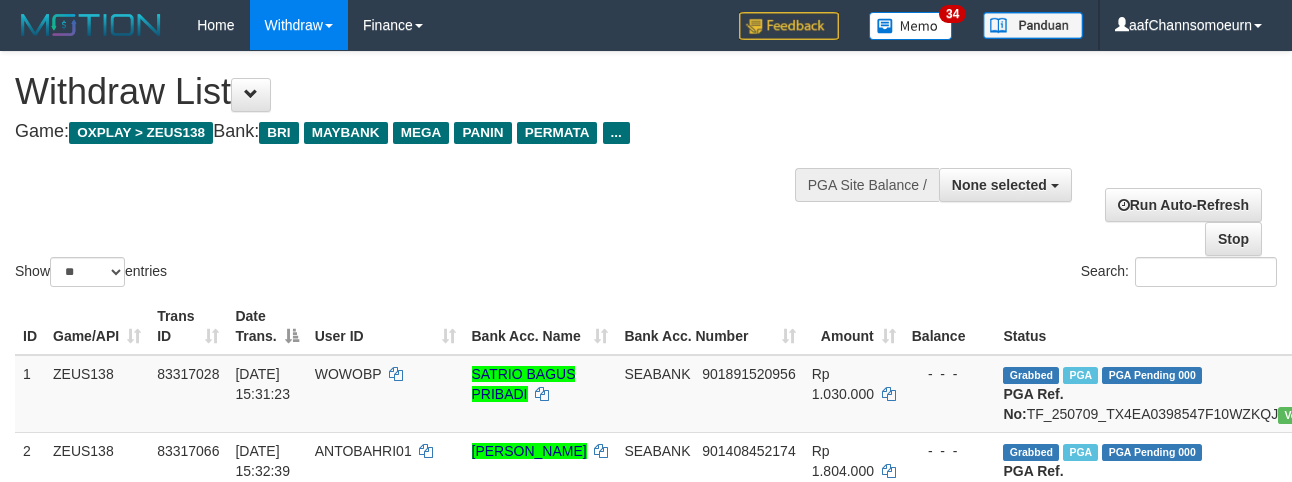 select 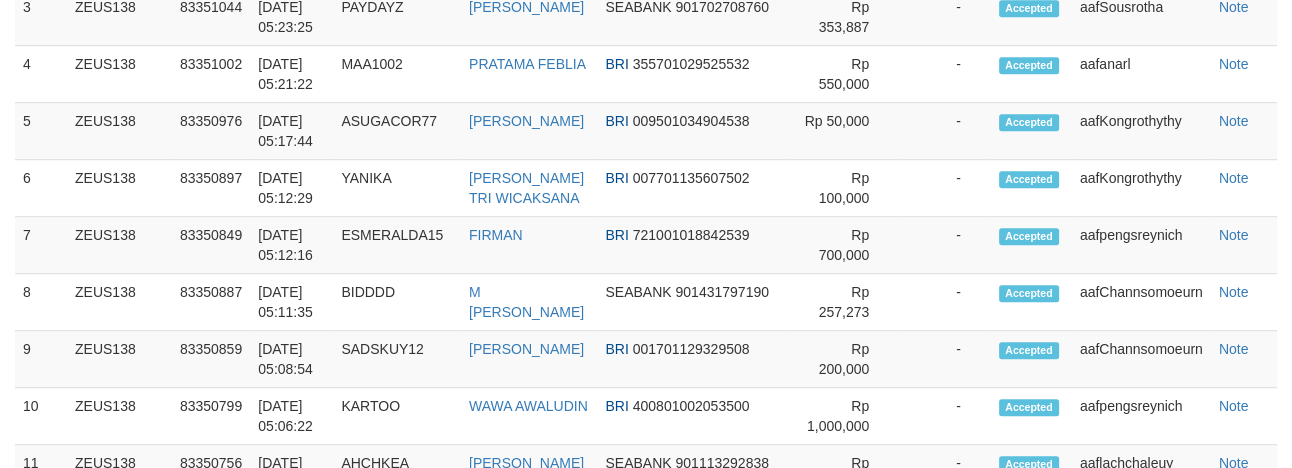 scroll, scrollTop: 1125, scrollLeft: 0, axis: vertical 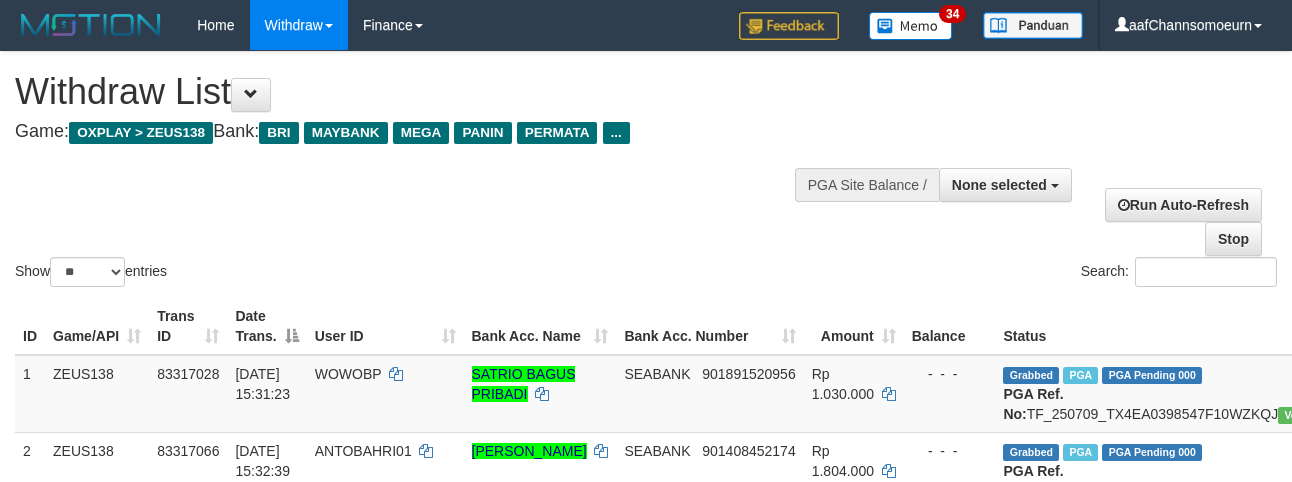 select 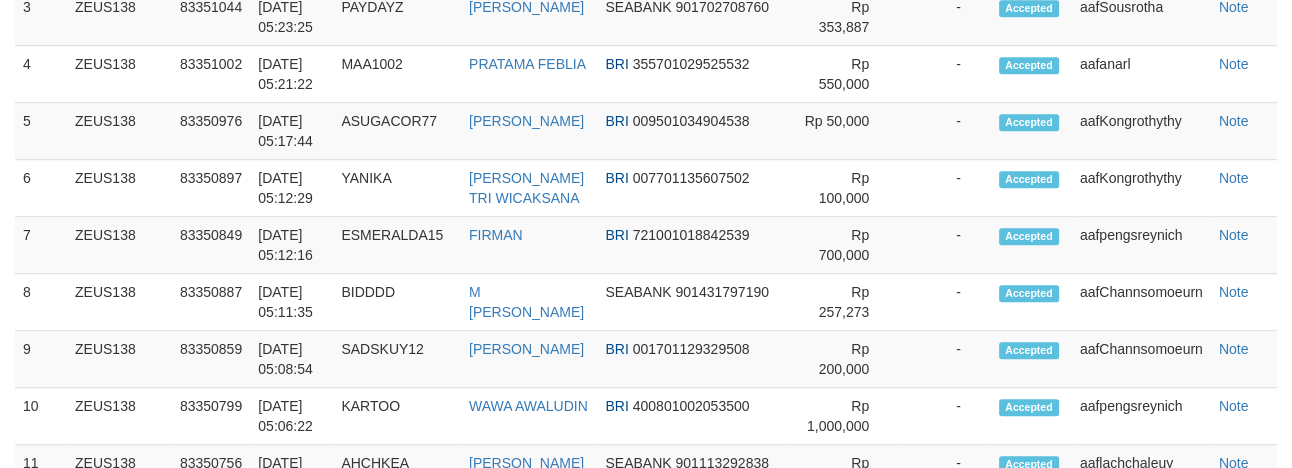scroll, scrollTop: 1125, scrollLeft: 0, axis: vertical 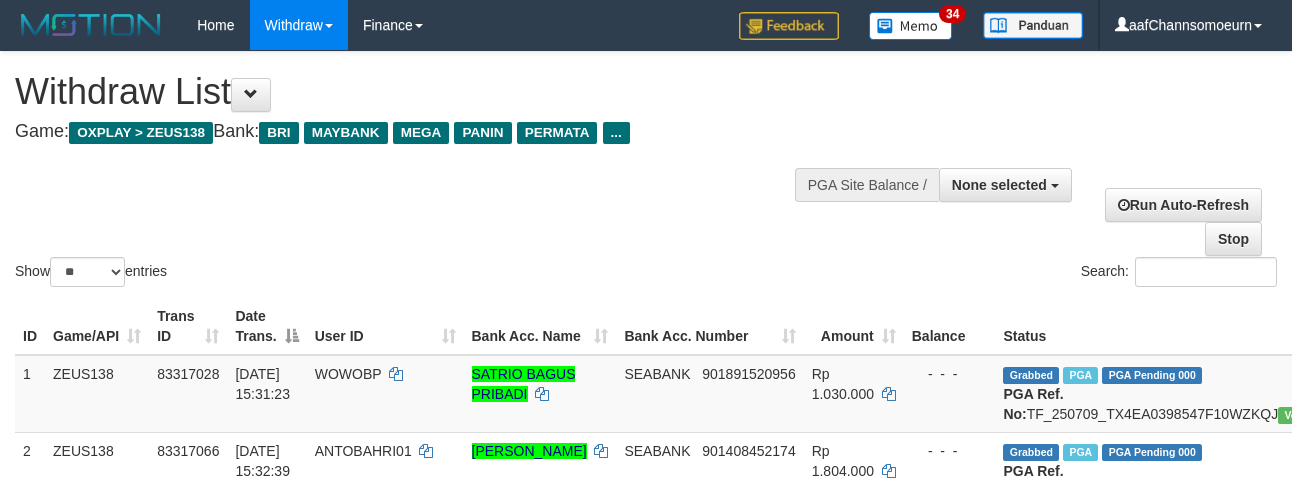 select 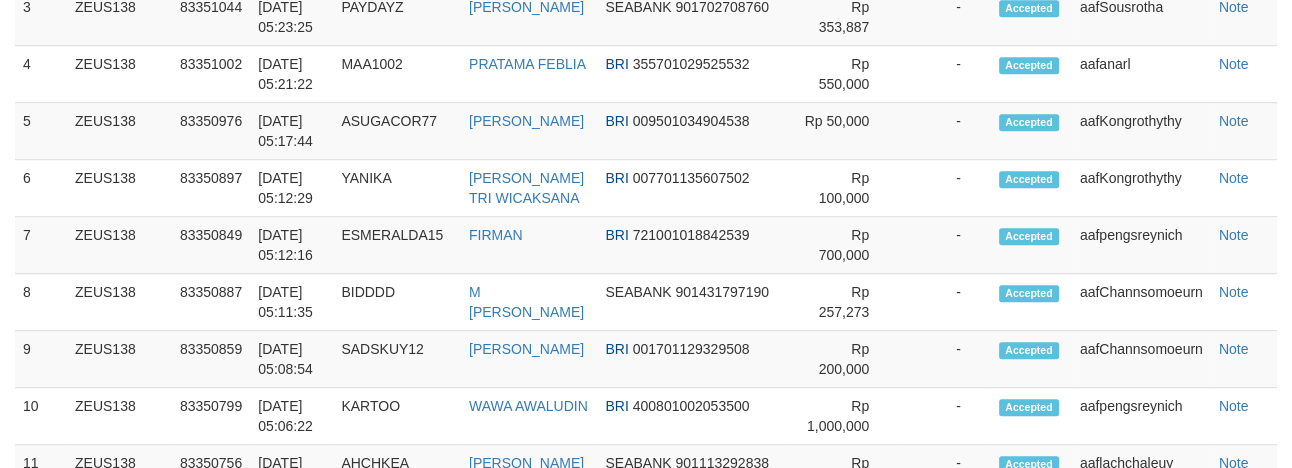 scroll, scrollTop: 1125, scrollLeft: 0, axis: vertical 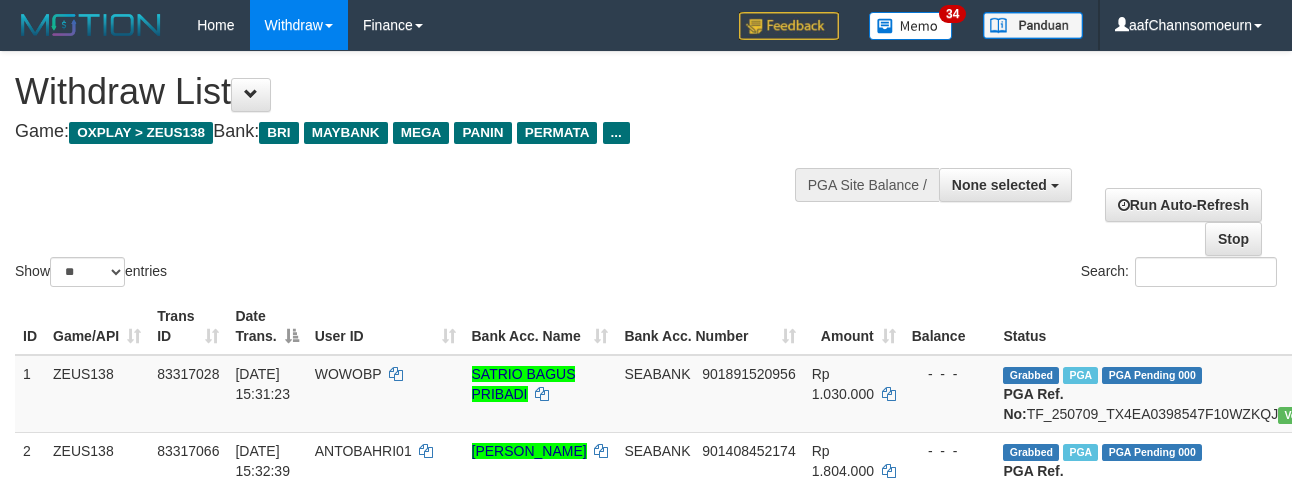 select 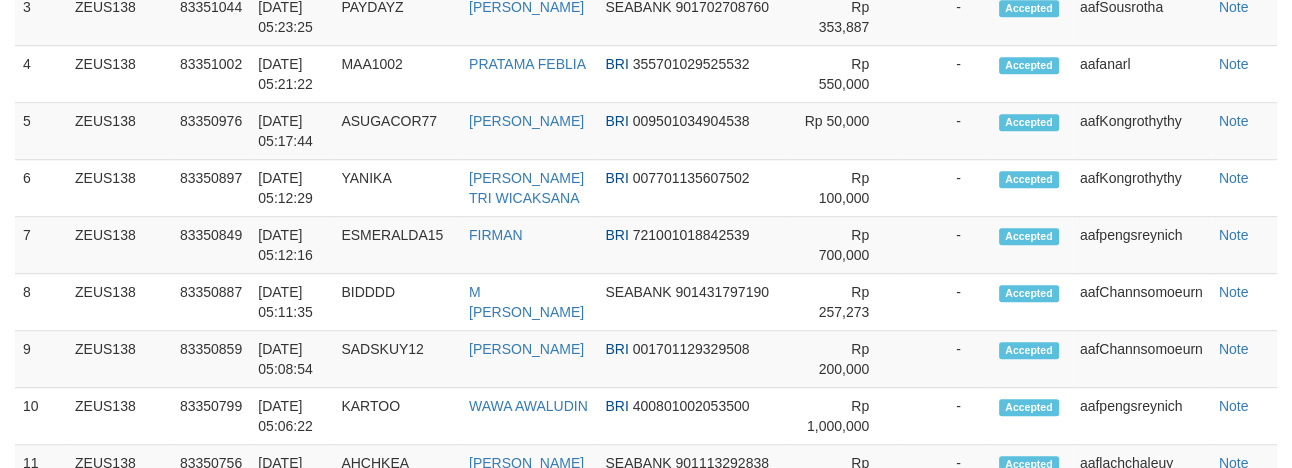 scroll, scrollTop: 1125, scrollLeft: 0, axis: vertical 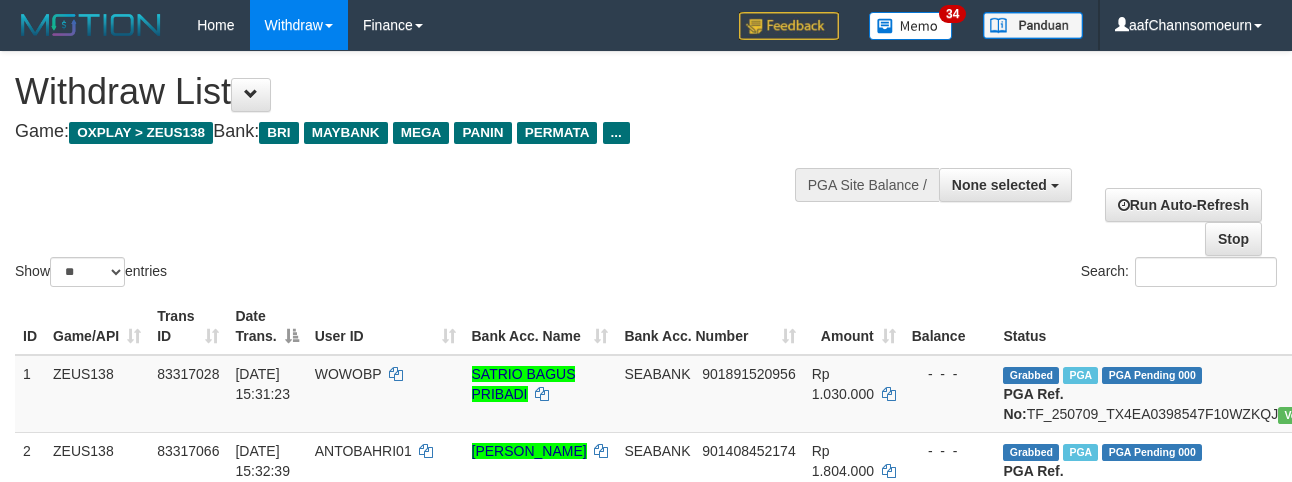 select 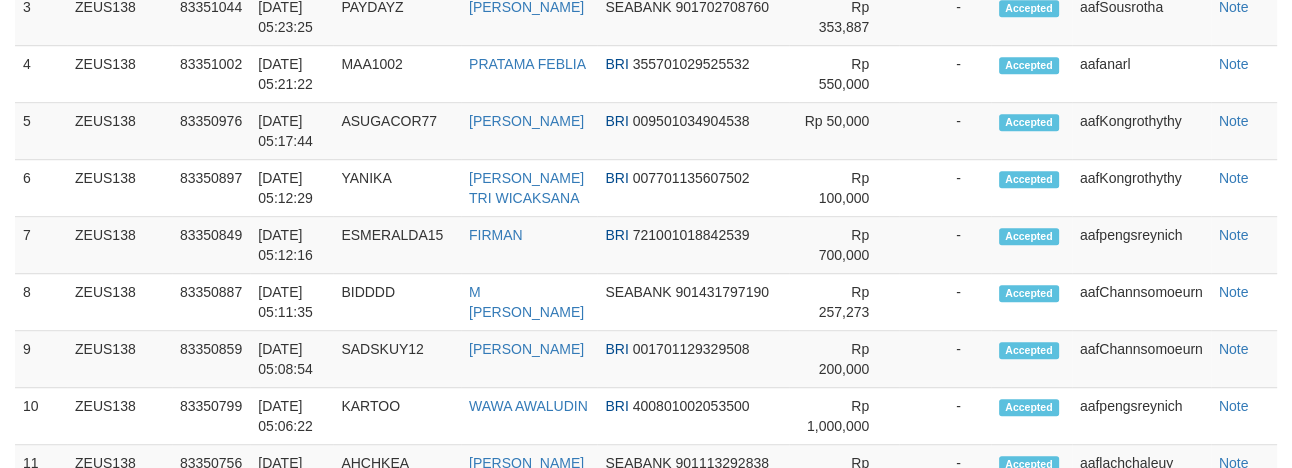 scroll, scrollTop: 1125, scrollLeft: 0, axis: vertical 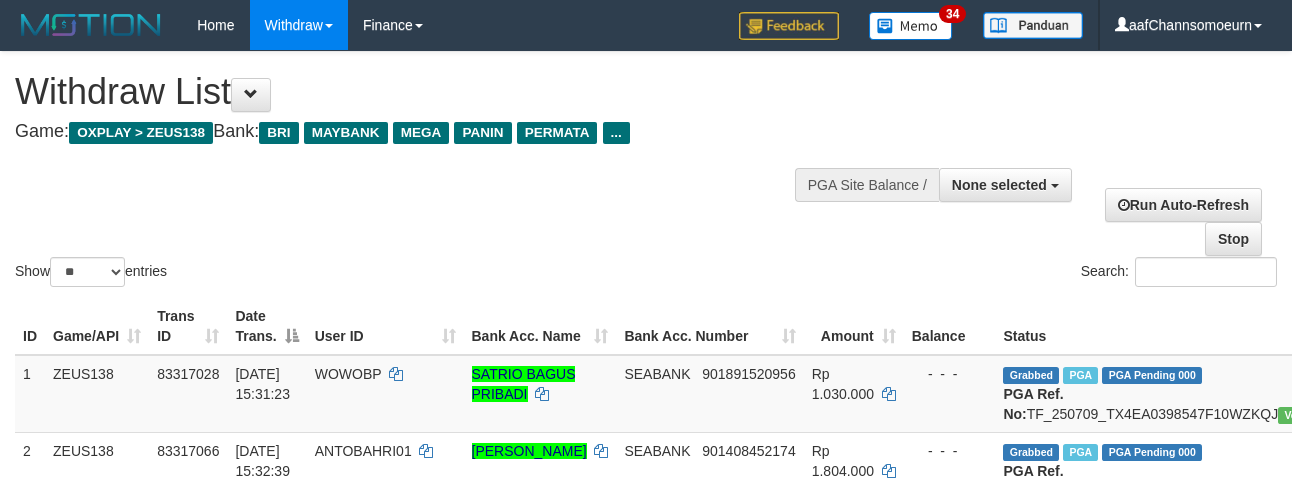 select 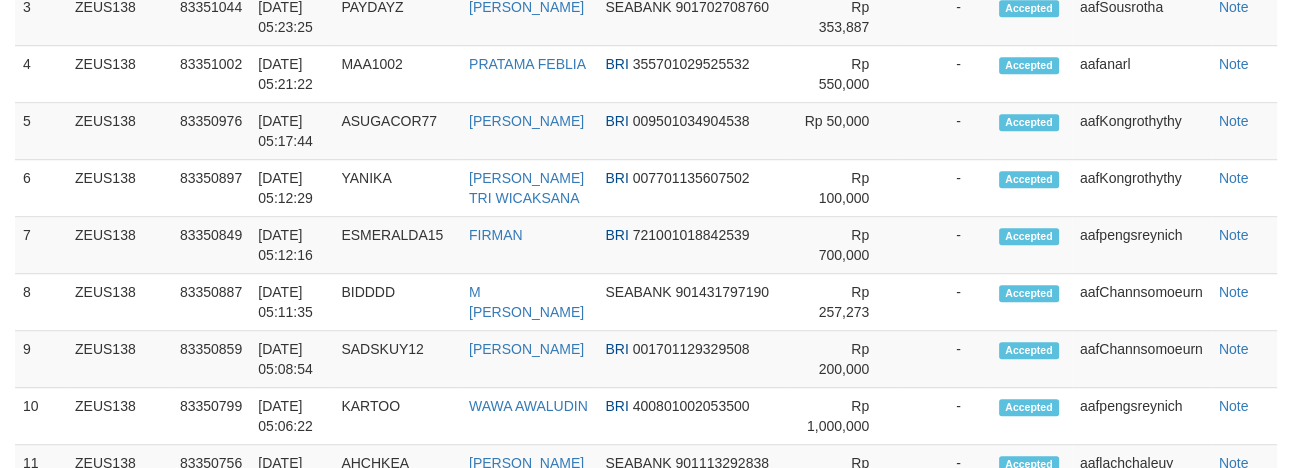 scroll, scrollTop: 1125, scrollLeft: 0, axis: vertical 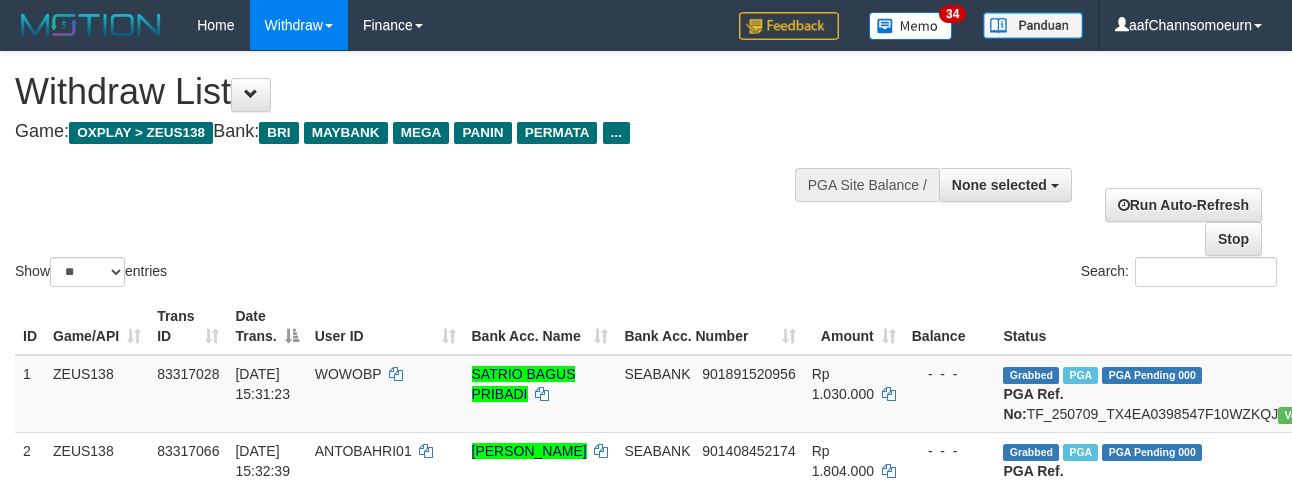 select 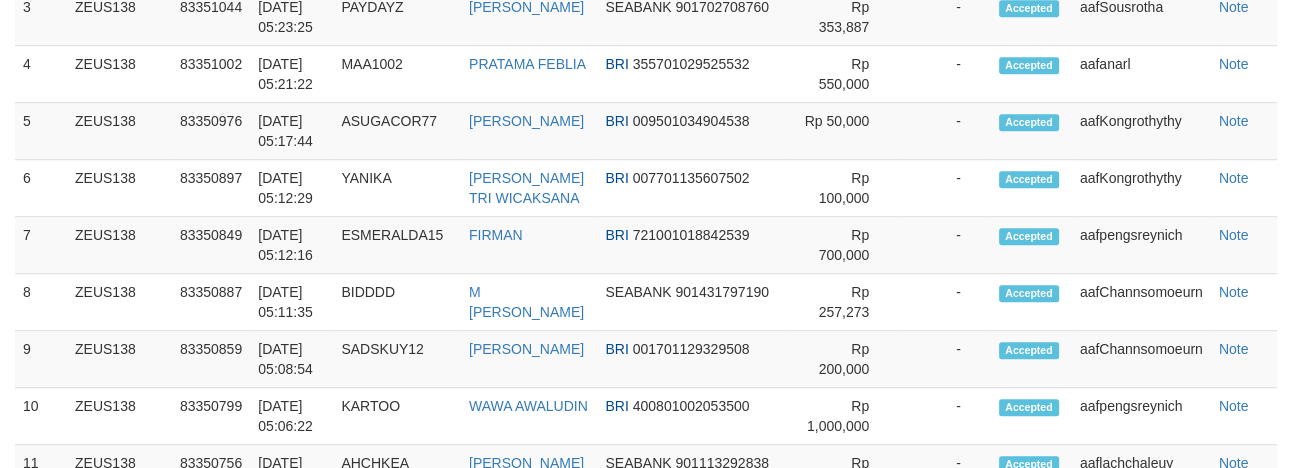 scroll, scrollTop: 1125, scrollLeft: 0, axis: vertical 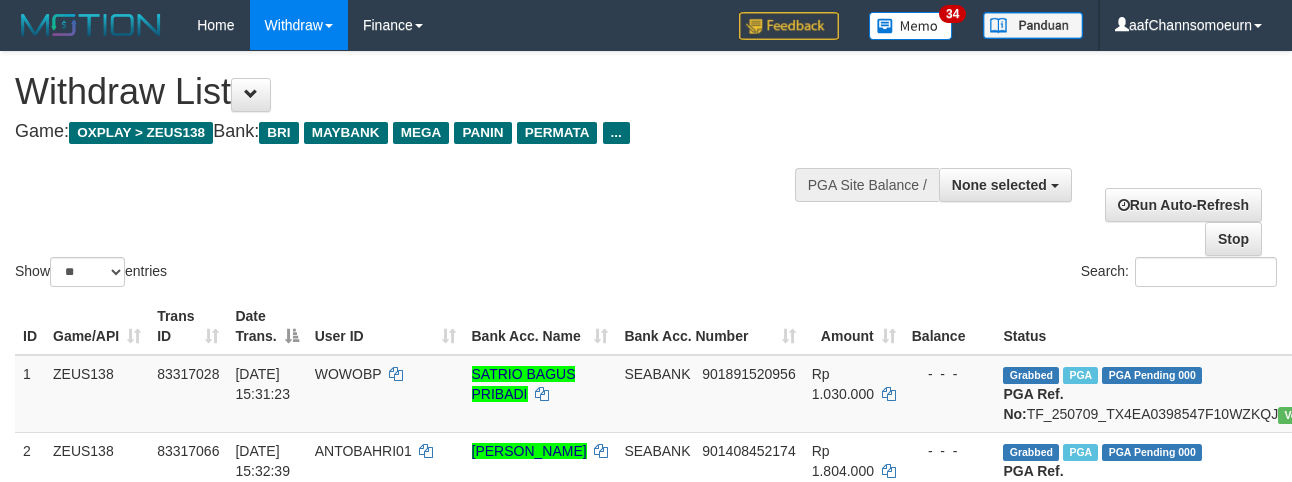 select 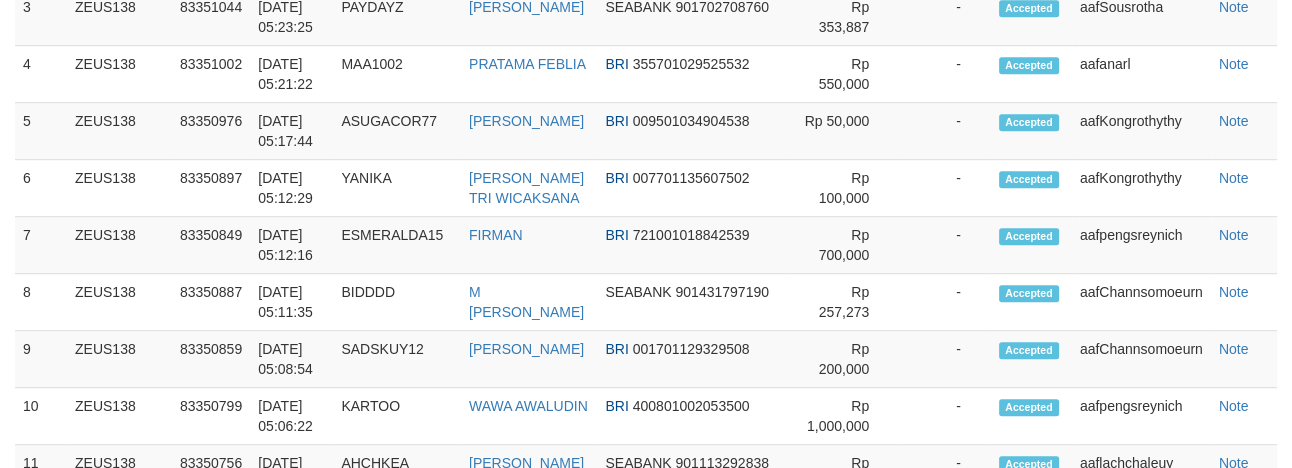 scroll, scrollTop: 1125, scrollLeft: 0, axis: vertical 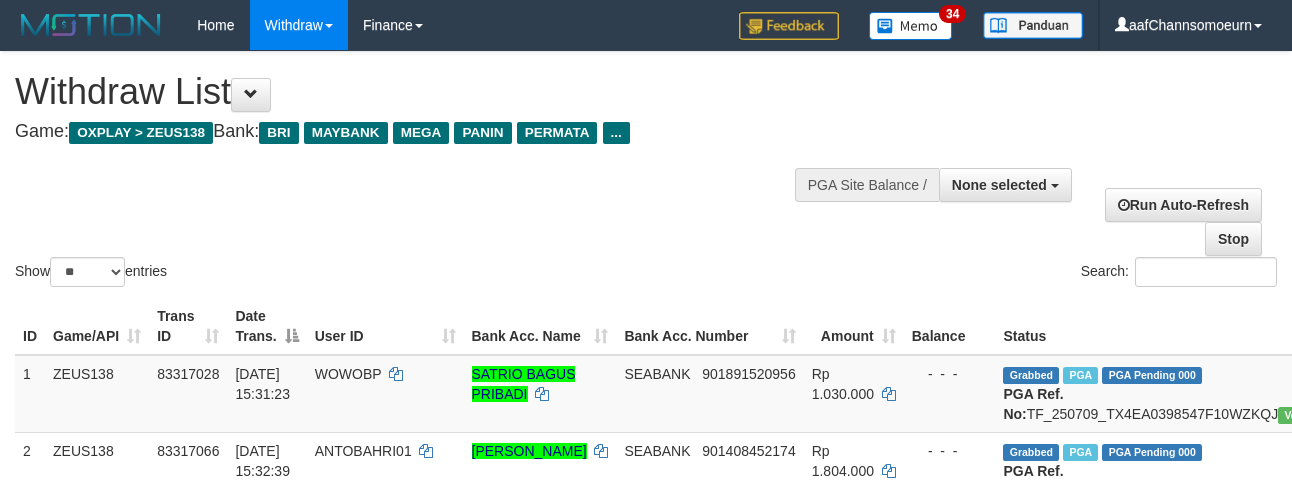select 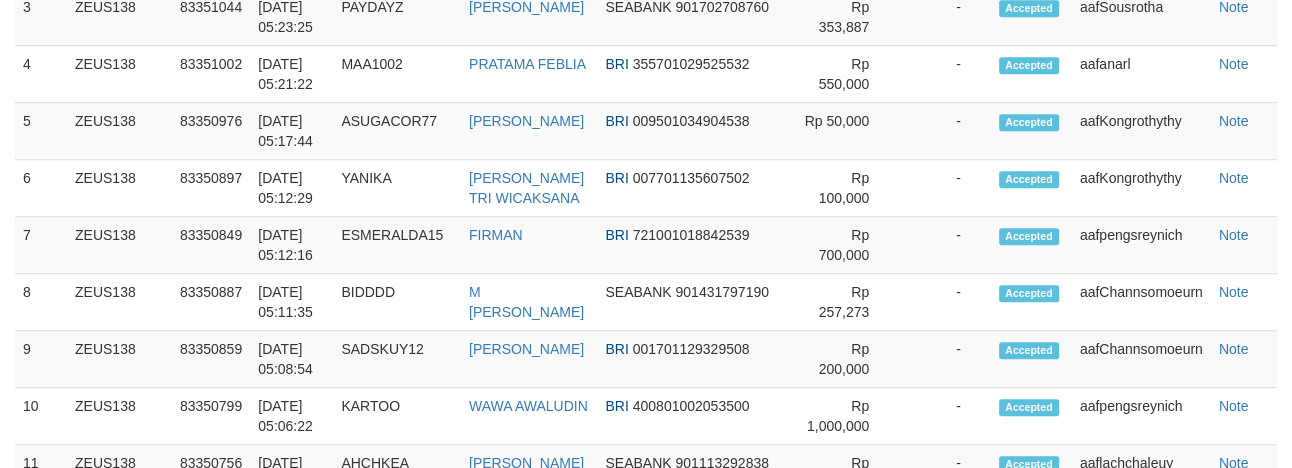 scroll, scrollTop: 1125, scrollLeft: 0, axis: vertical 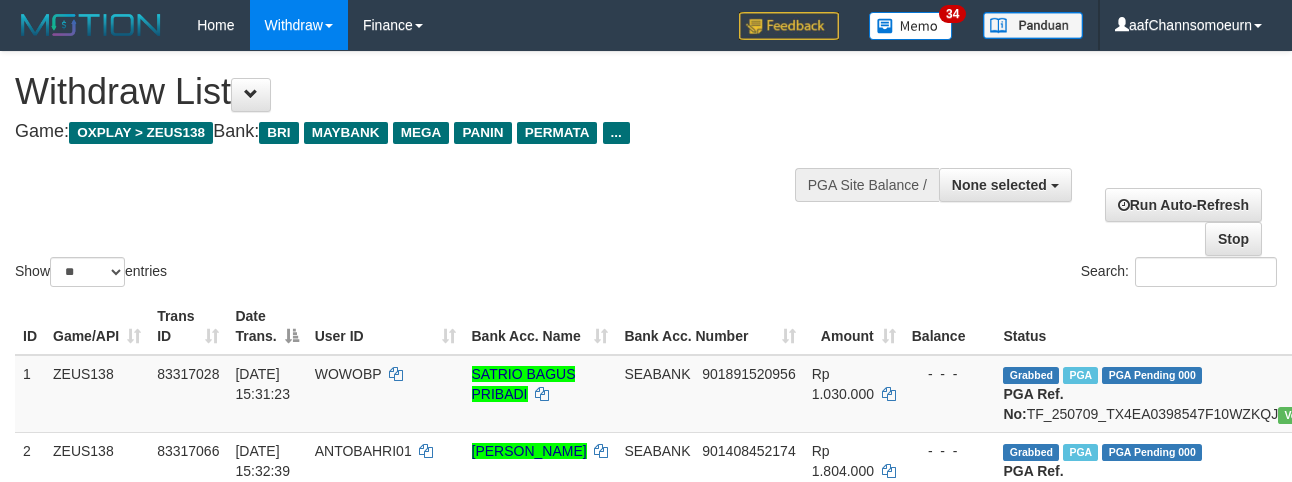 select 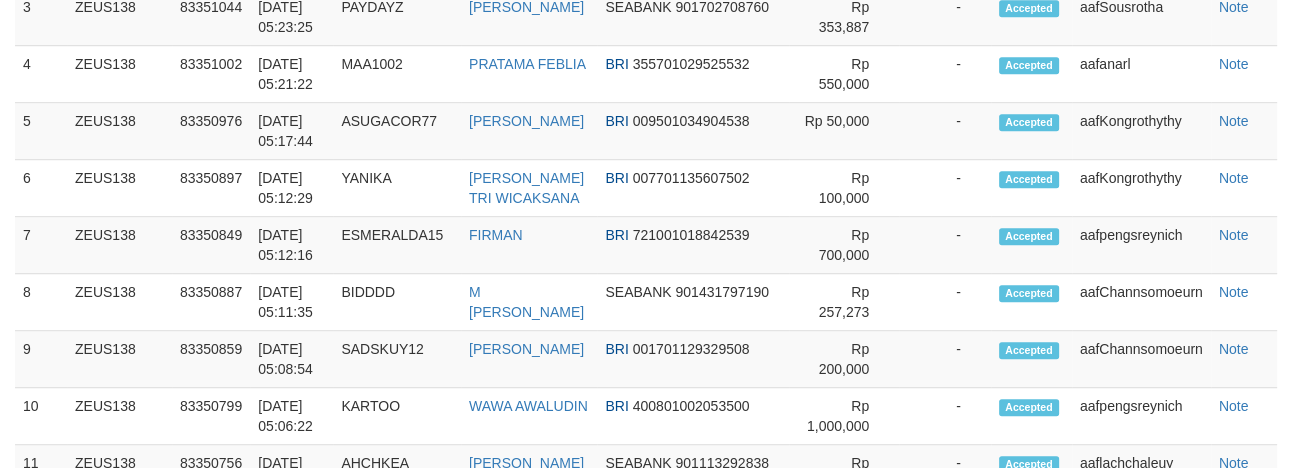 scroll, scrollTop: 1125, scrollLeft: 0, axis: vertical 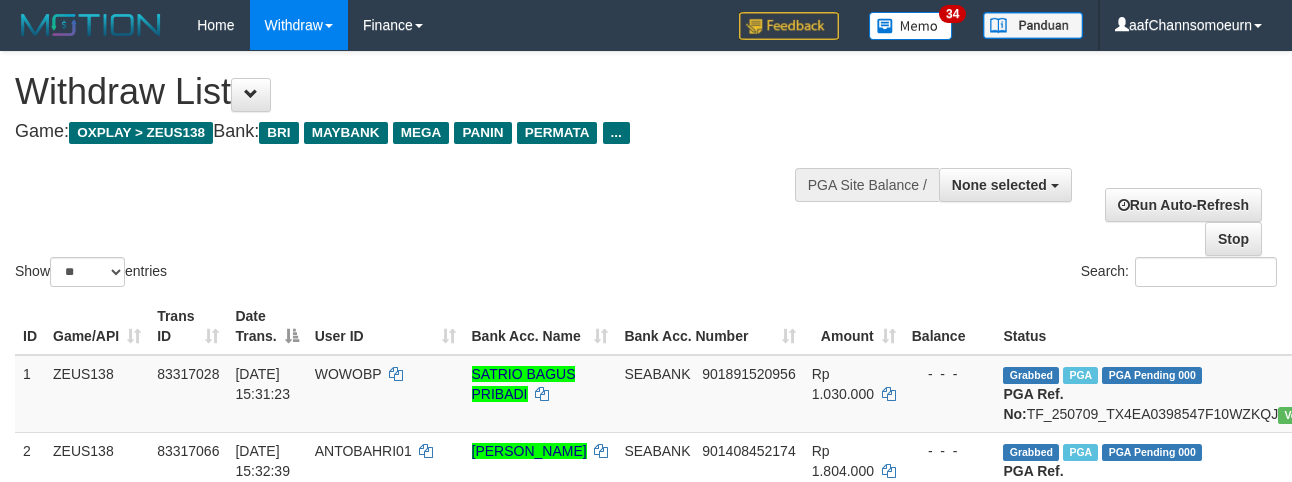 select 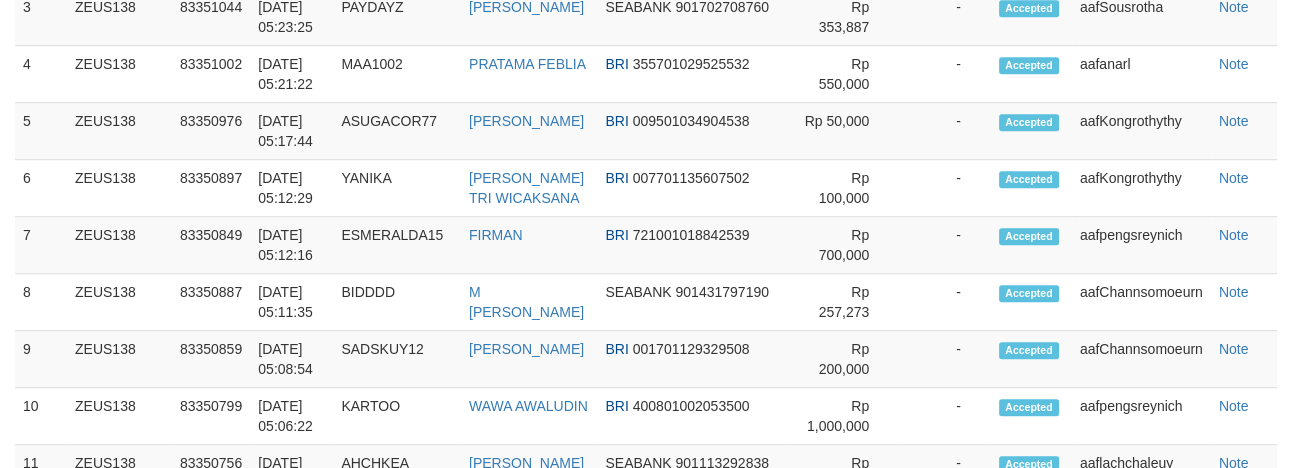 scroll, scrollTop: 1125, scrollLeft: 0, axis: vertical 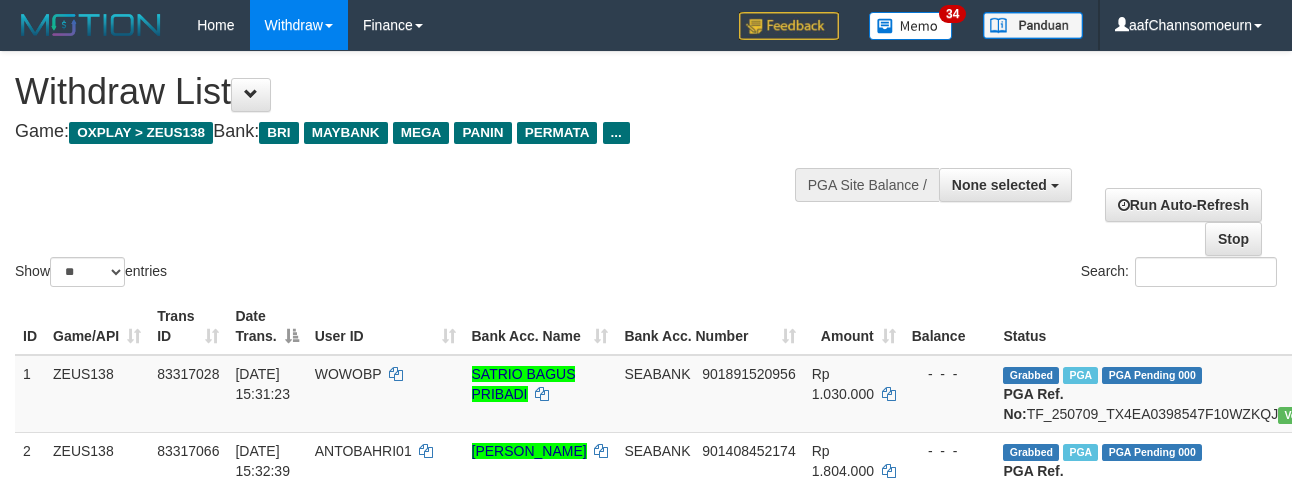 select 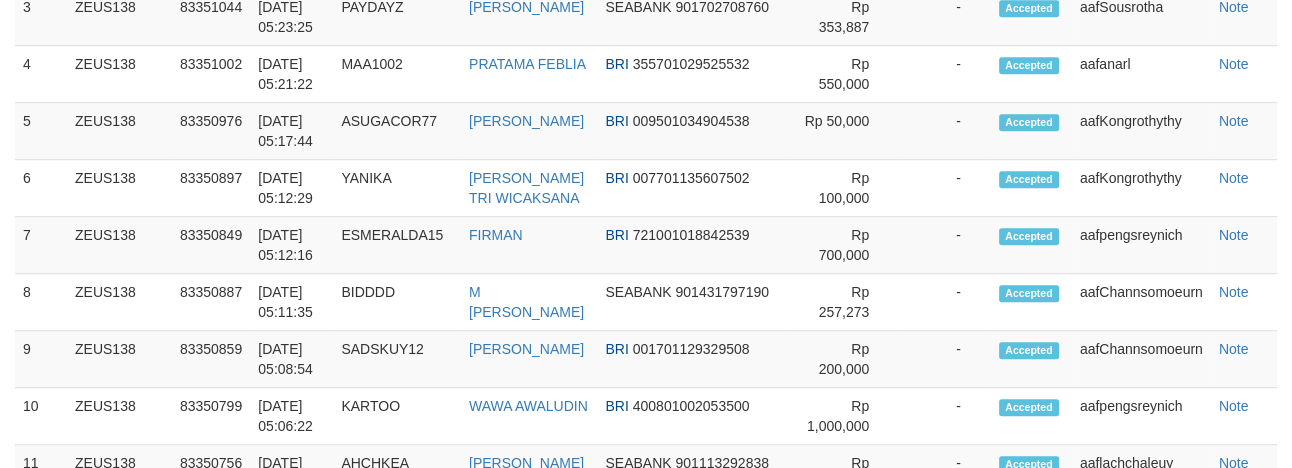 scroll, scrollTop: 1125, scrollLeft: 0, axis: vertical 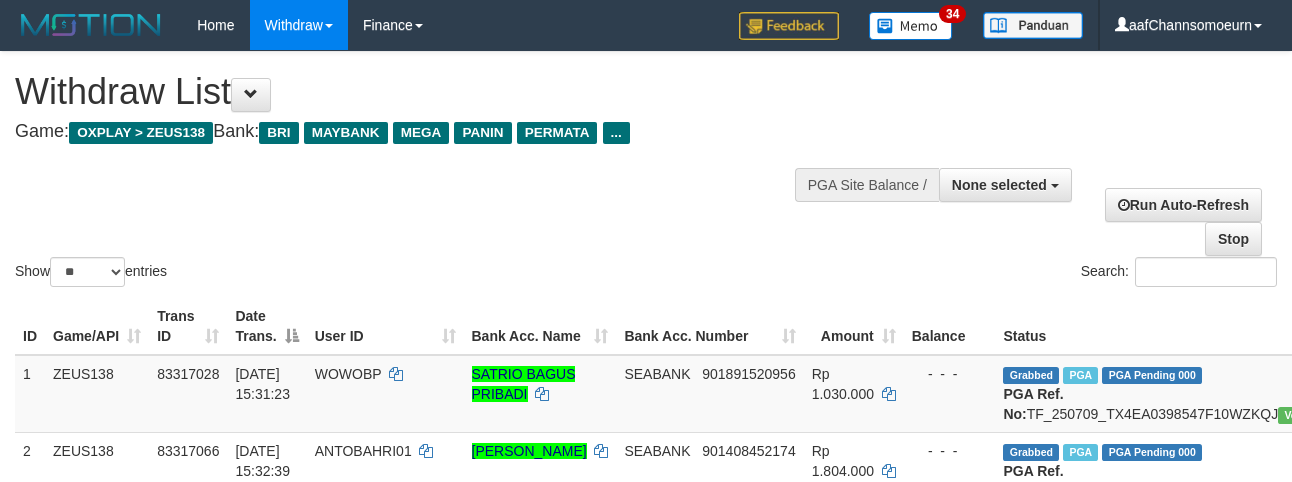 select 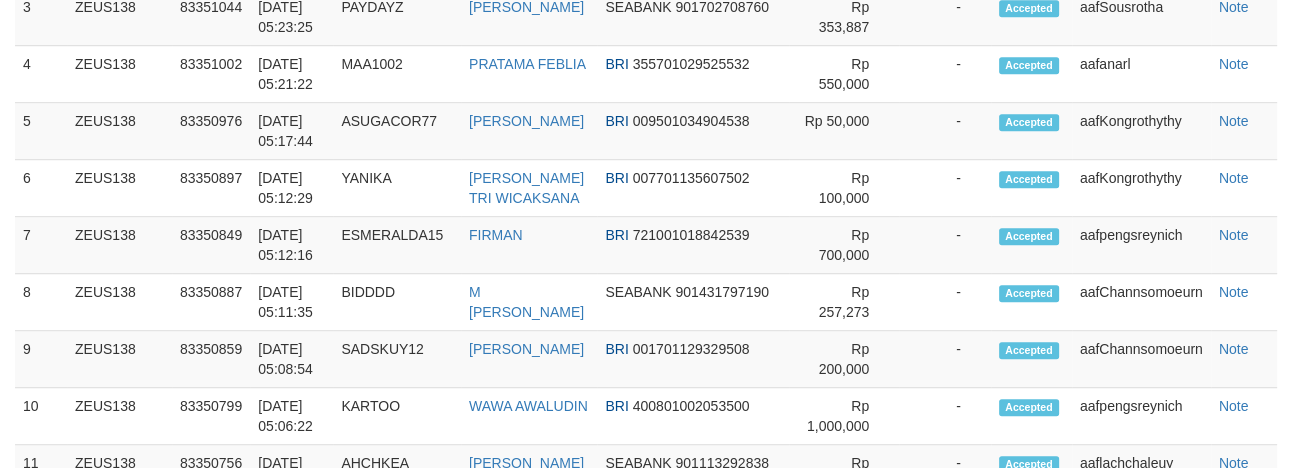 scroll, scrollTop: 1125, scrollLeft: 0, axis: vertical 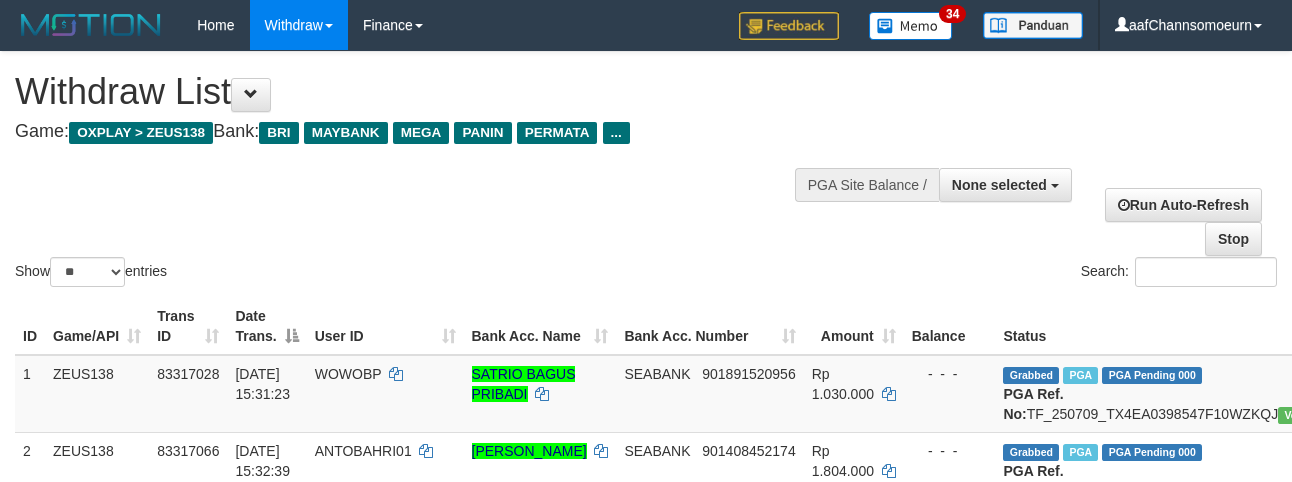 select 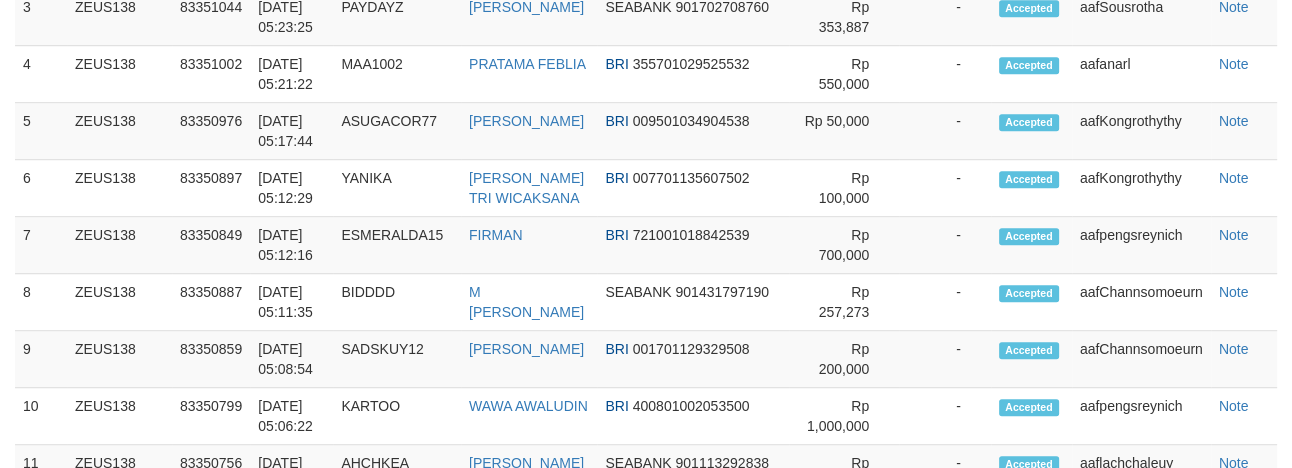 scroll, scrollTop: 1125, scrollLeft: 0, axis: vertical 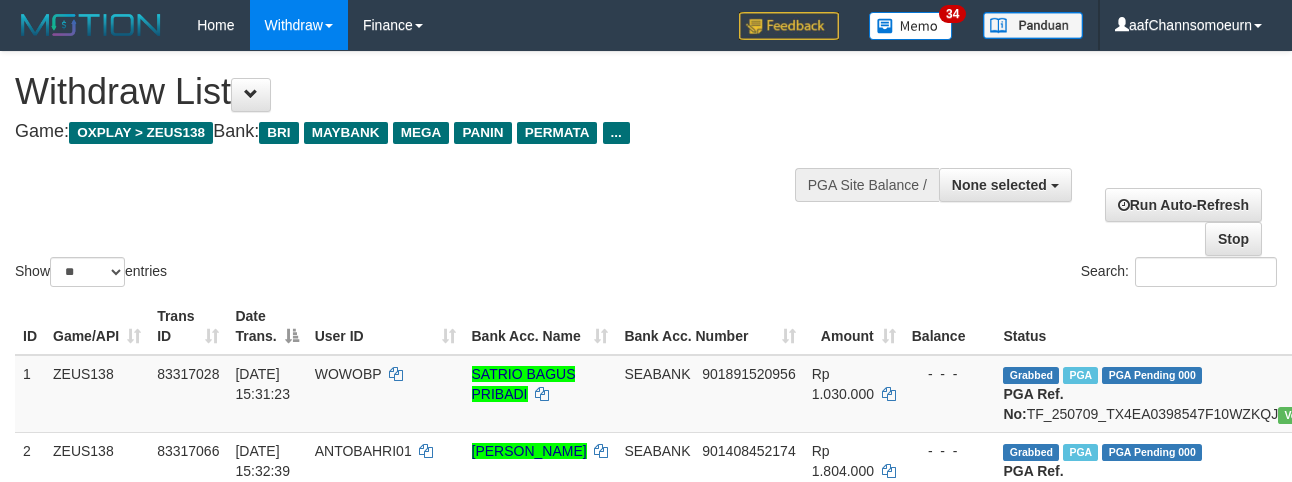select 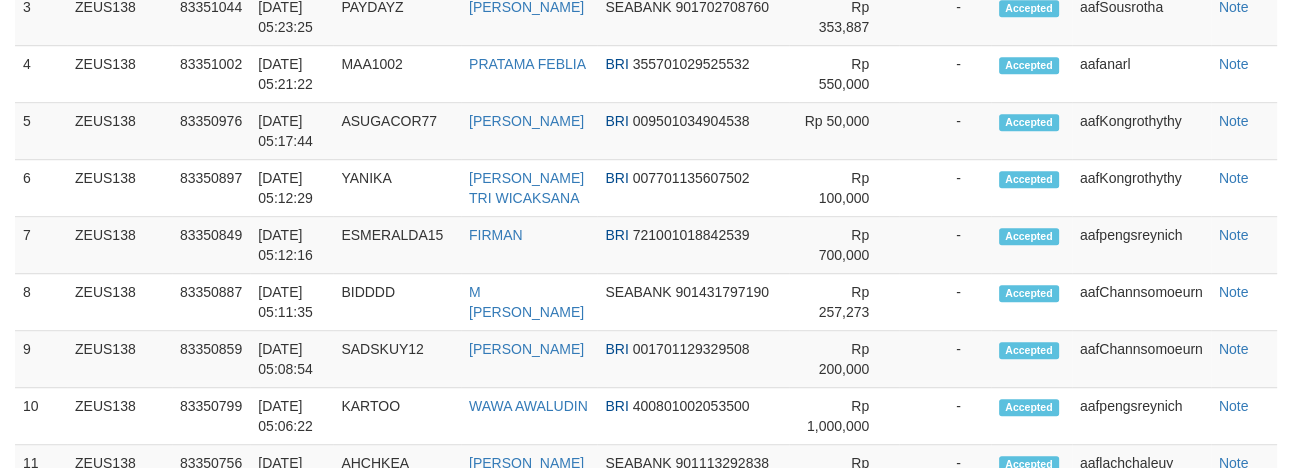 scroll, scrollTop: 1125, scrollLeft: 0, axis: vertical 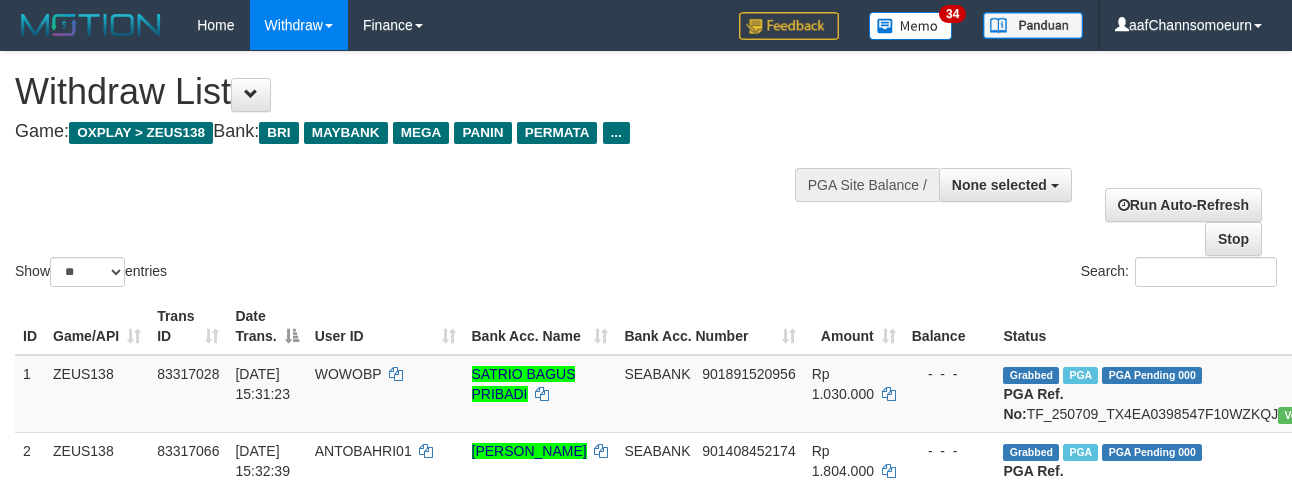 select 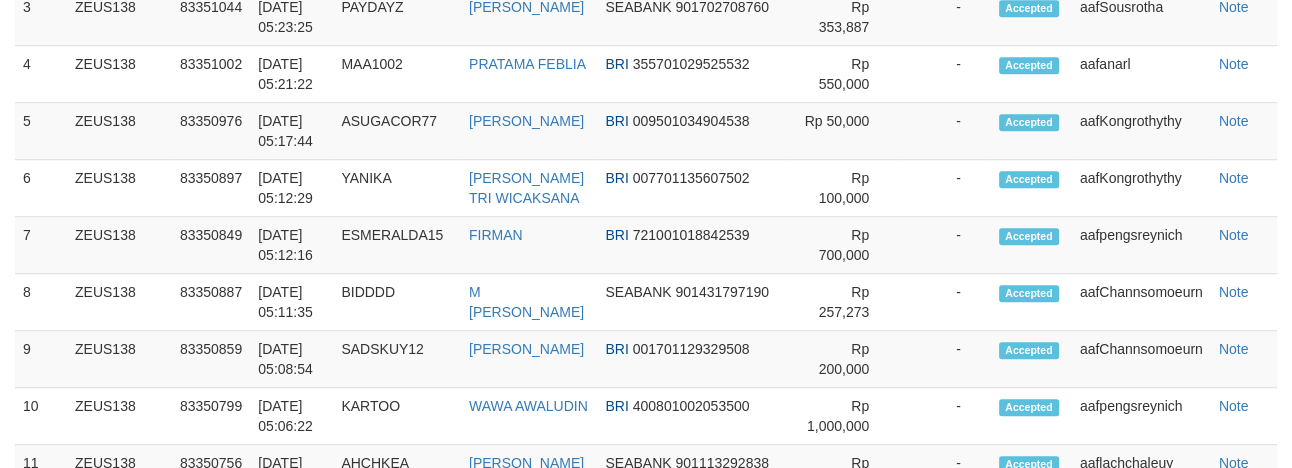 scroll, scrollTop: 1125, scrollLeft: 0, axis: vertical 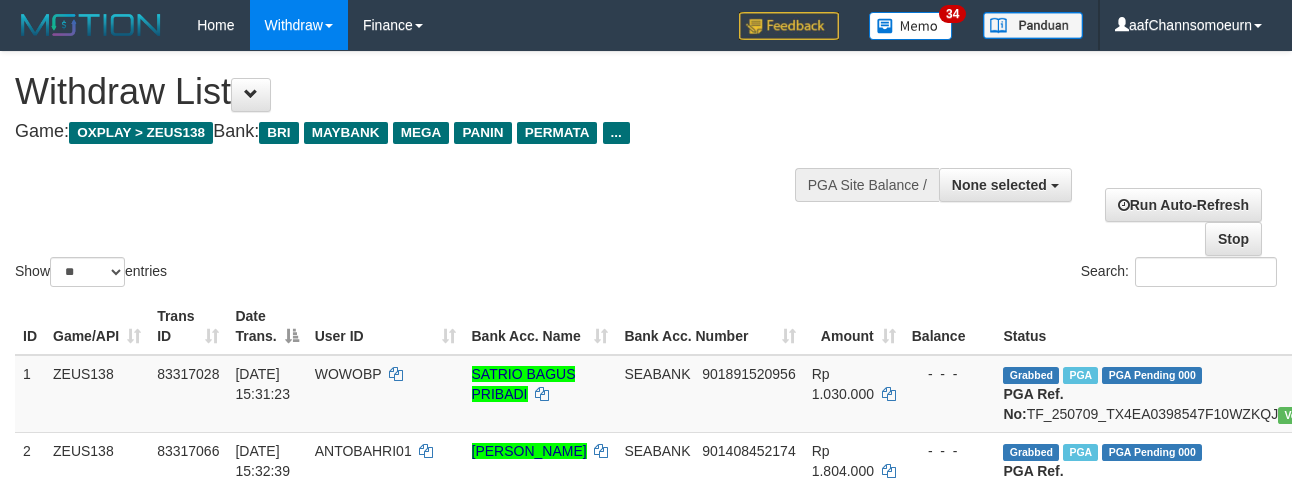 select 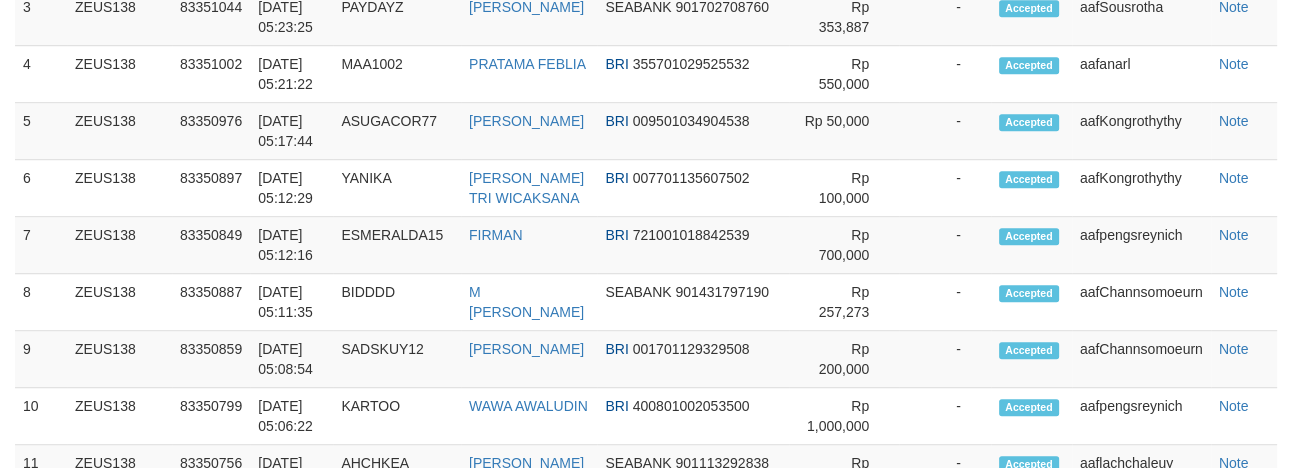 scroll, scrollTop: 1125, scrollLeft: 0, axis: vertical 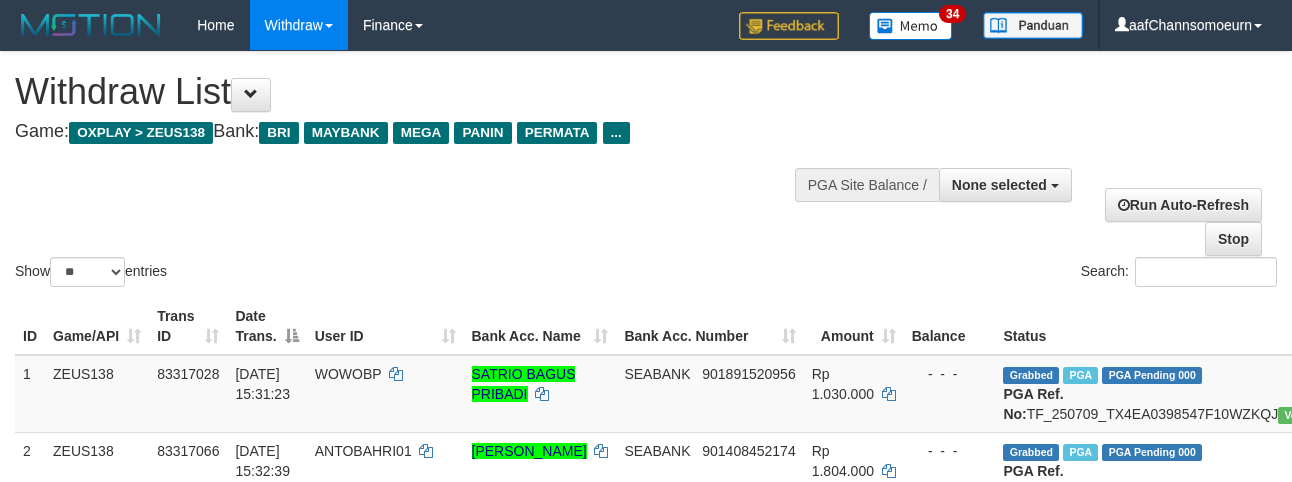 select 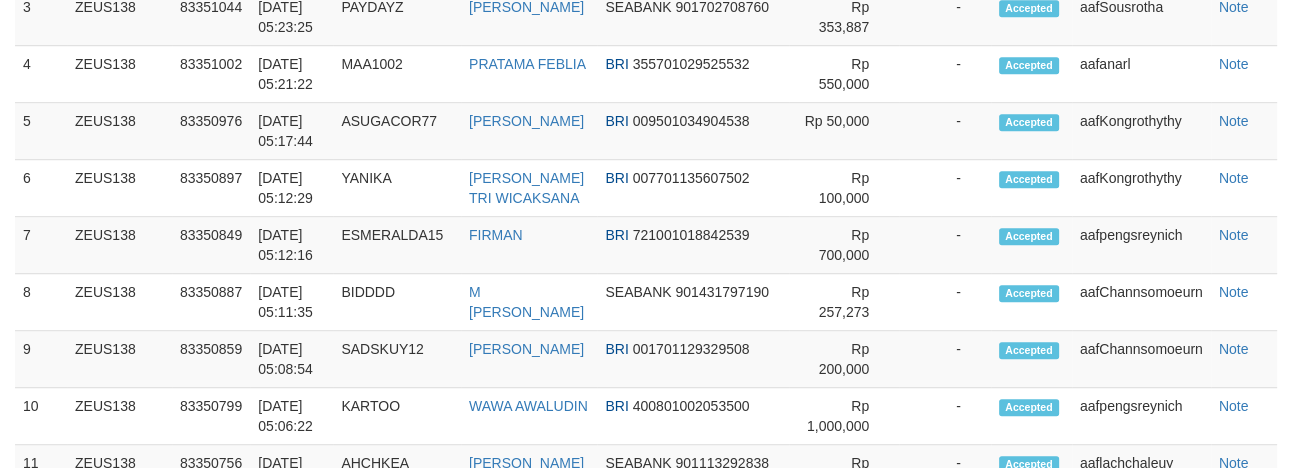 scroll, scrollTop: 1125, scrollLeft: 0, axis: vertical 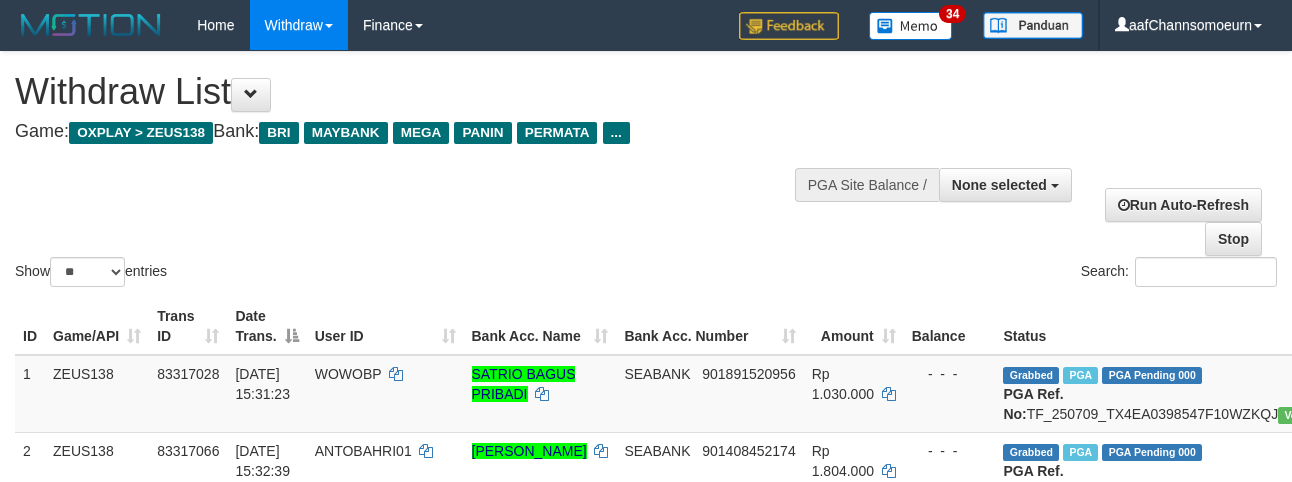 select 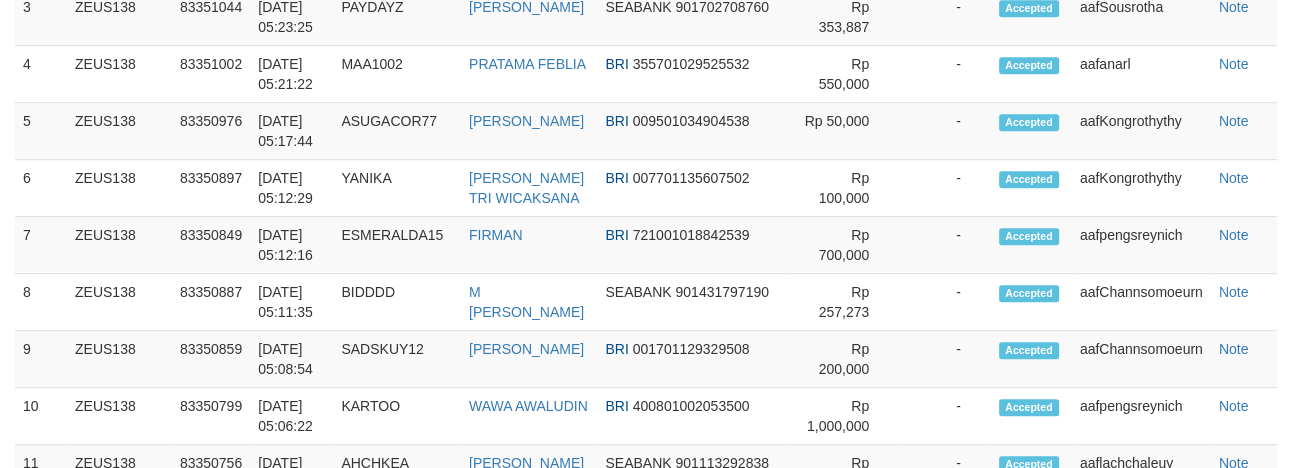 scroll, scrollTop: 1125, scrollLeft: 0, axis: vertical 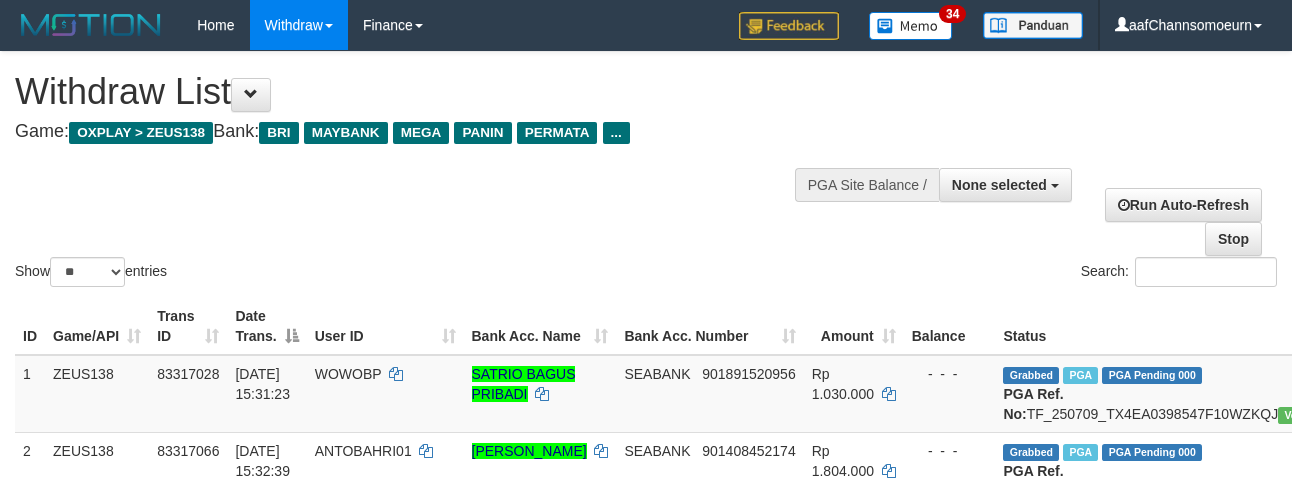 select 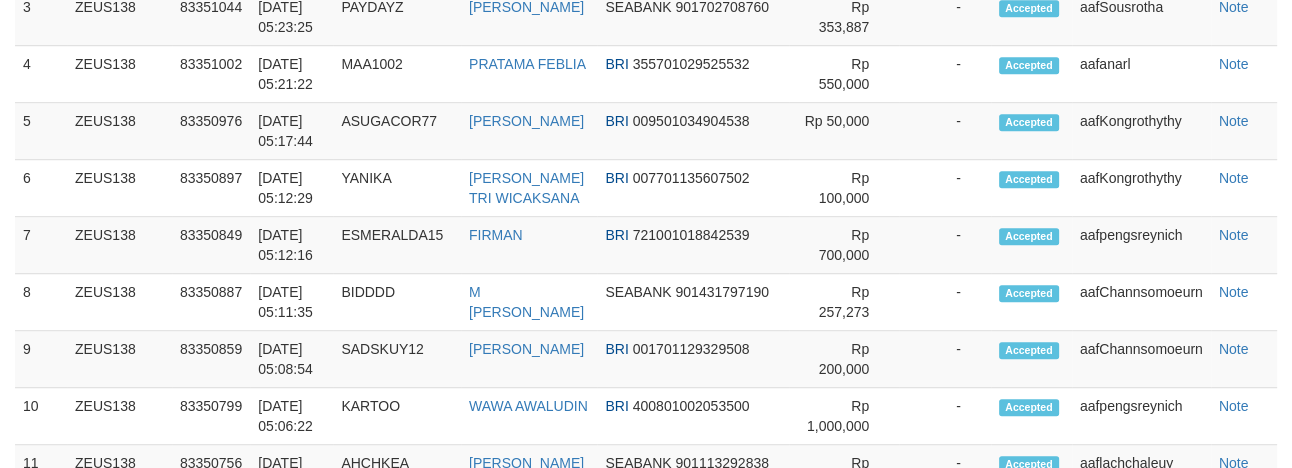 scroll, scrollTop: 1125, scrollLeft: 0, axis: vertical 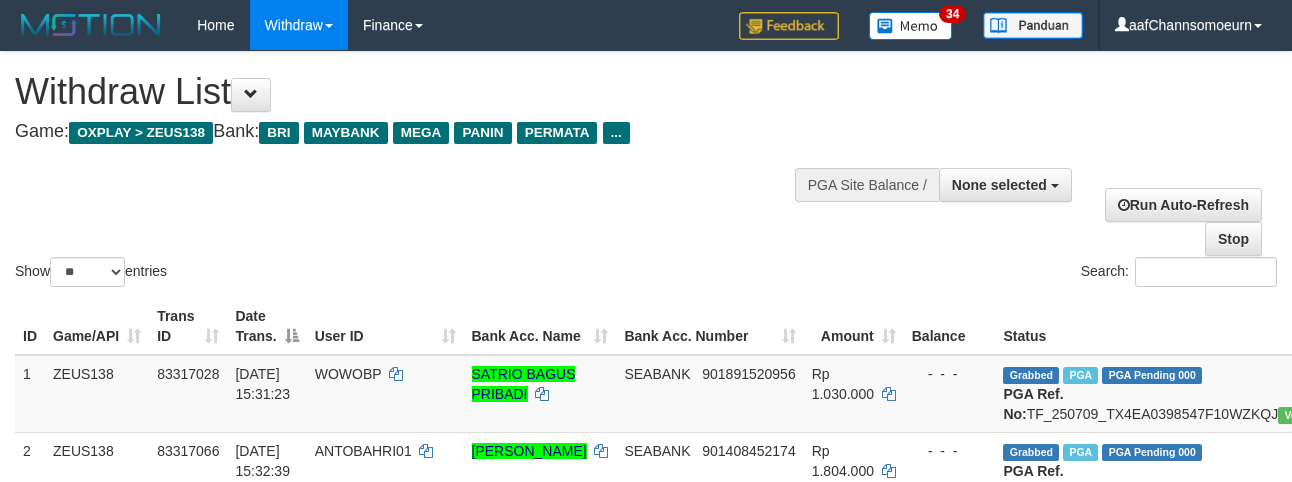 select 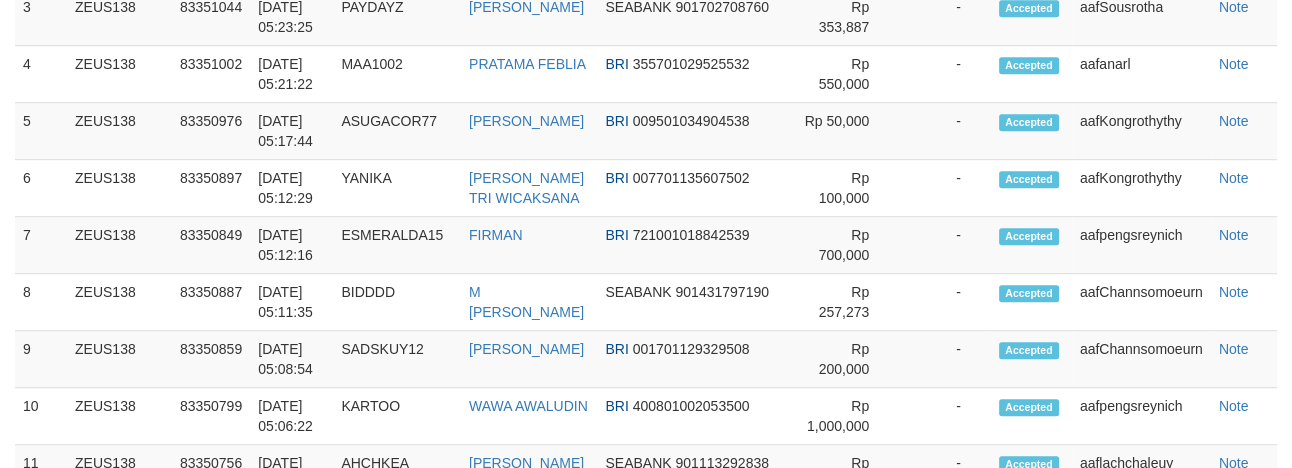 scroll, scrollTop: 1125, scrollLeft: 0, axis: vertical 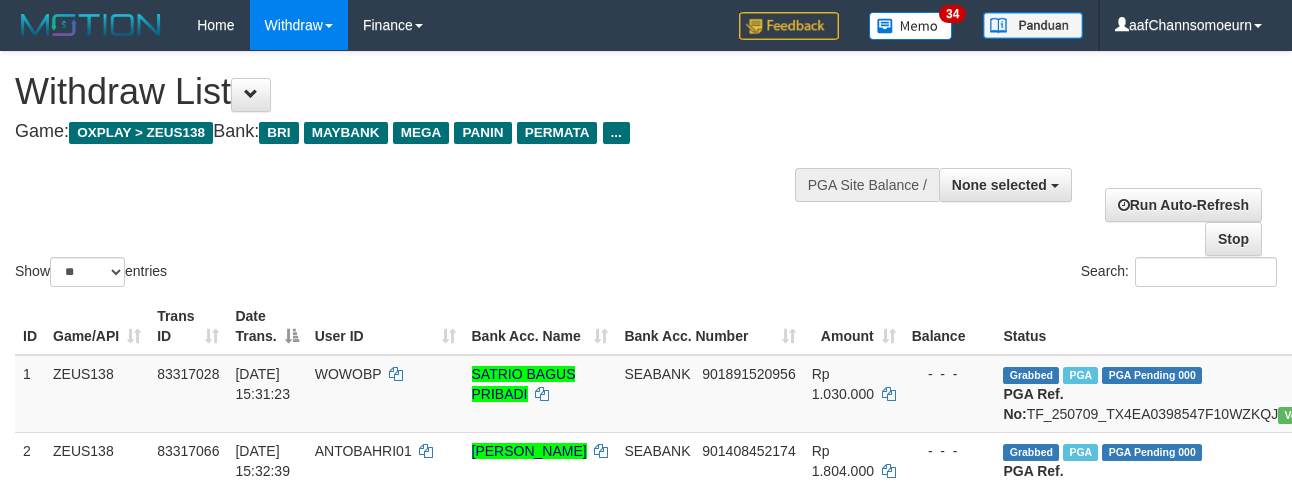select 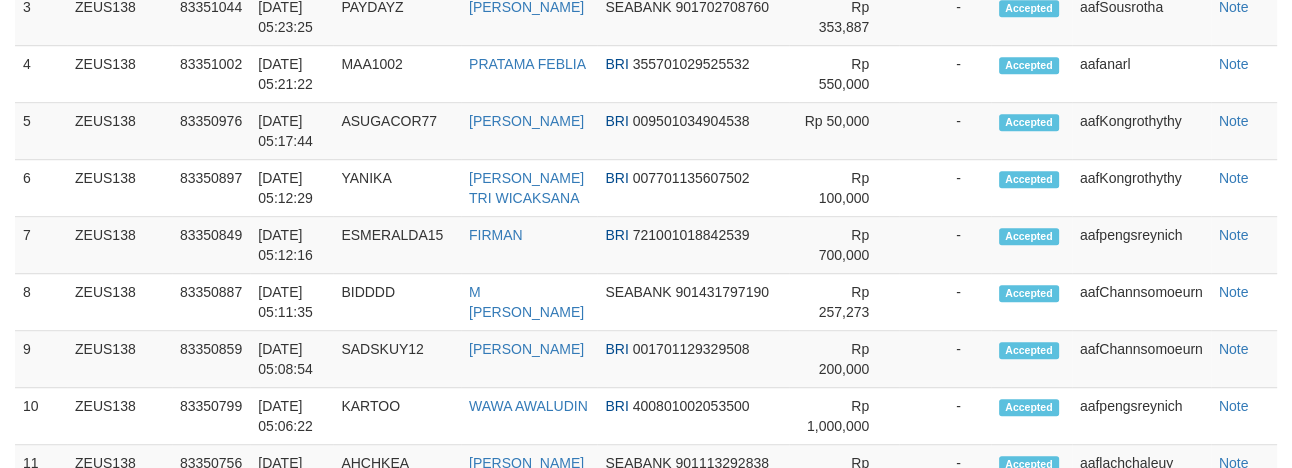 scroll, scrollTop: 1125, scrollLeft: 0, axis: vertical 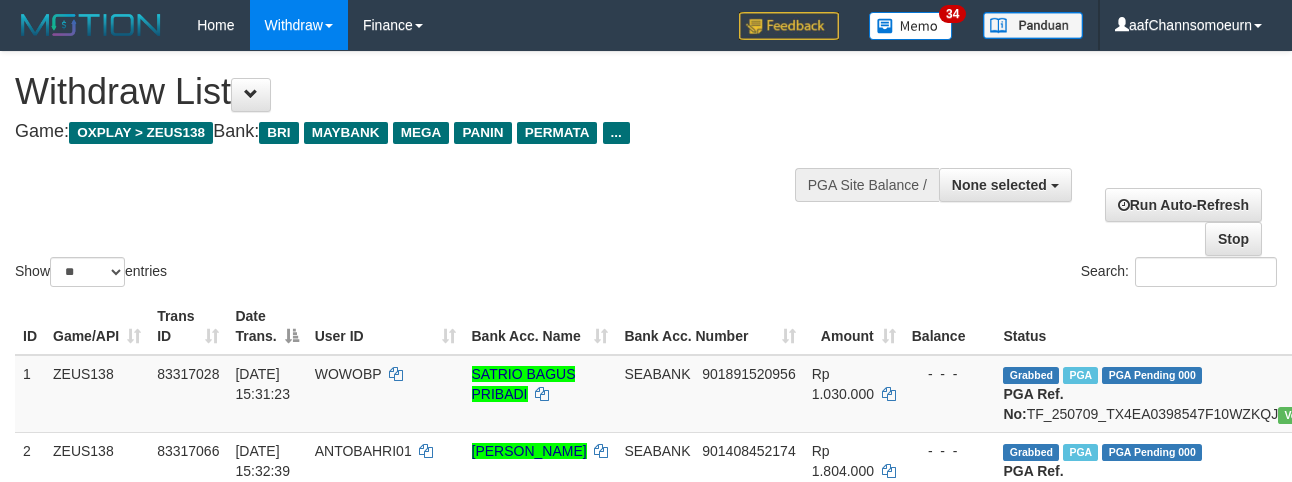 select 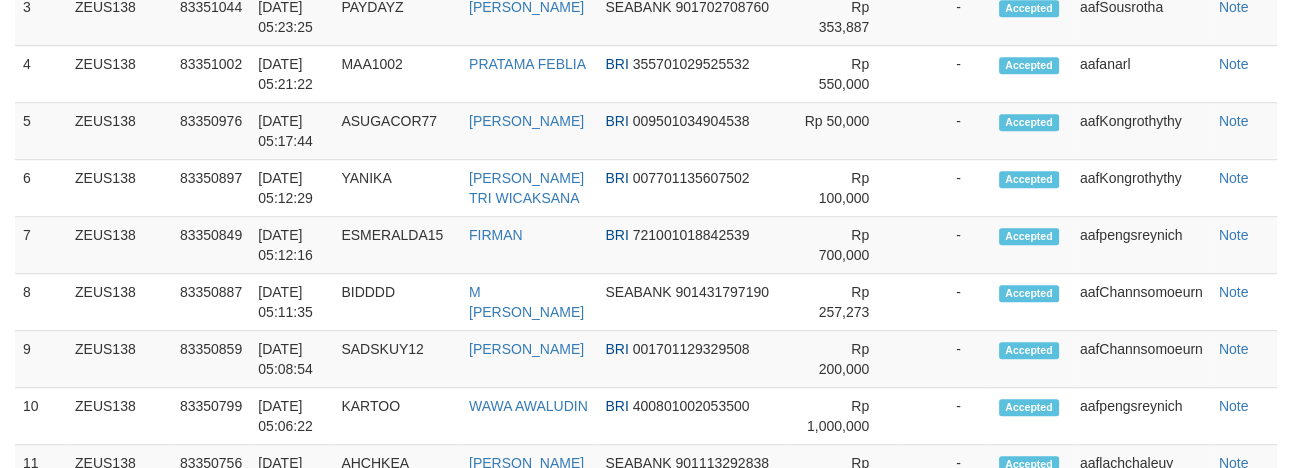 scroll, scrollTop: 1125, scrollLeft: 0, axis: vertical 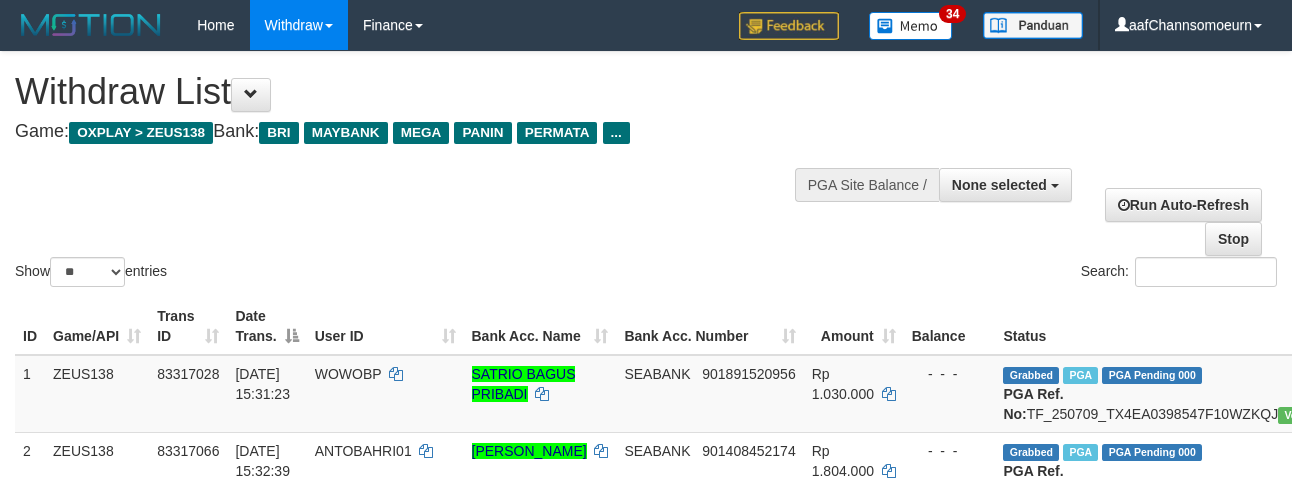 select 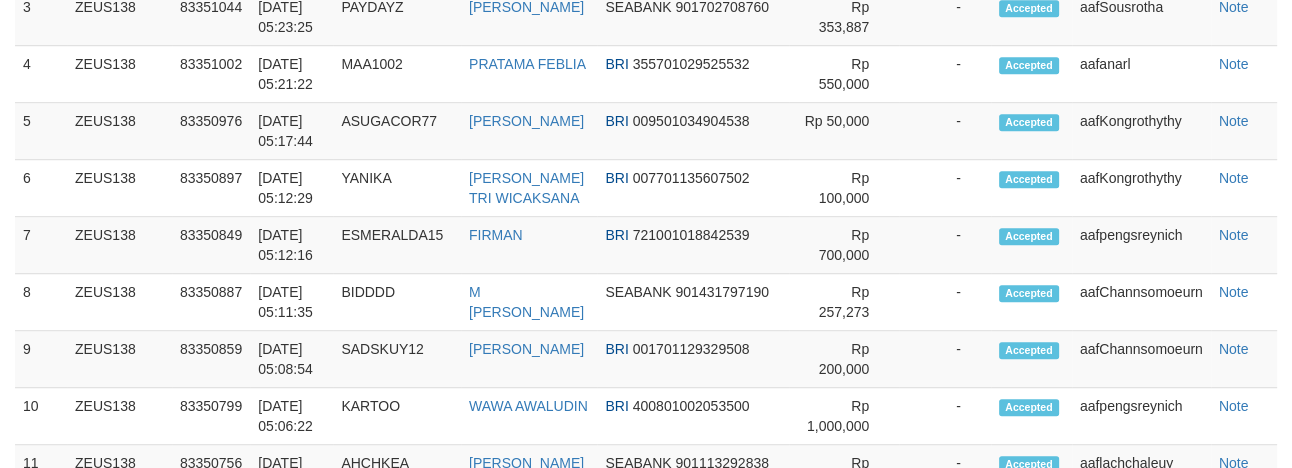 scroll, scrollTop: 1125, scrollLeft: 0, axis: vertical 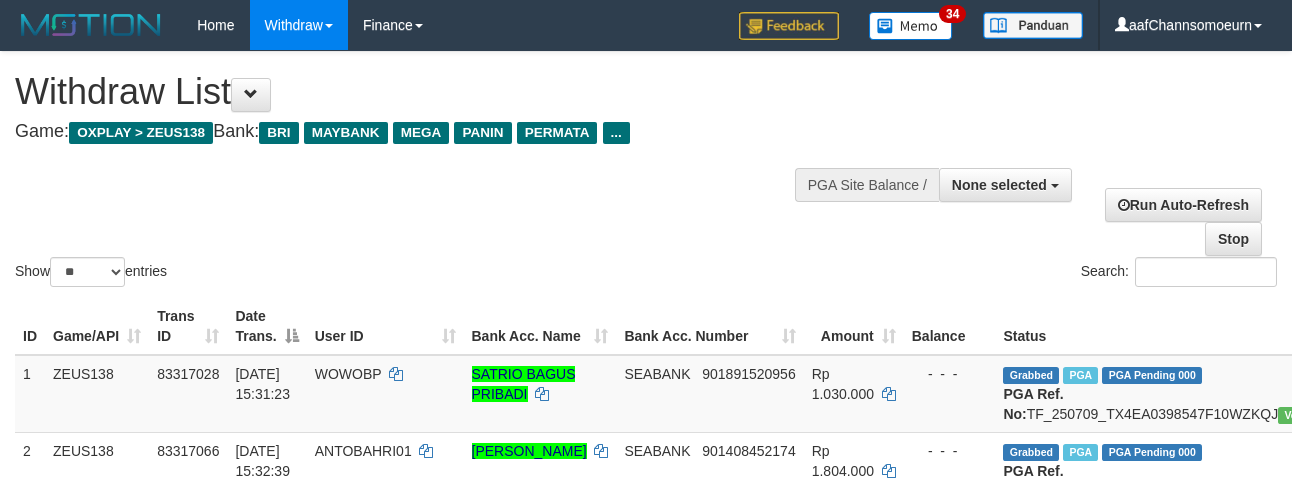 select 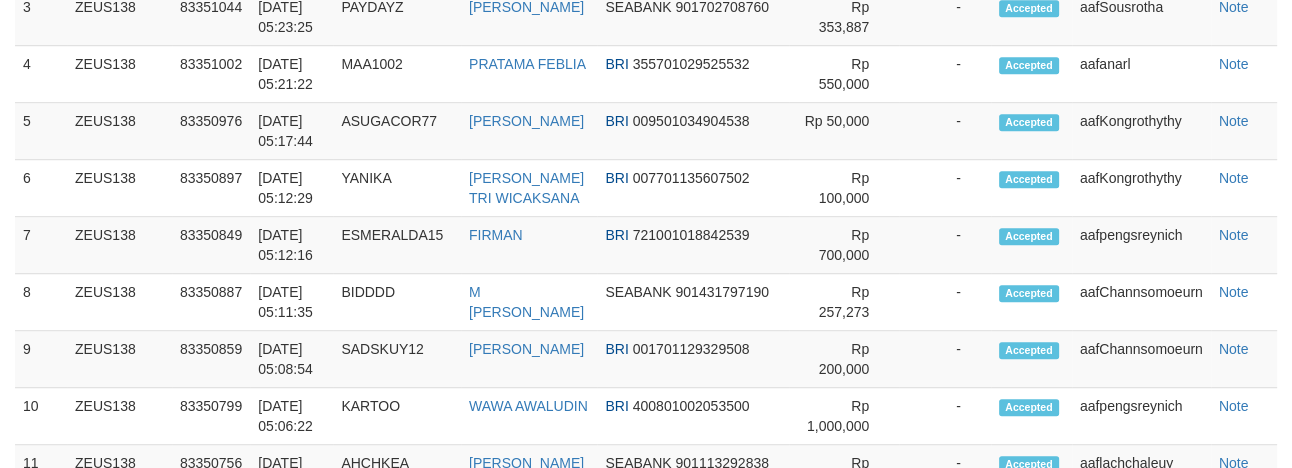 scroll, scrollTop: 1125, scrollLeft: 0, axis: vertical 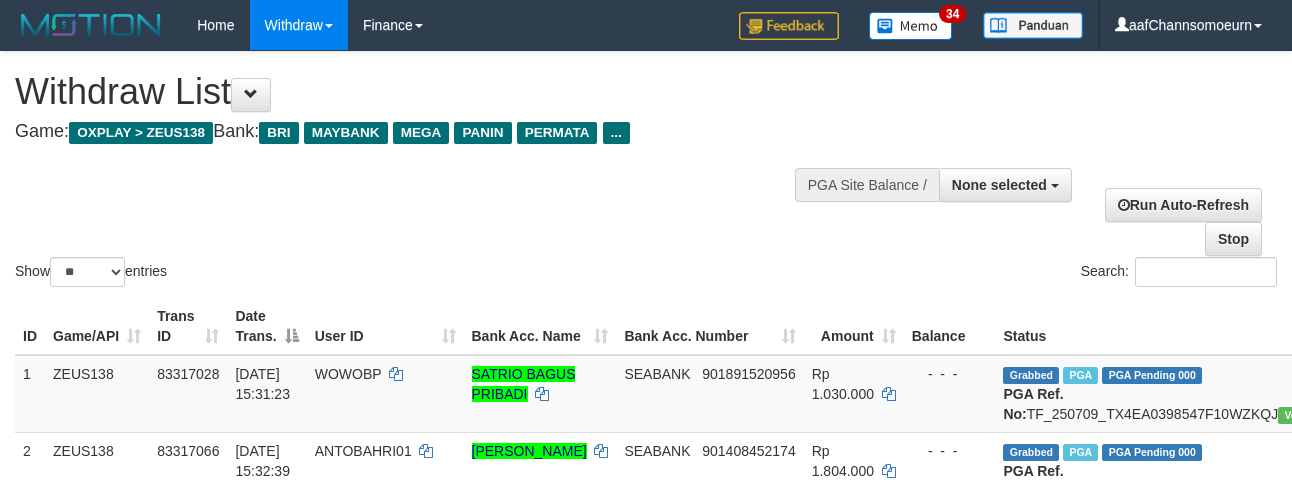 select 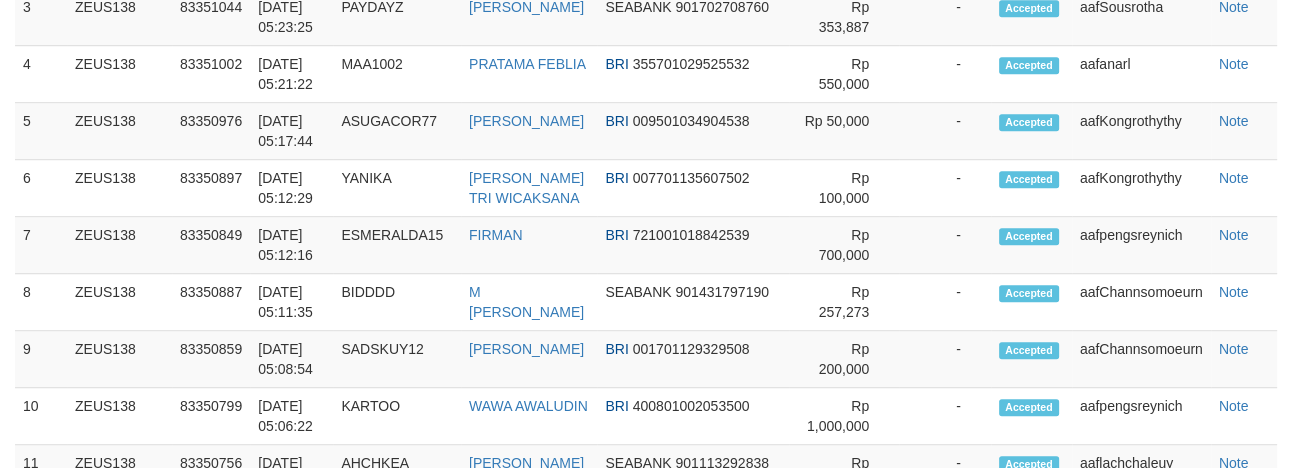 scroll, scrollTop: 1125, scrollLeft: 0, axis: vertical 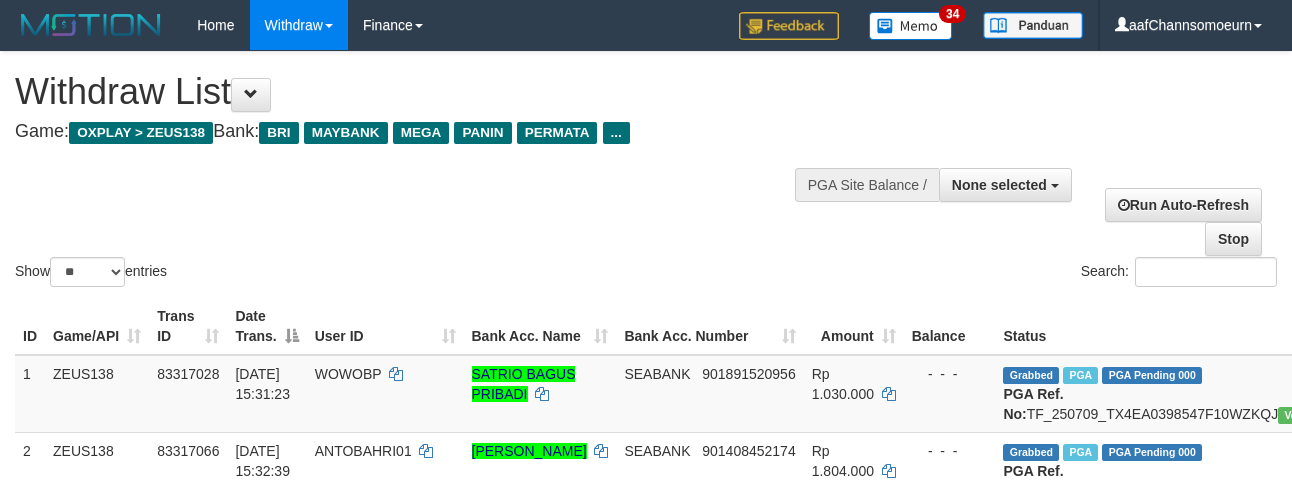 select 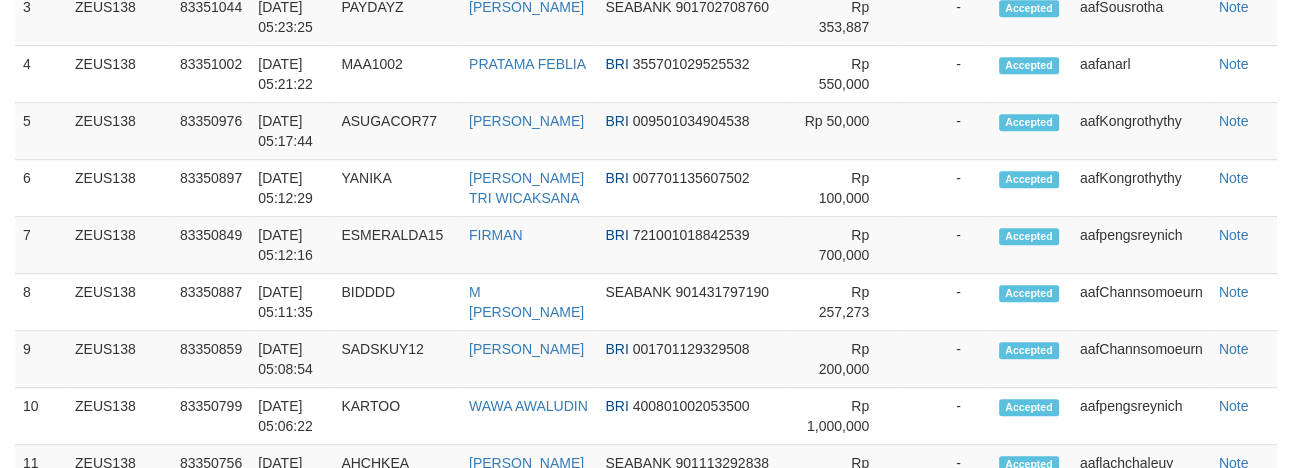 scroll, scrollTop: 1125, scrollLeft: 0, axis: vertical 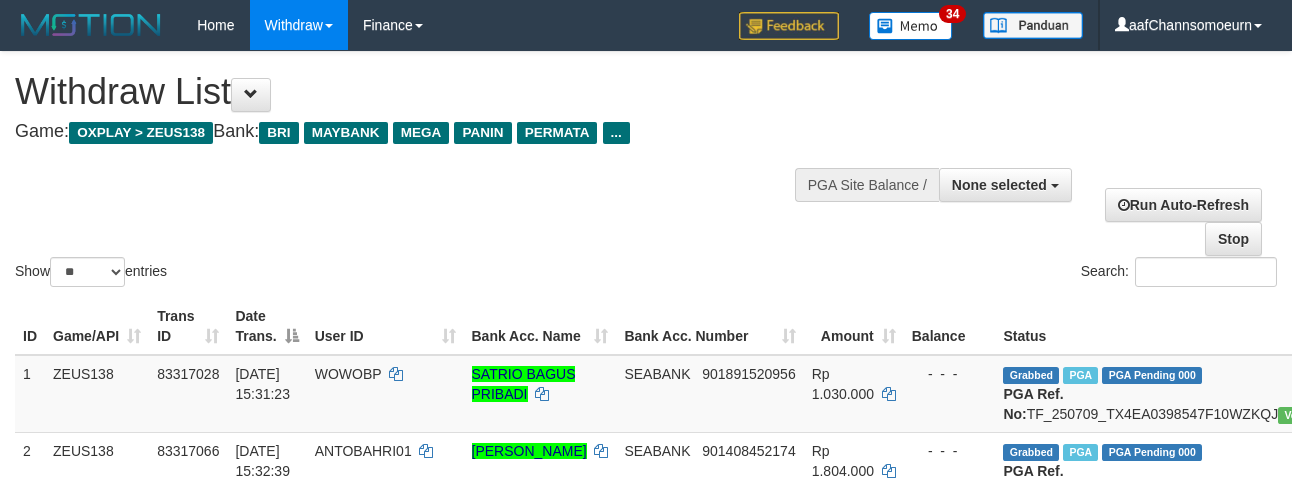 select 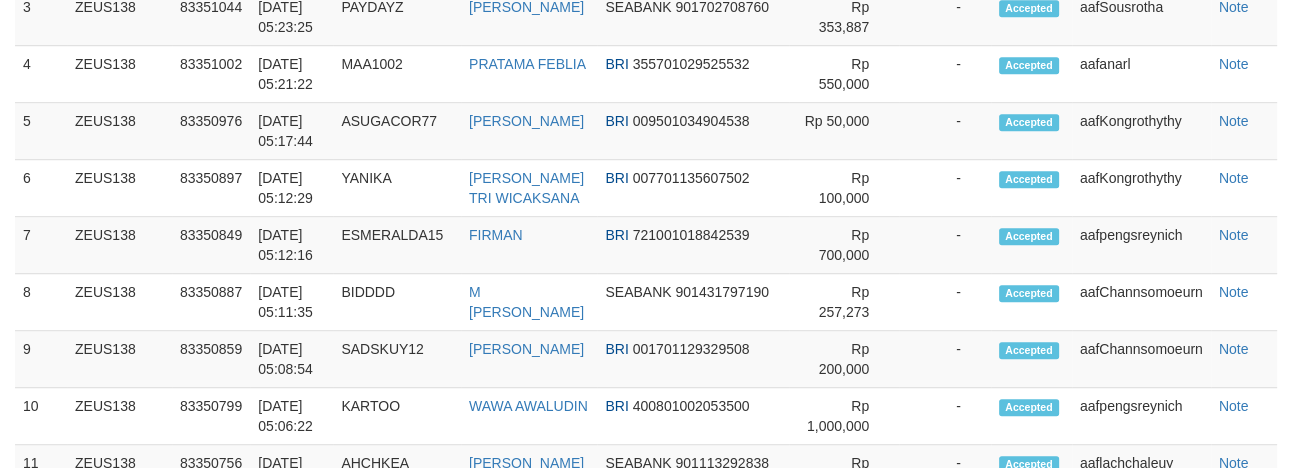 scroll, scrollTop: 1125, scrollLeft: 0, axis: vertical 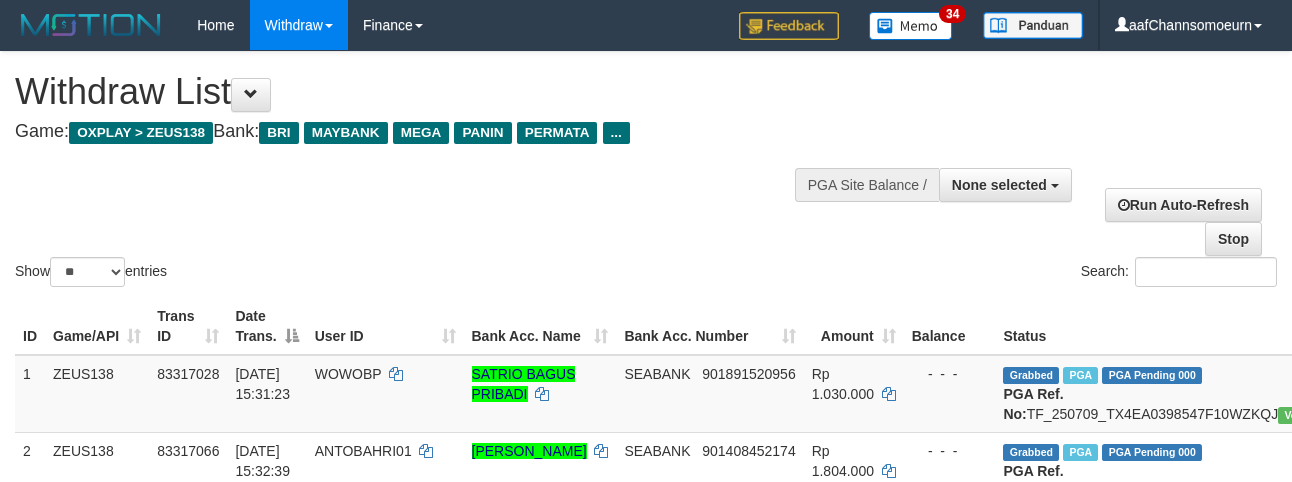 select 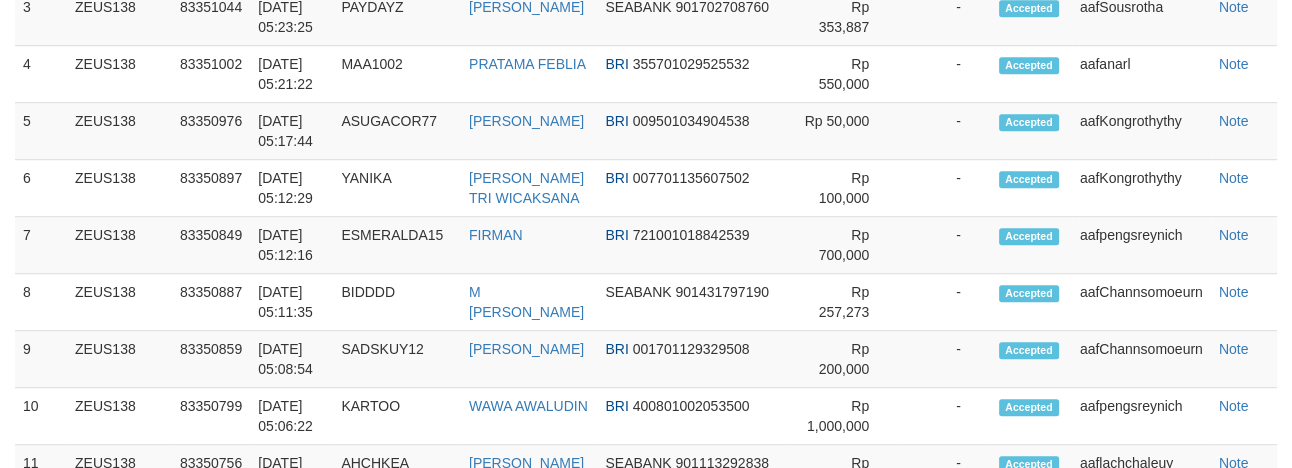 scroll, scrollTop: 1125, scrollLeft: 0, axis: vertical 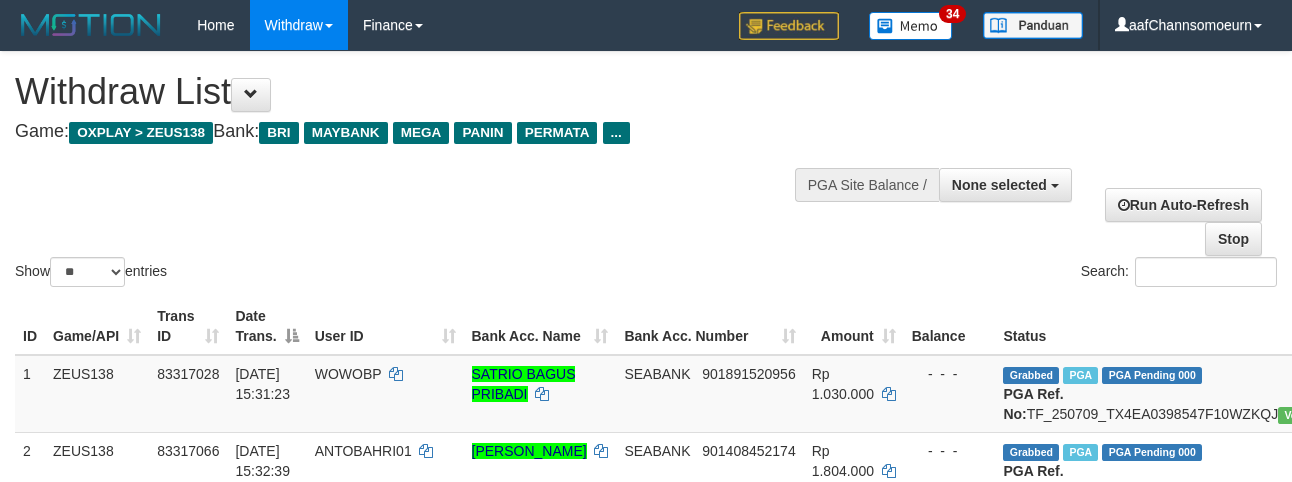 select 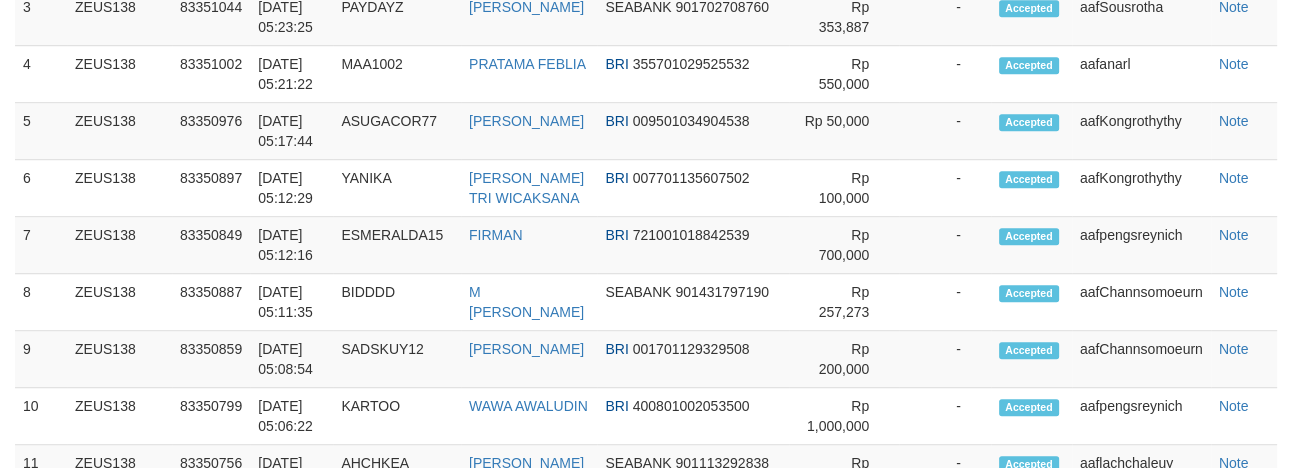 scroll, scrollTop: 1125, scrollLeft: 0, axis: vertical 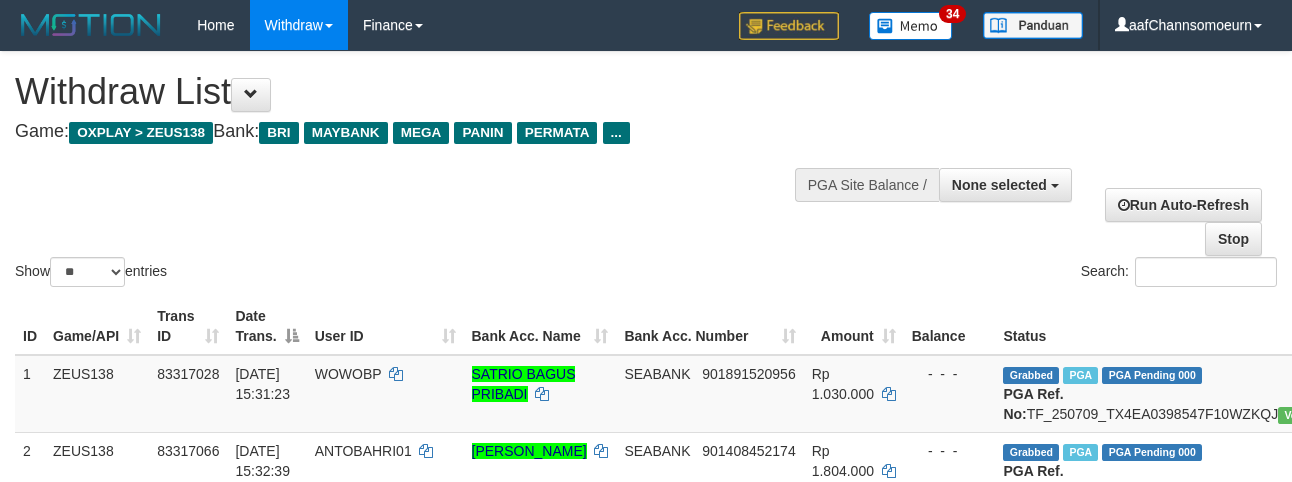 select 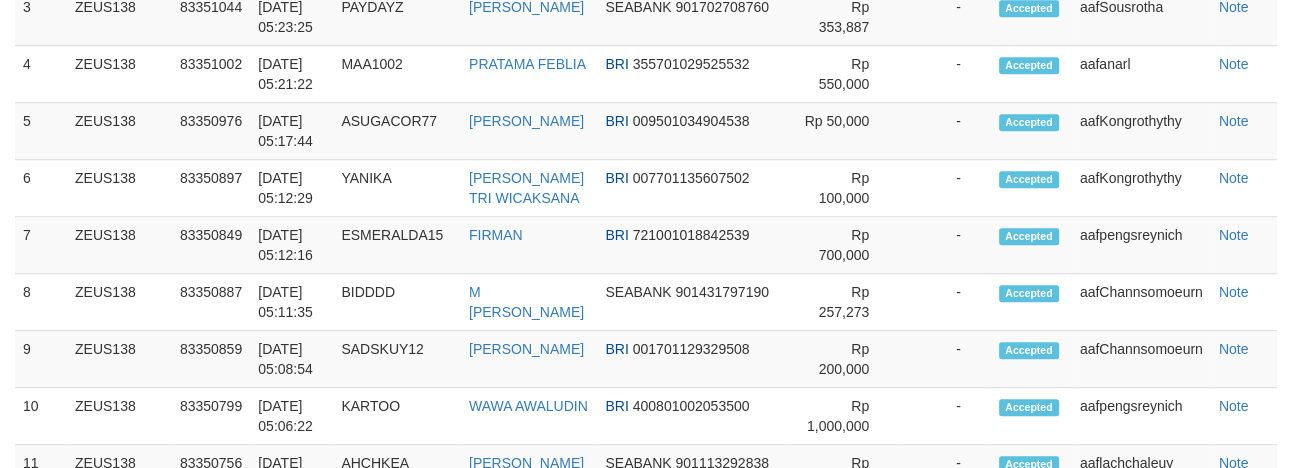 scroll, scrollTop: 1125, scrollLeft: 0, axis: vertical 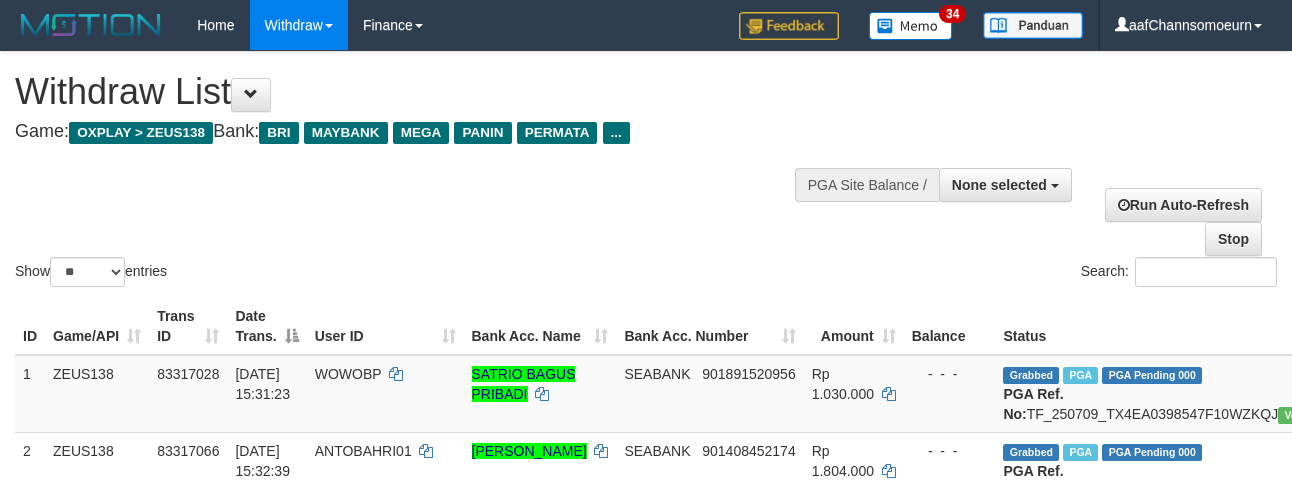 select 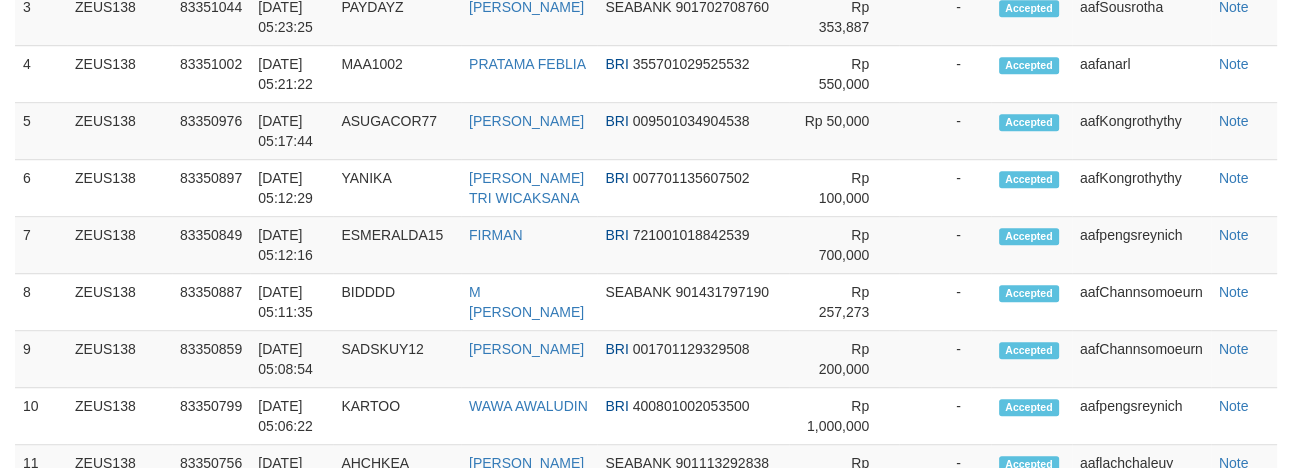 scroll, scrollTop: 1125, scrollLeft: 0, axis: vertical 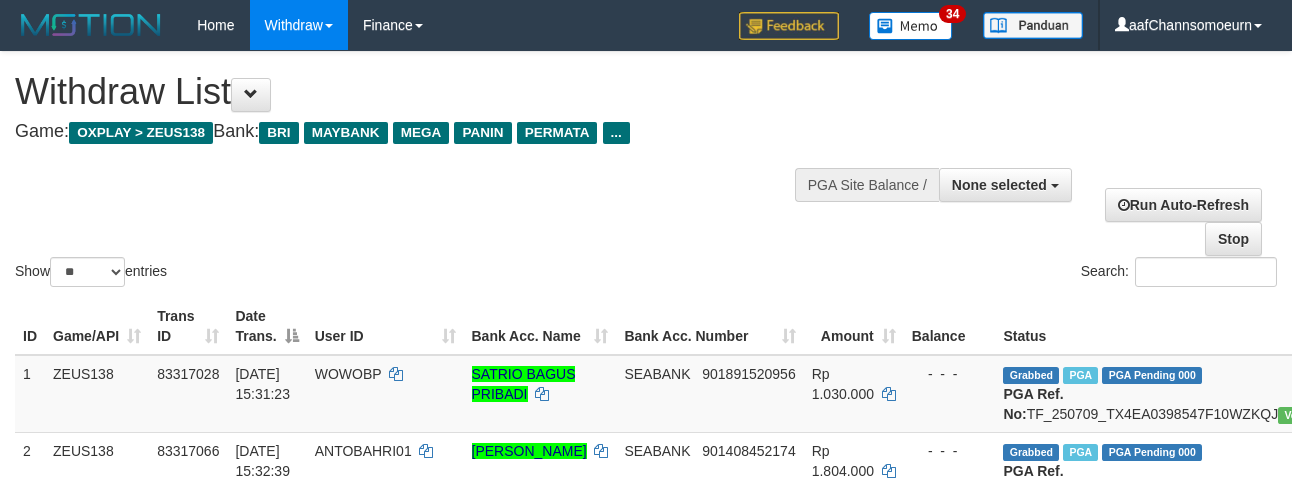 select 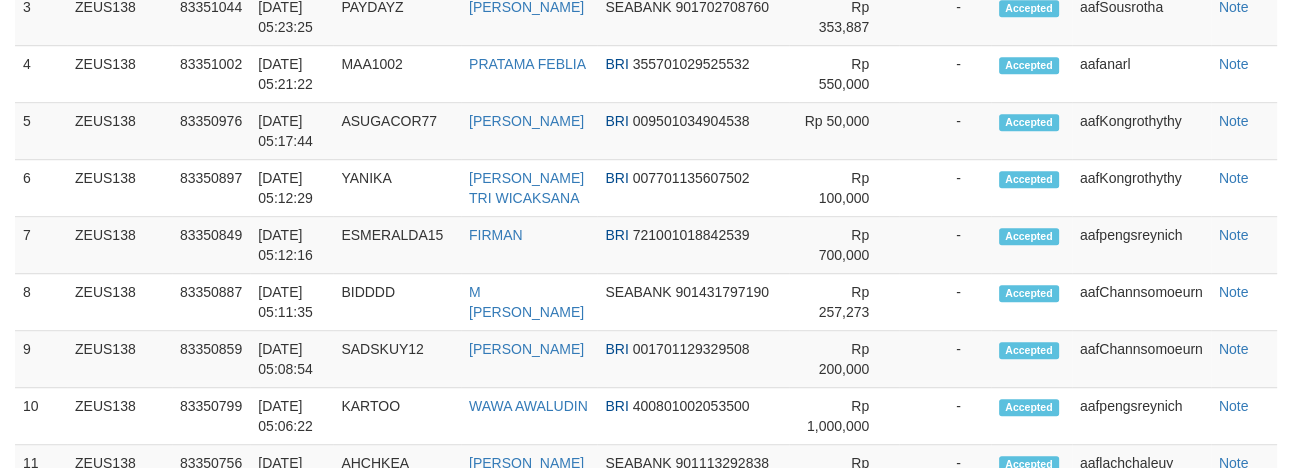 scroll, scrollTop: 1125, scrollLeft: 0, axis: vertical 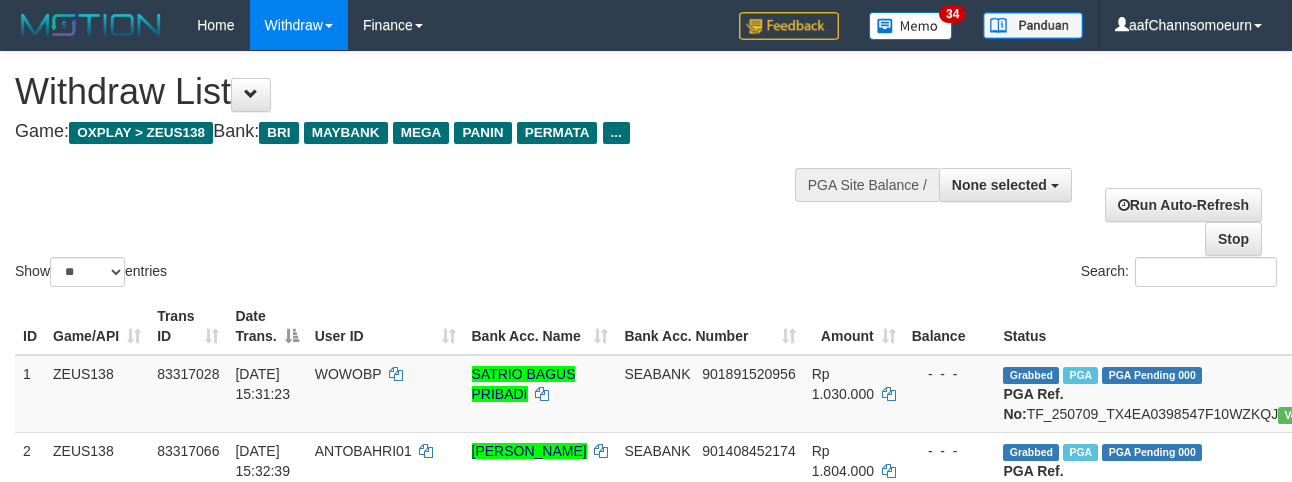 select 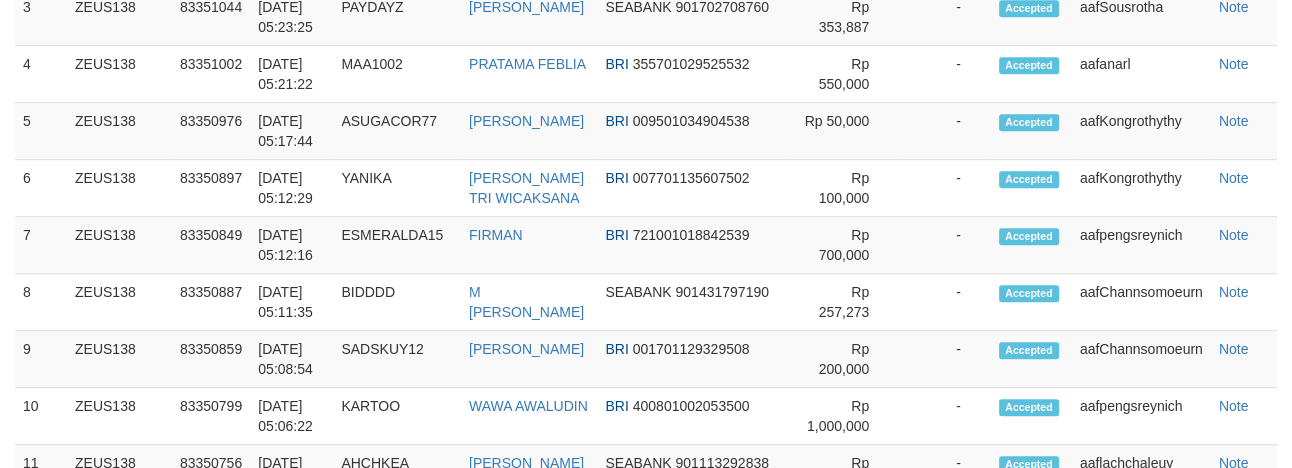 scroll, scrollTop: 1125, scrollLeft: 0, axis: vertical 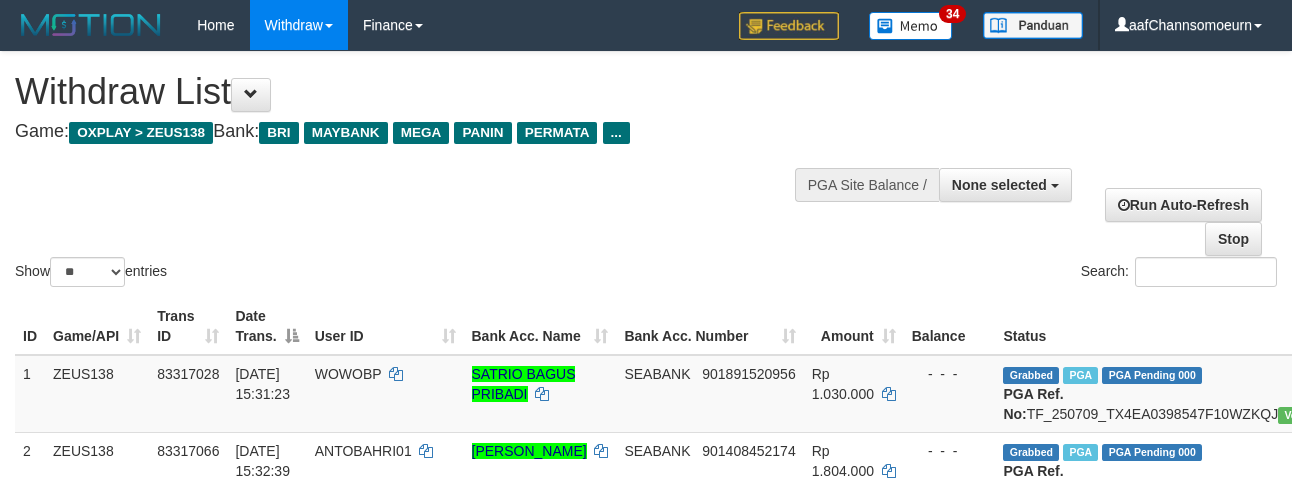 select 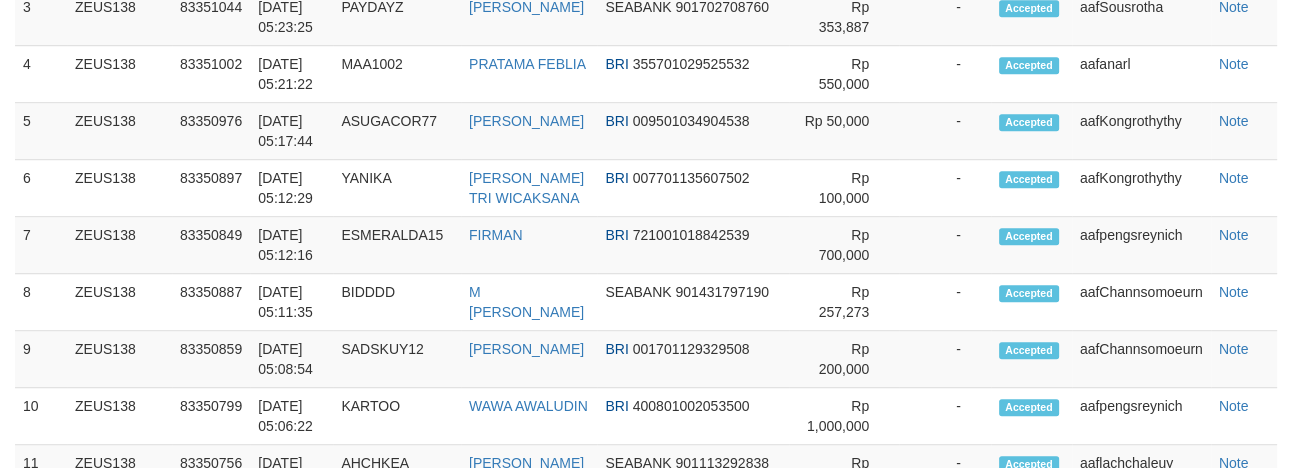 scroll, scrollTop: 1125, scrollLeft: 0, axis: vertical 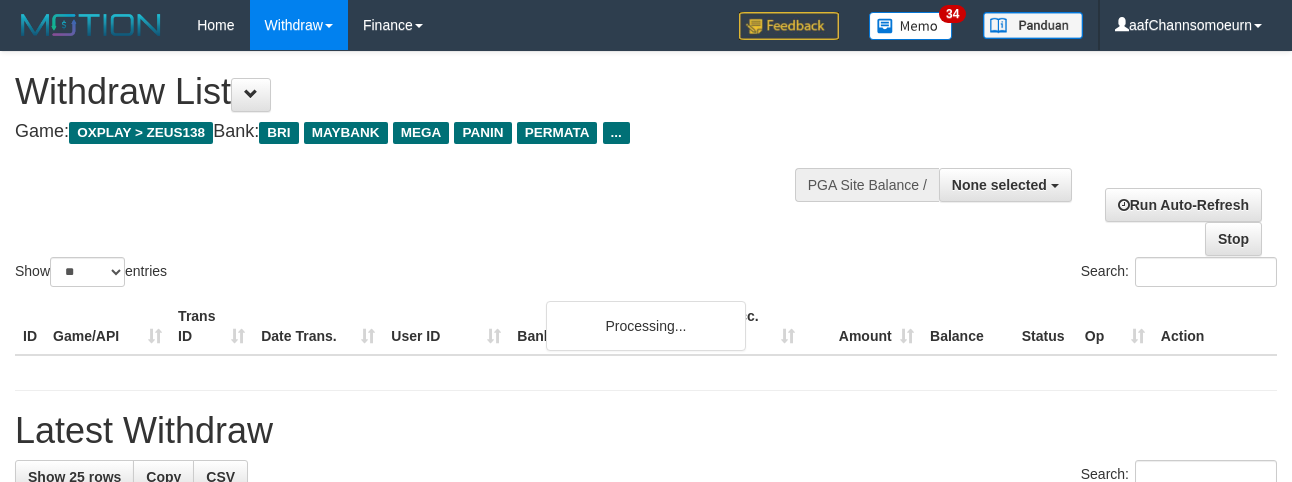 select 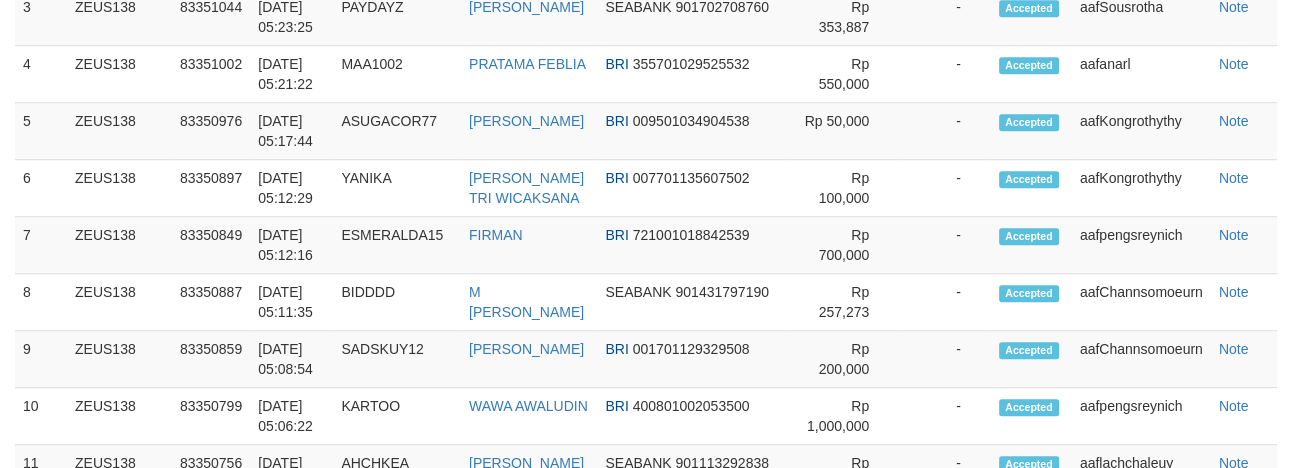 scroll, scrollTop: 1125, scrollLeft: 0, axis: vertical 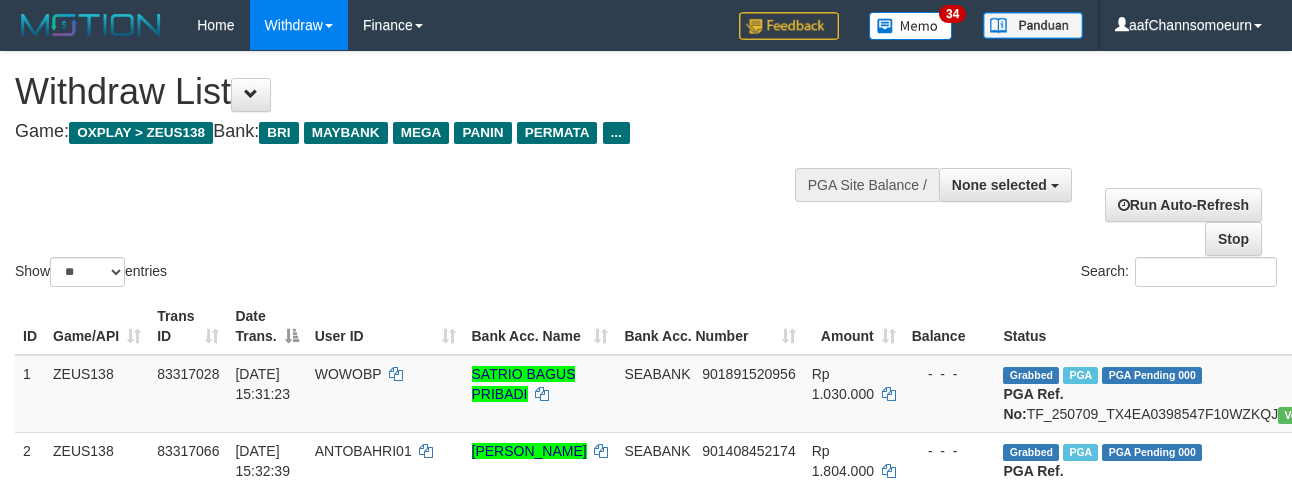 select 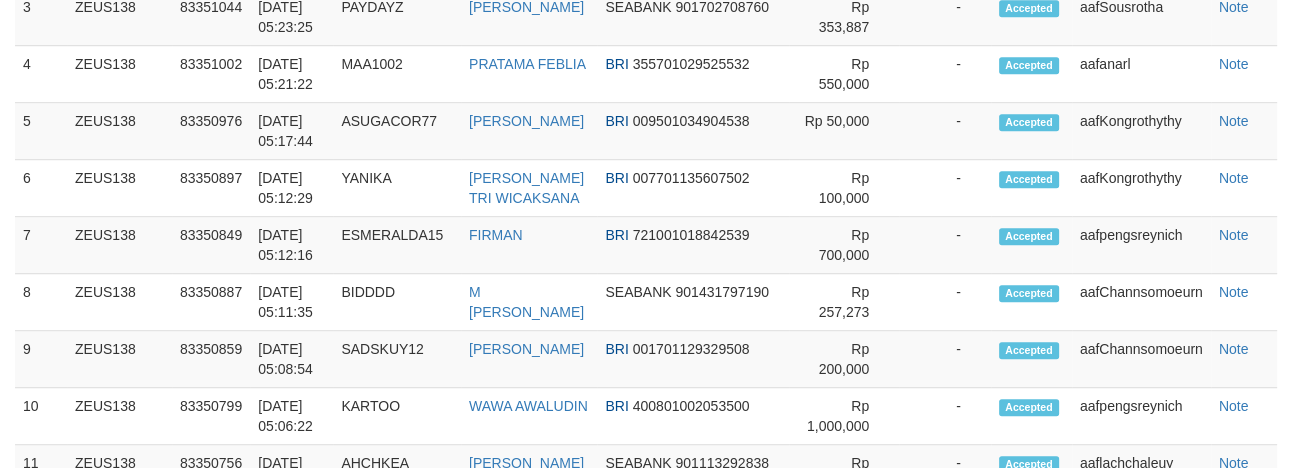 scroll, scrollTop: 1125, scrollLeft: 0, axis: vertical 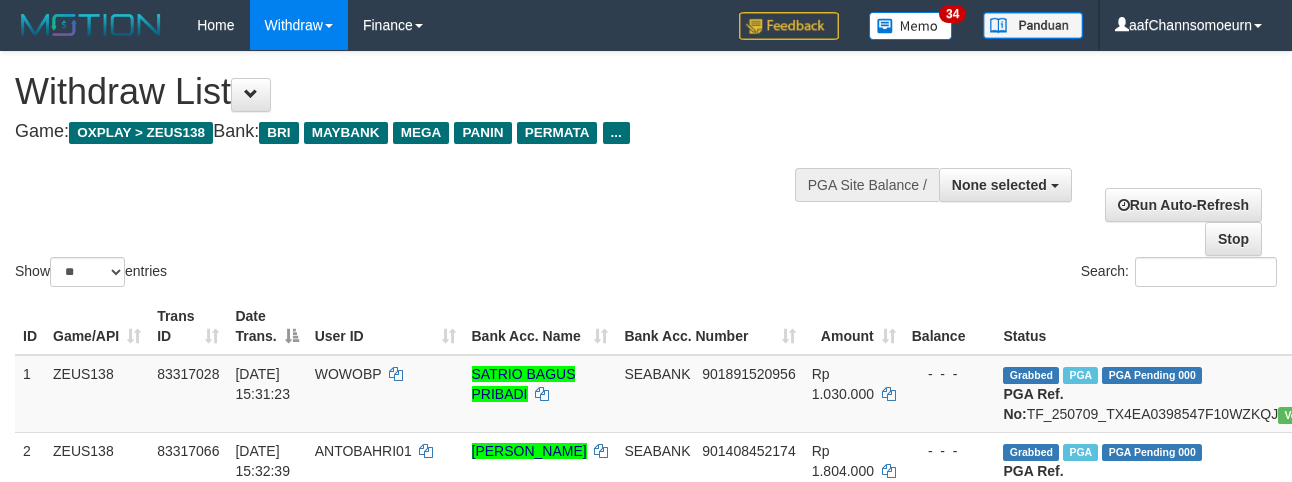 select 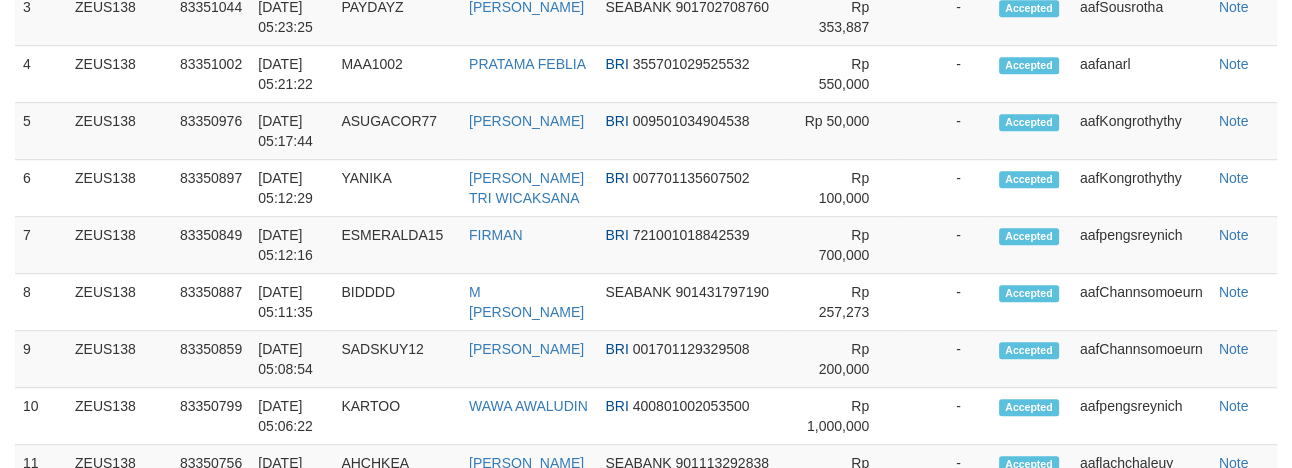 scroll, scrollTop: 1125, scrollLeft: 0, axis: vertical 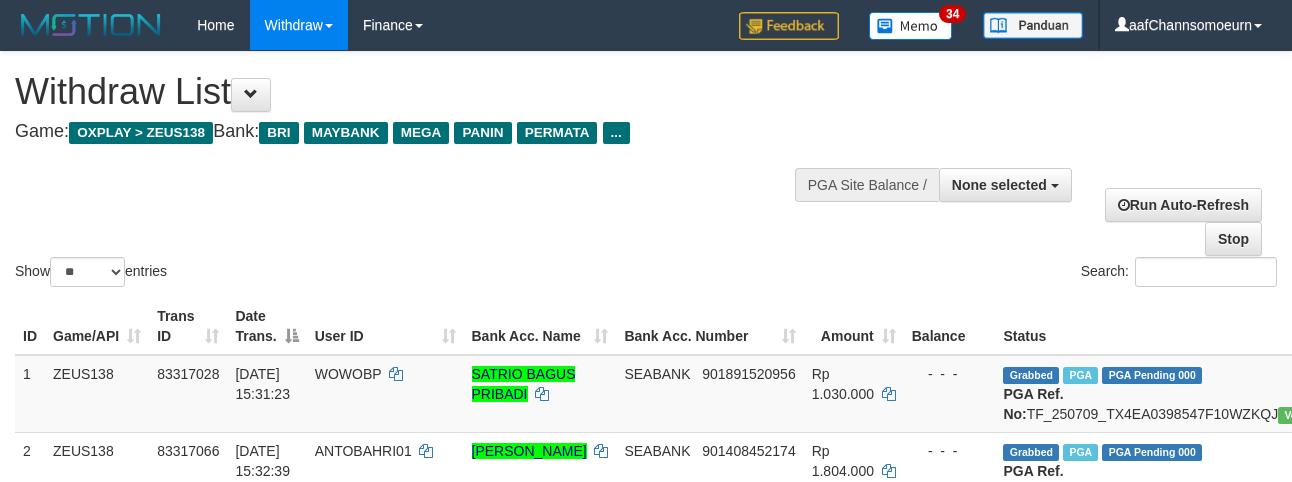 select 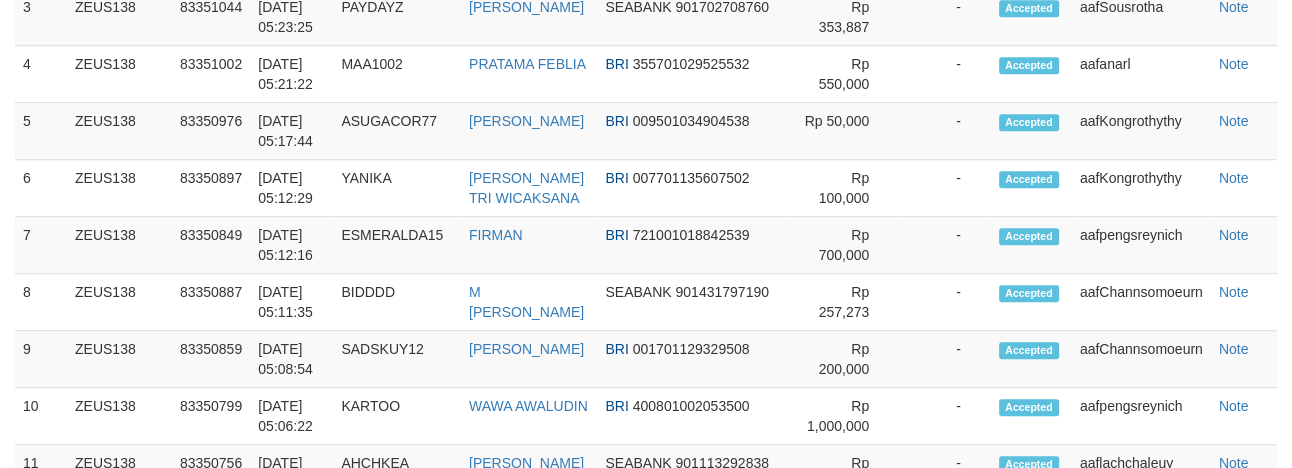 scroll, scrollTop: 1125, scrollLeft: 0, axis: vertical 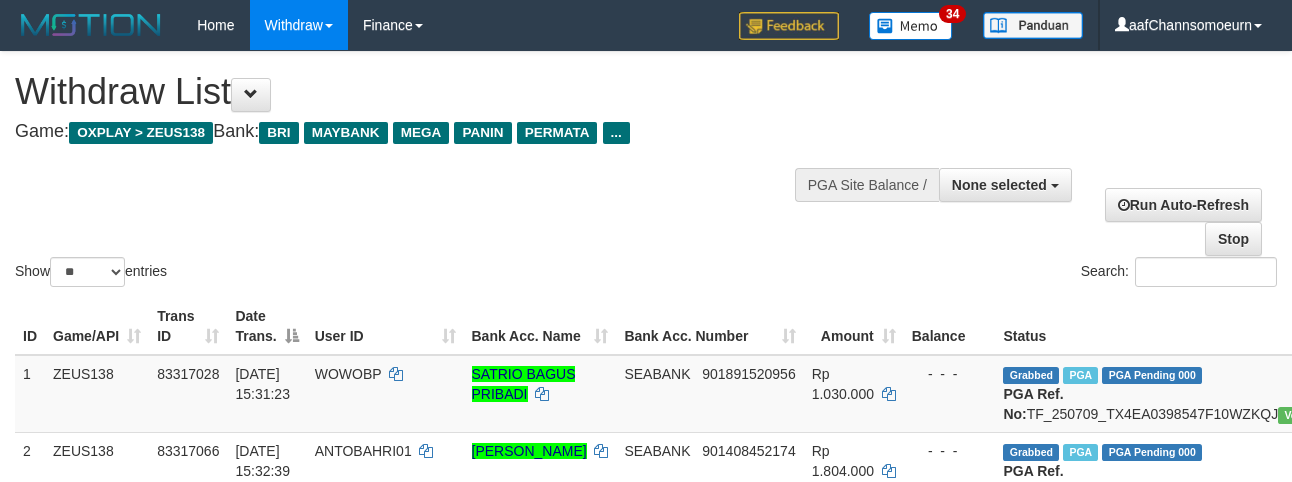 select 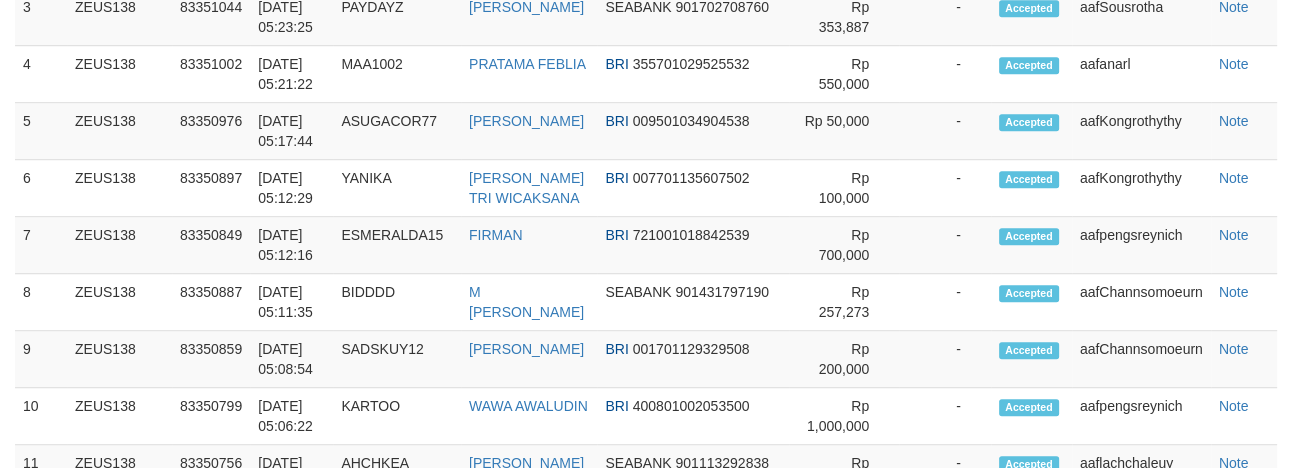 scroll, scrollTop: 1125, scrollLeft: 0, axis: vertical 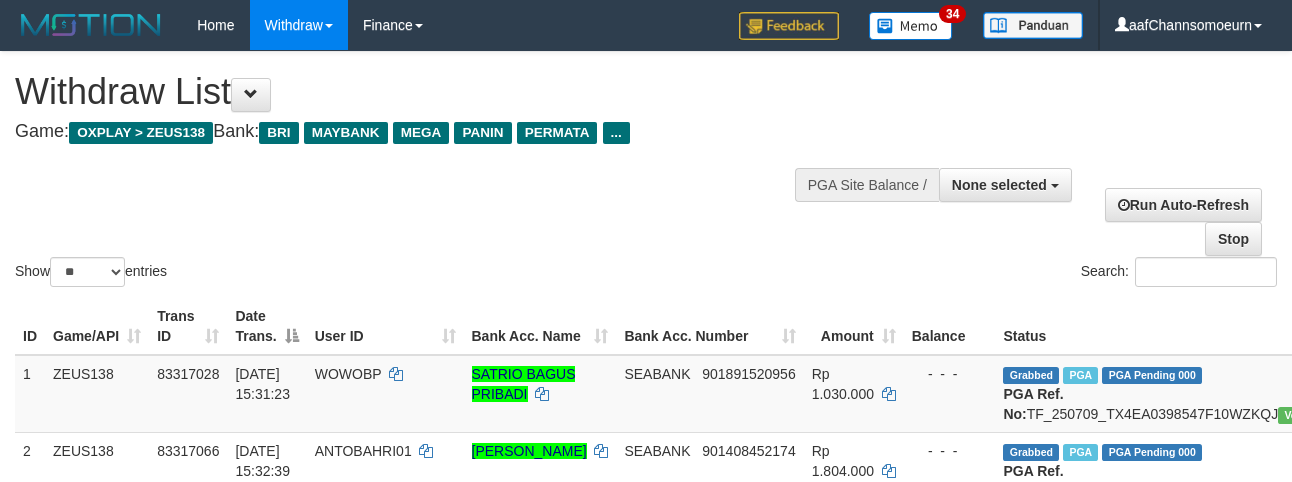 select 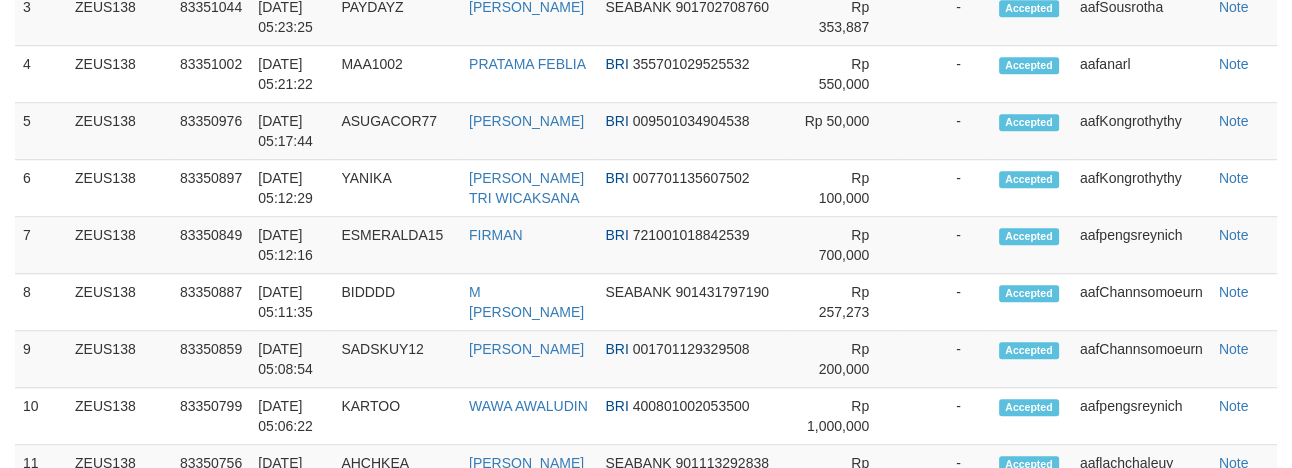 scroll, scrollTop: 1125, scrollLeft: 0, axis: vertical 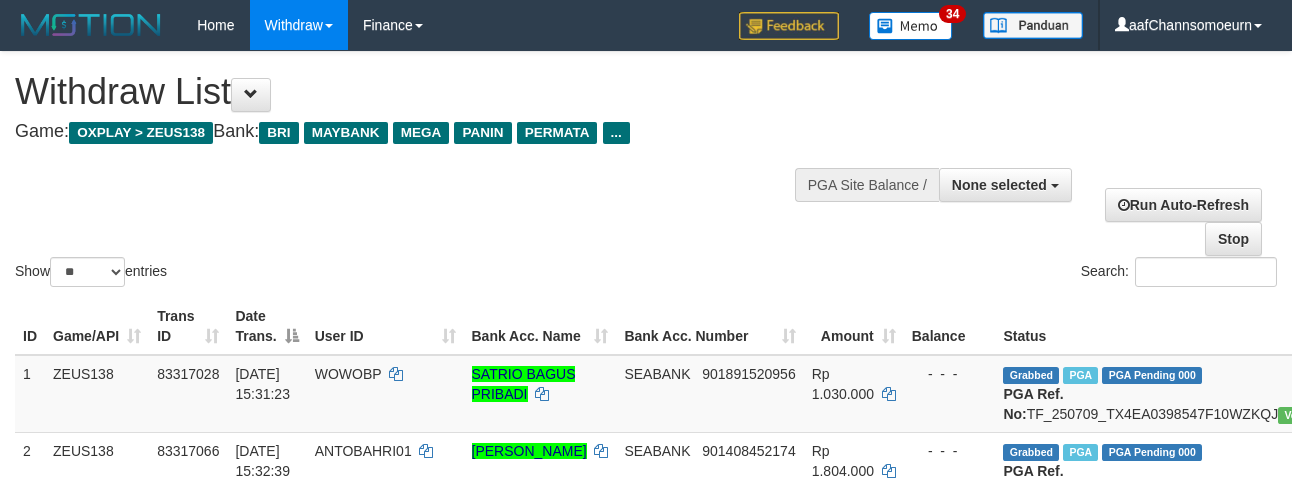 select 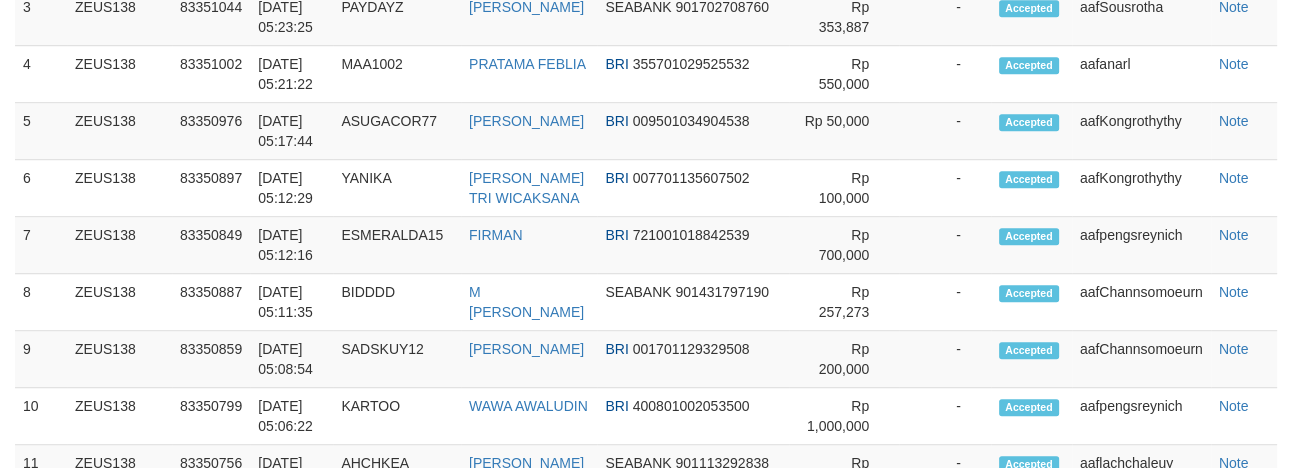 scroll, scrollTop: 1125, scrollLeft: 0, axis: vertical 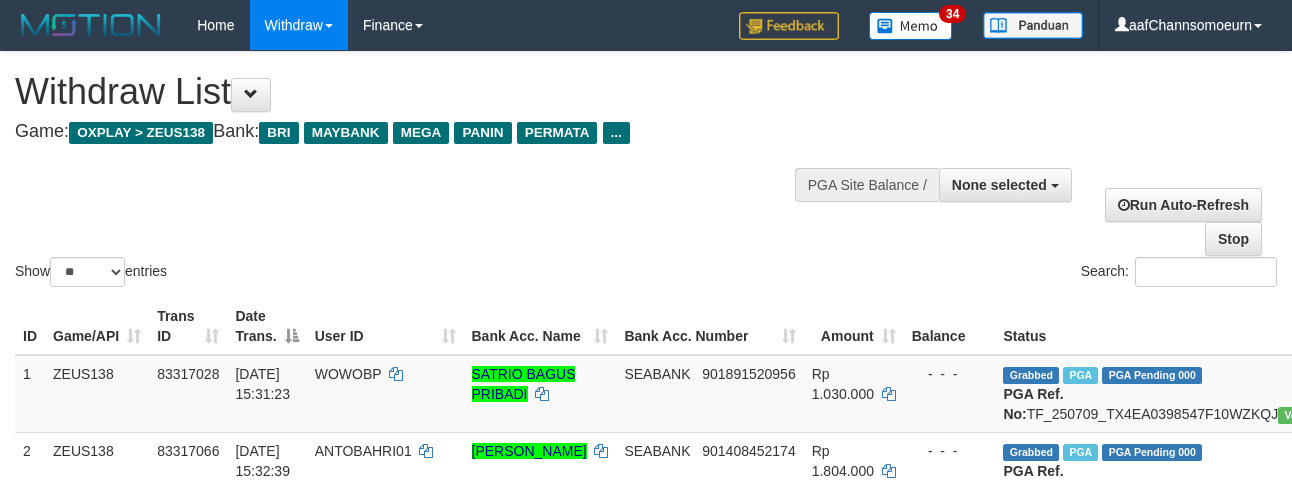 select 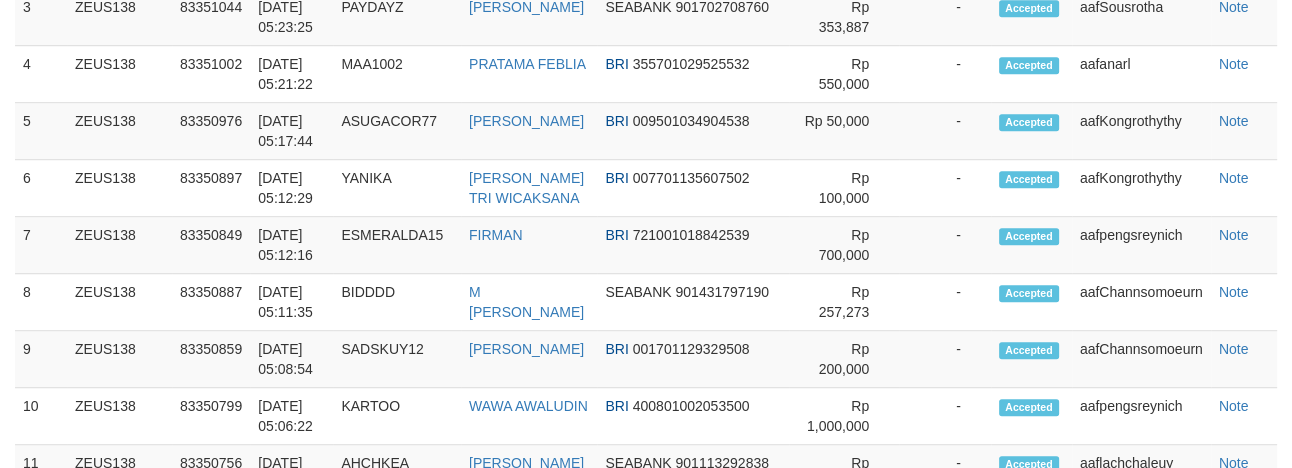 scroll, scrollTop: 1125, scrollLeft: 0, axis: vertical 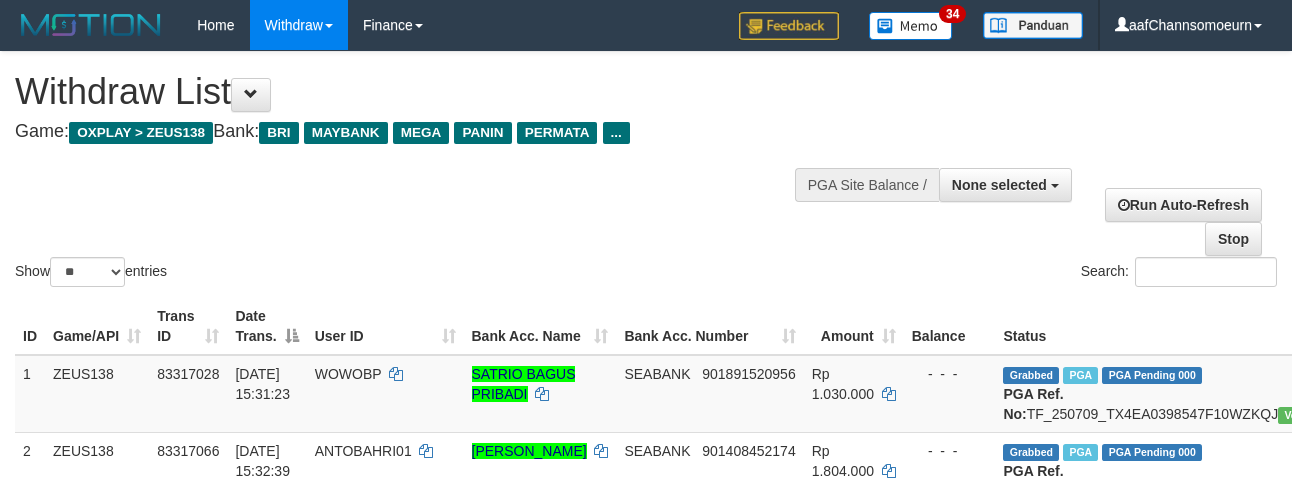 select 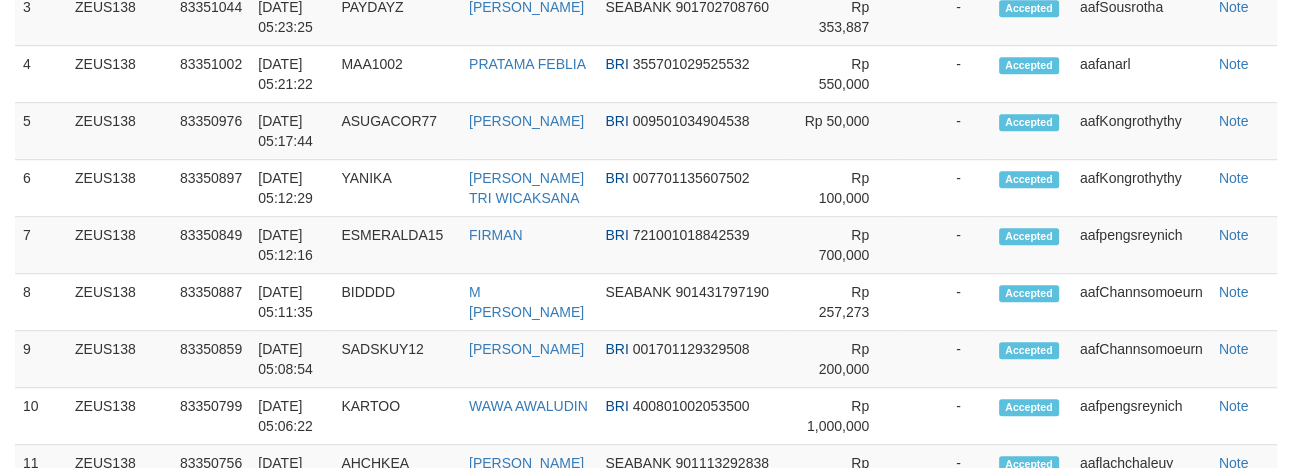 scroll, scrollTop: 1125, scrollLeft: 0, axis: vertical 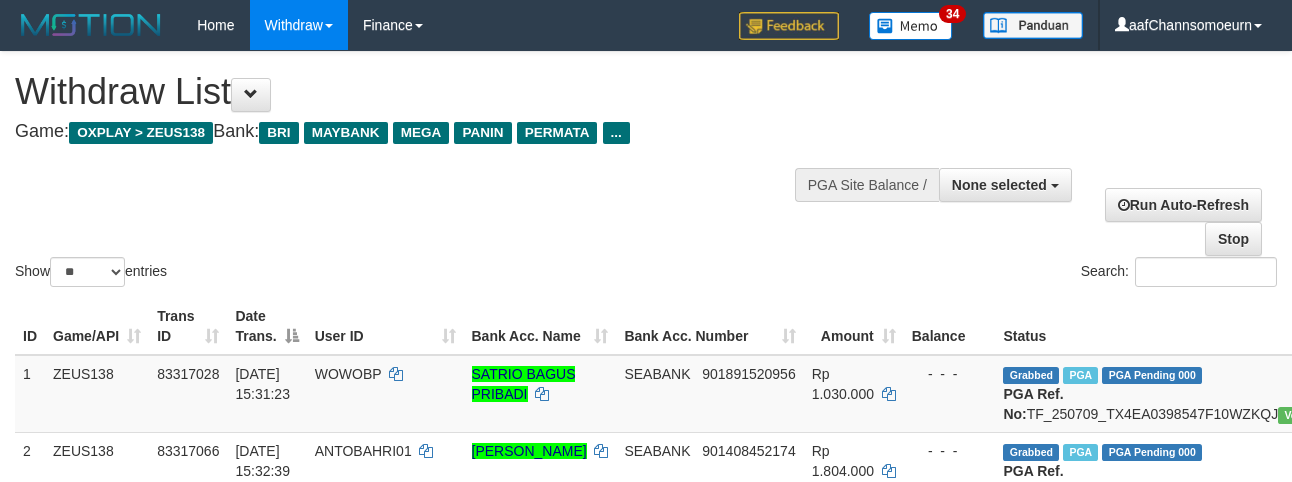 select 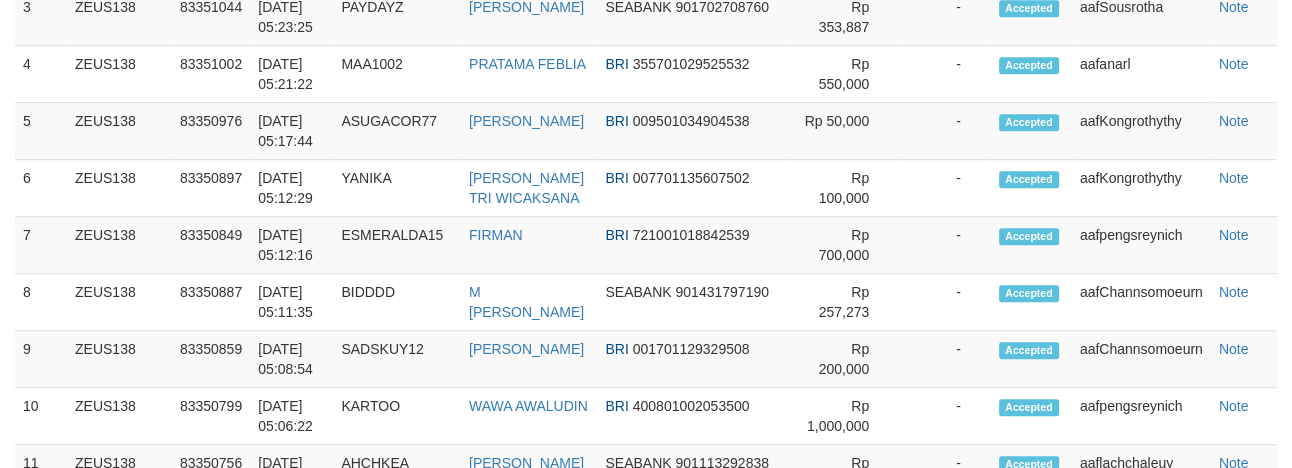 scroll, scrollTop: 1125, scrollLeft: 0, axis: vertical 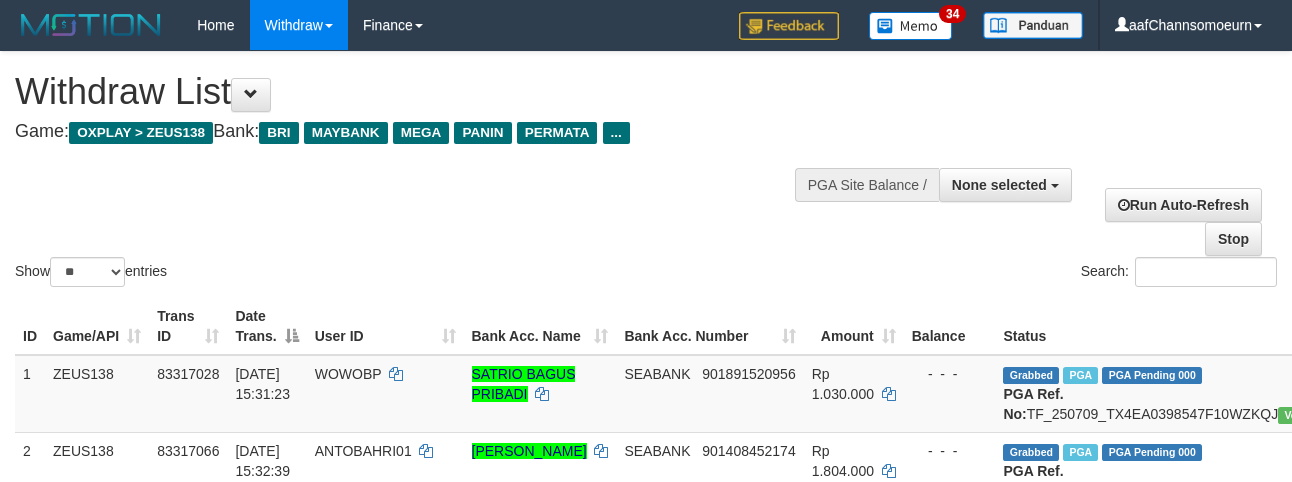select 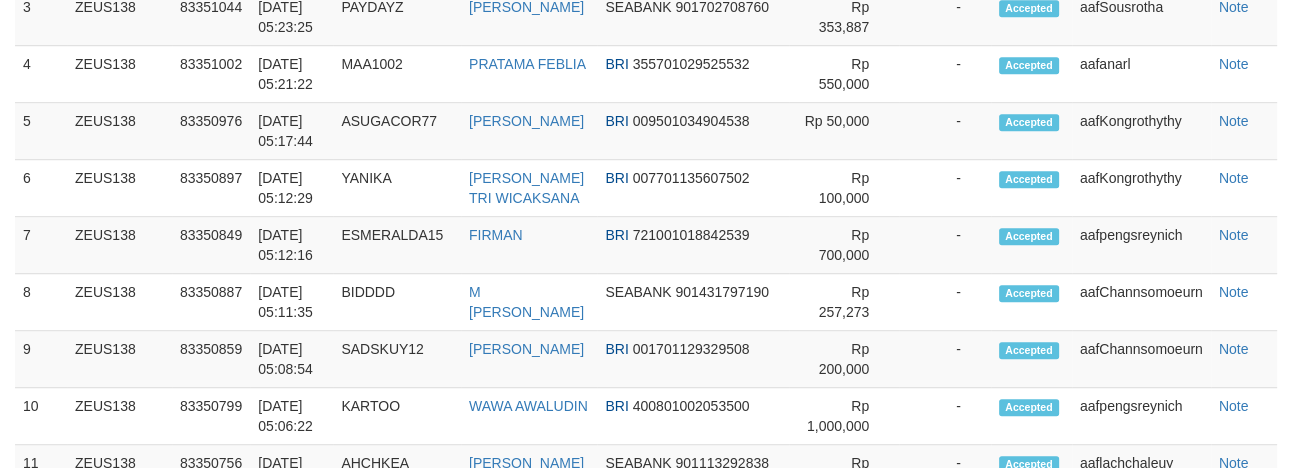 scroll, scrollTop: 1125, scrollLeft: 0, axis: vertical 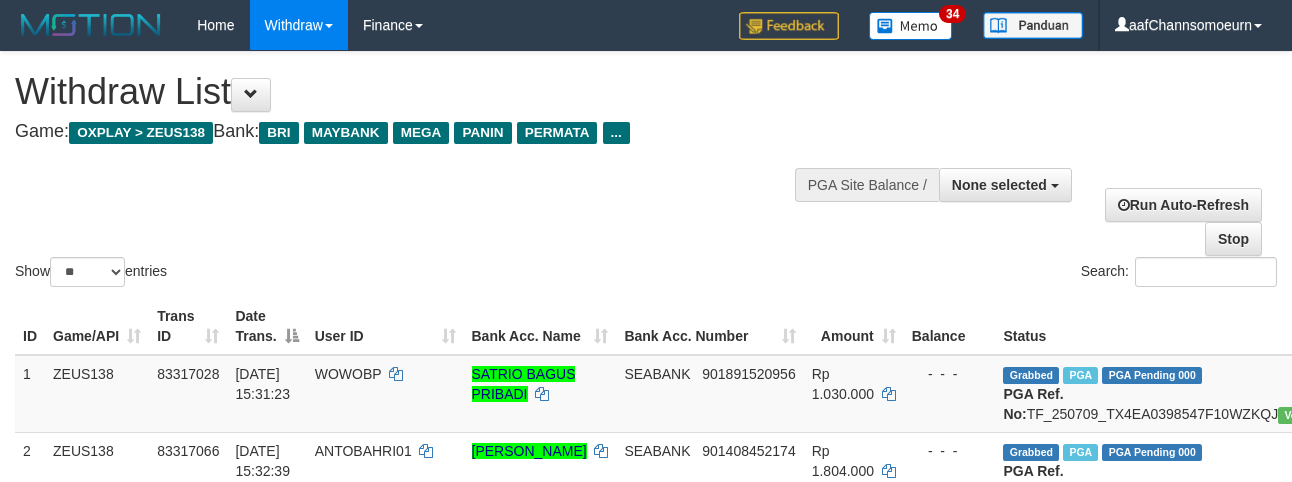 select 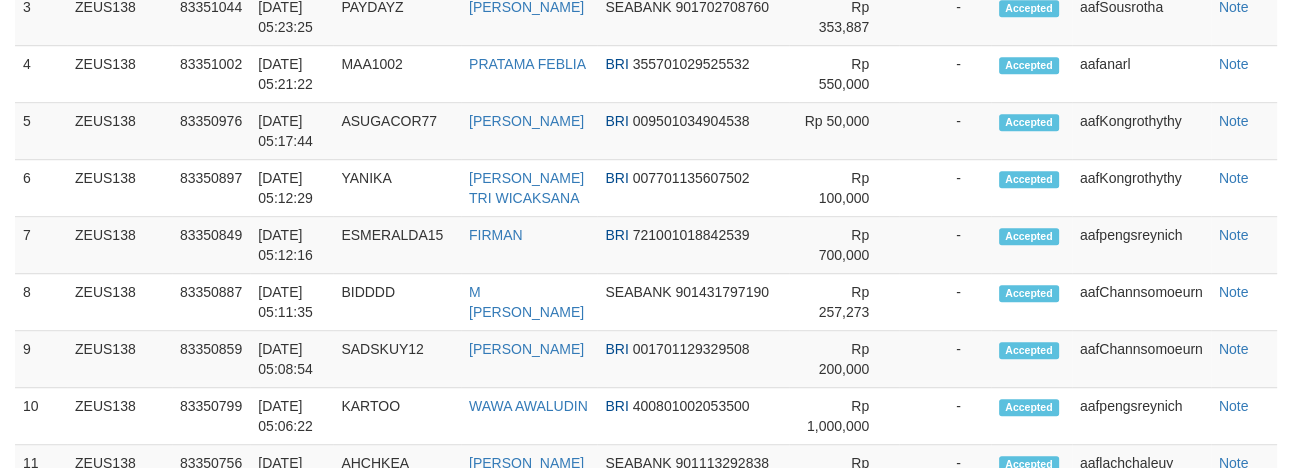 scroll, scrollTop: 1125, scrollLeft: 0, axis: vertical 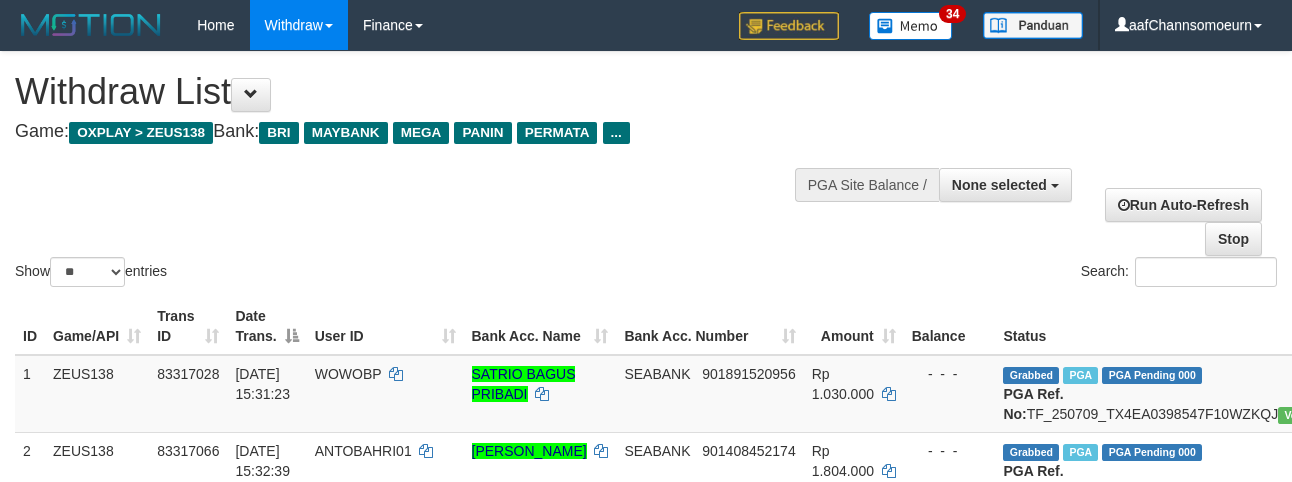 select 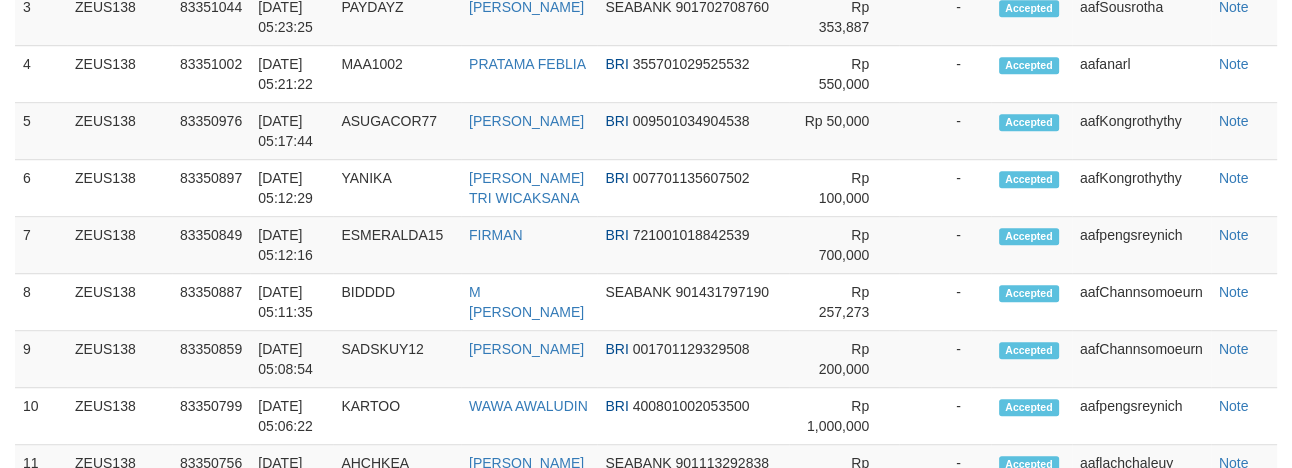 scroll, scrollTop: 1125, scrollLeft: 0, axis: vertical 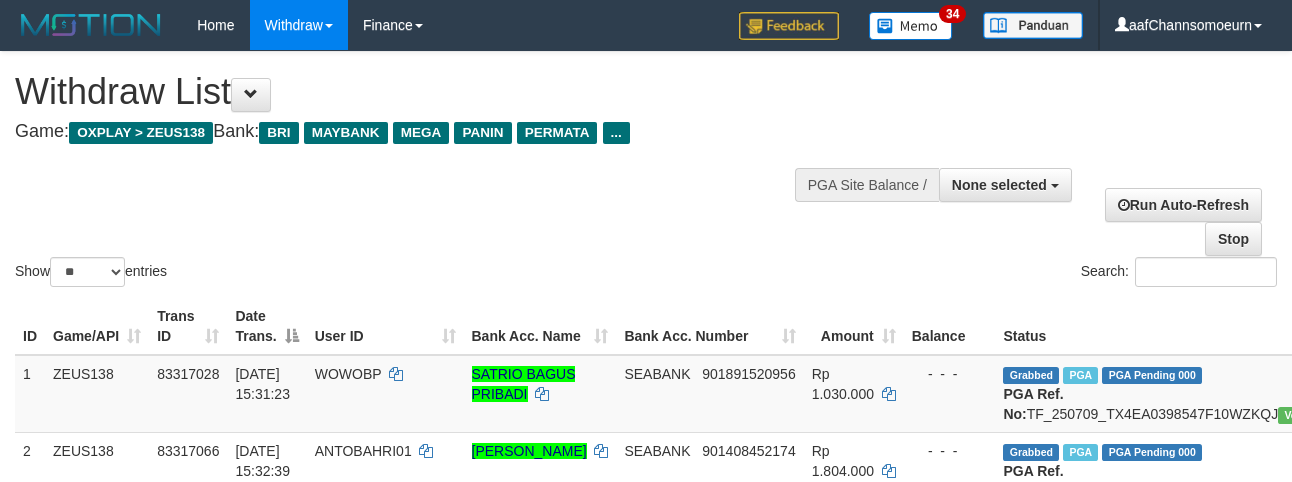 select 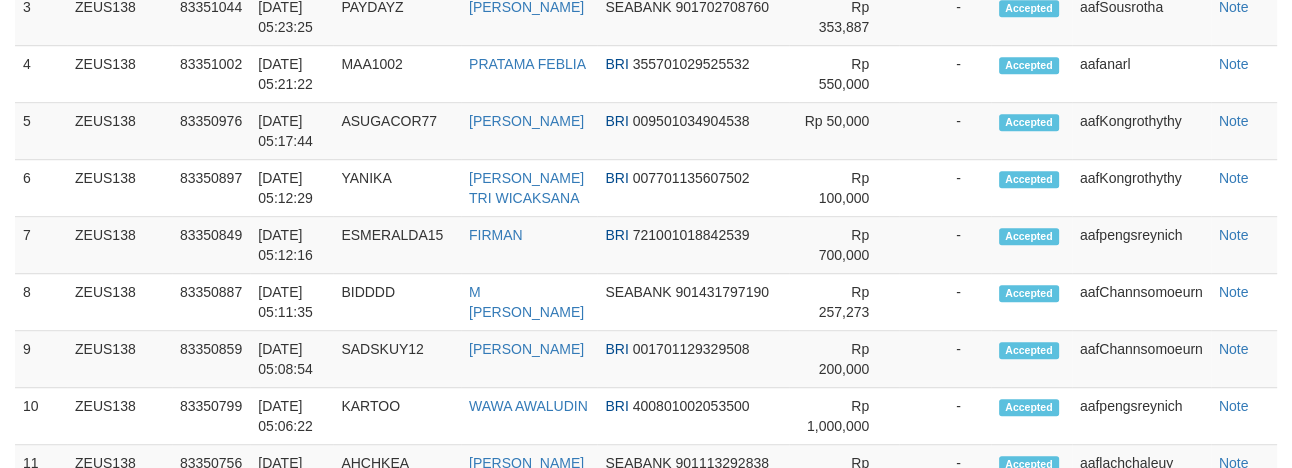 scroll, scrollTop: 1125, scrollLeft: 0, axis: vertical 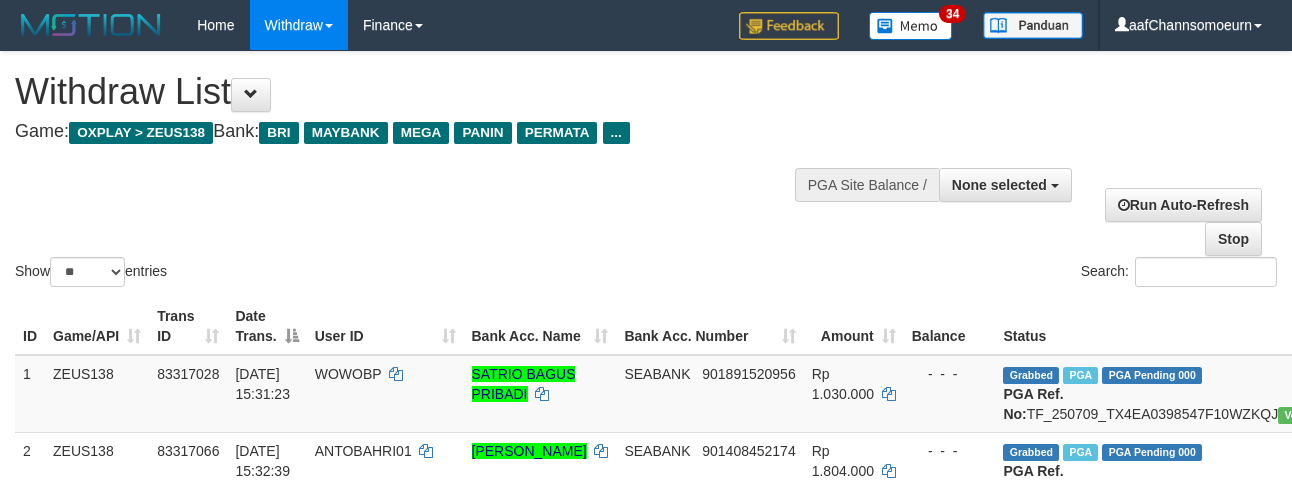 select 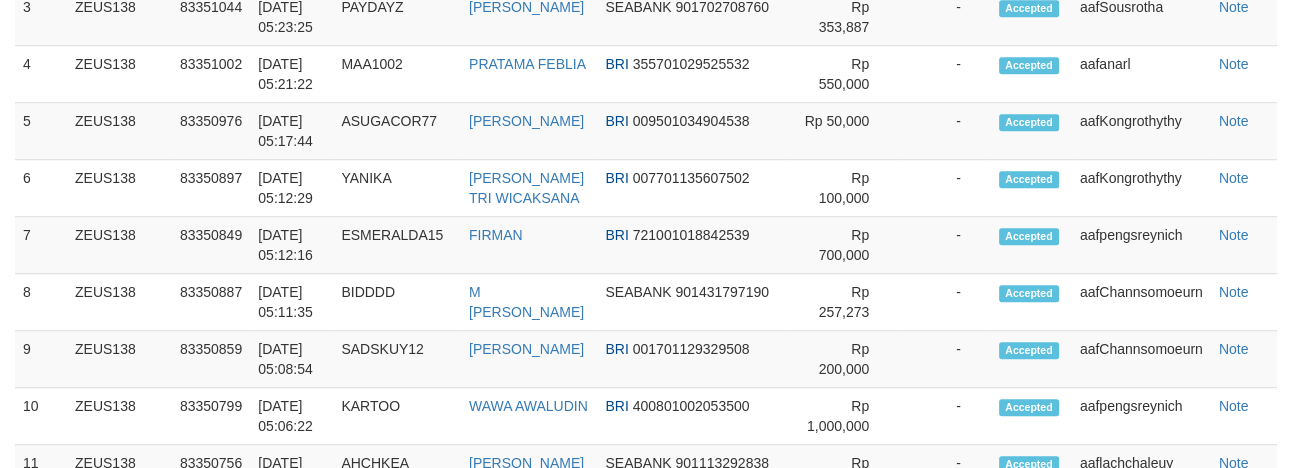 scroll, scrollTop: 1125, scrollLeft: 0, axis: vertical 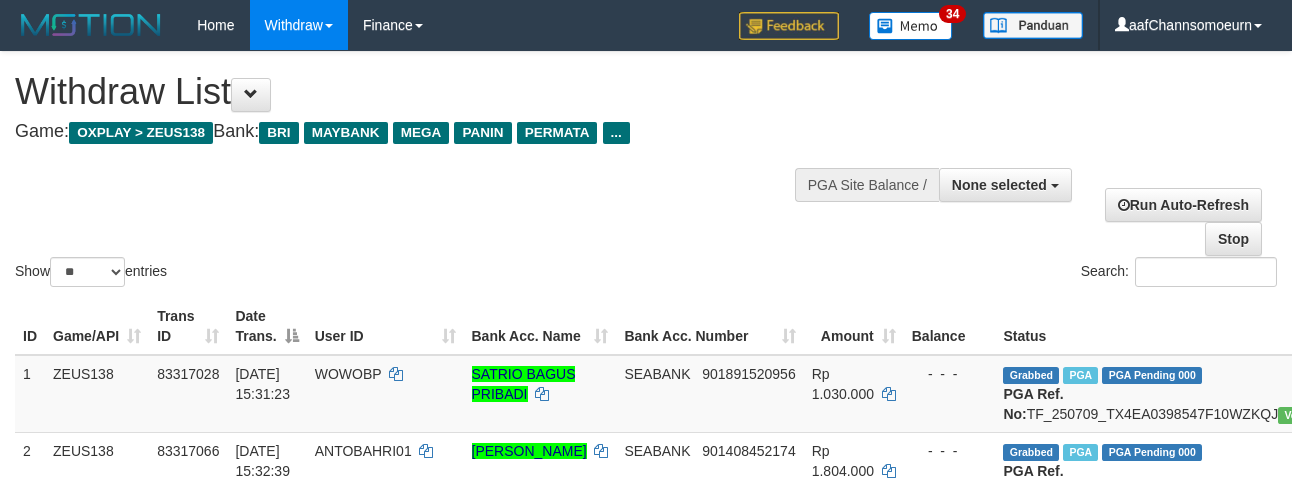 select 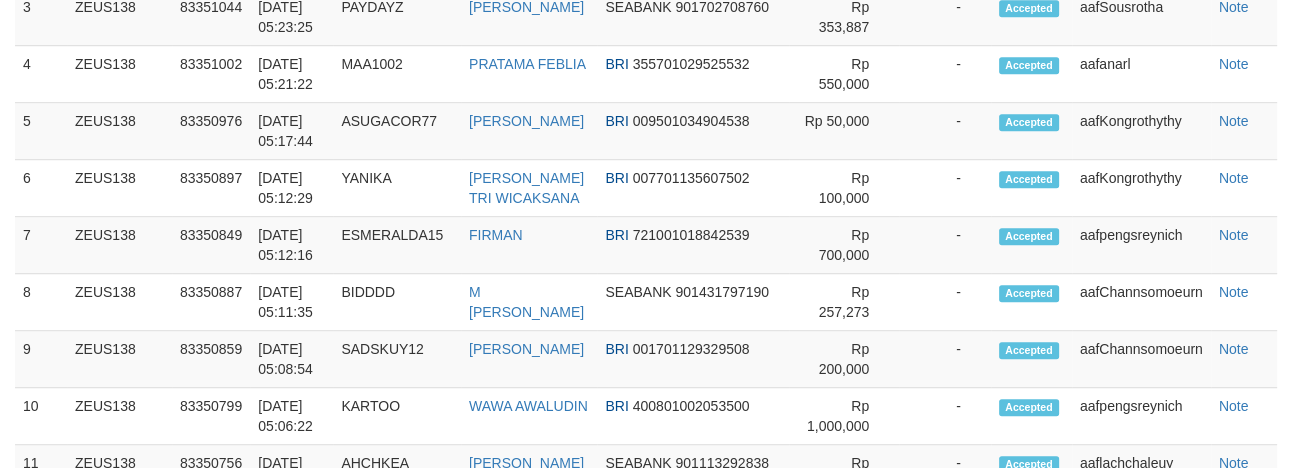 scroll, scrollTop: 1125, scrollLeft: 0, axis: vertical 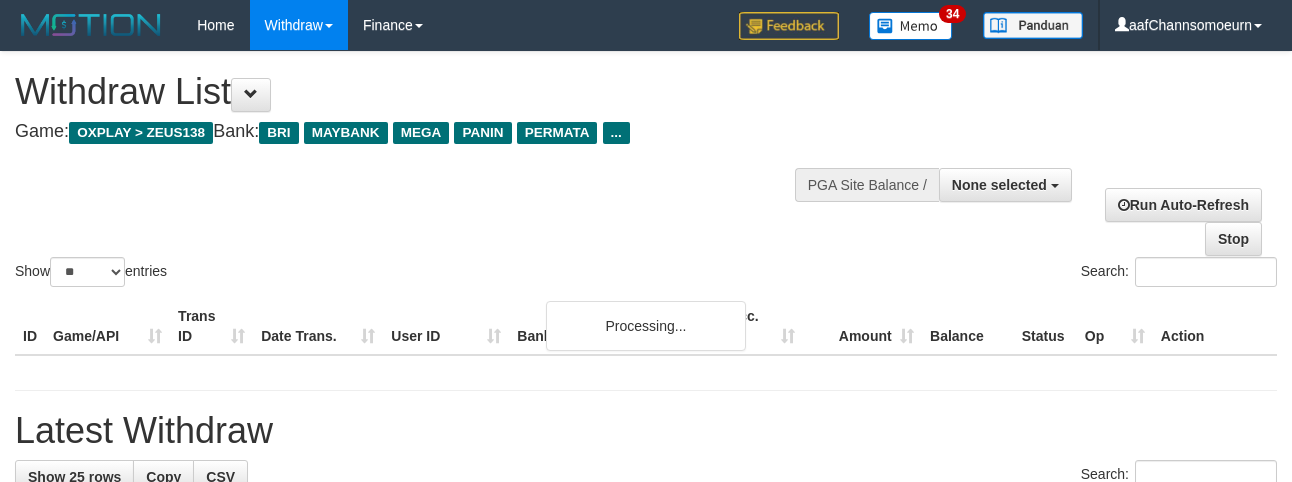 select 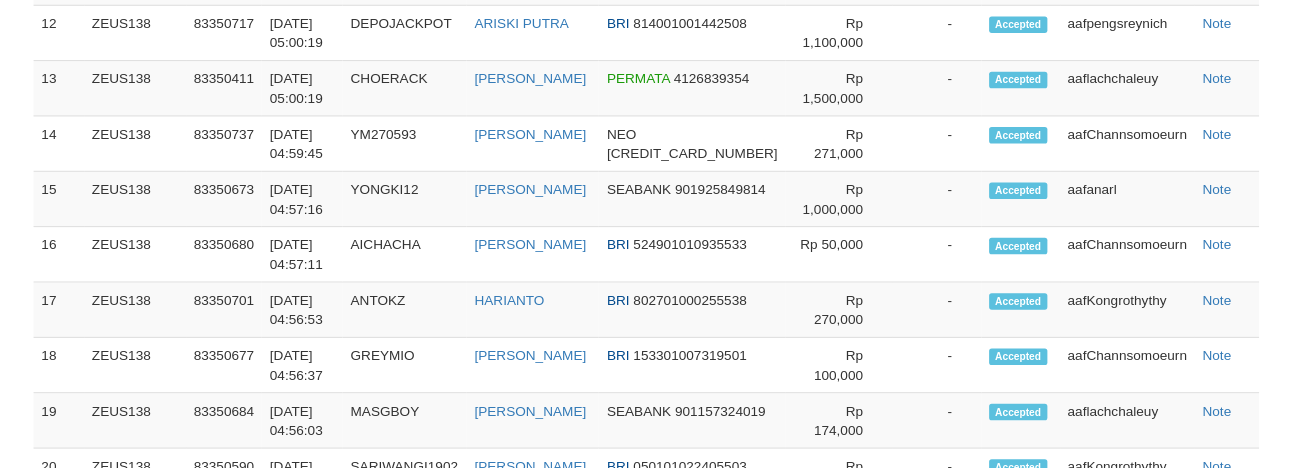 scroll, scrollTop: 1125, scrollLeft: 0, axis: vertical 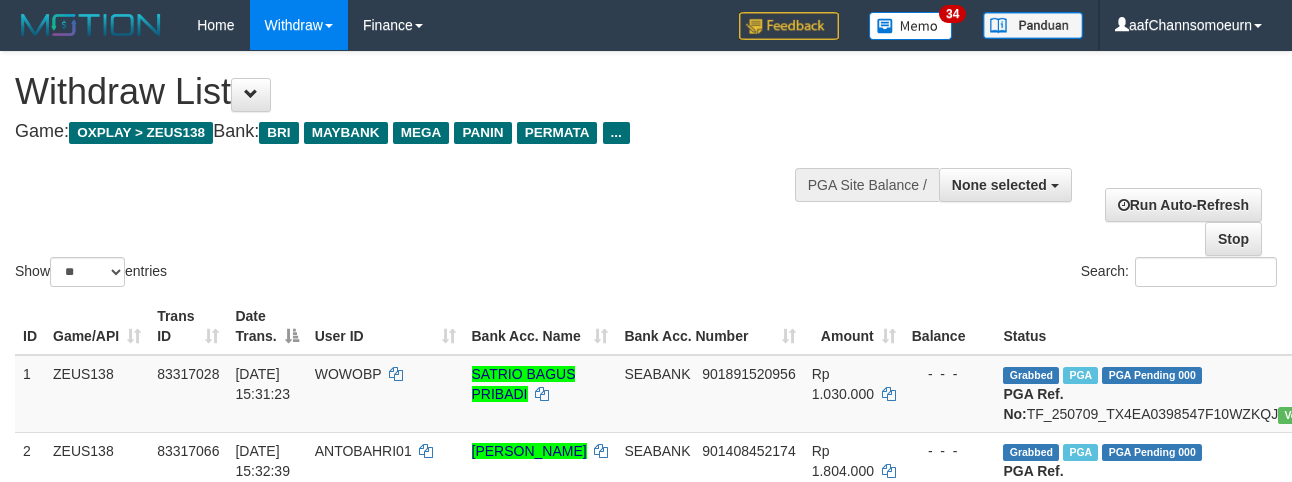 select 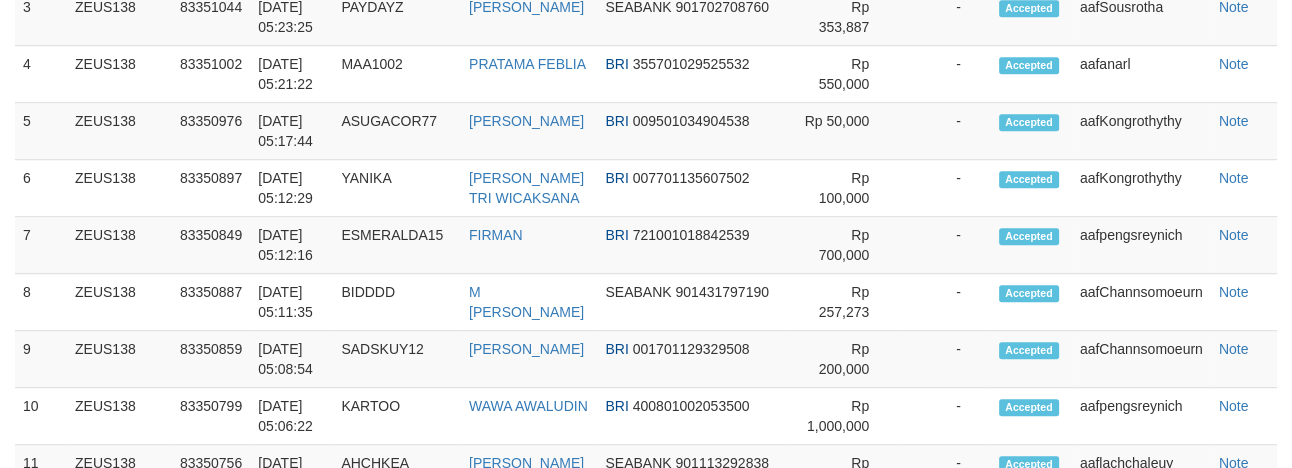 scroll, scrollTop: 1125, scrollLeft: 0, axis: vertical 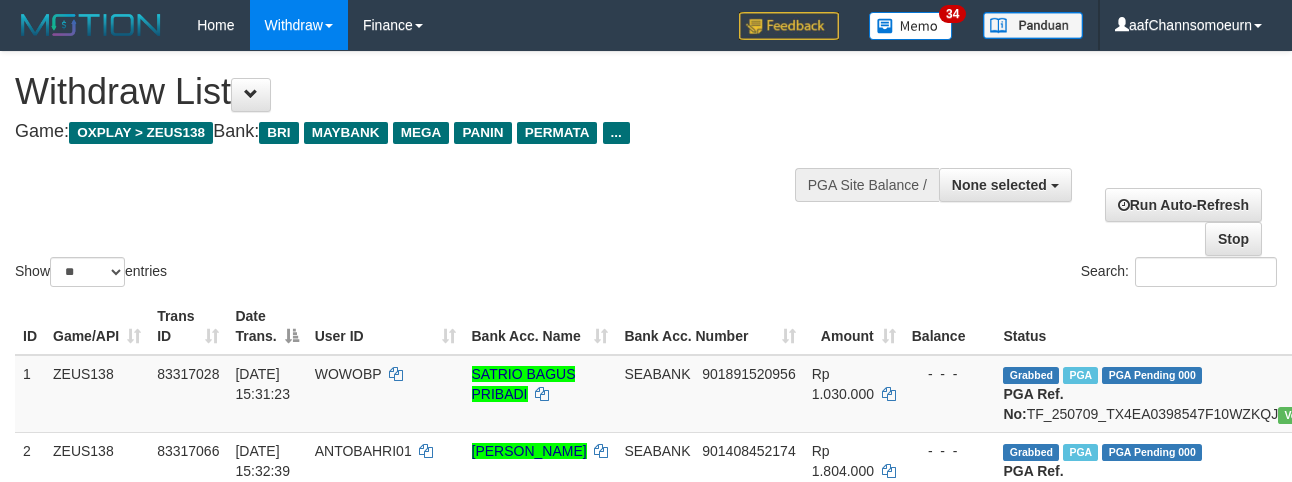 select 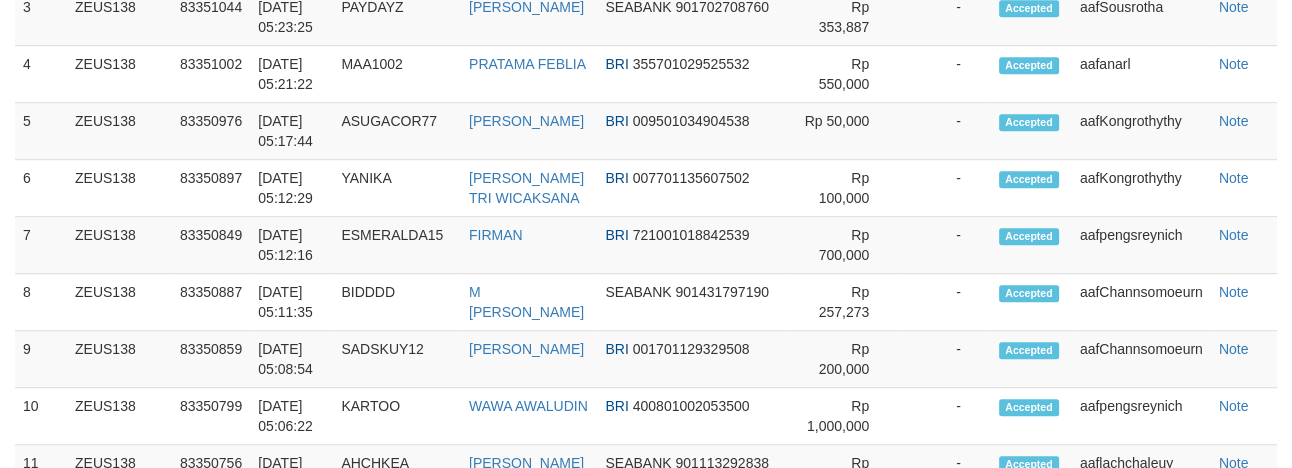 scroll, scrollTop: 1125, scrollLeft: 0, axis: vertical 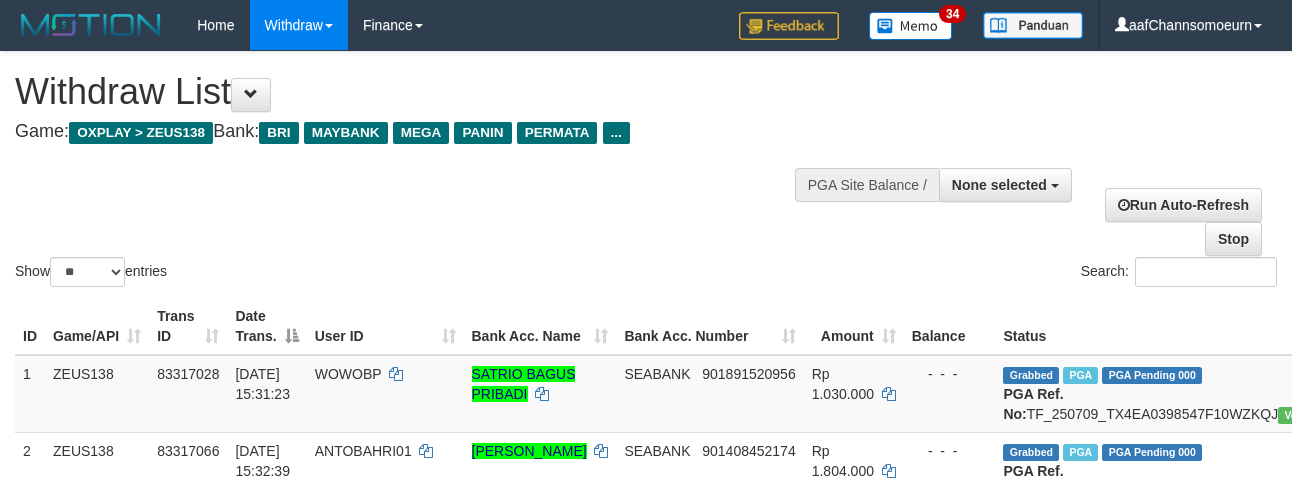select 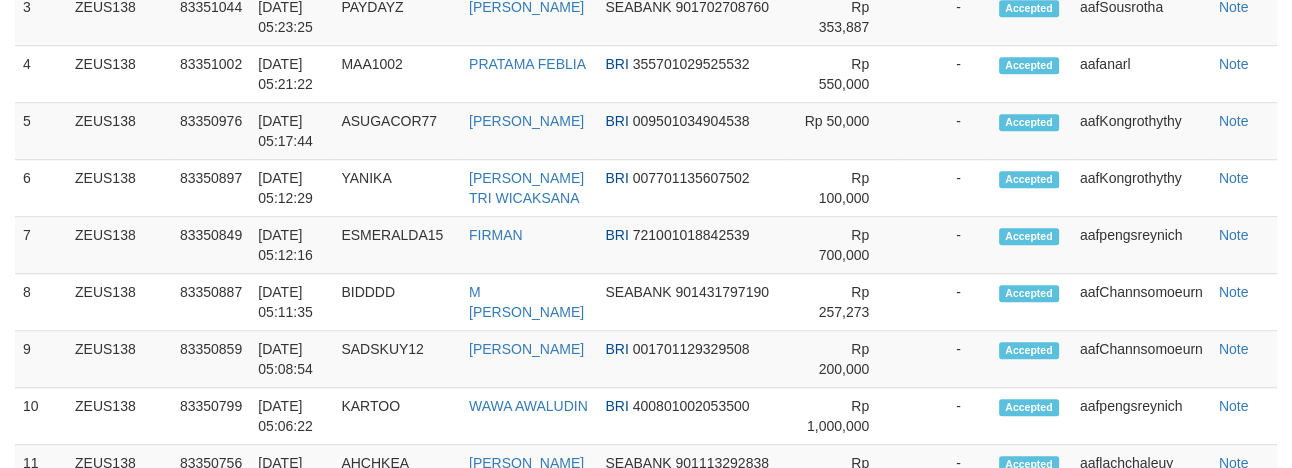 scroll, scrollTop: 1125, scrollLeft: 0, axis: vertical 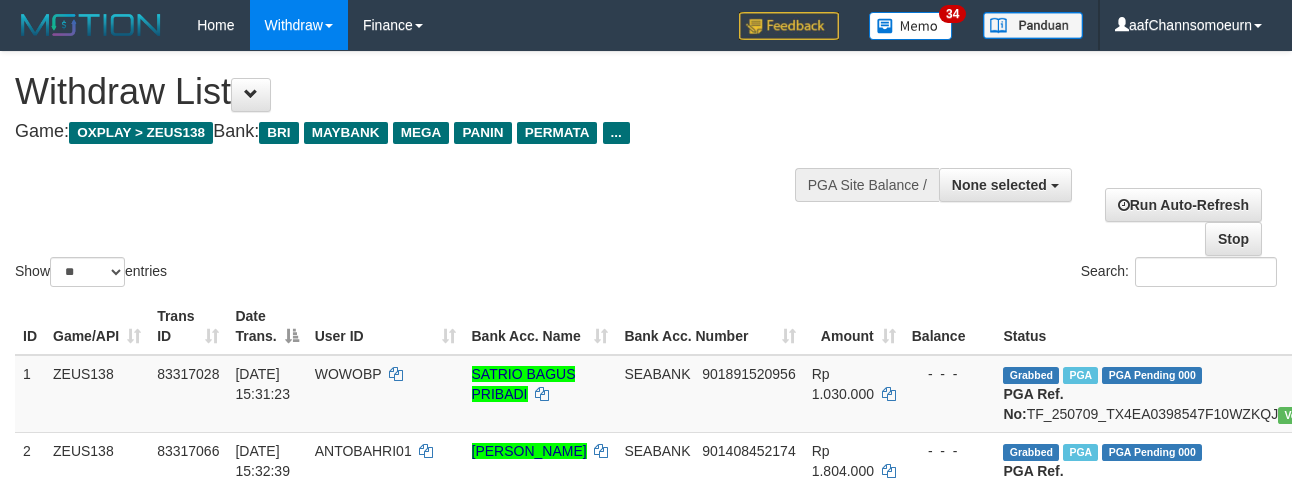 select 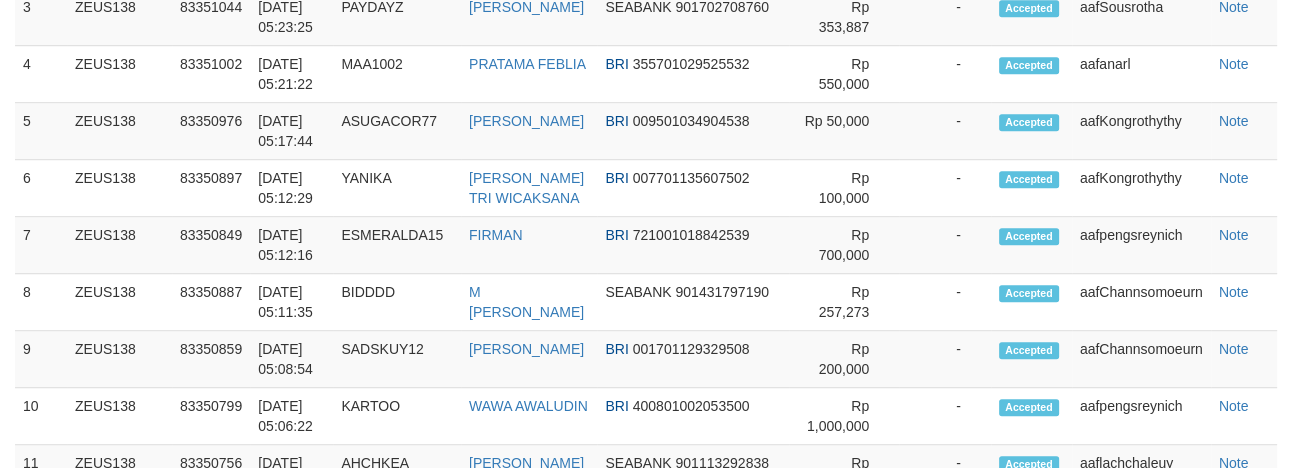 scroll, scrollTop: 1125, scrollLeft: 0, axis: vertical 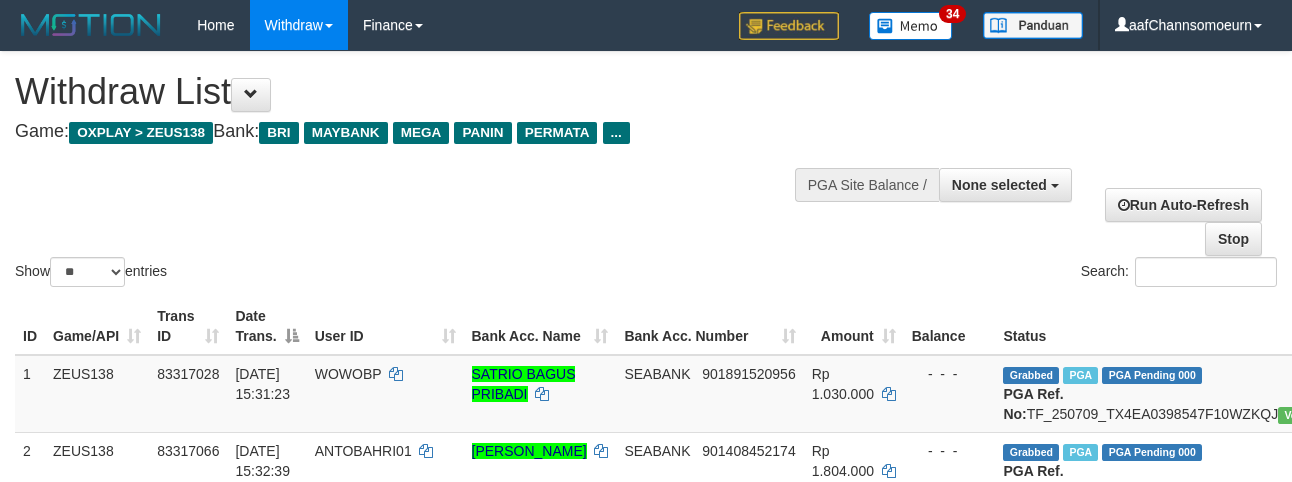 select 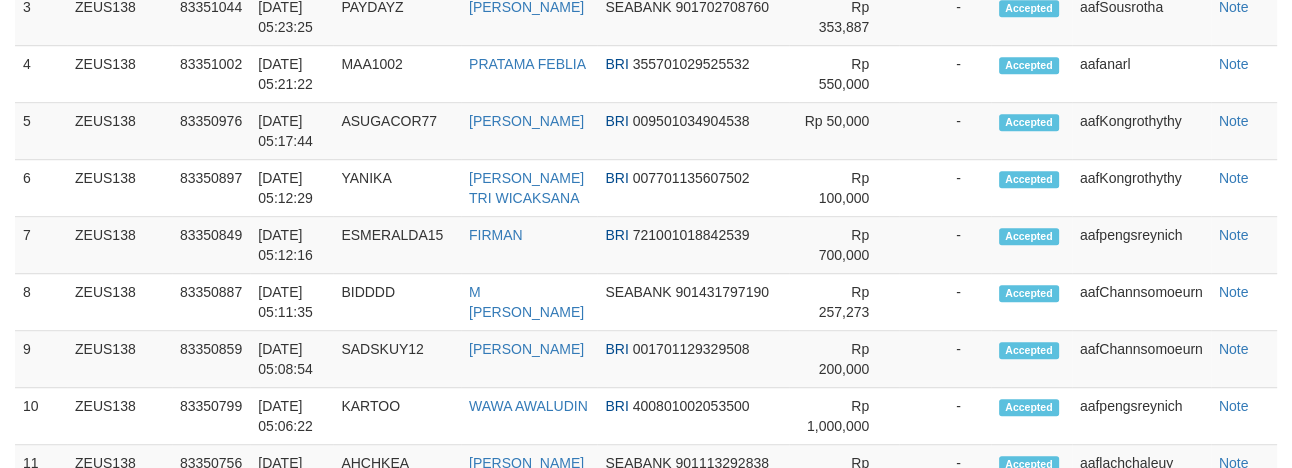 scroll, scrollTop: 1125, scrollLeft: 0, axis: vertical 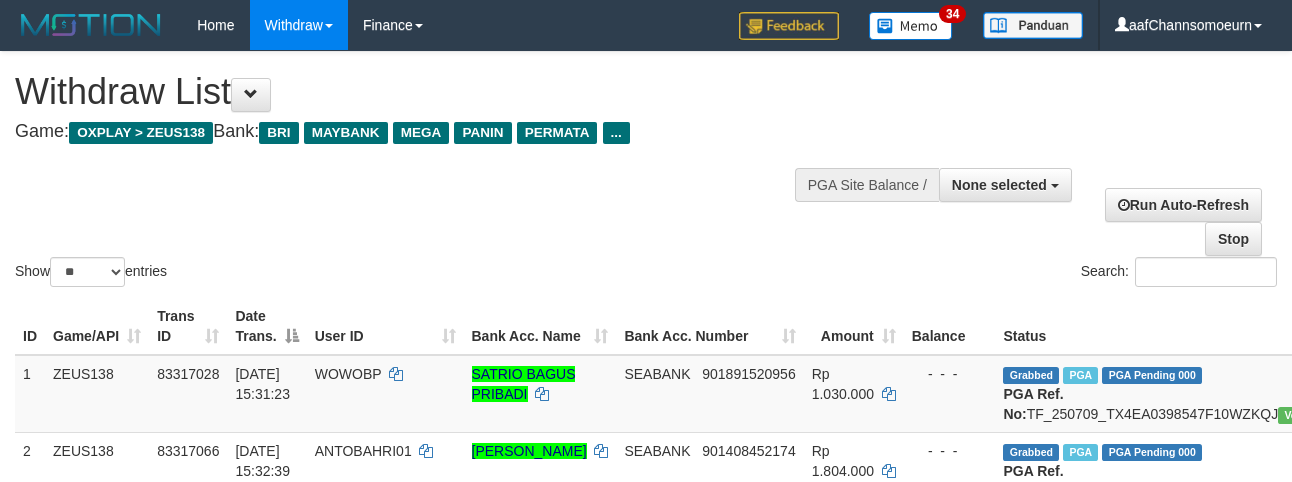 select 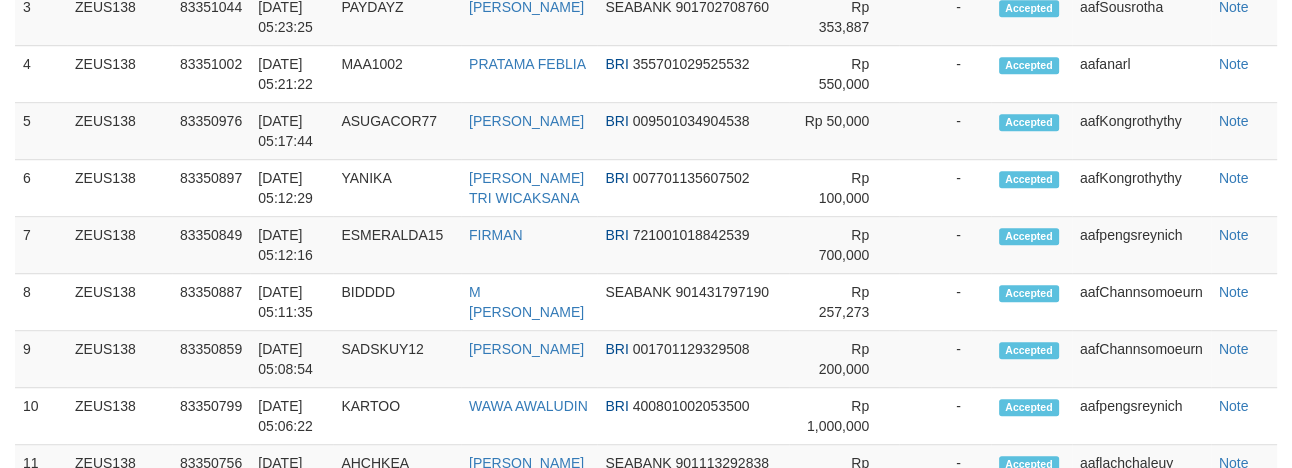 scroll, scrollTop: 1125, scrollLeft: 0, axis: vertical 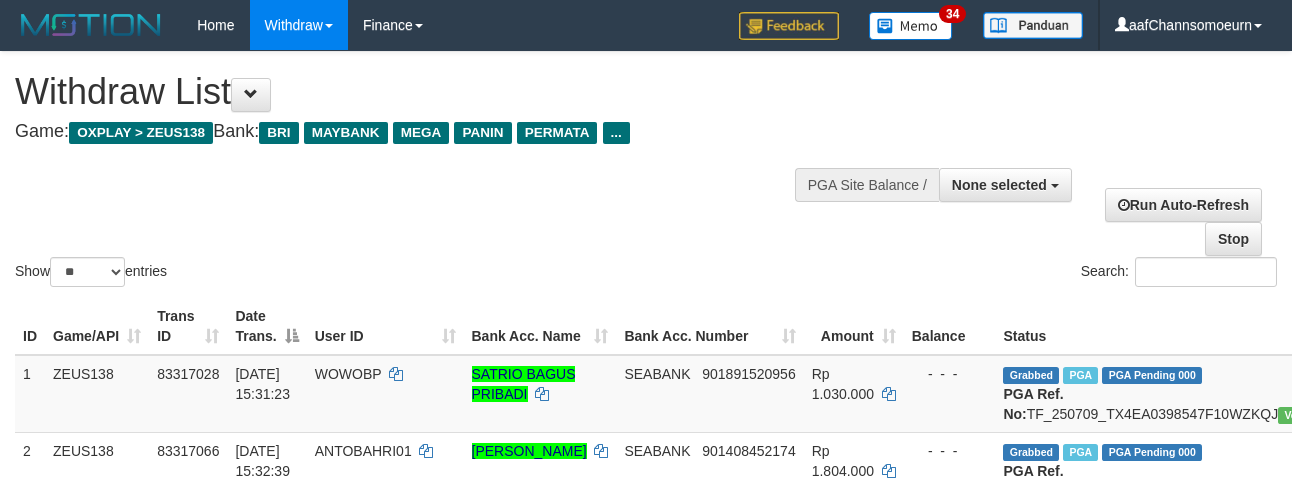select 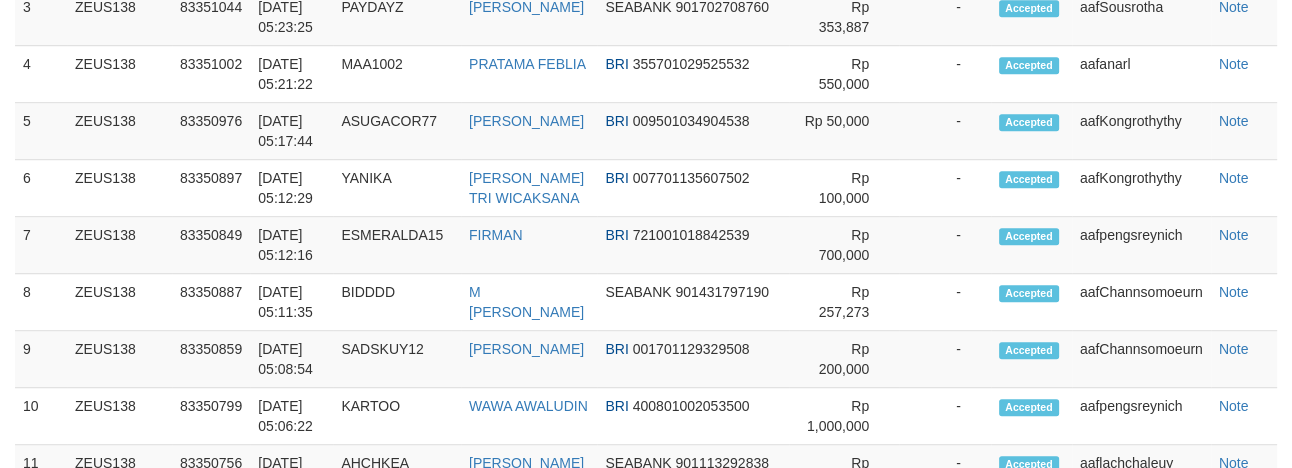 scroll, scrollTop: 1125, scrollLeft: 0, axis: vertical 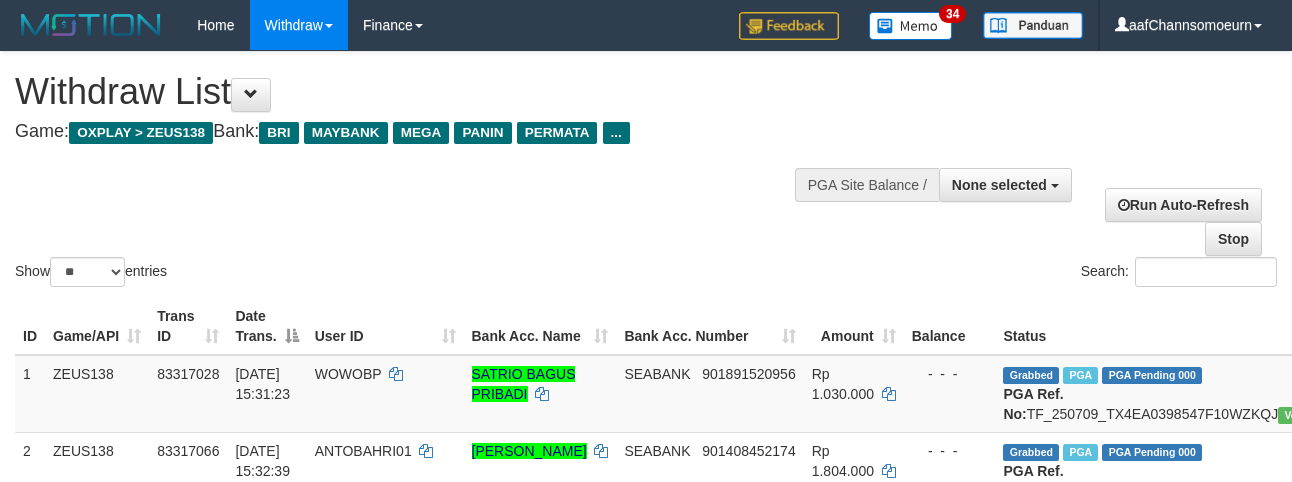 select 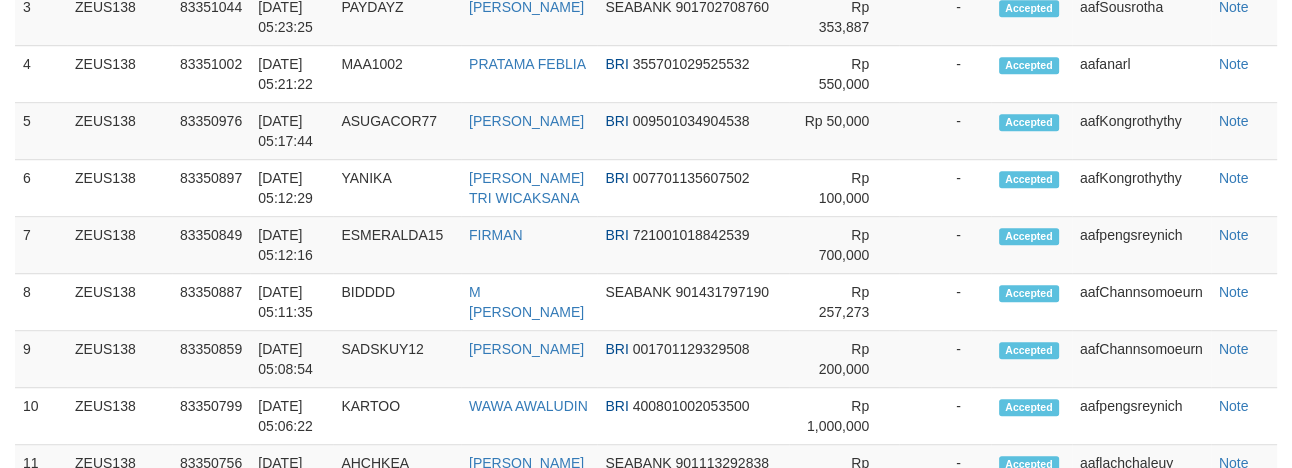 scroll, scrollTop: 1125, scrollLeft: 0, axis: vertical 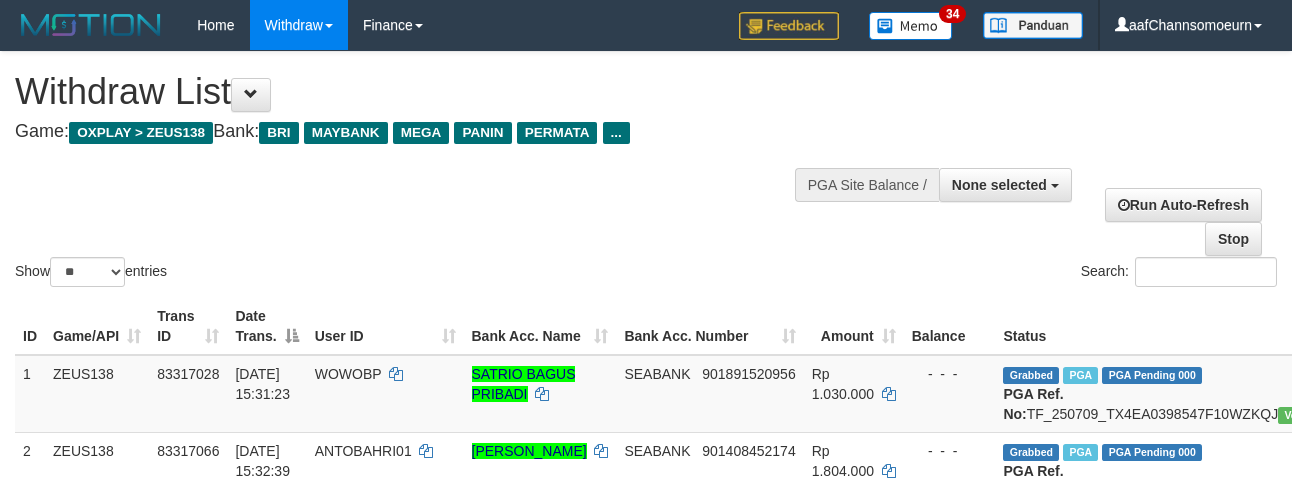 select 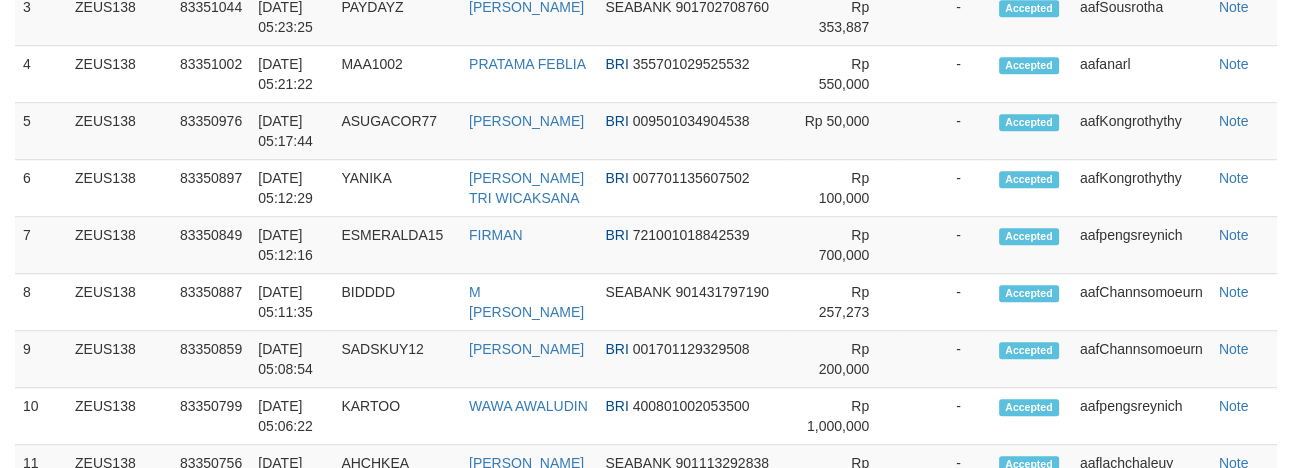 scroll, scrollTop: 1125, scrollLeft: 0, axis: vertical 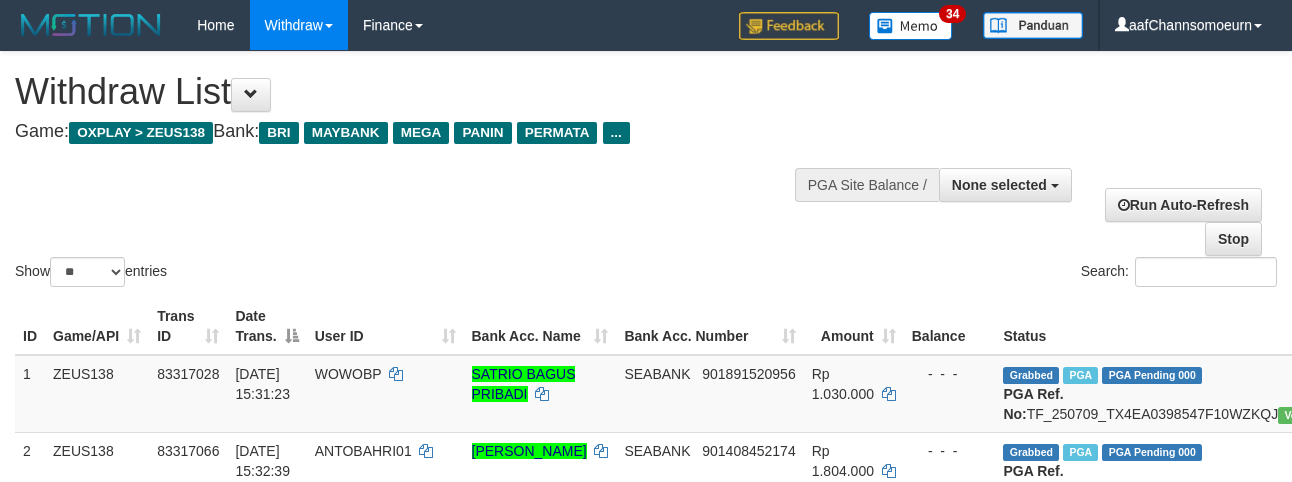 select 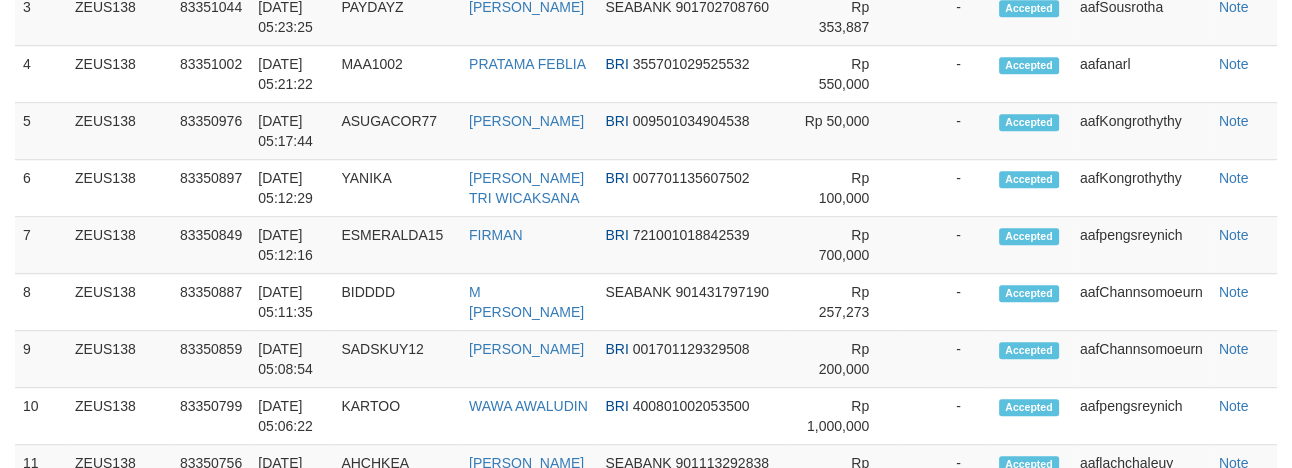 scroll, scrollTop: 1125, scrollLeft: 0, axis: vertical 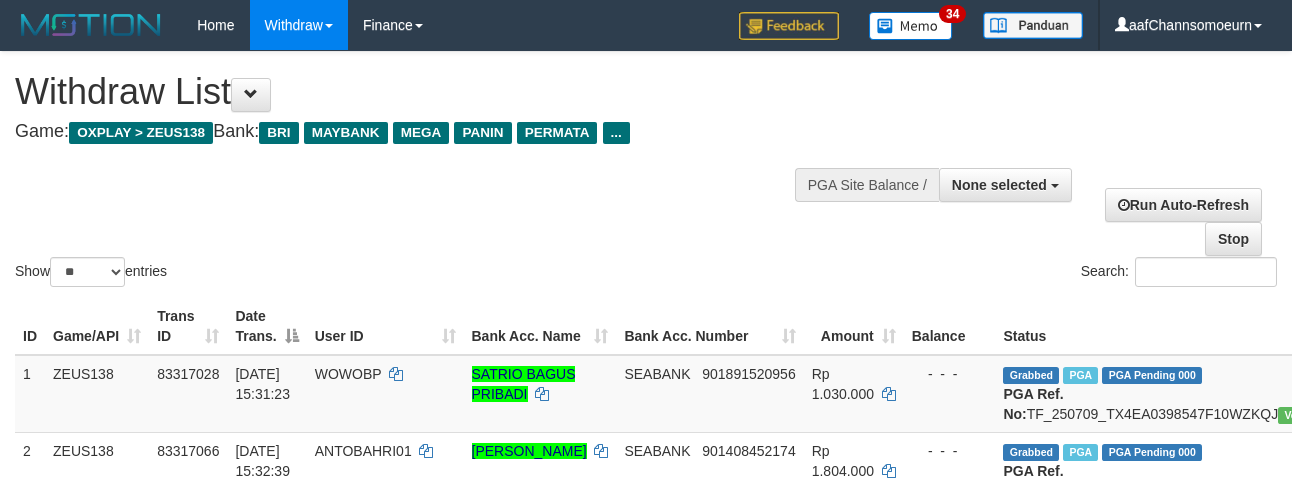 select 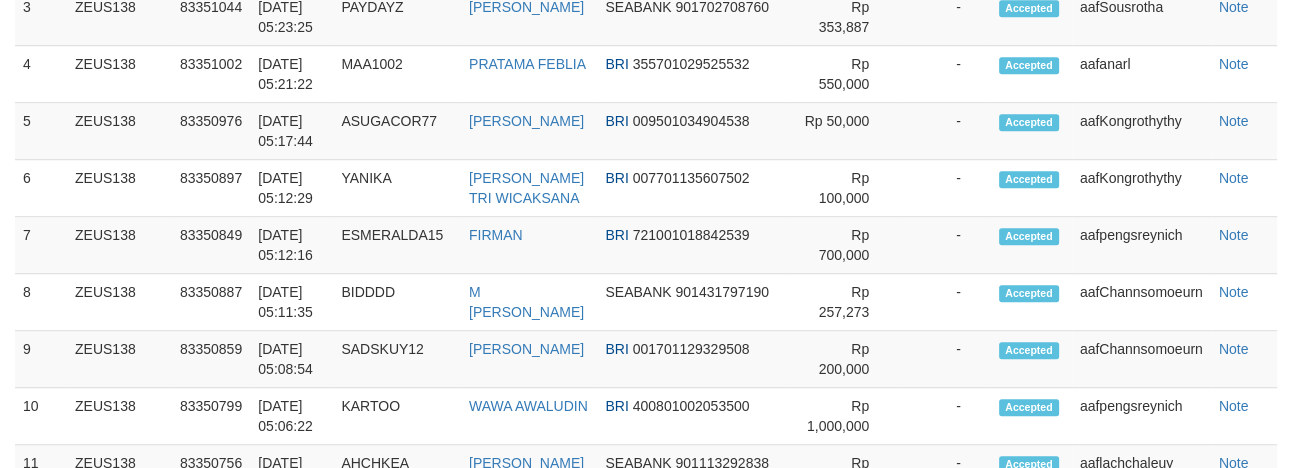 scroll, scrollTop: 1125, scrollLeft: 0, axis: vertical 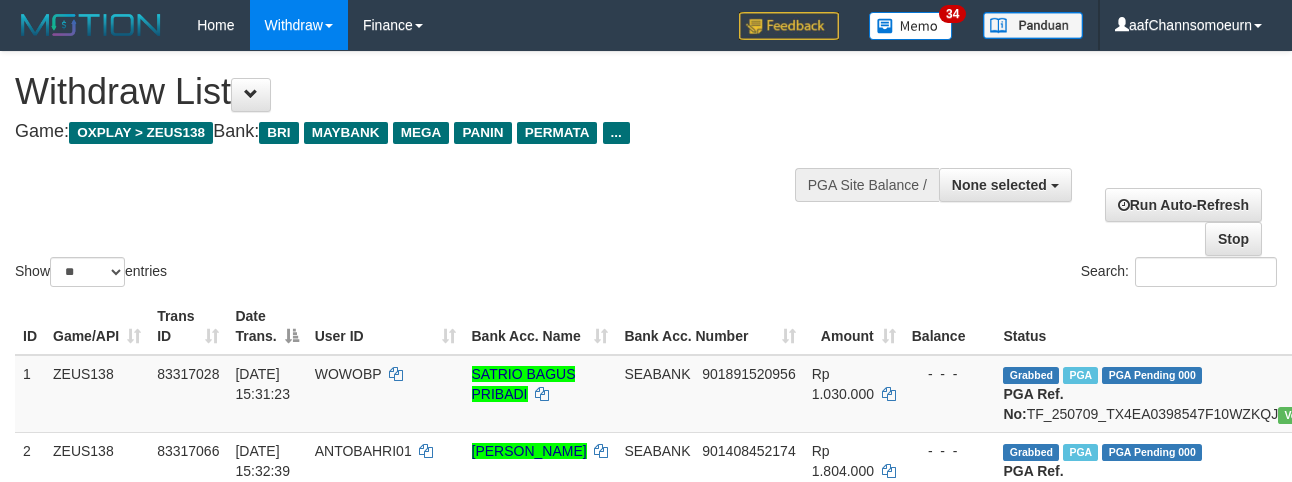 select 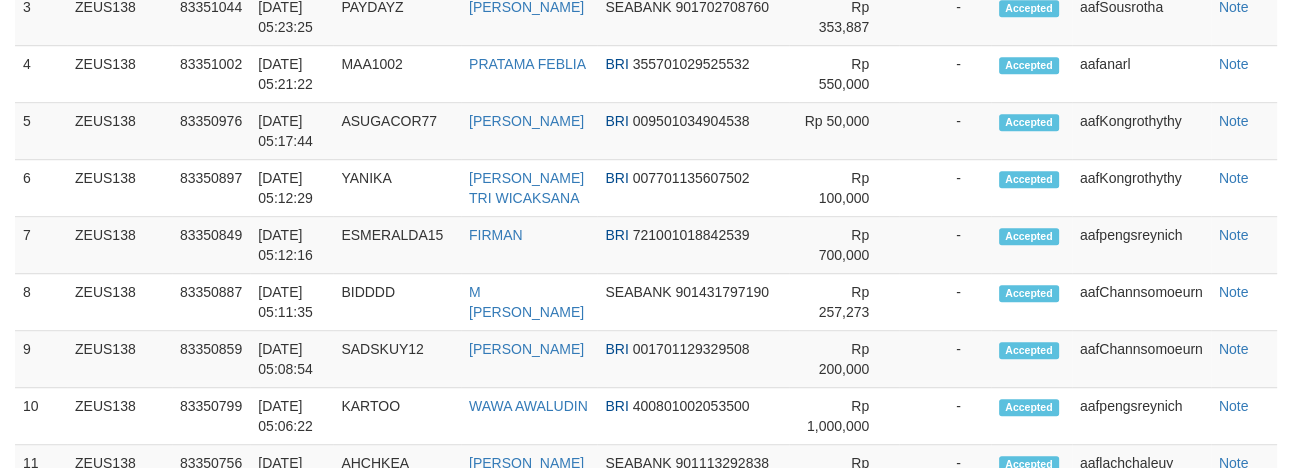 scroll, scrollTop: 1125, scrollLeft: 0, axis: vertical 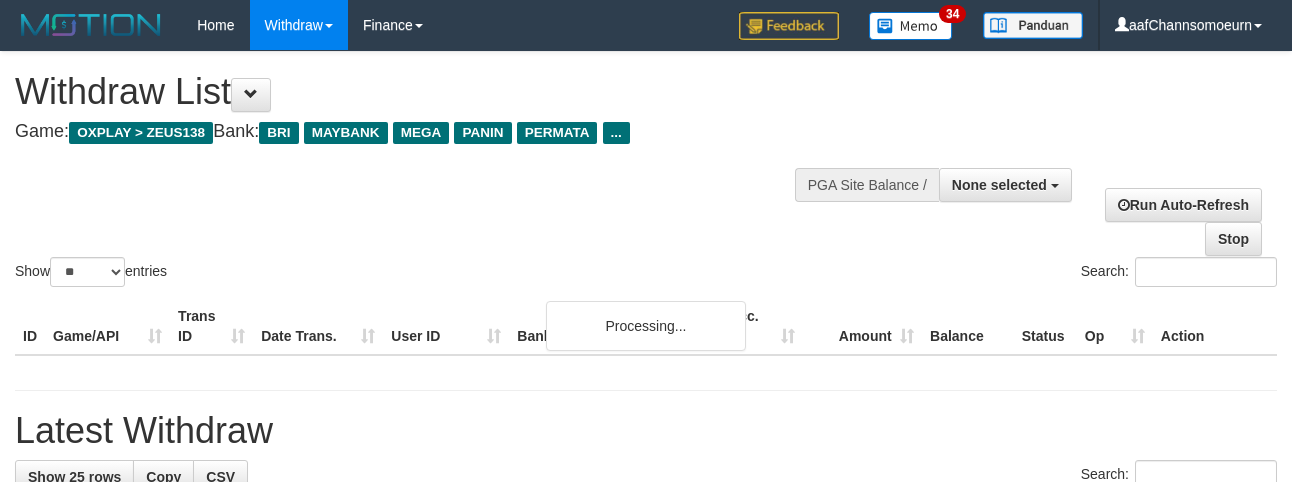 select 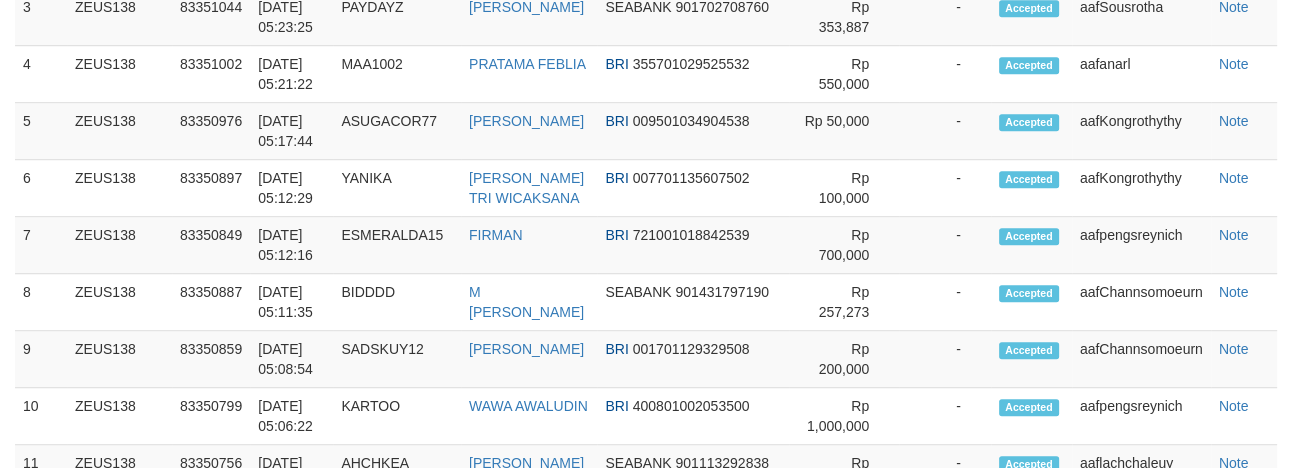 scroll, scrollTop: 1125, scrollLeft: 0, axis: vertical 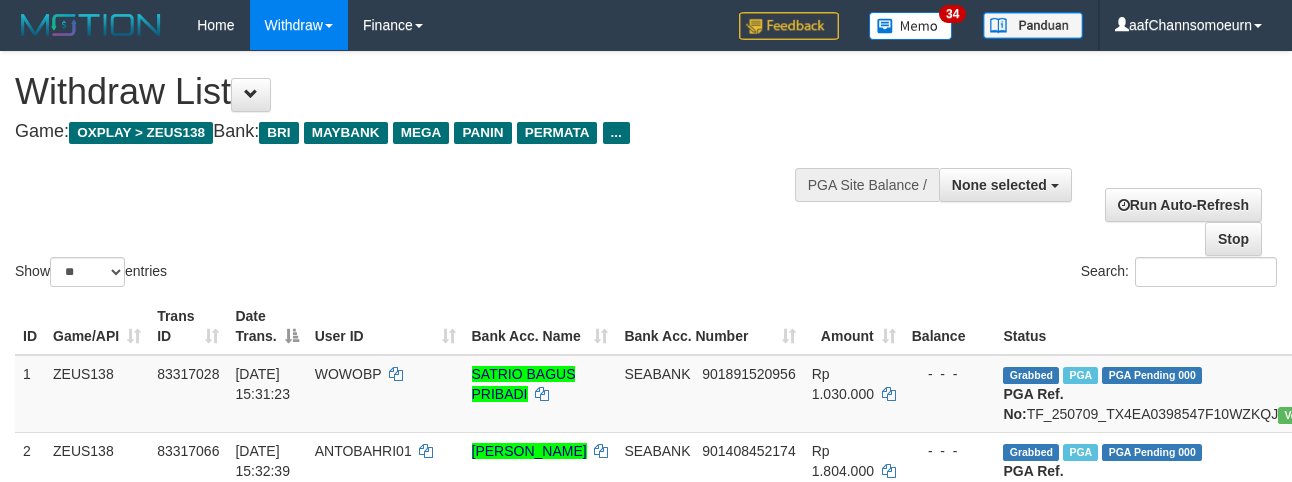 select 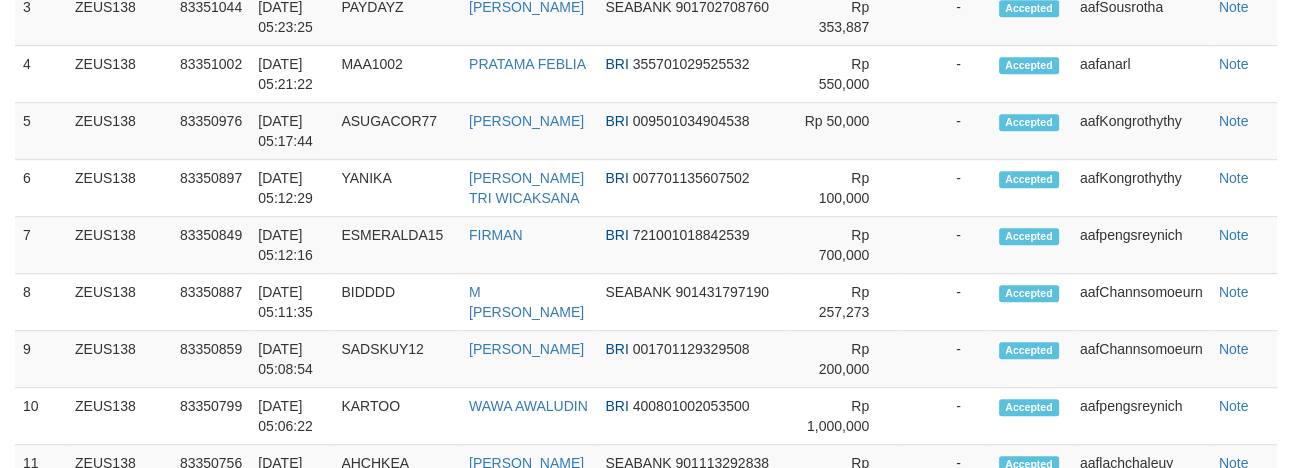 scroll, scrollTop: 1125, scrollLeft: 0, axis: vertical 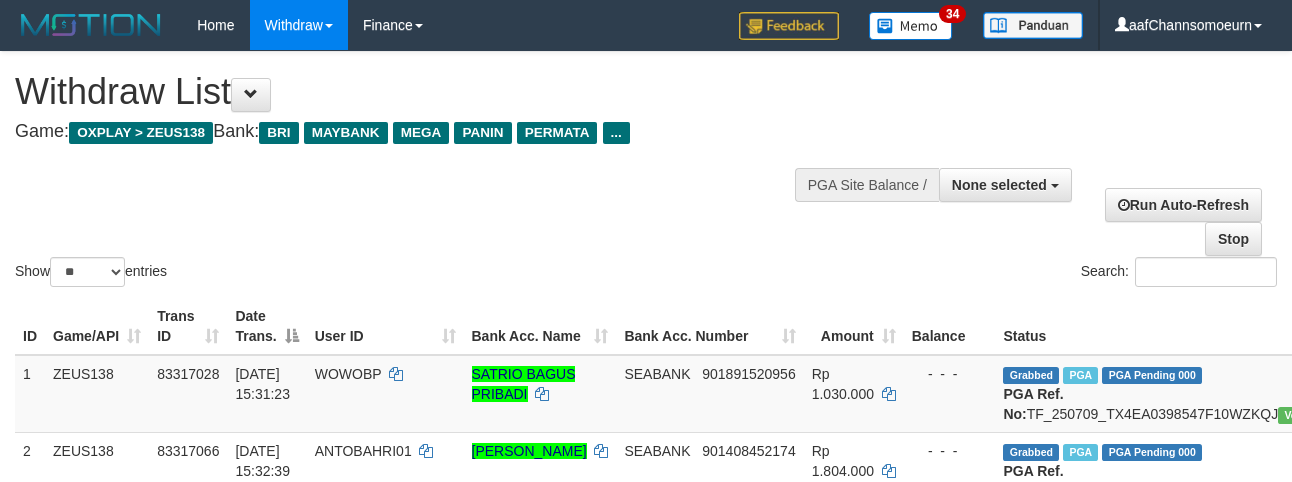 select 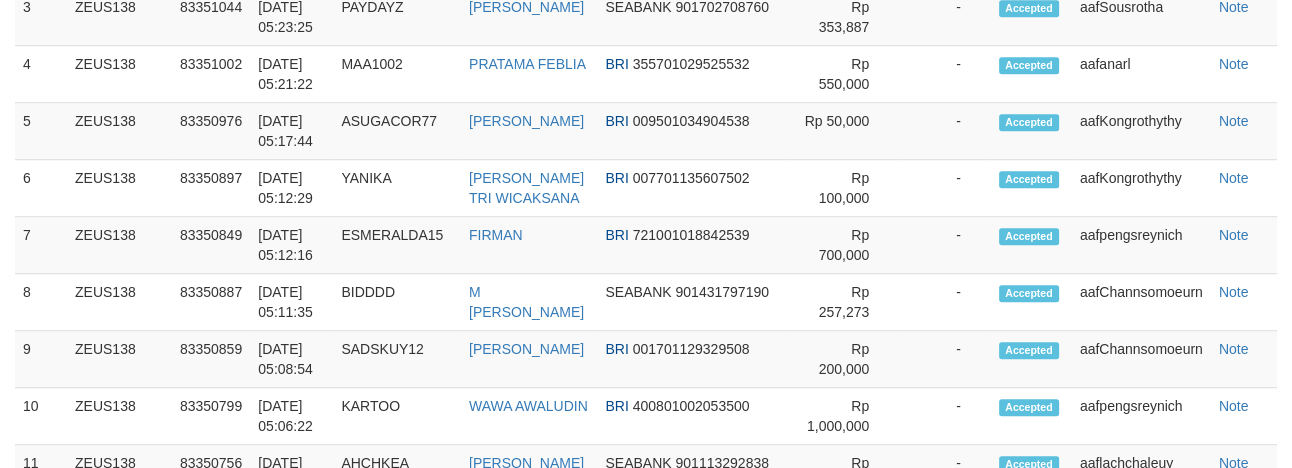 scroll, scrollTop: 1125, scrollLeft: 0, axis: vertical 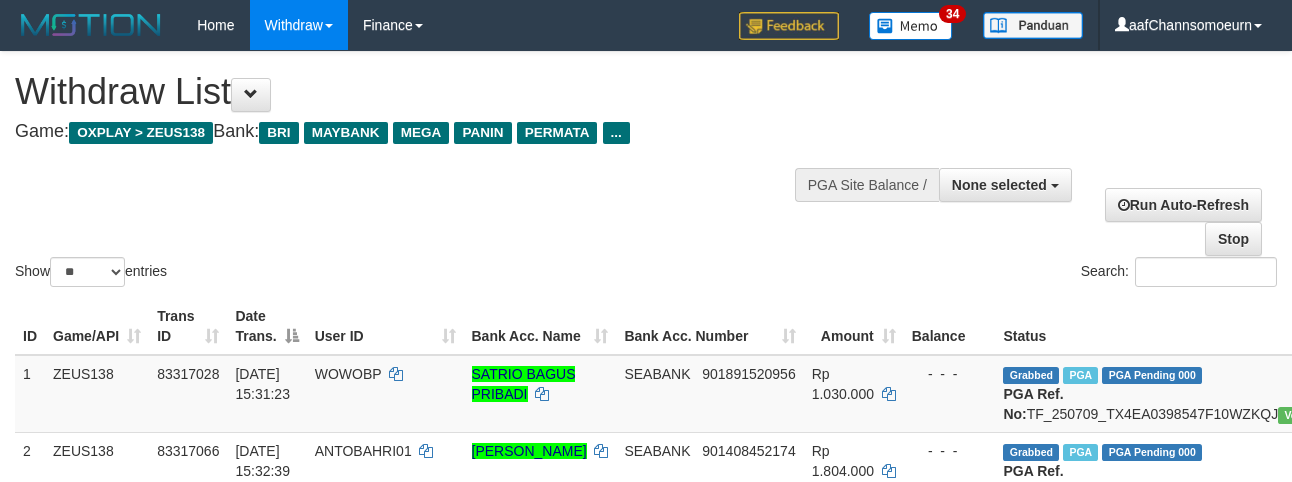 select 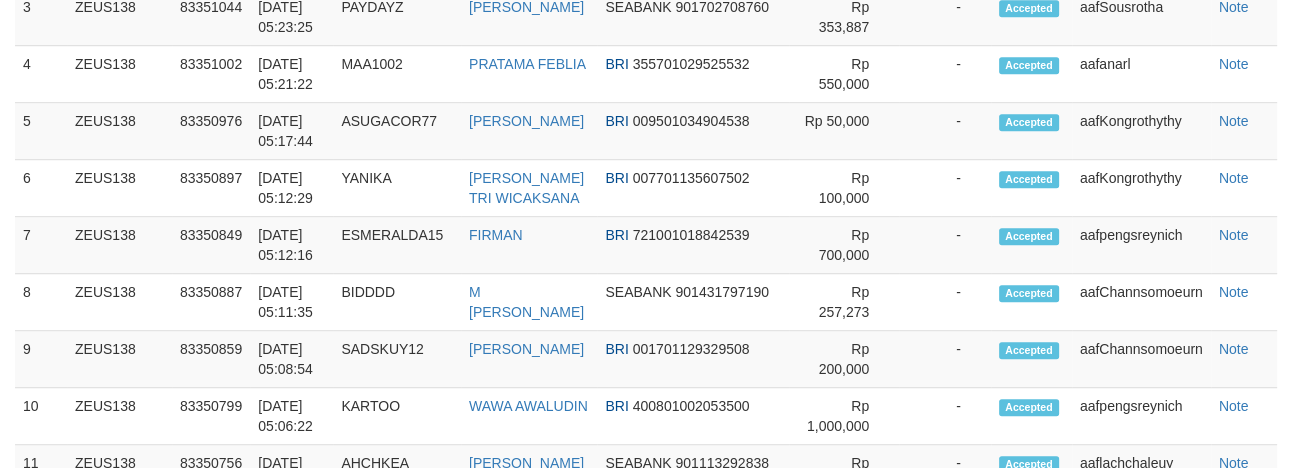 scroll, scrollTop: 1125, scrollLeft: 0, axis: vertical 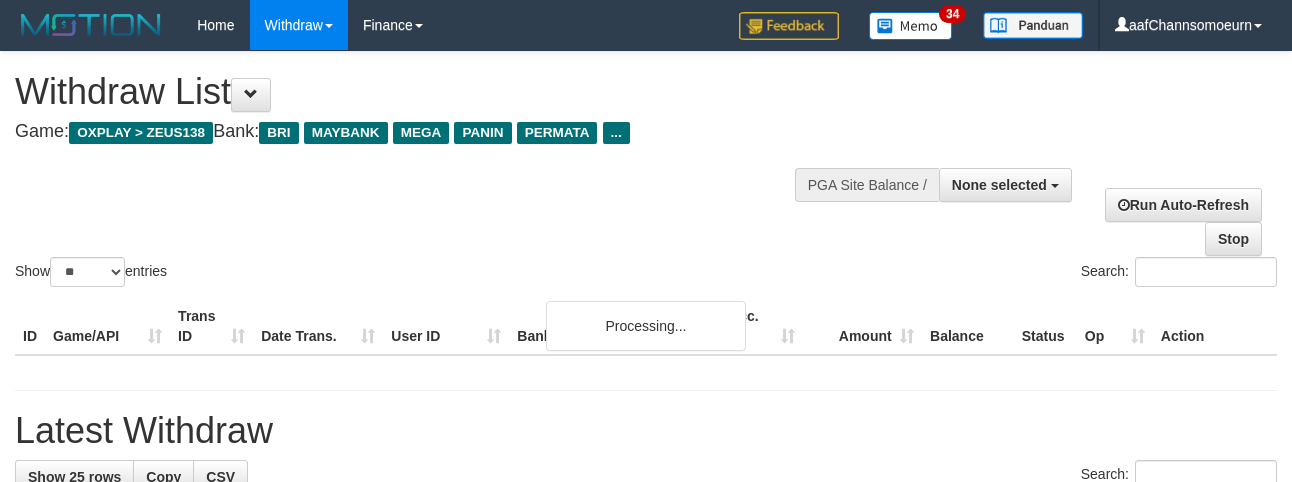 select 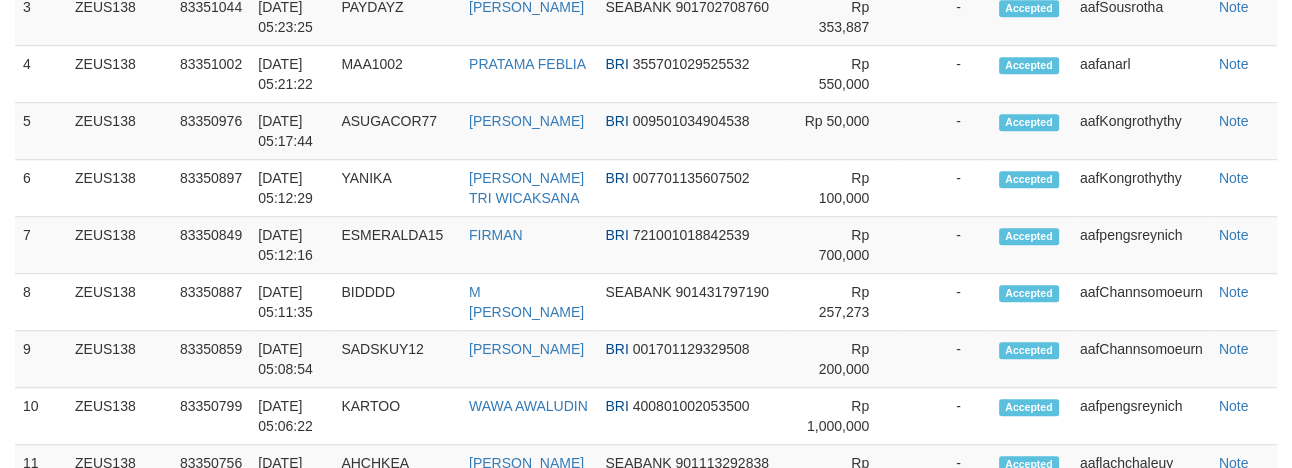 scroll, scrollTop: 1125, scrollLeft: 0, axis: vertical 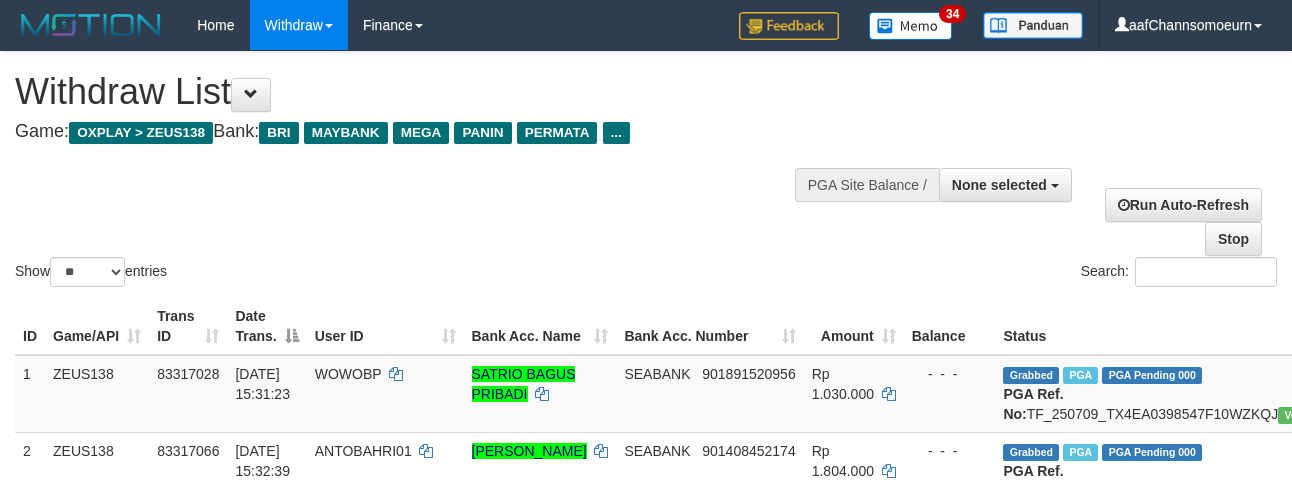 select 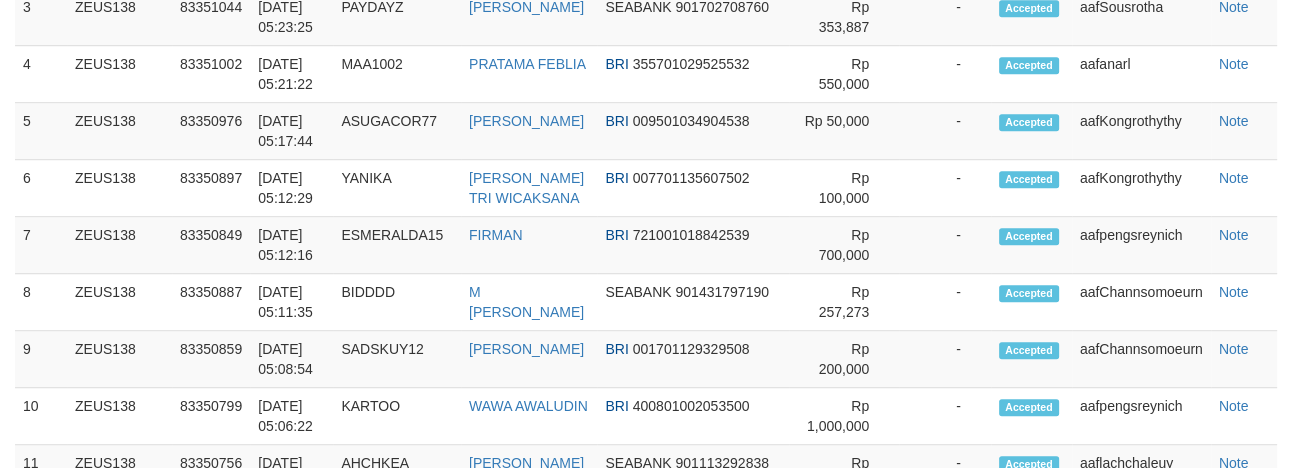 scroll, scrollTop: 1125, scrollLeft: 0, axis: vertical 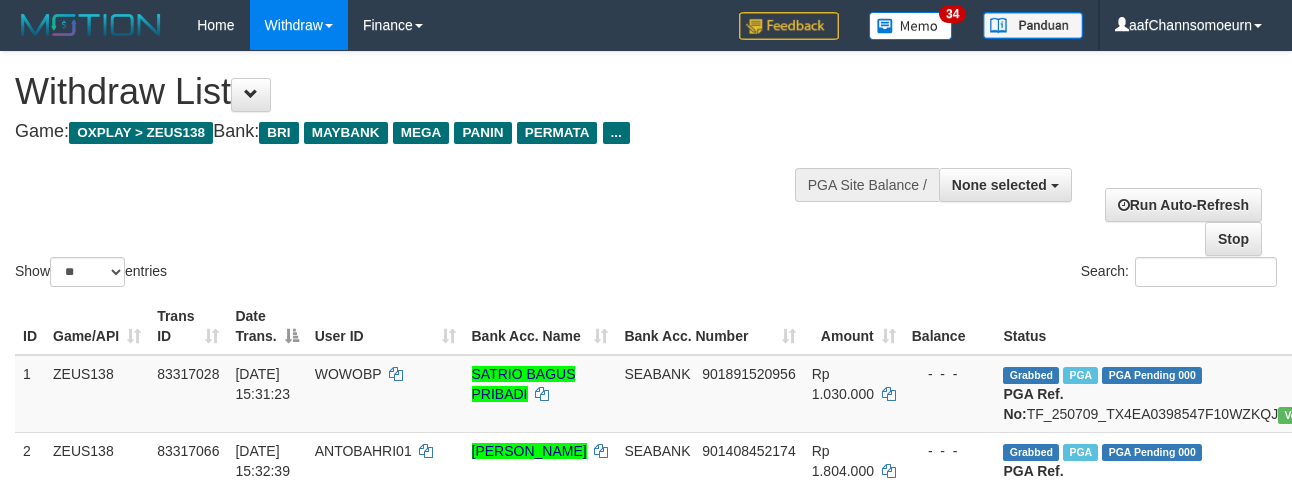 select 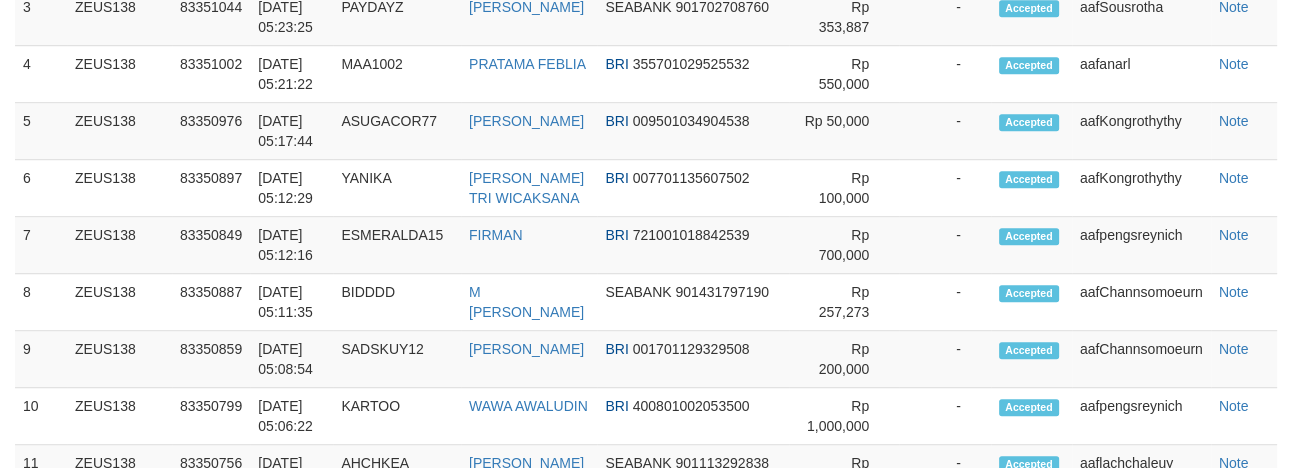 scroll, scrollTop: 1125, scrollLeft: 0, axis: vertical 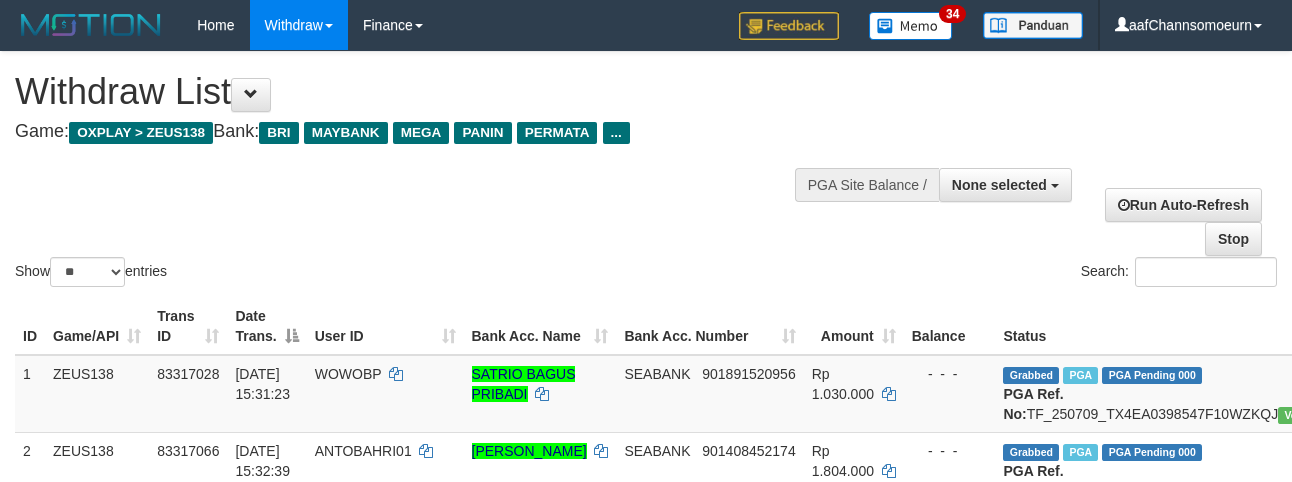 select 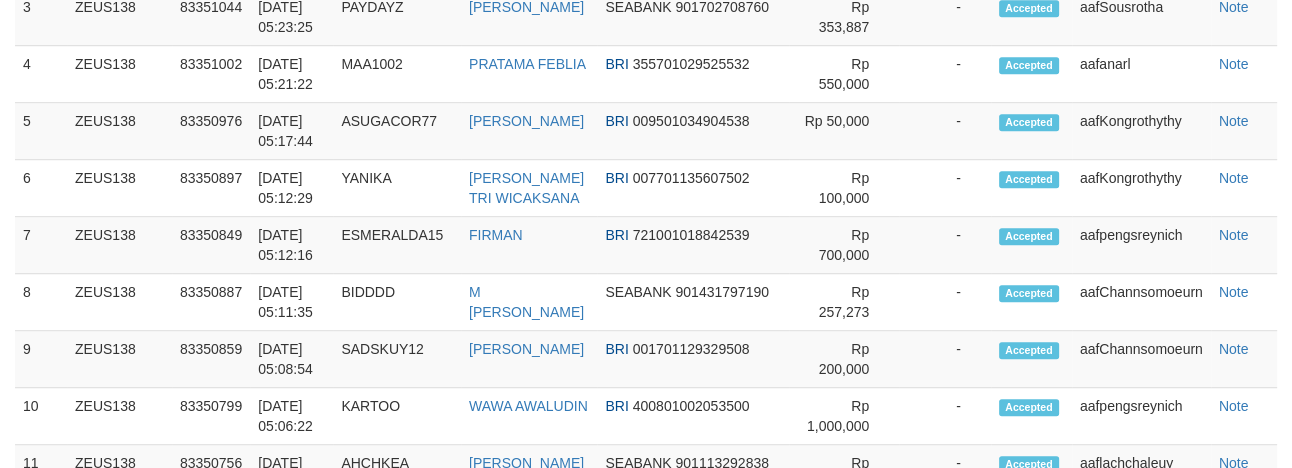 scroll, scrollTop: 1125, scrollLeft: 0, axis: vertical 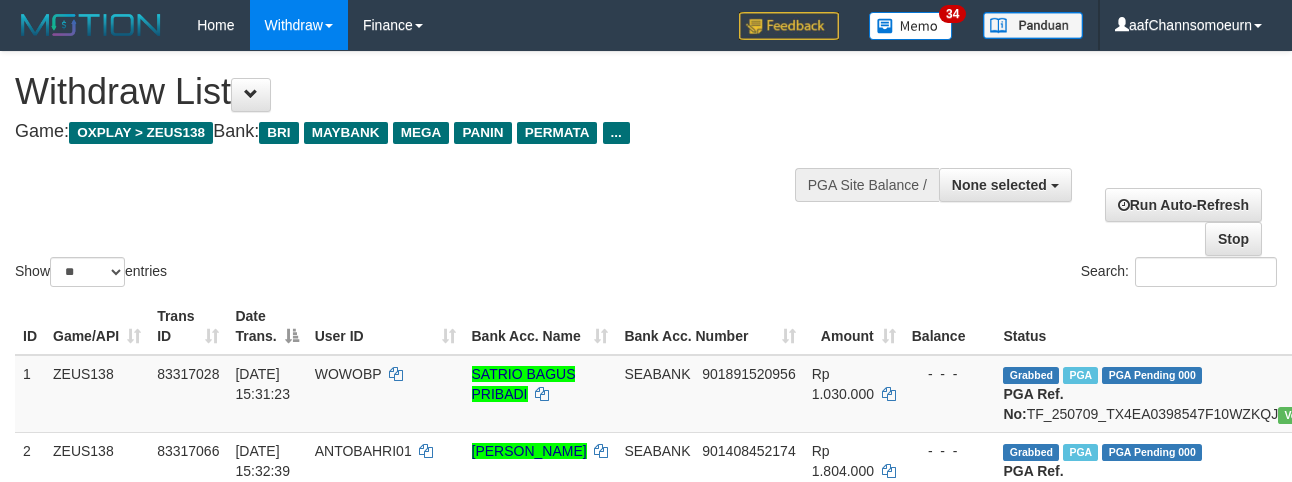 select 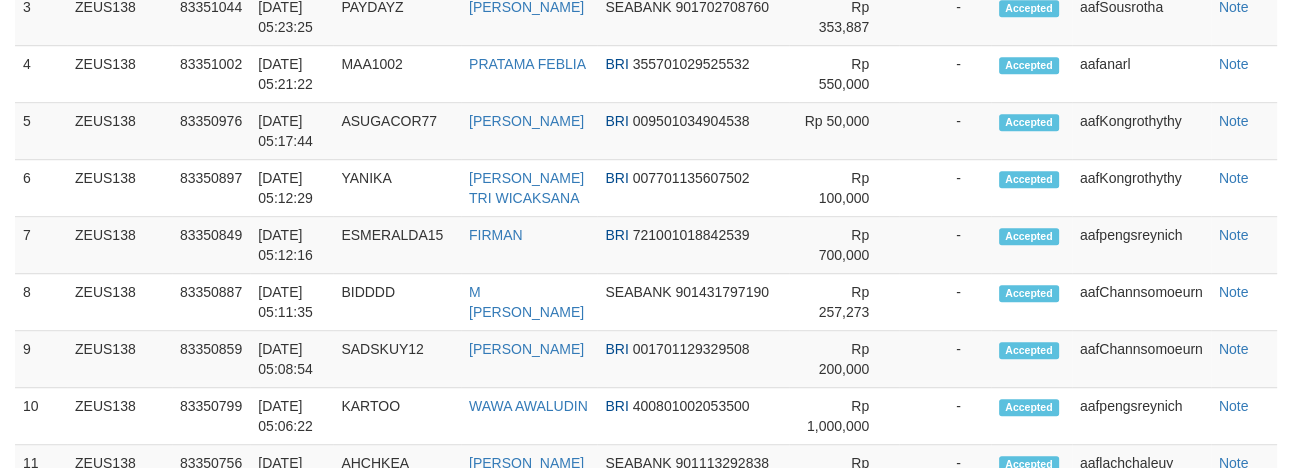 scroll, scrollTop: 1125, scrollLeft: 0, axis: vertical 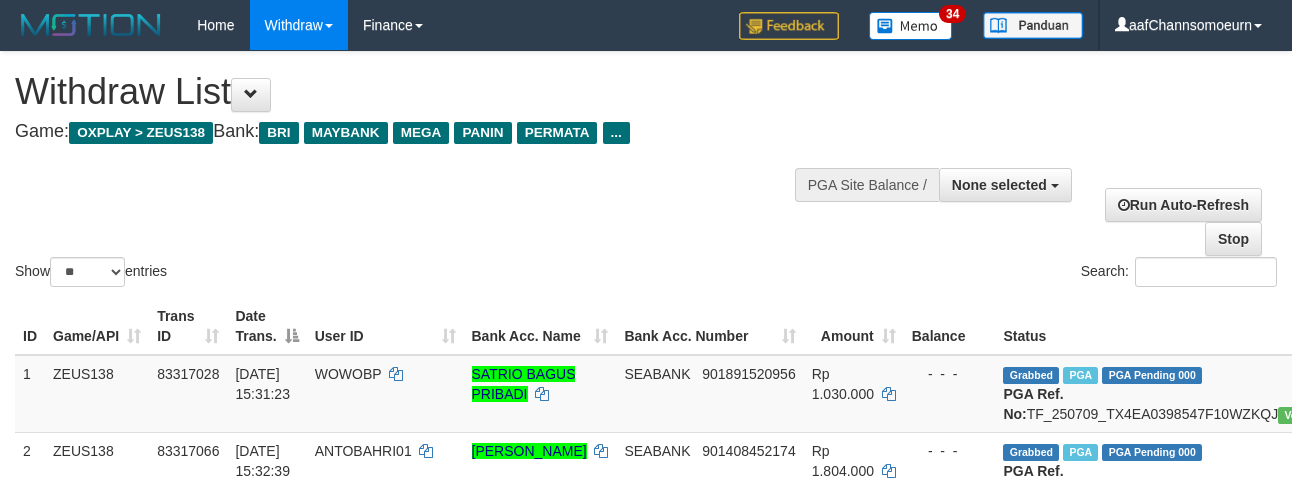 select 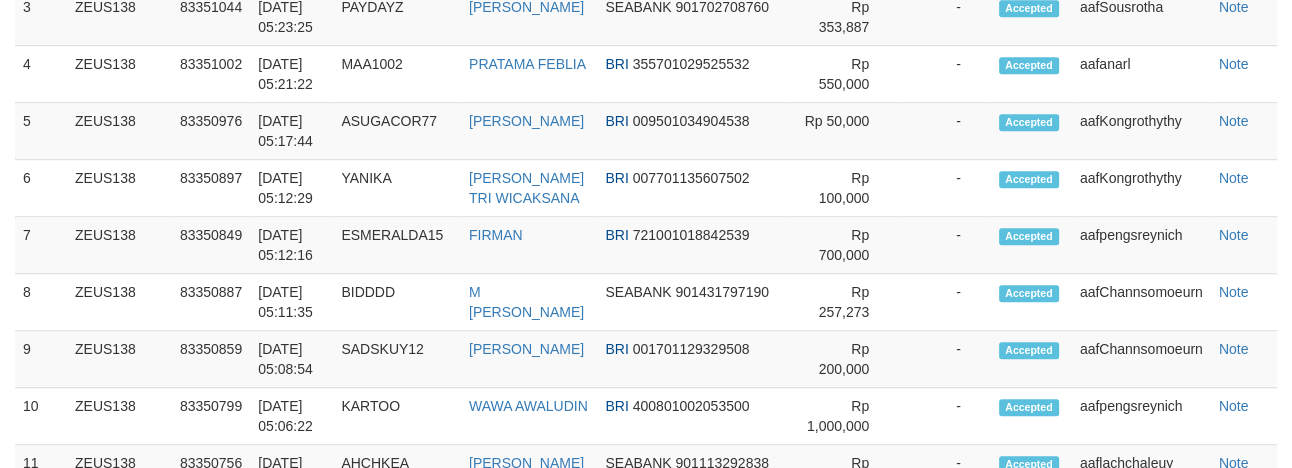 scroll, scrollTop: 1125, scrollLeft: 0, axis: vertical 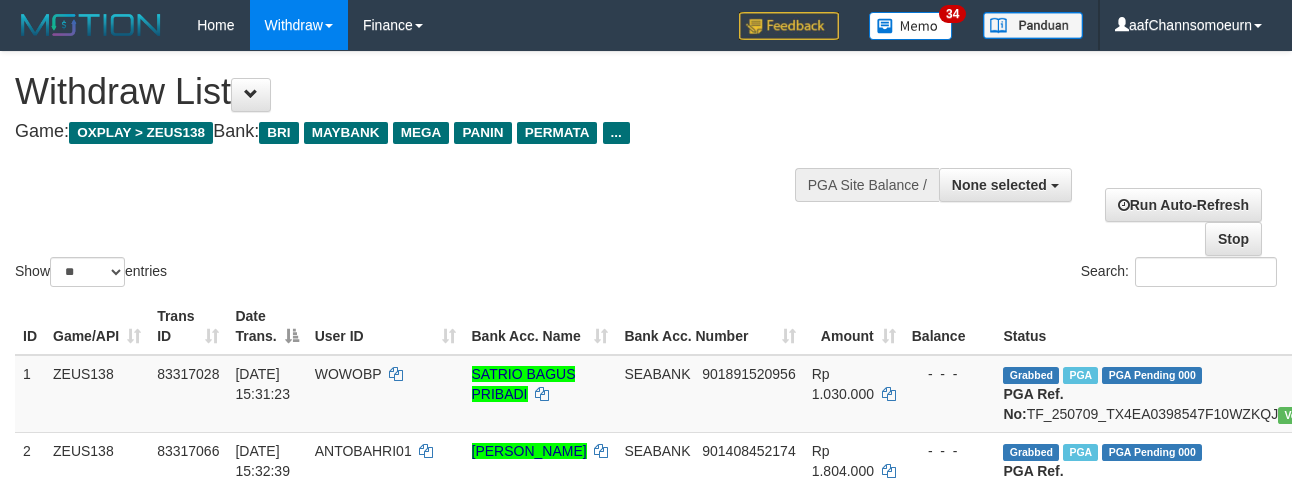 select 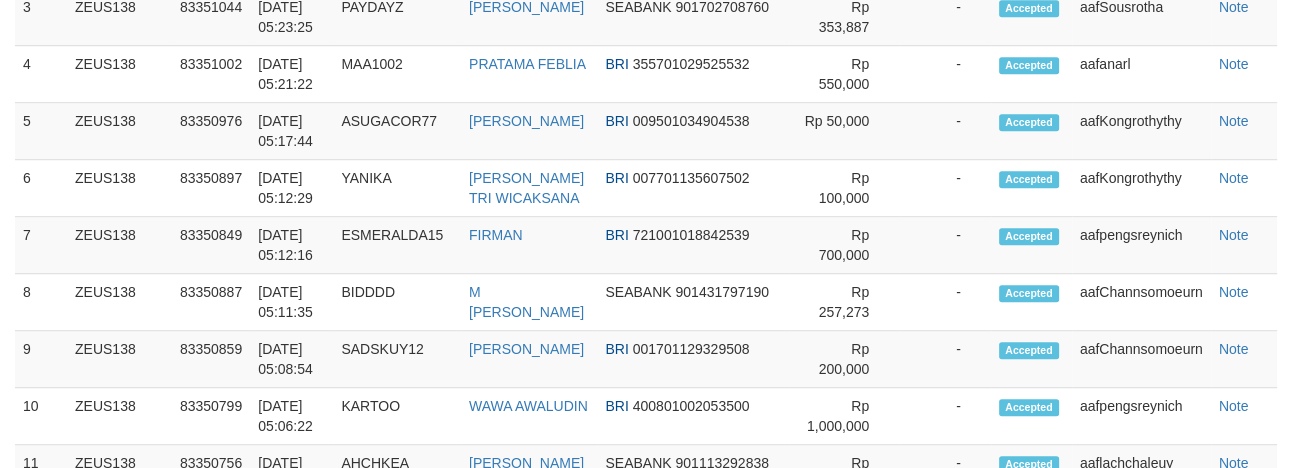 scroll, scrollTop: 1125, scrollLeft: 0, axis: vertical 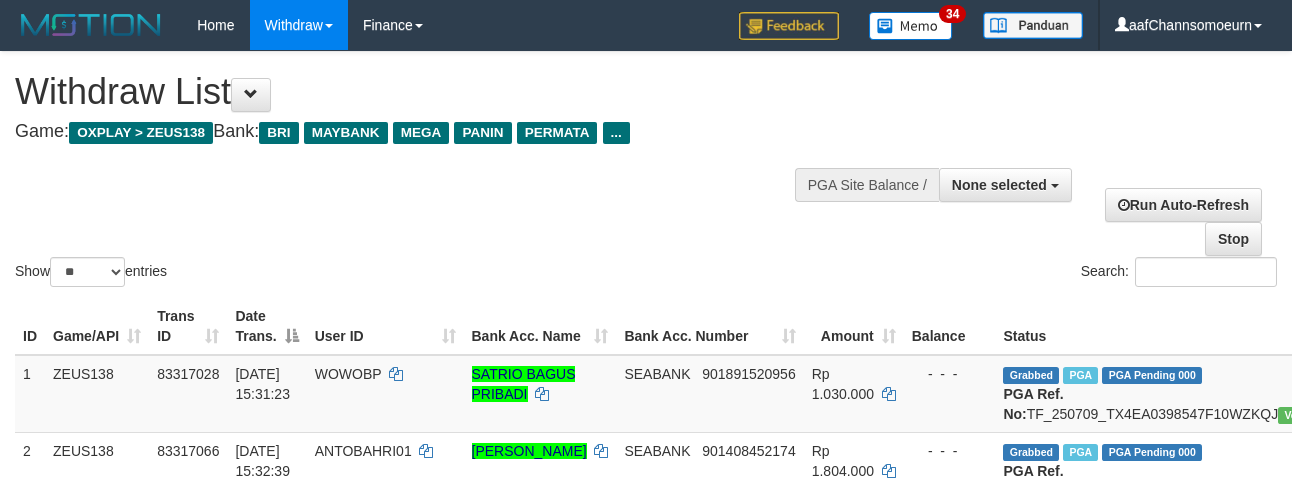 select 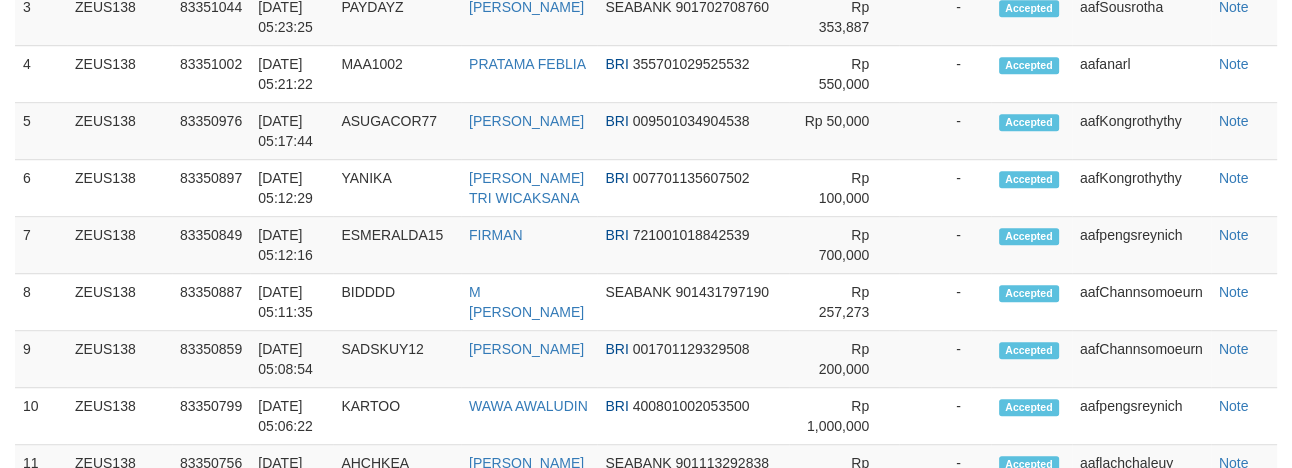 scroll, scrollTop: 1125, scrollLeft: 0, axis: vertical 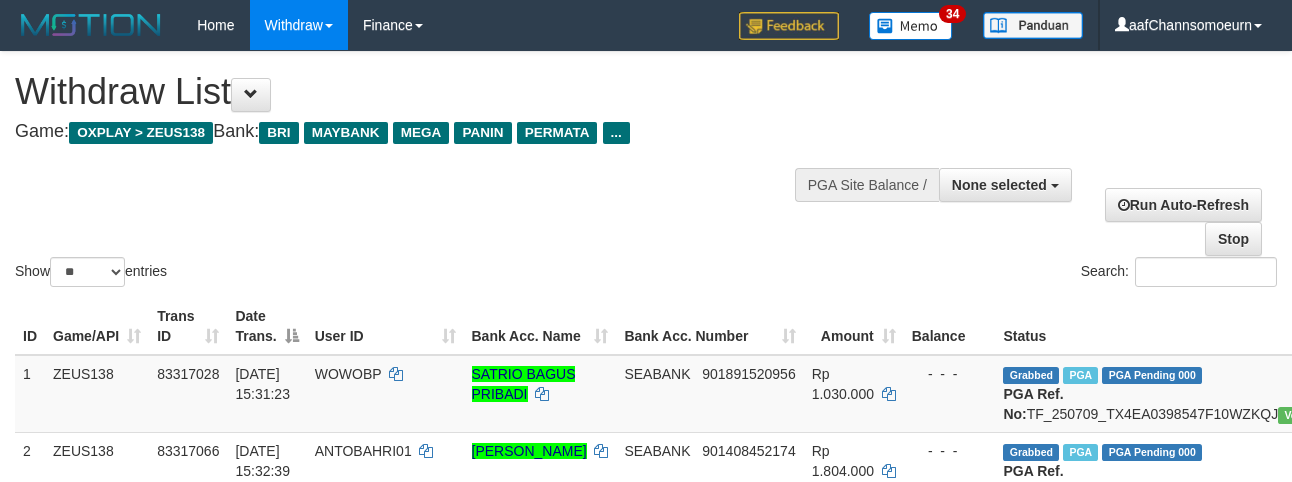 select 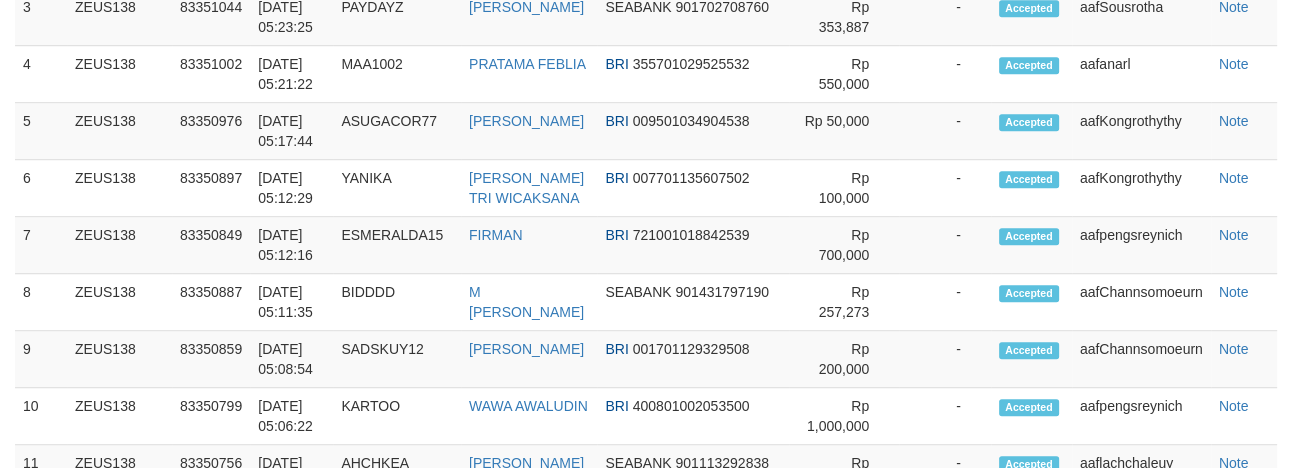 scroll, scrollTop: 1125, scrollLeft: 0, axis: vertical 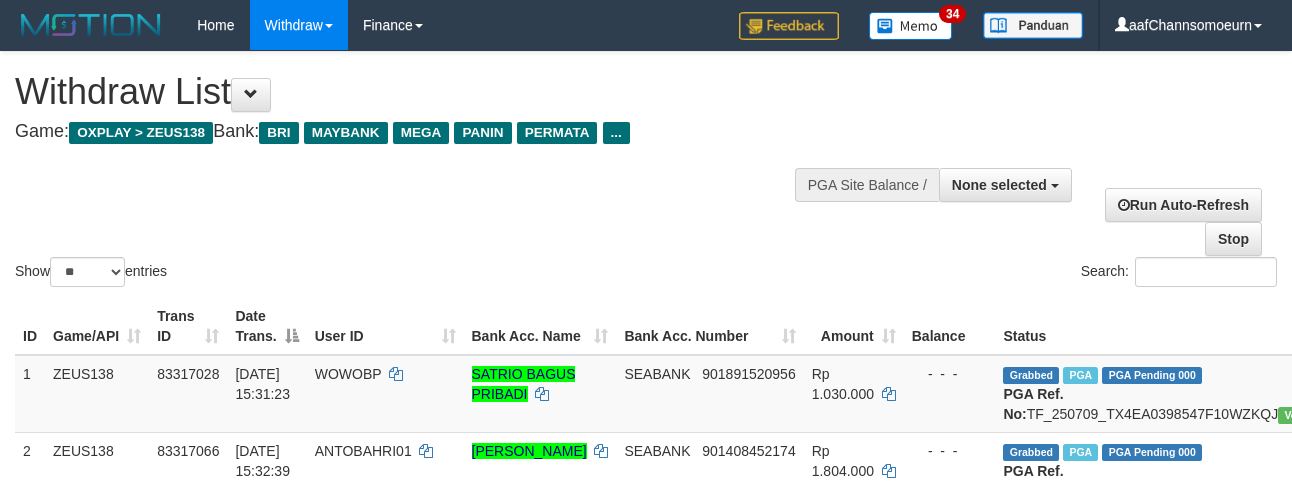 select 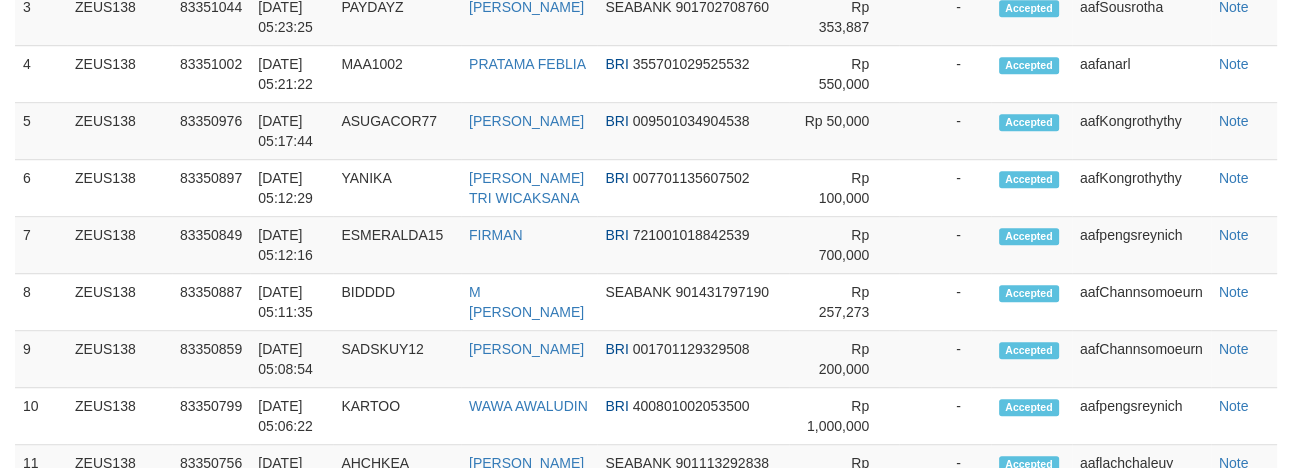 scroll, scrollTop: 1125, scrollLeft: 0, axis: vertical 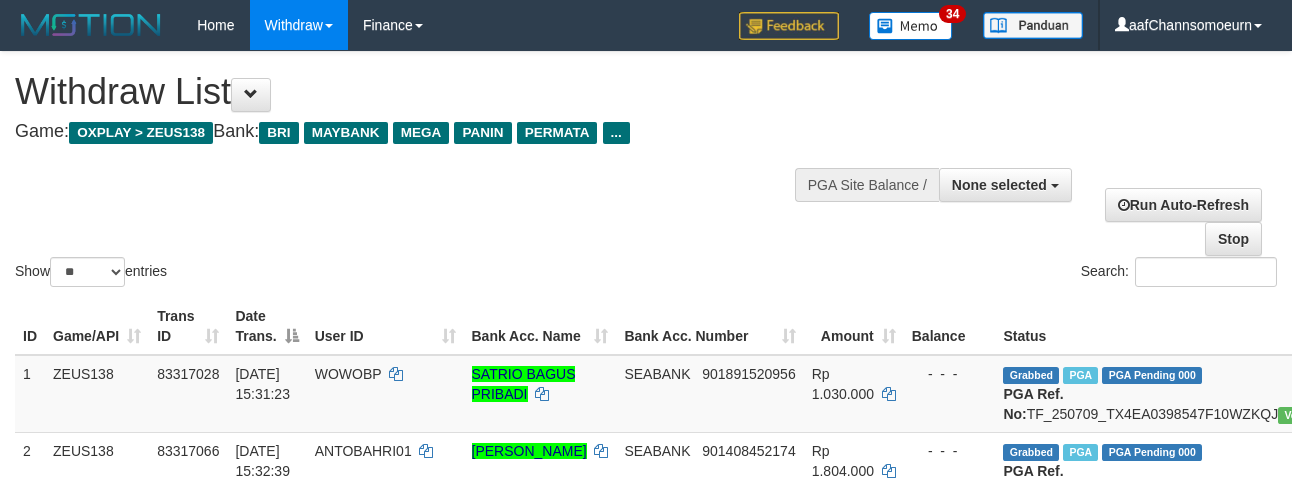 select 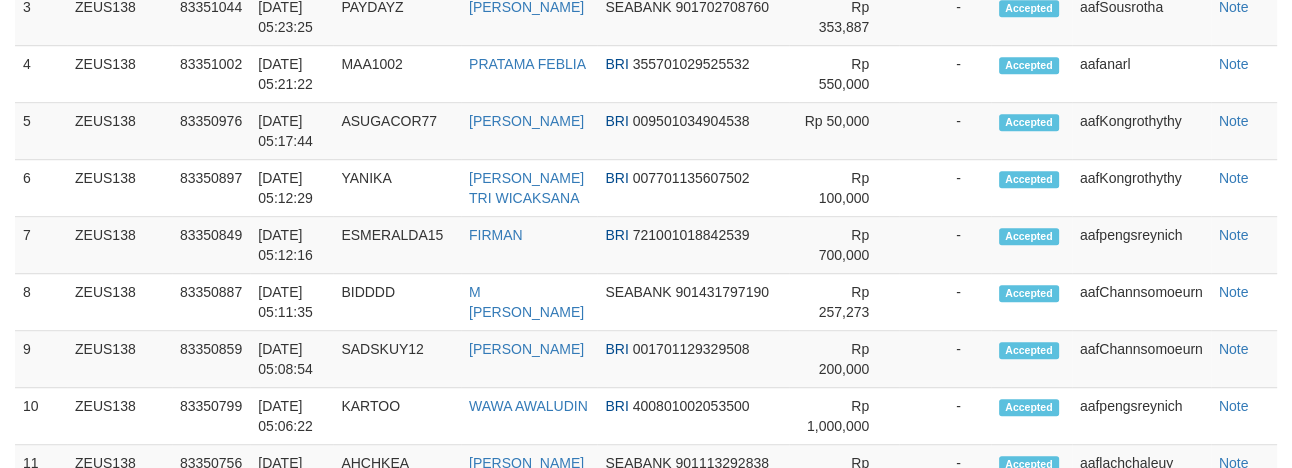 scroll, scrollTop: 1125, scrollLeft: 0, axis: vertical 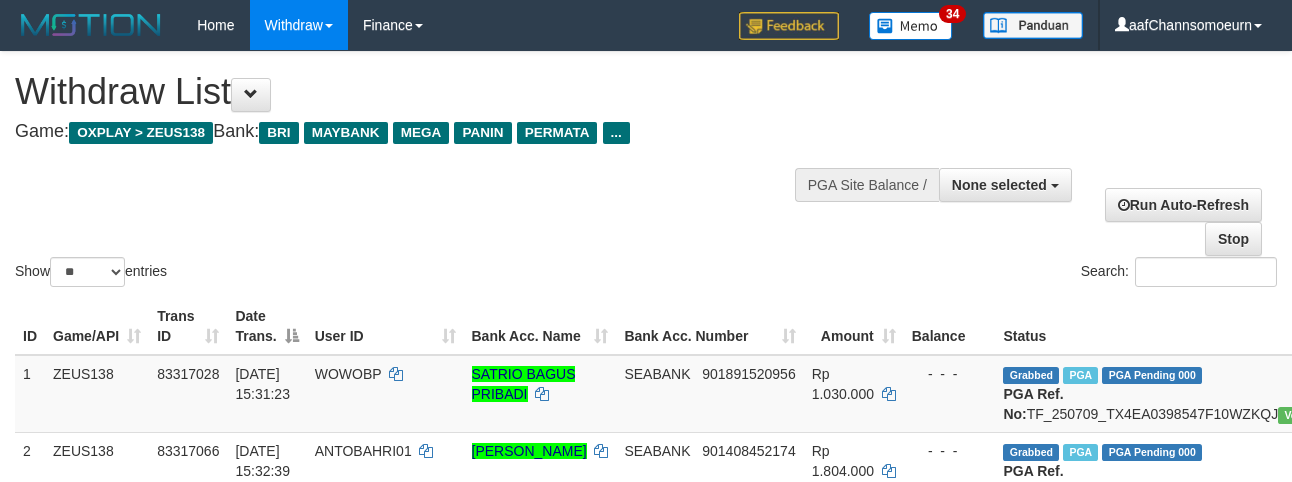 select 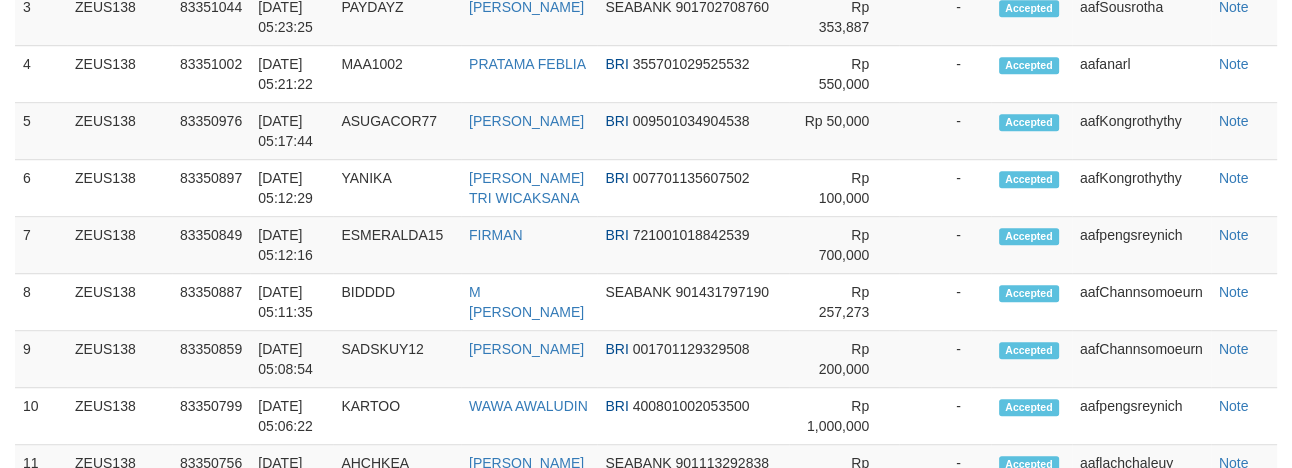 scroll, scrollTop: 1125, scrollLeft: 0, axis: vertical 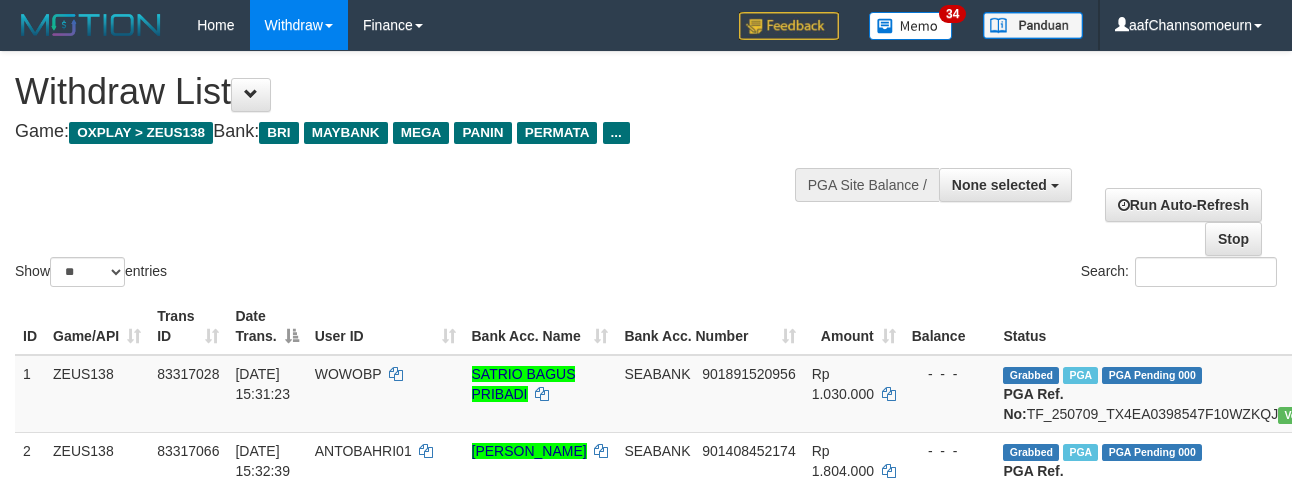 select 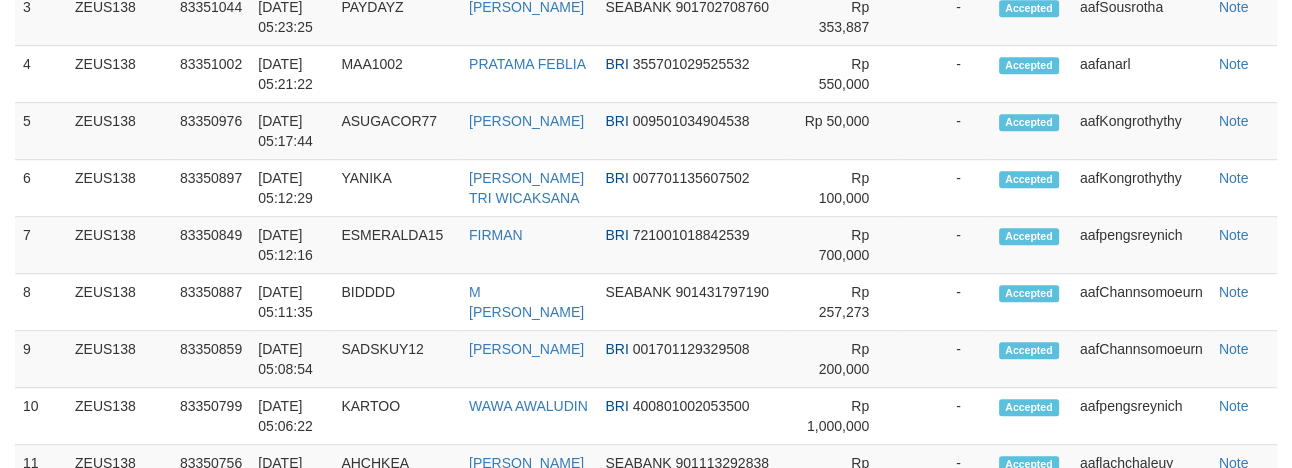 scroll, scrollTop: 1125, scrollLeft: 0, axis: vertical 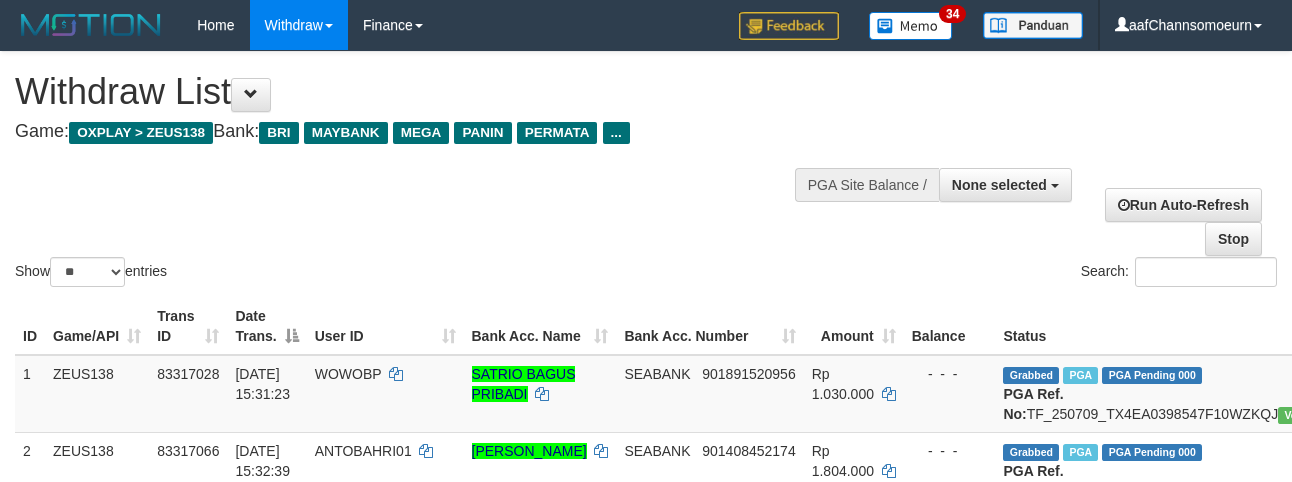 select 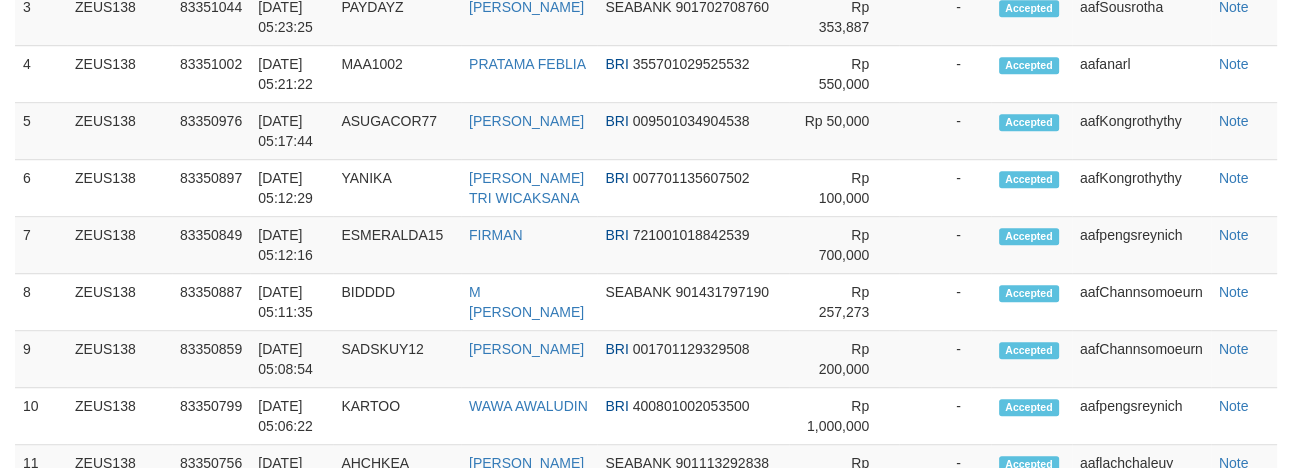 scroll, scrollTop: 1125, scrollLeft: 0, axis: vertical 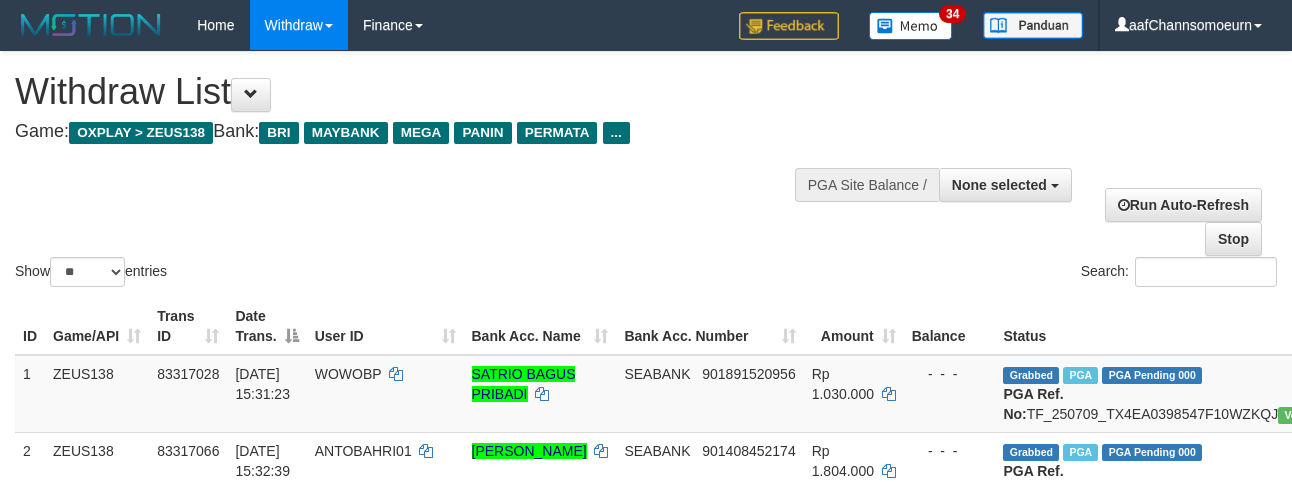 select 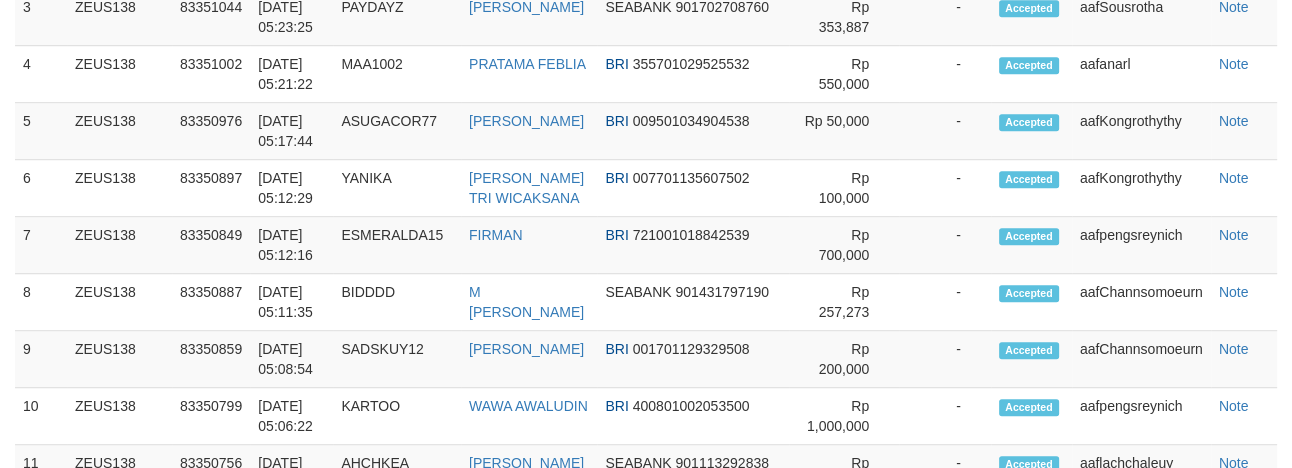 scroll, scrollTop: 1125, scrollLeft: 0, axis: vertical 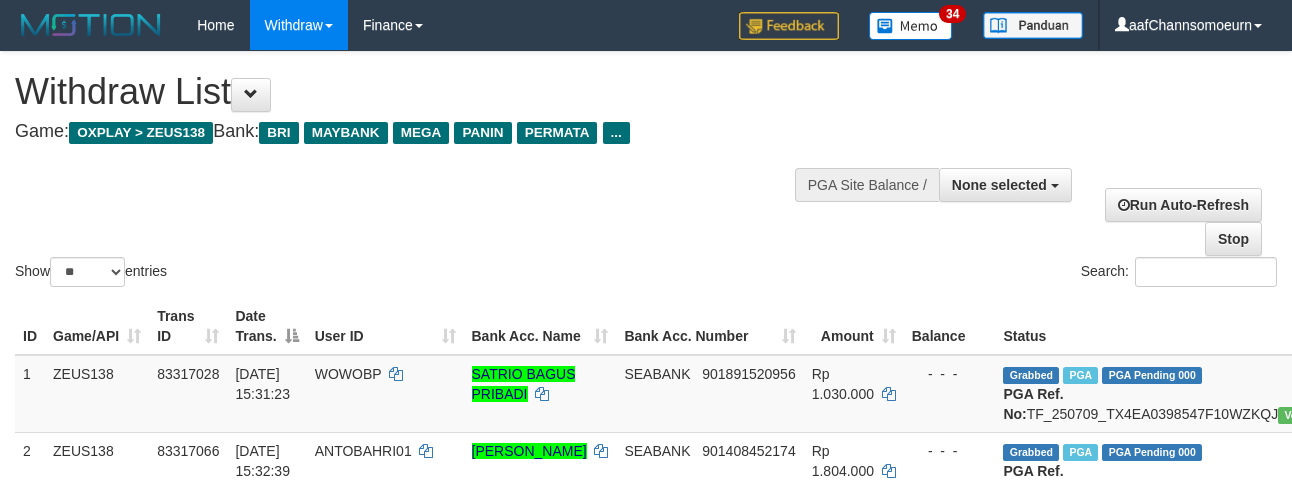 select 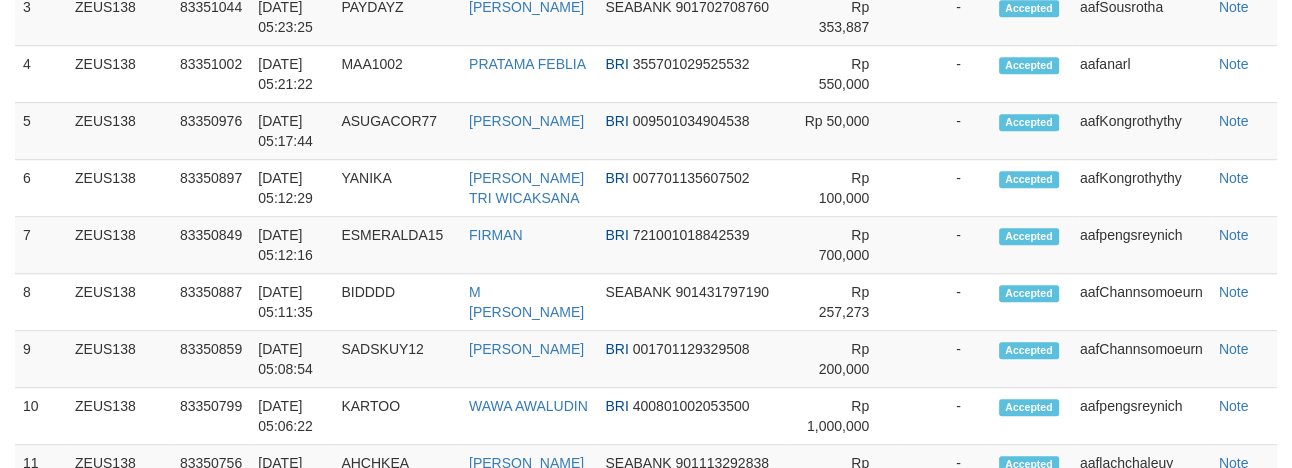 scroll, scrollTop: 1125, scrollLeft: 0, axis: vertical 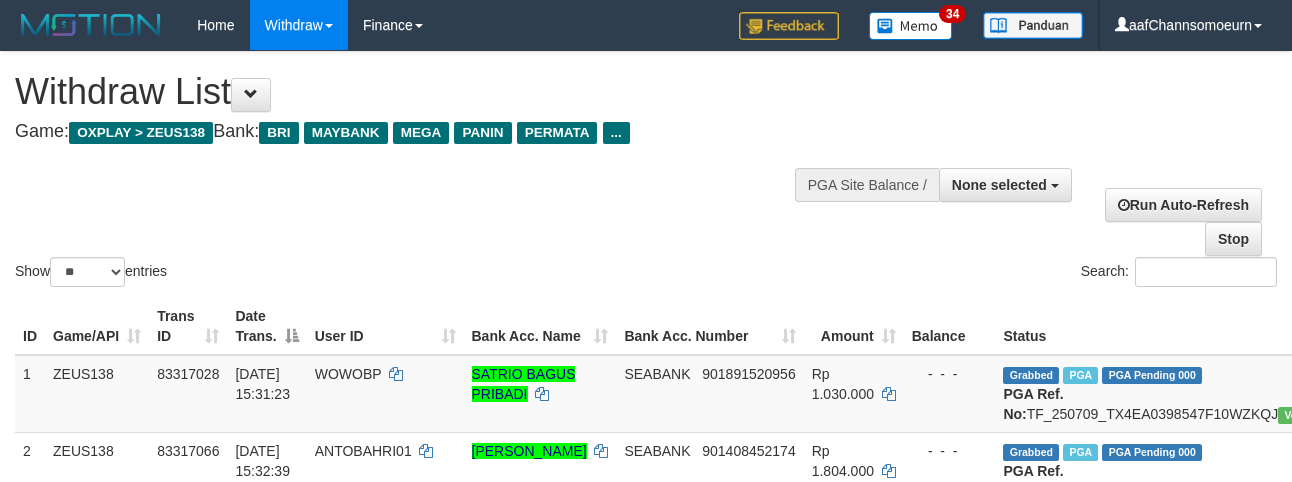 select 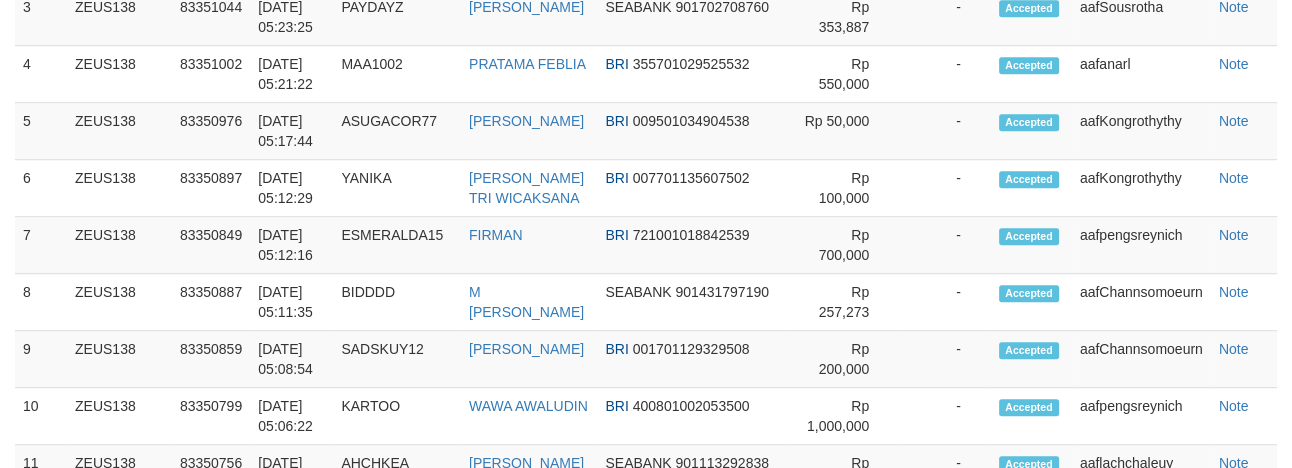 scroll, scrollTop: 1125, scrollLeft: 0, axis: vertical 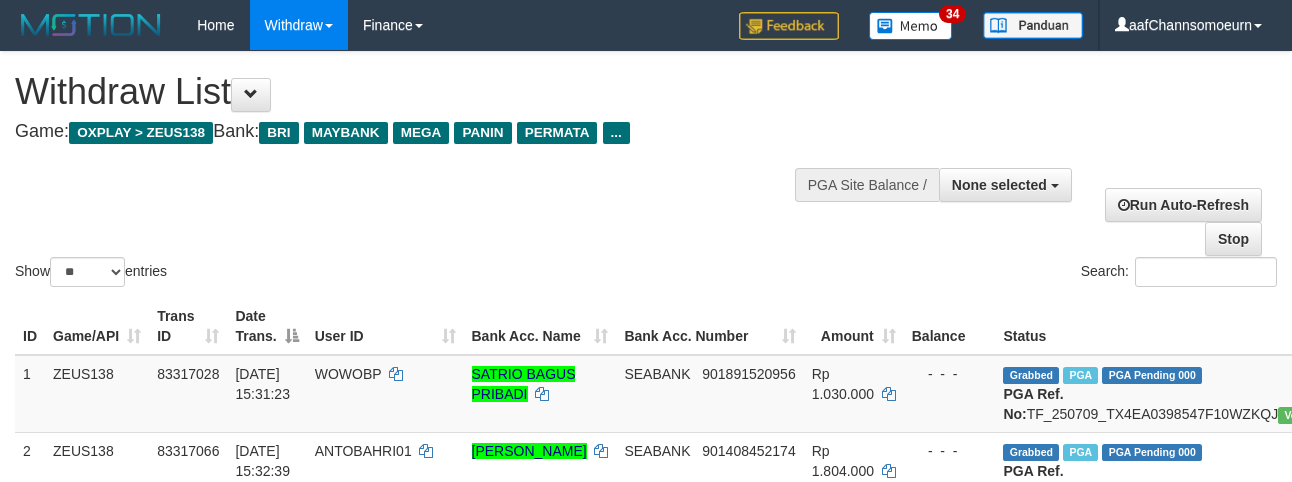 select 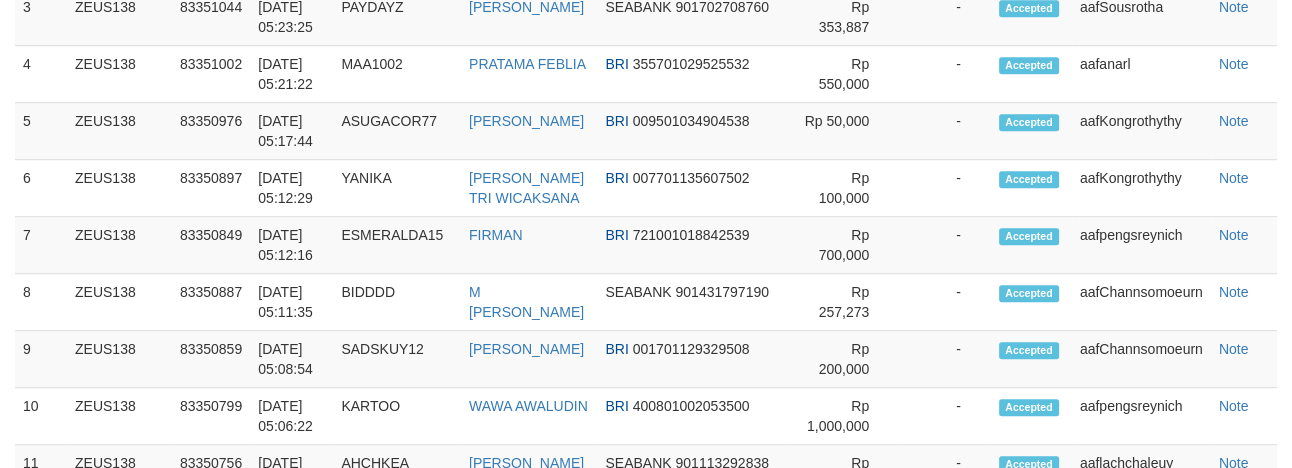 scroll, scrollTop: 1125, scrollLeft: 0, axis: vertical 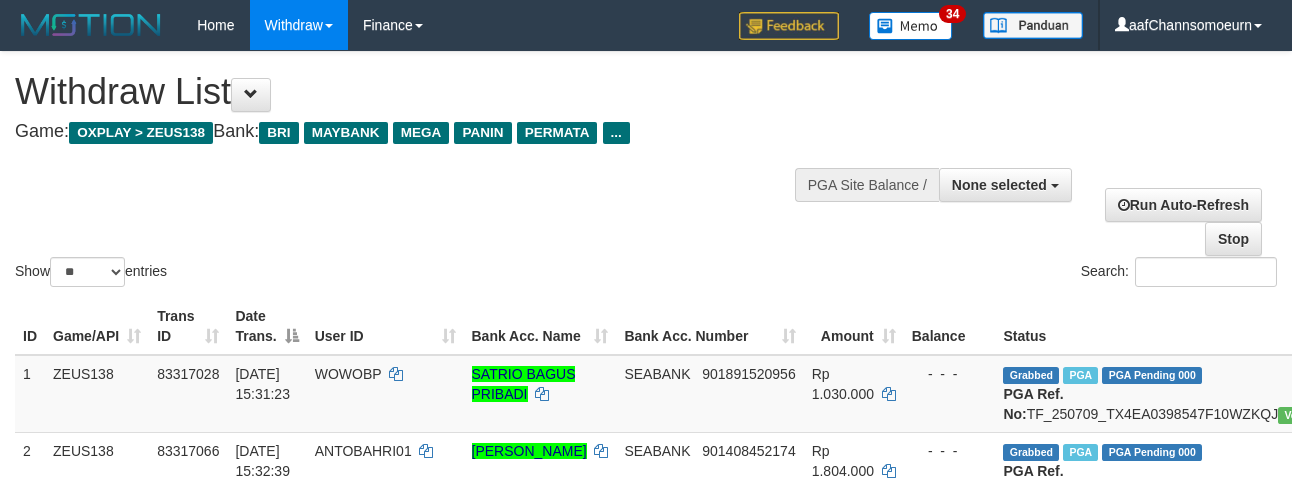 select 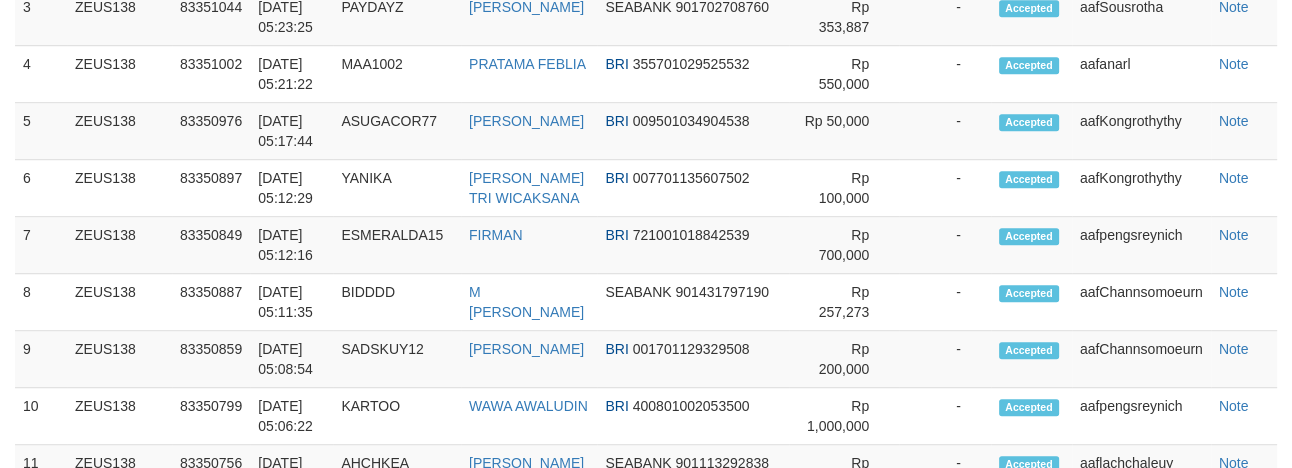 scroll, scrollTop: 1125, scrollLeft: 0, axis: vertical 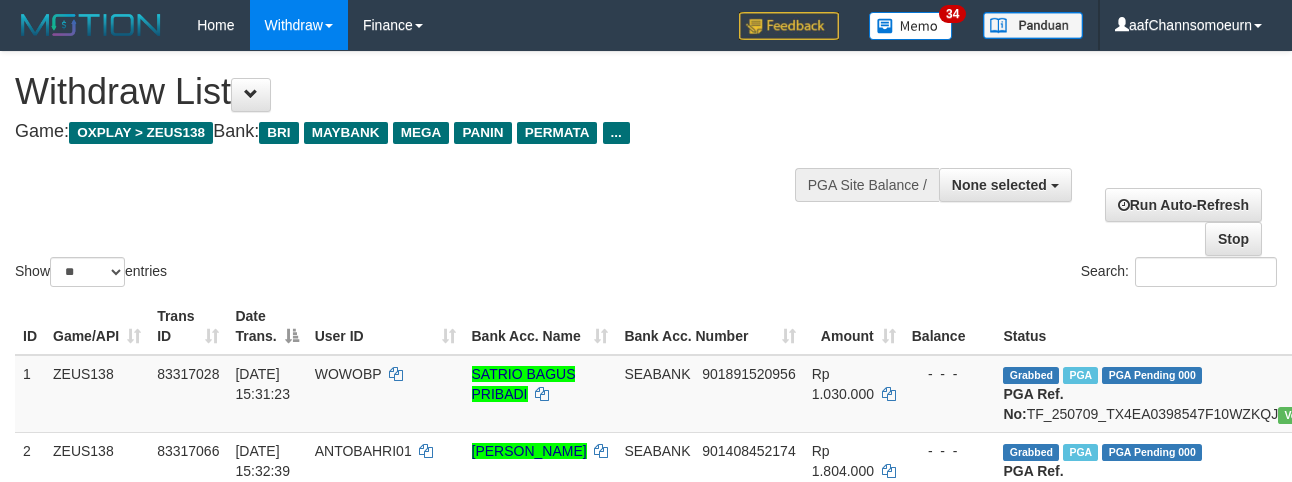 select 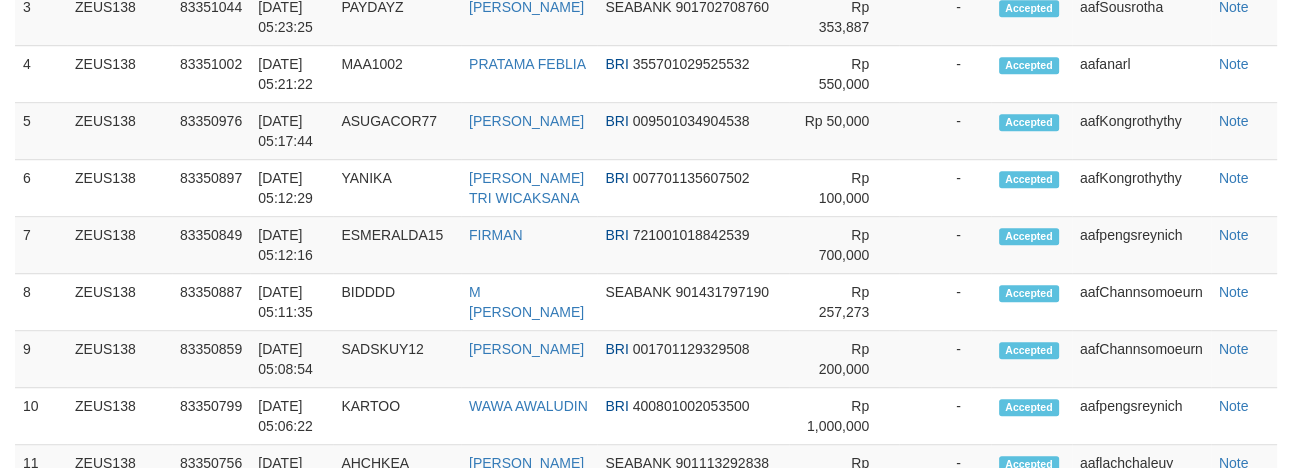 scroll, scrollTop: 1125, scrollLeft: 0, axis: vertical 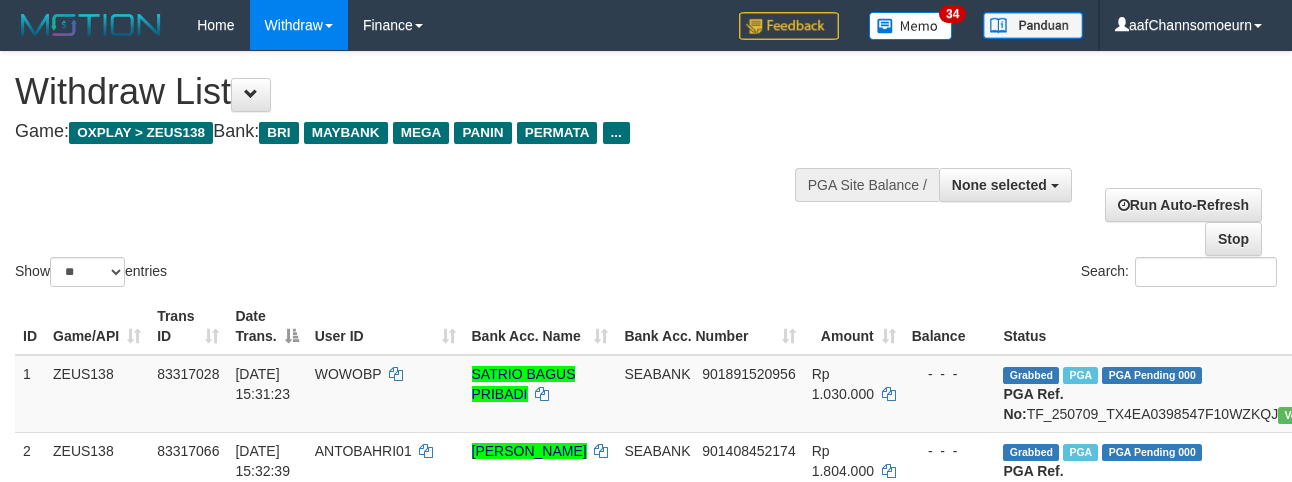 select 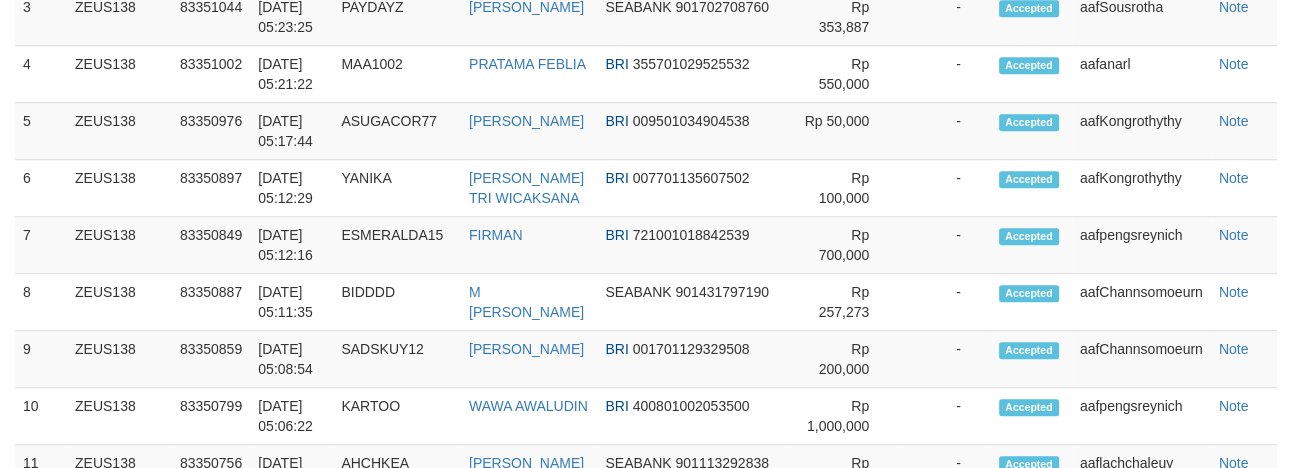 scroll, scrollTop: 1125, scrollLeft: 0, axis: vertical 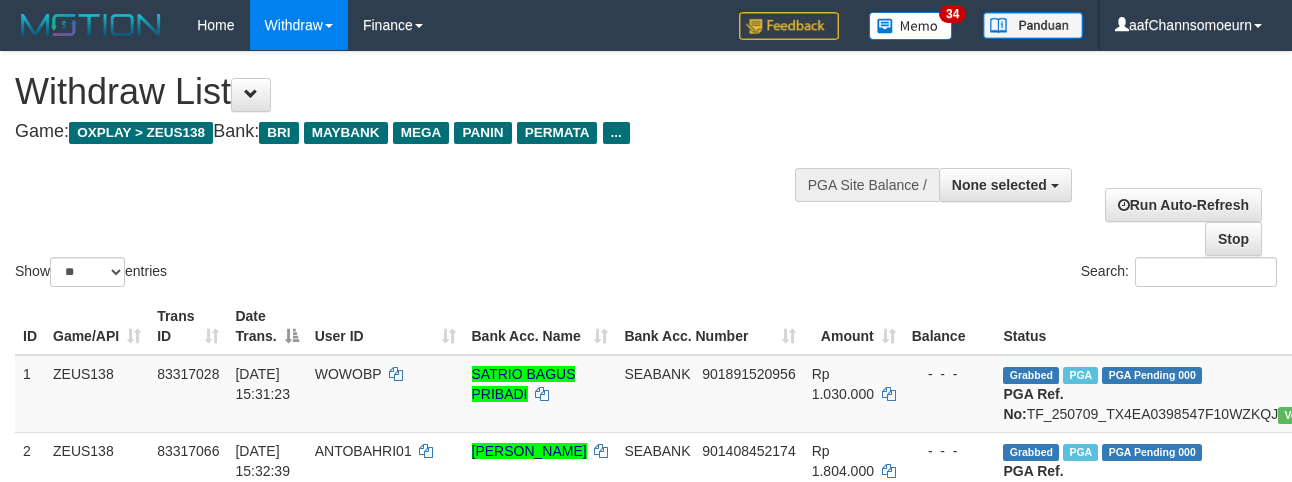 select 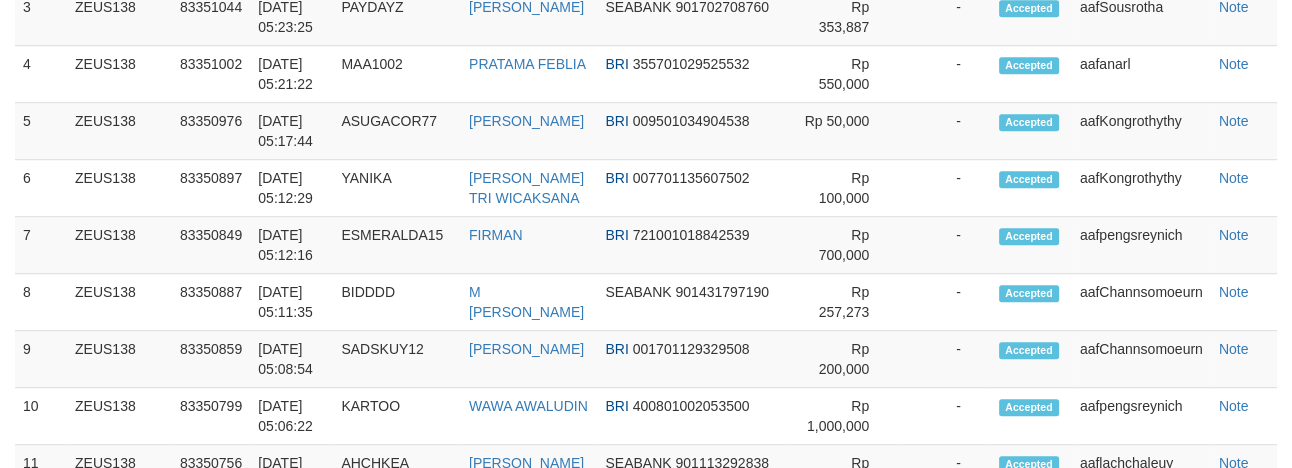 scroll, scrollTop: 1125, scrollLeft: 0, axis: vertical 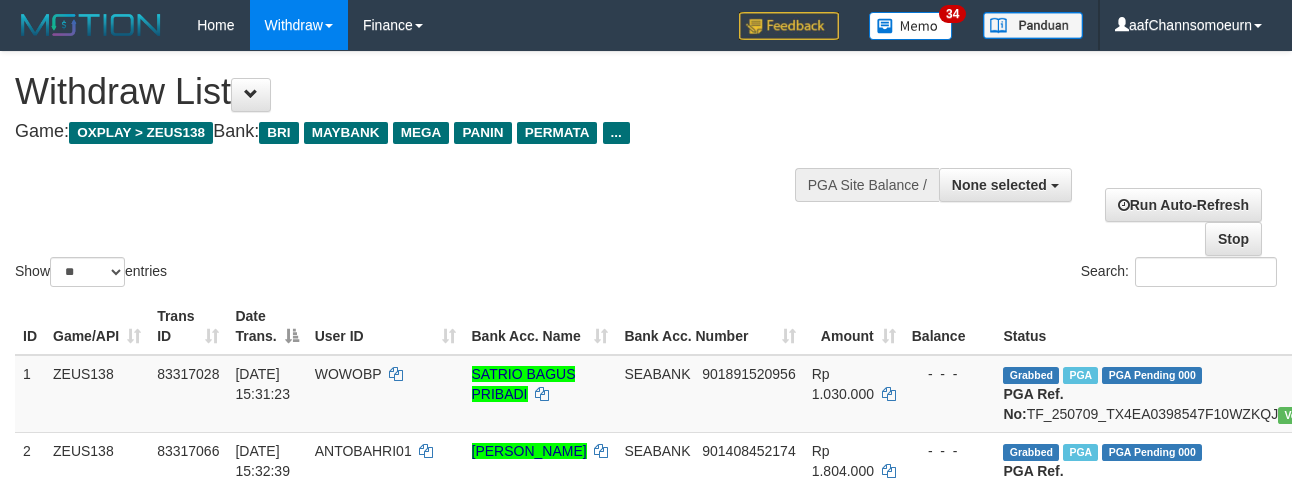 select 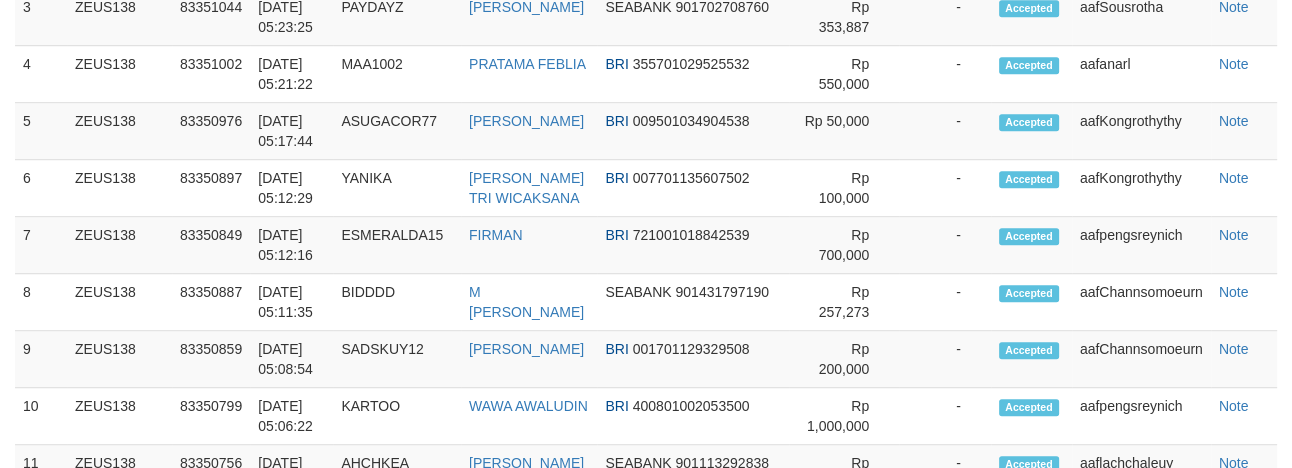scroll, scrollTop: 1125, scrollLeft: 0, axis: vertical 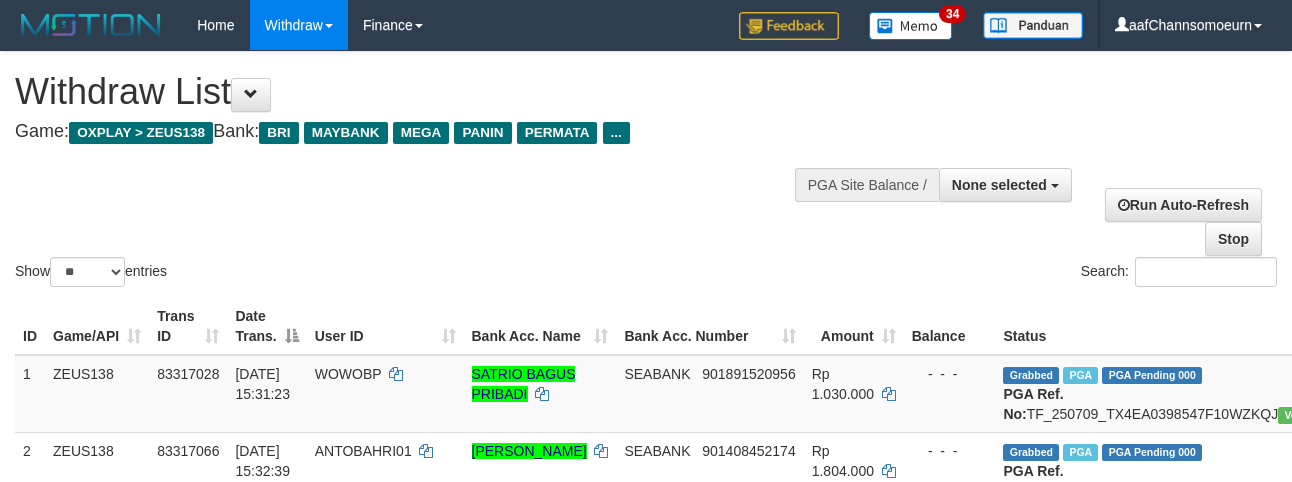 select 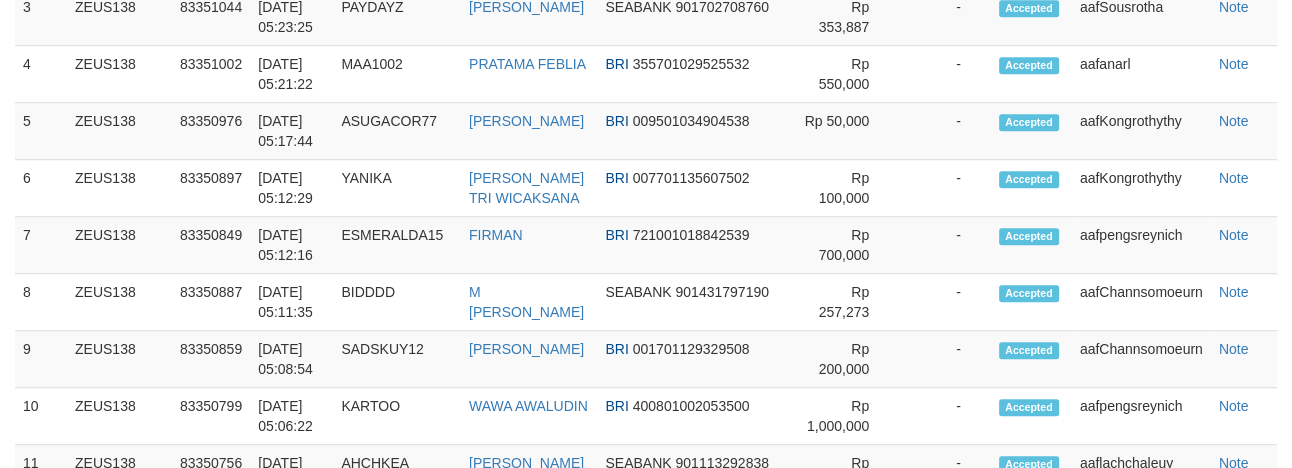 scroll, scrollTop: 1125, scrollLeft: 0, axis: vertical 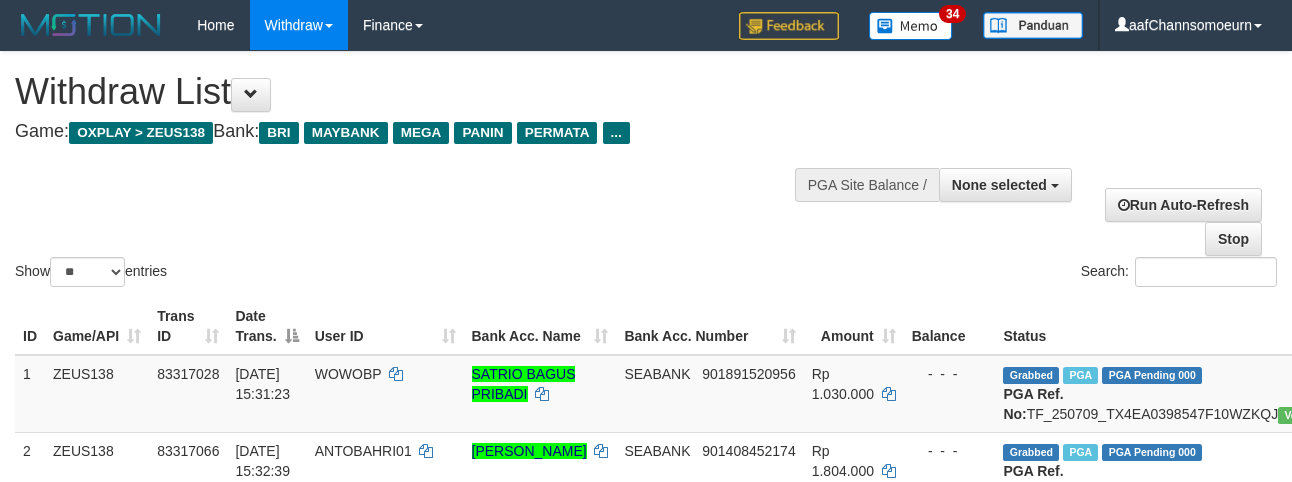 select 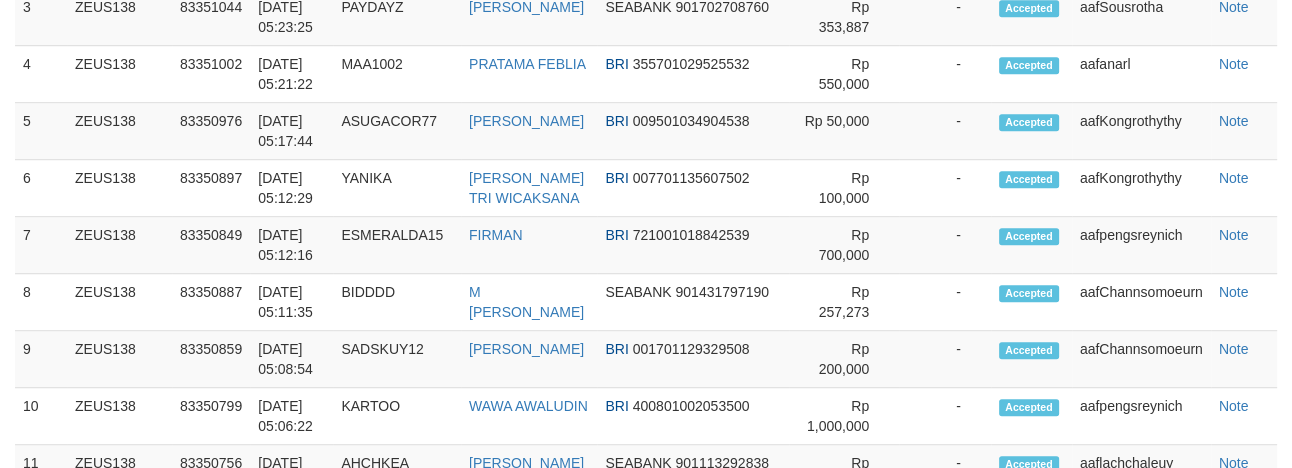 scroll, scrollTop: 1125, scrollLeft: 0, axis: vertical 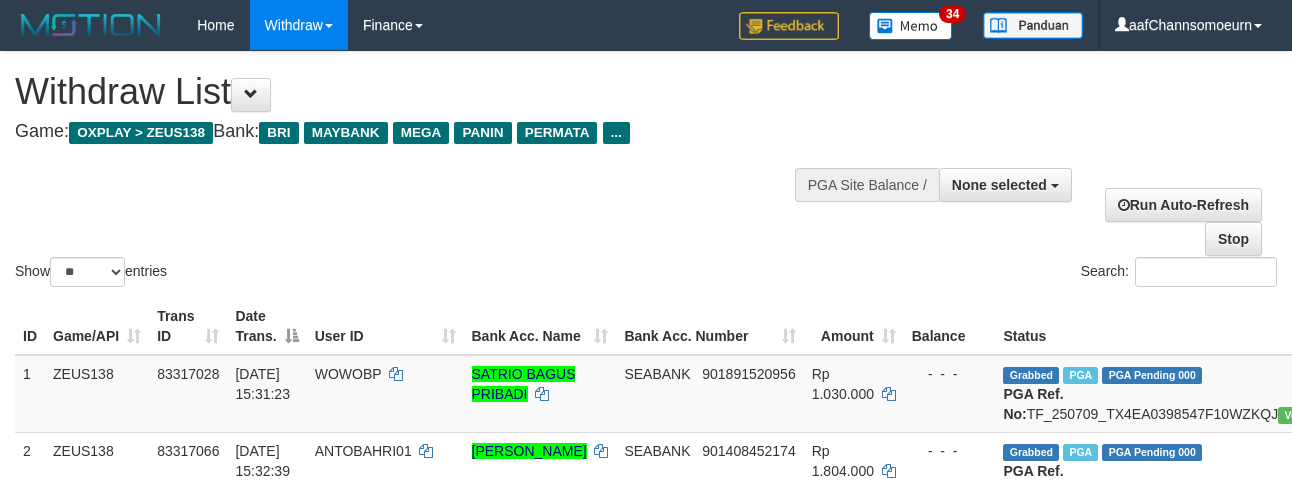 select 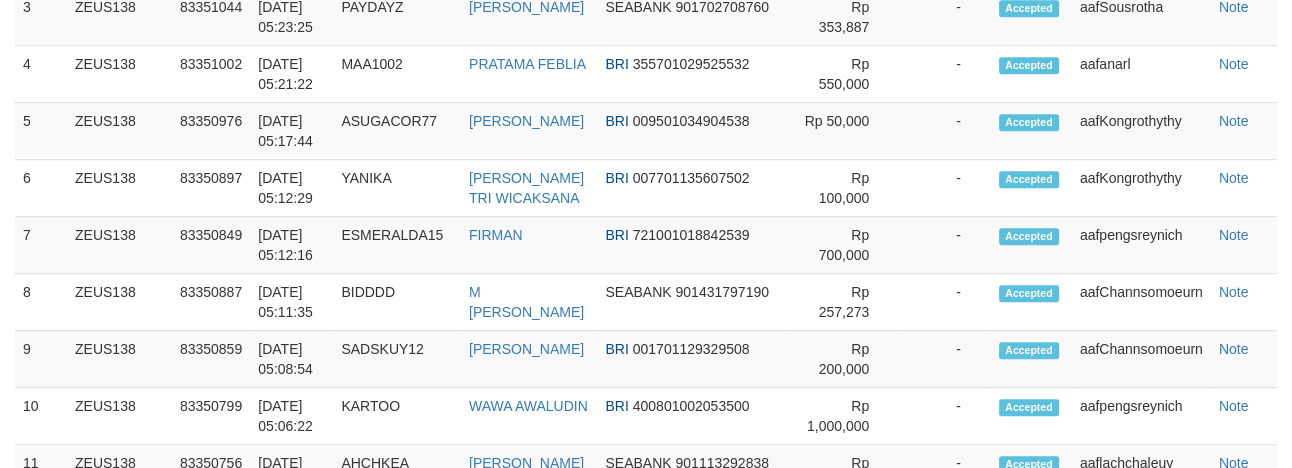 scroll, scrollTop: 1125, scrollLeft: 0, axis: vertical 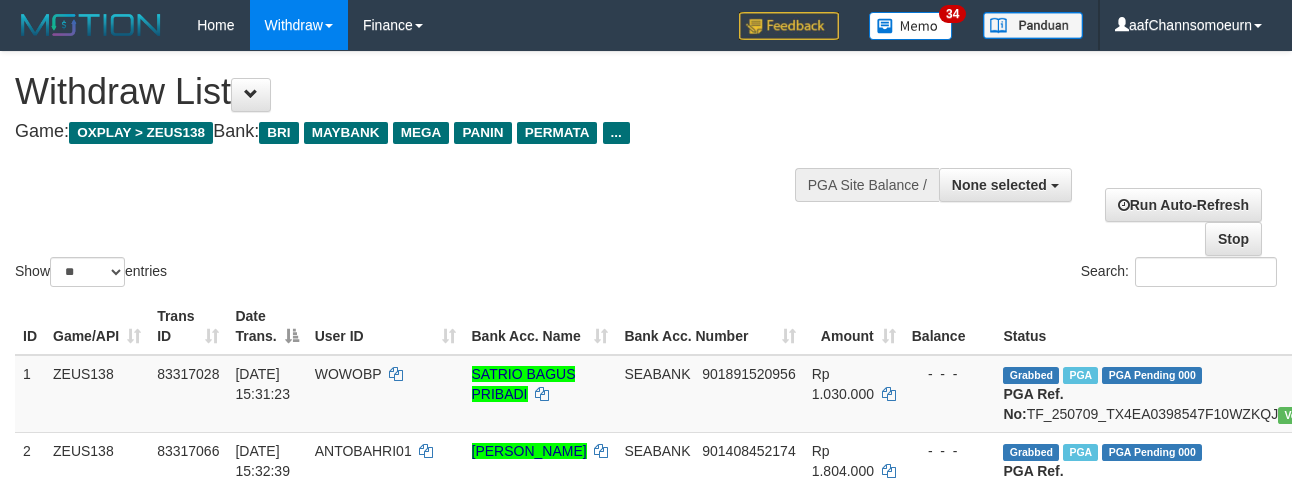 select 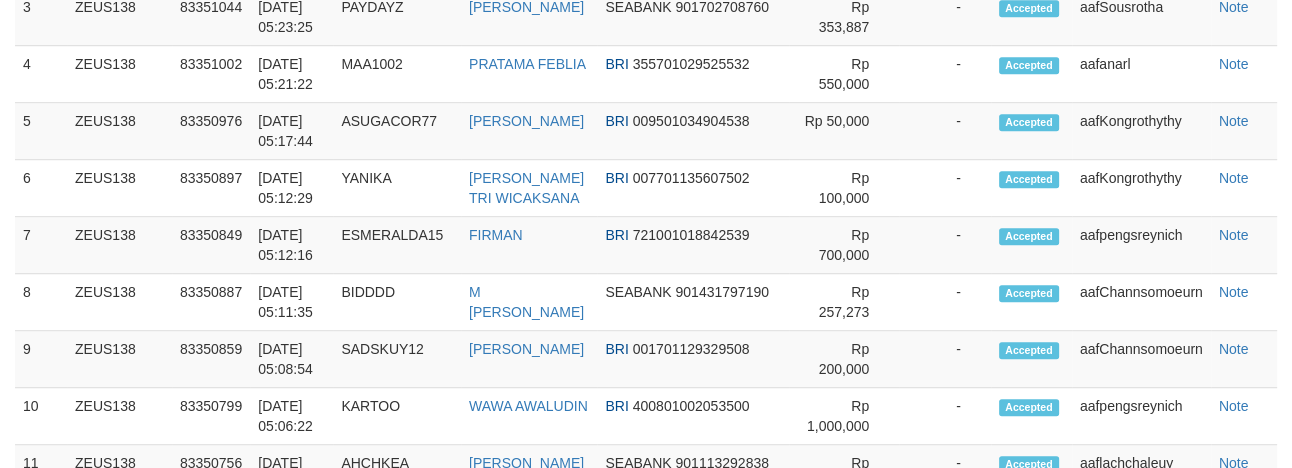 scroll, scrollTop: 1125, scrollLeft: 0, axis: vertical 